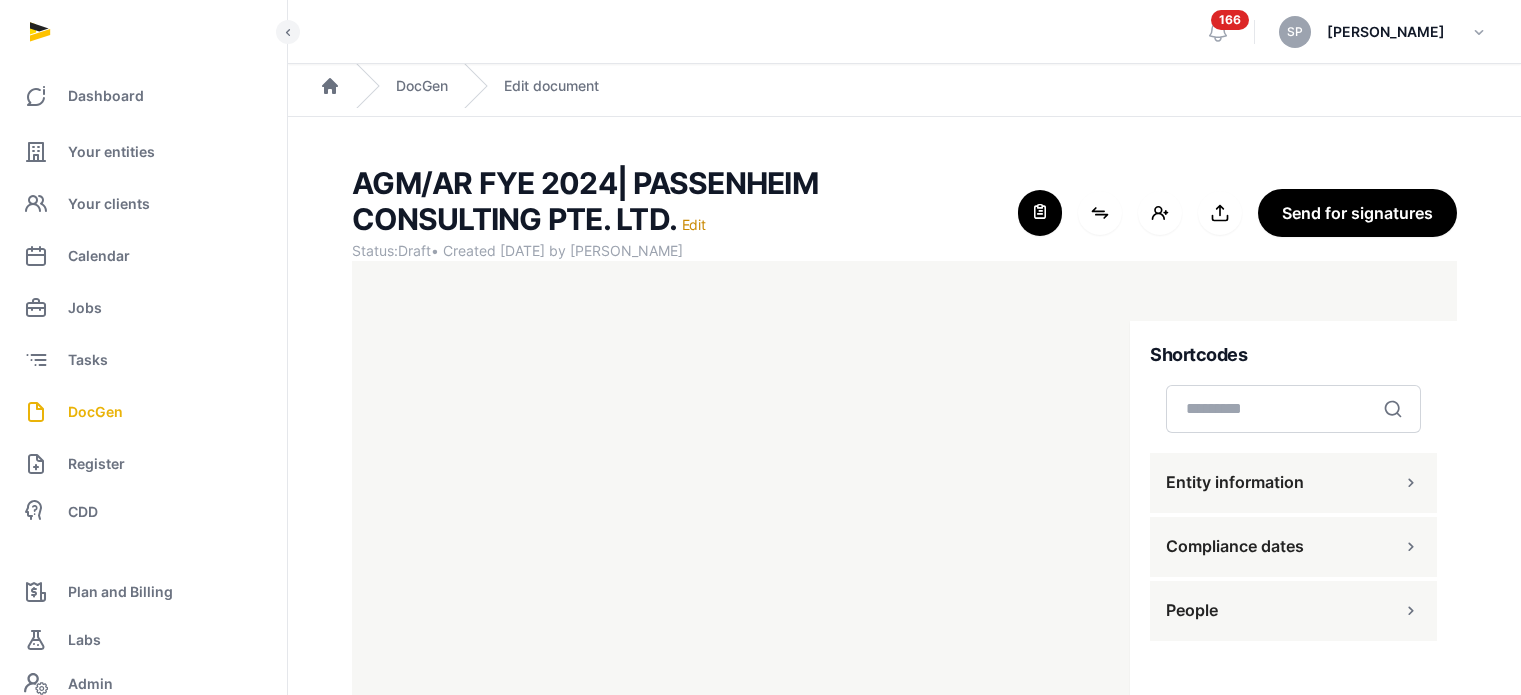 scroll, scrollTop: 0, scrollLeft: 0, axis: both 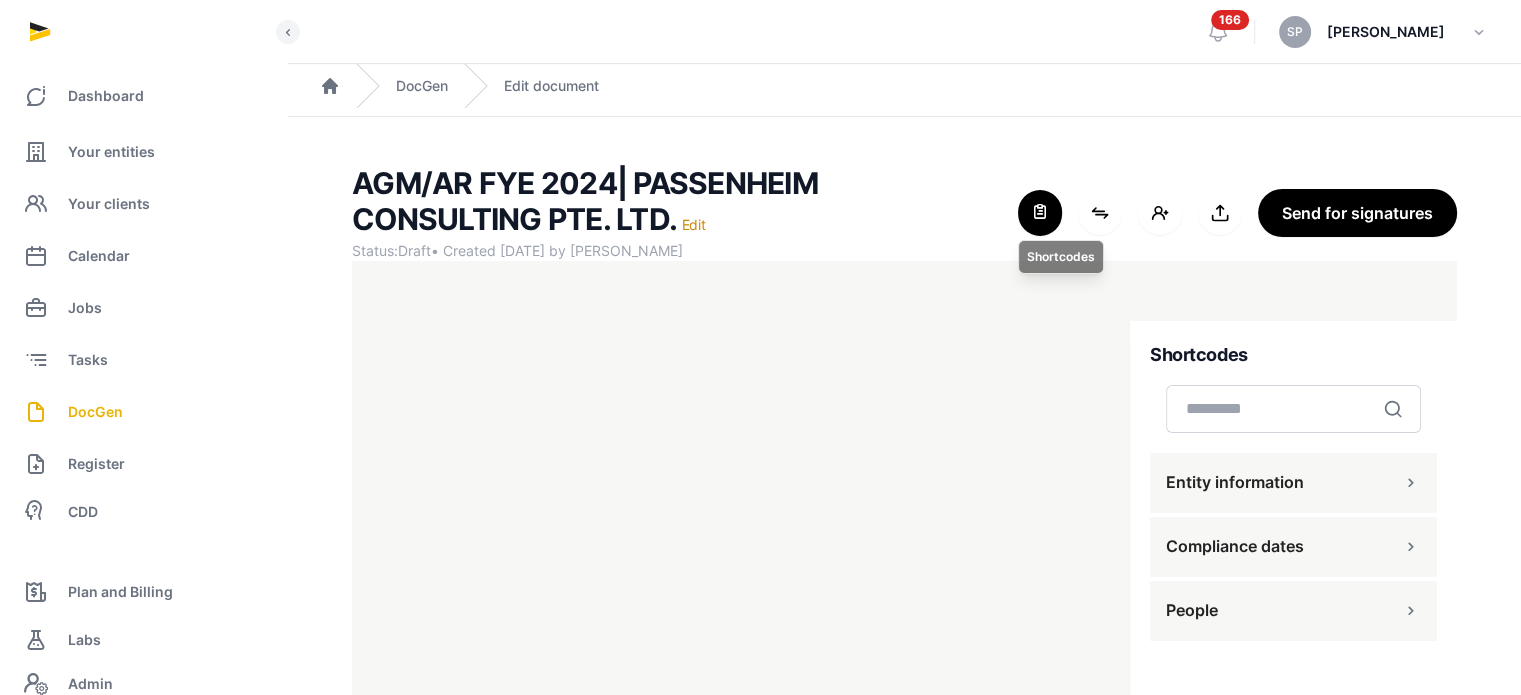 click at bounding box center (1040, 213) 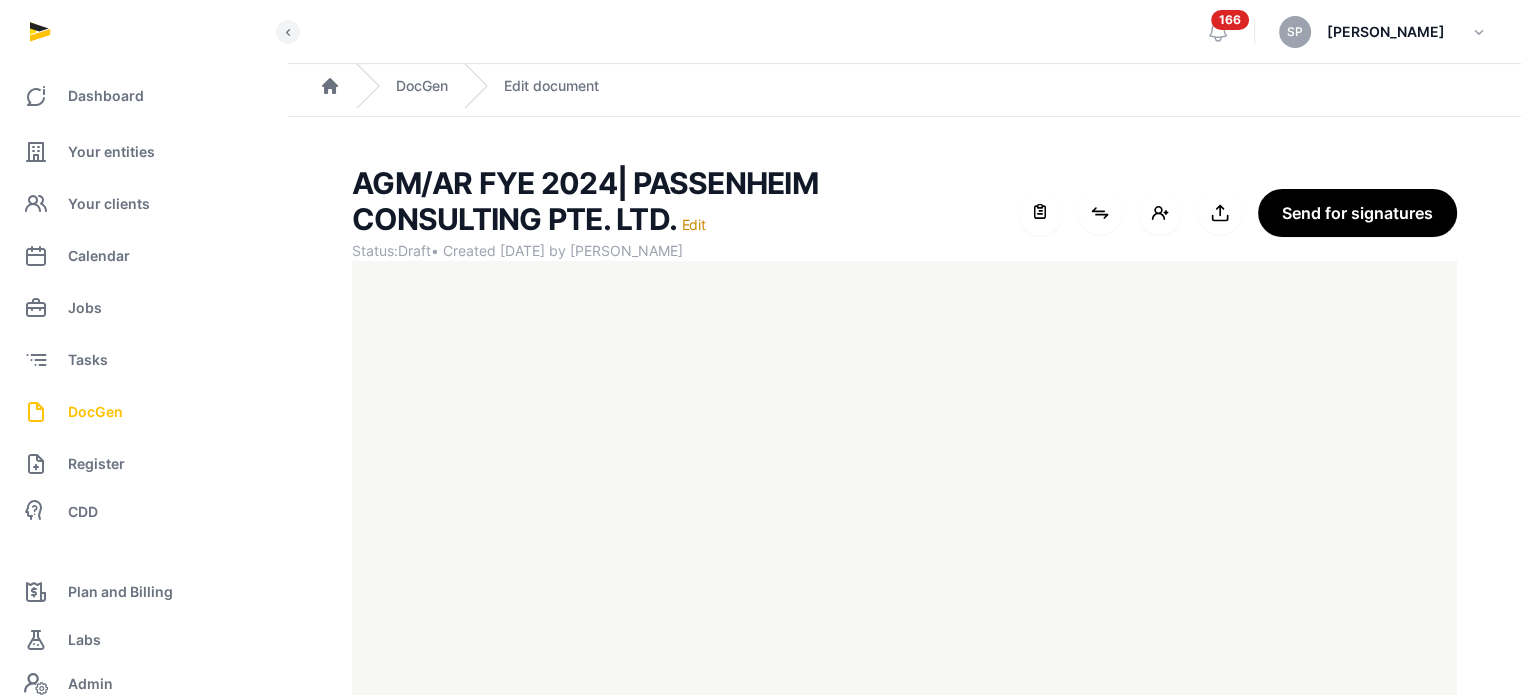 click on "DocGen" at bounding box center (95, 412) 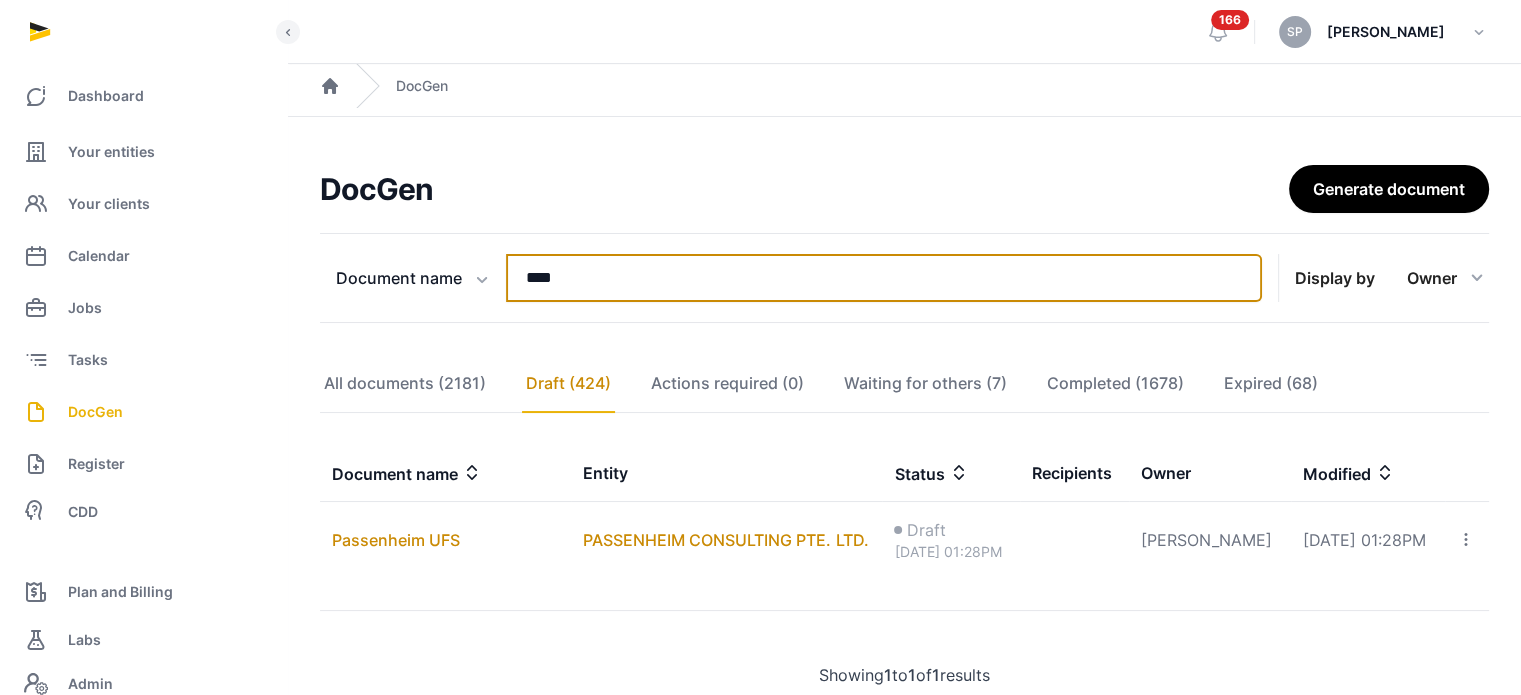 click on "****" at bounding box center (884, 278) 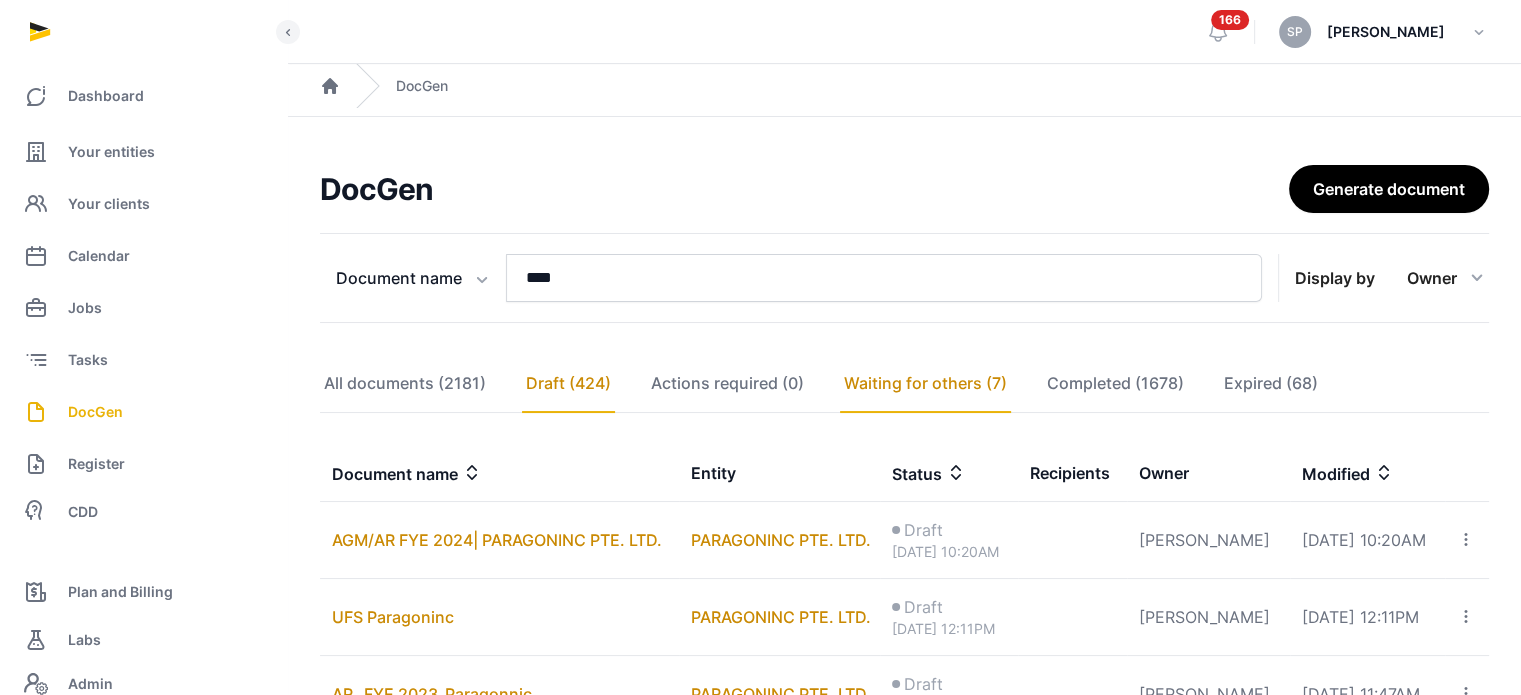 click on "Waiting for others (7)" 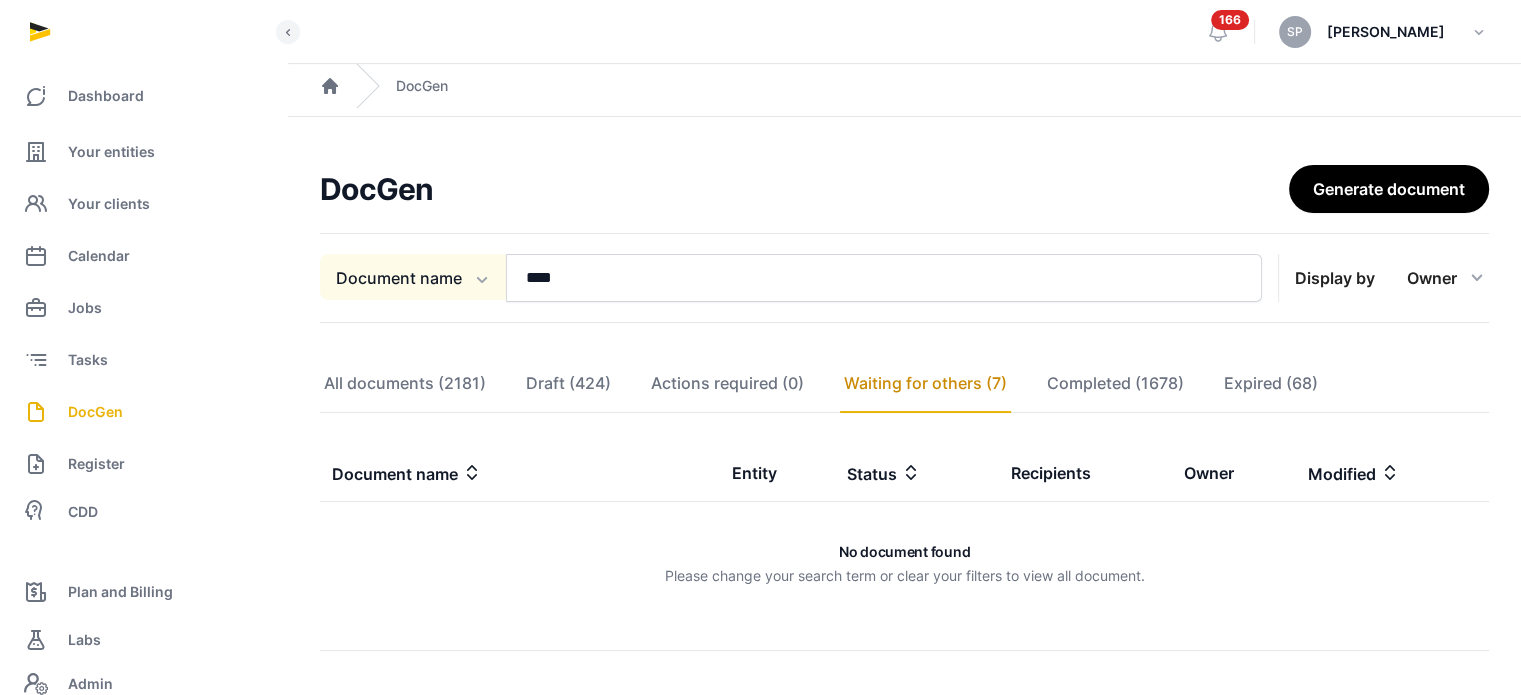 click on "Document name" 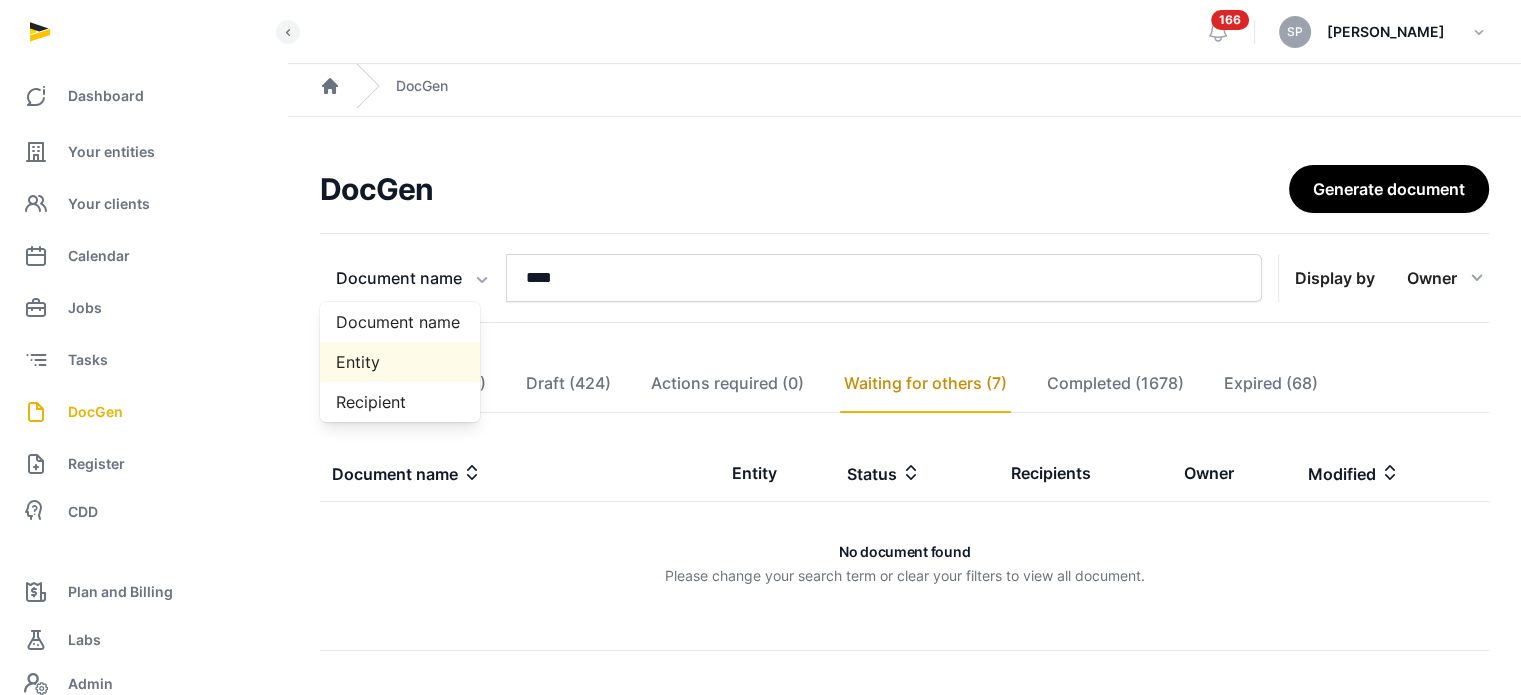 click on "Entity" at bounding box center [400, 362] 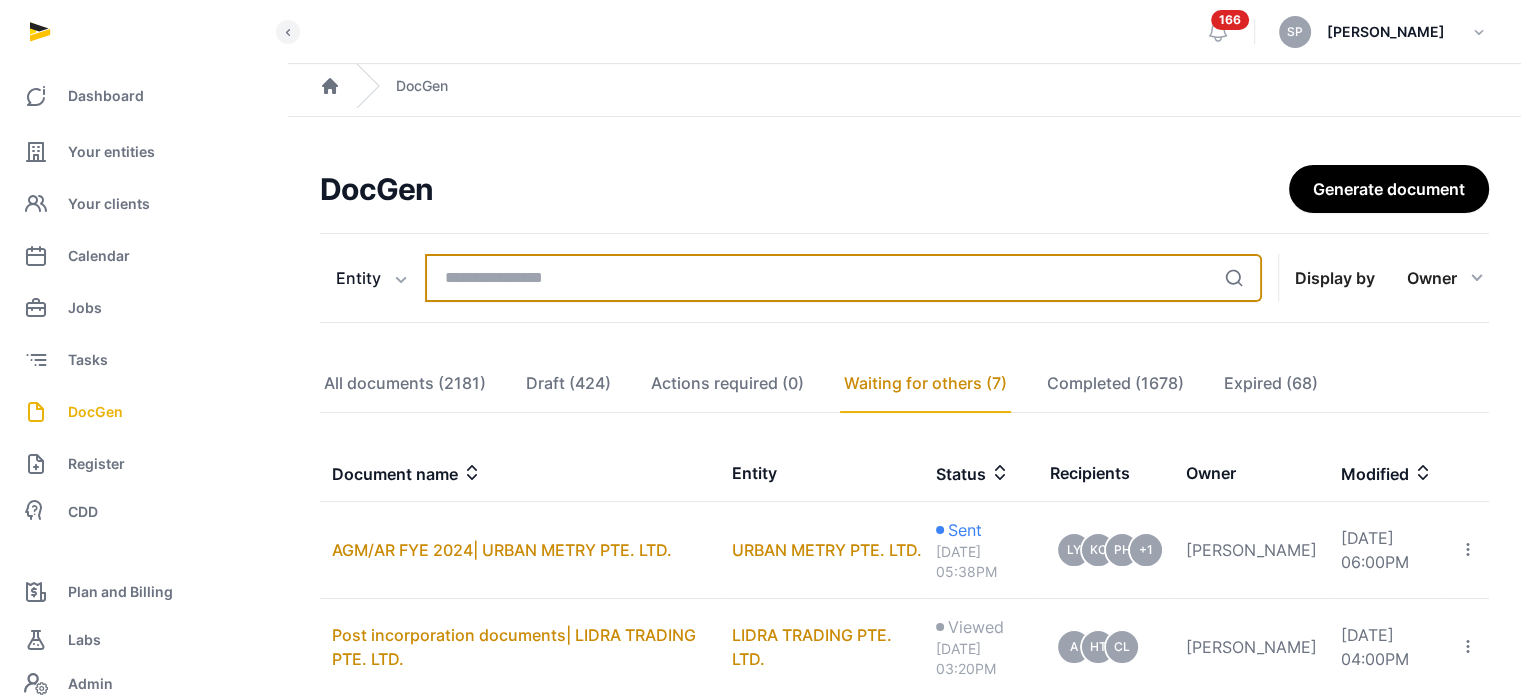 click at bounding box center (843, 278) 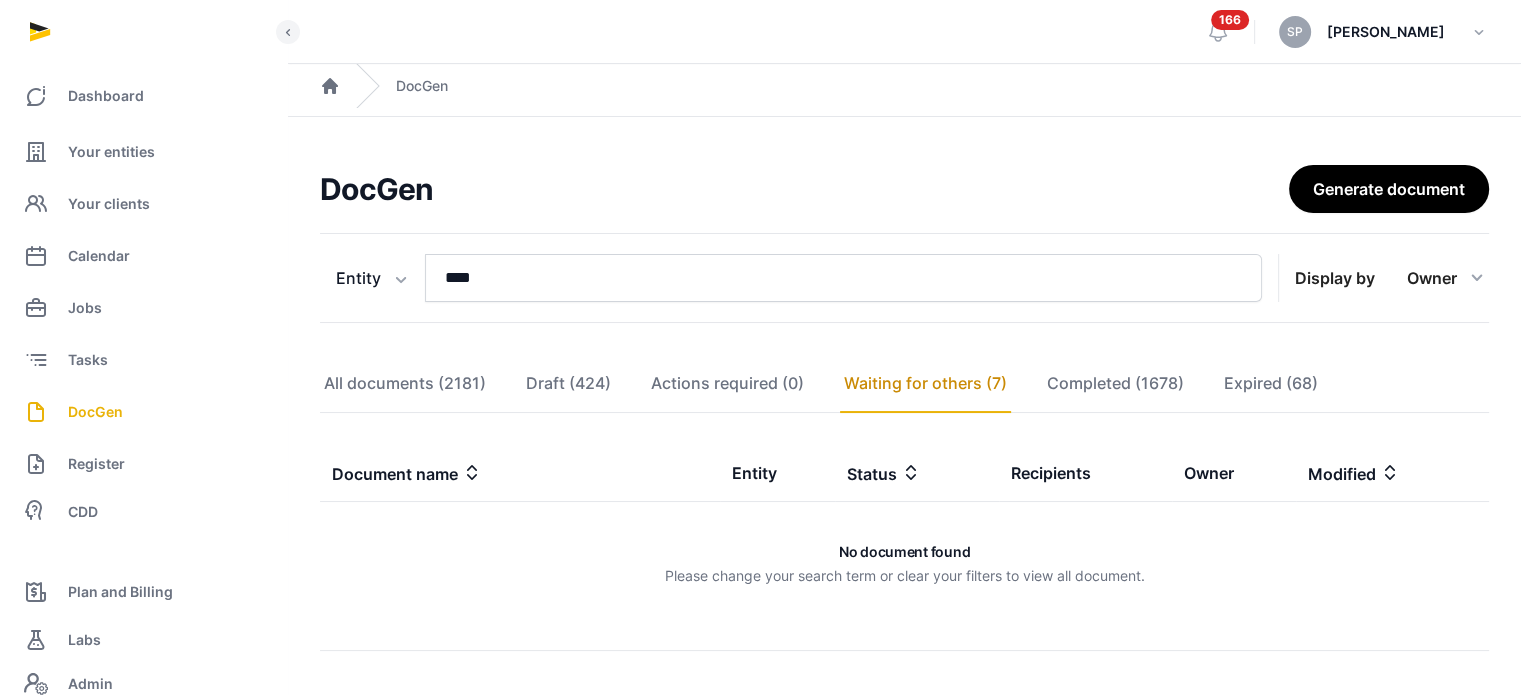 click on "Owner" 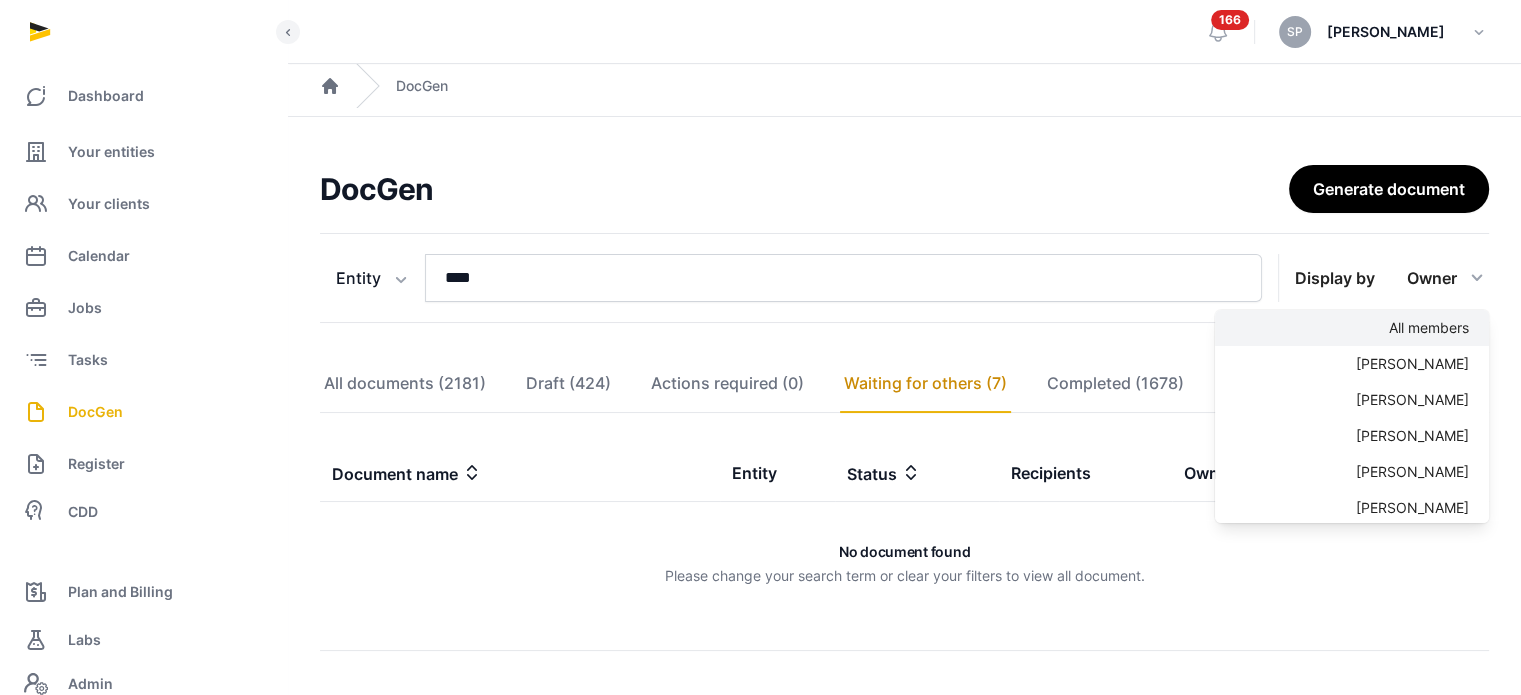 click on "All members" 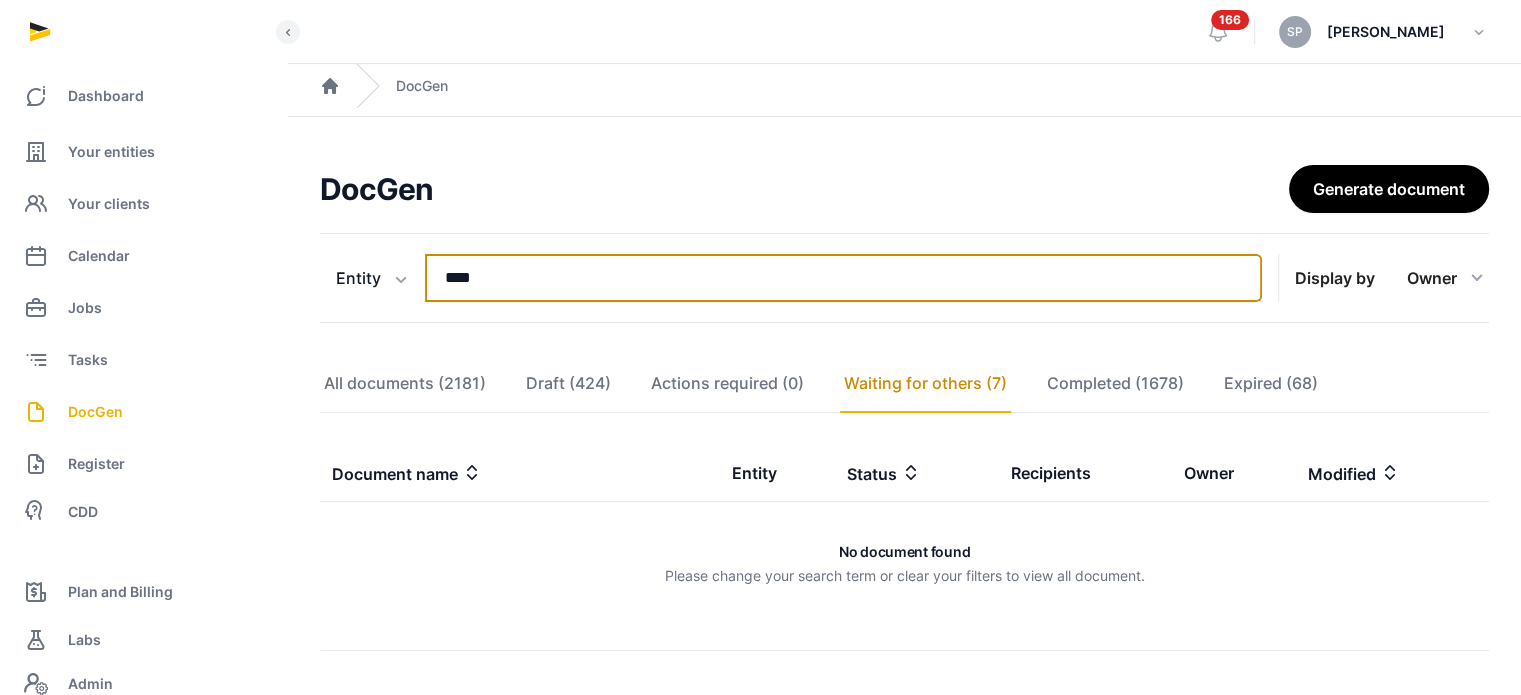 click on "****" at bounding box center (843, 278) 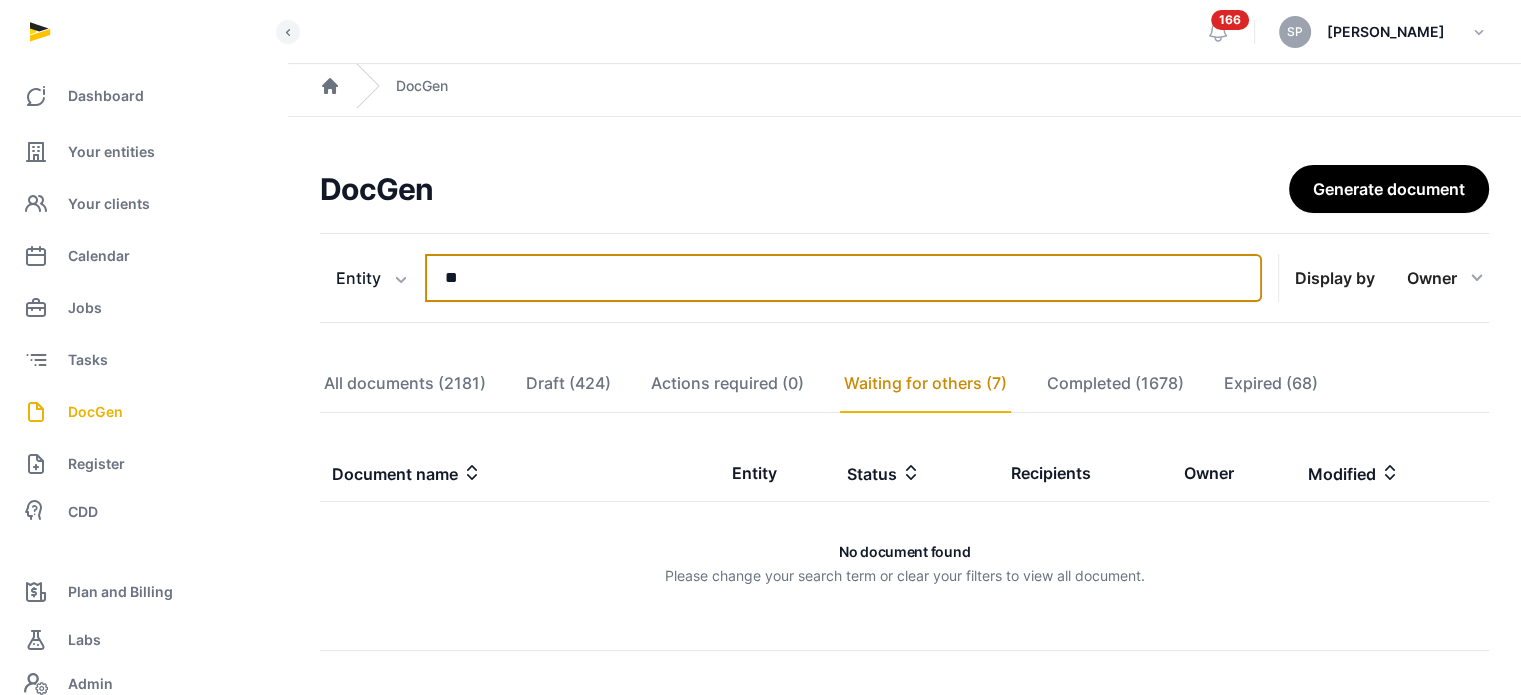 type on "*" 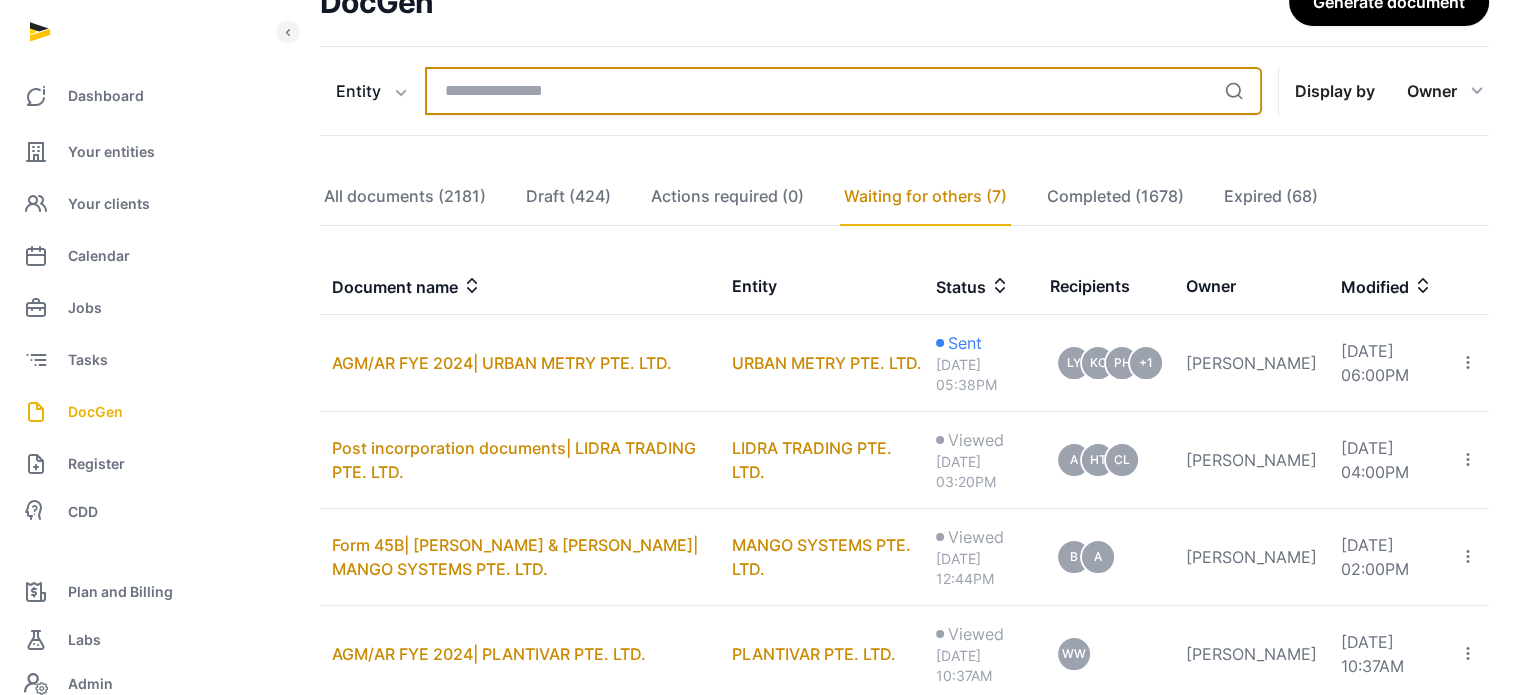 scroll, scrollTop: 59, scrollLeft: 0, axis: vertical 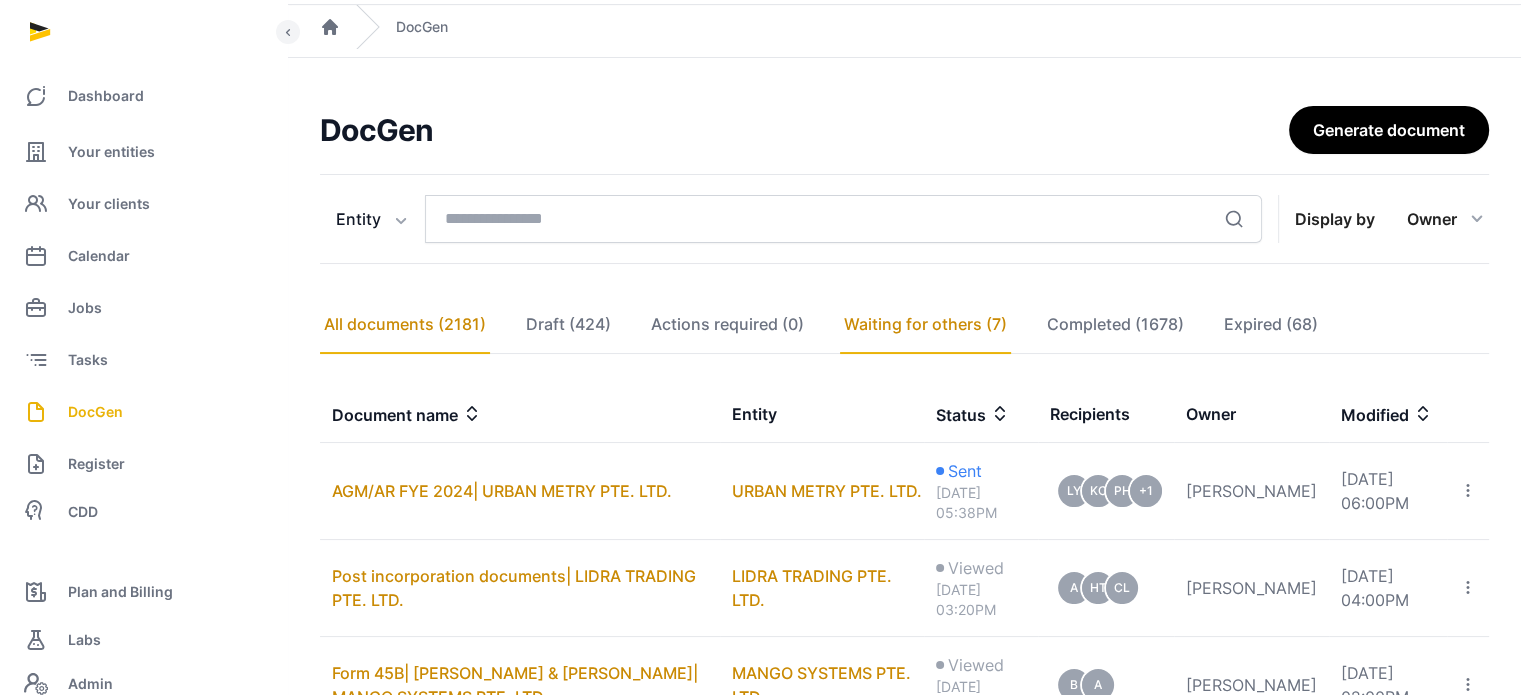 click on "All documents (2181)" at bounding box center (405, 325) 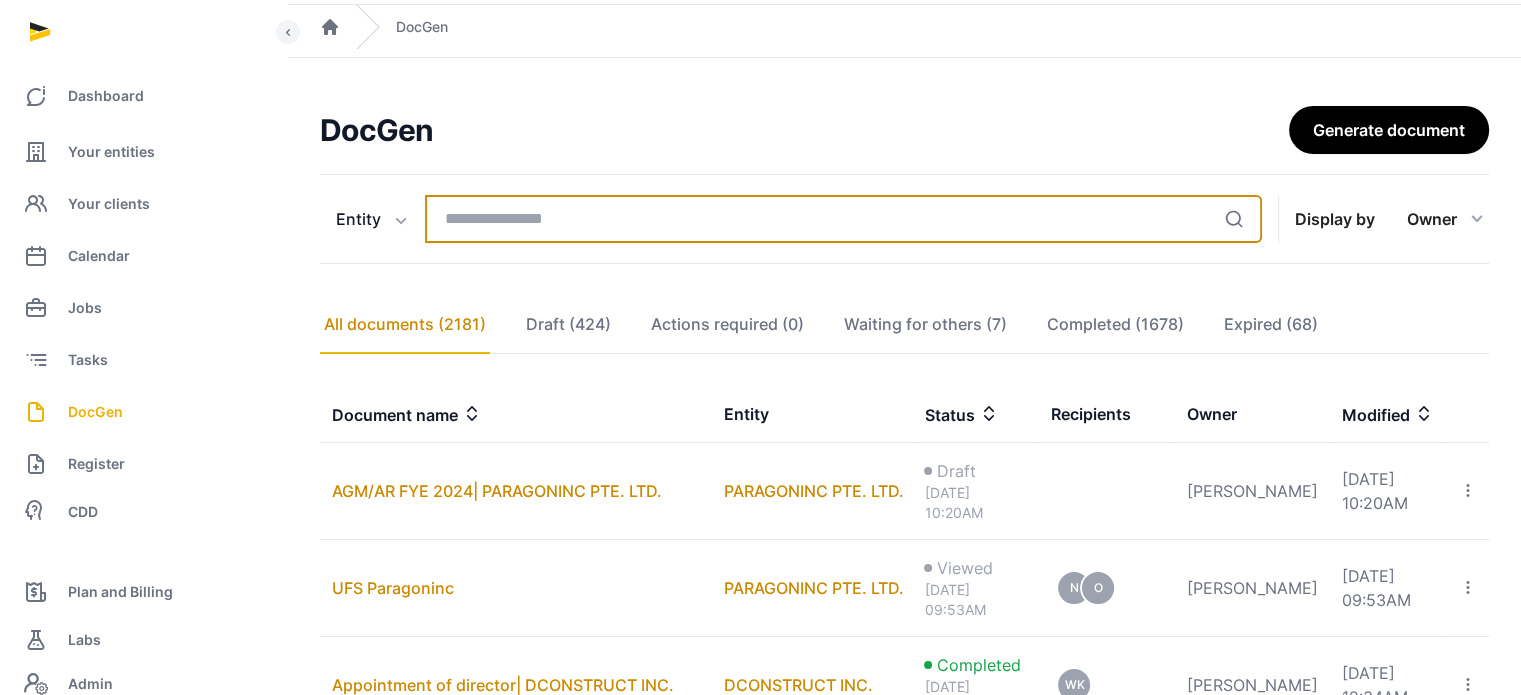 click at bounding box center [843, 219] 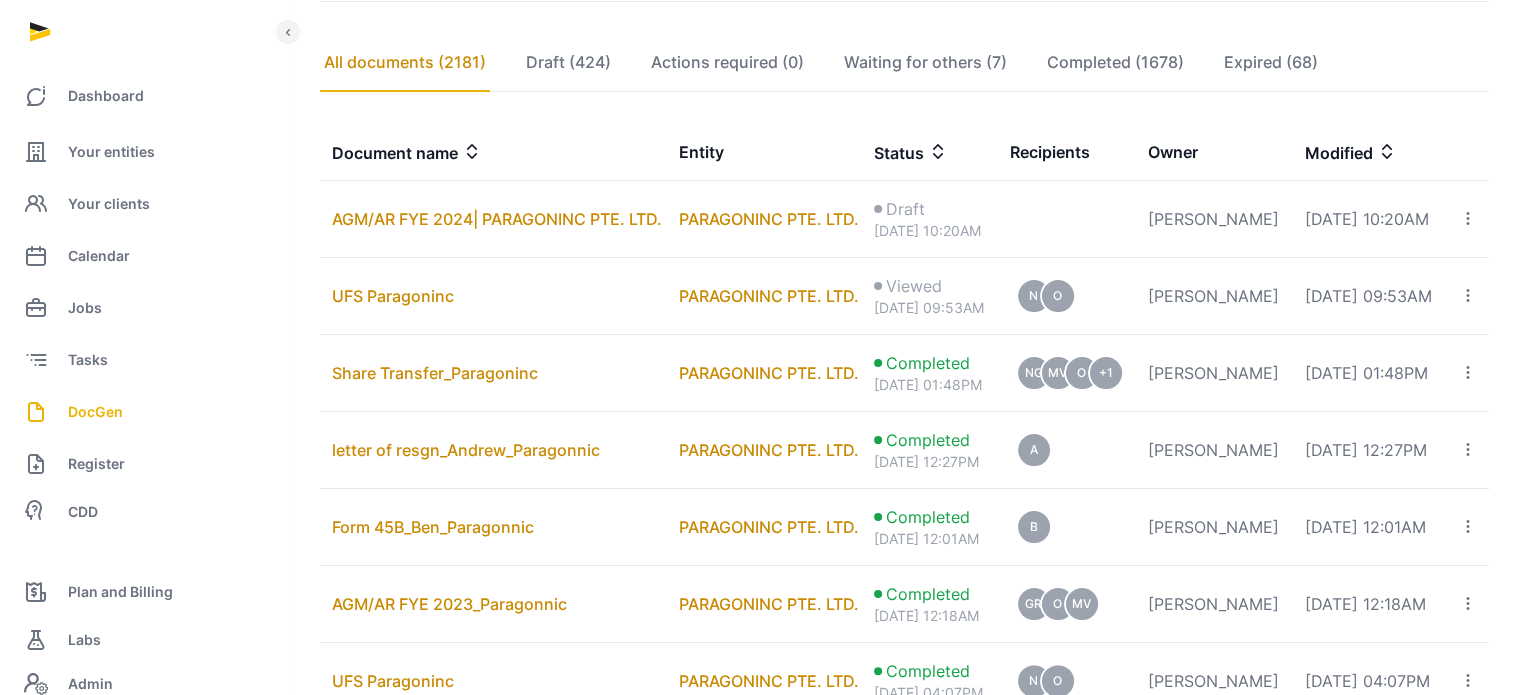 scroll, scrollTop: 327, scrollLeft: 0, axis: vertical 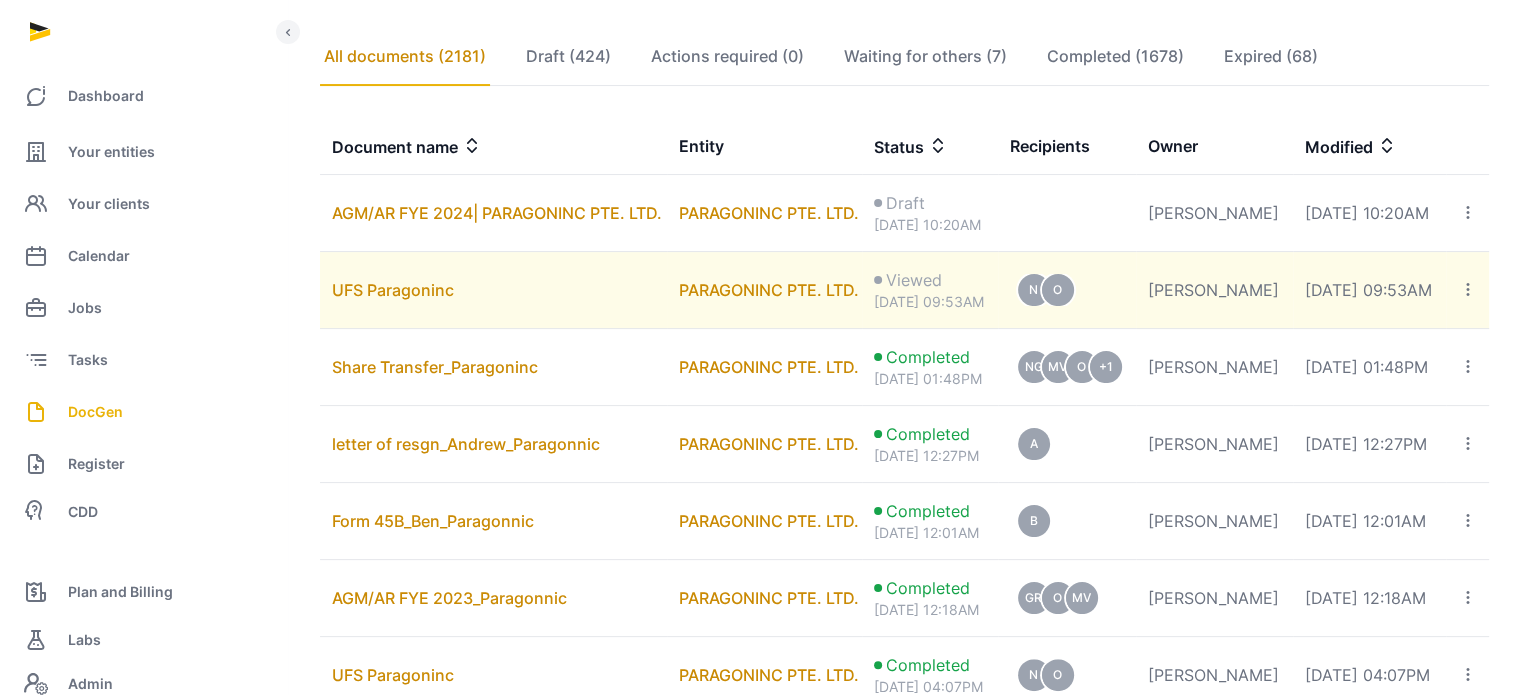 type on "****" 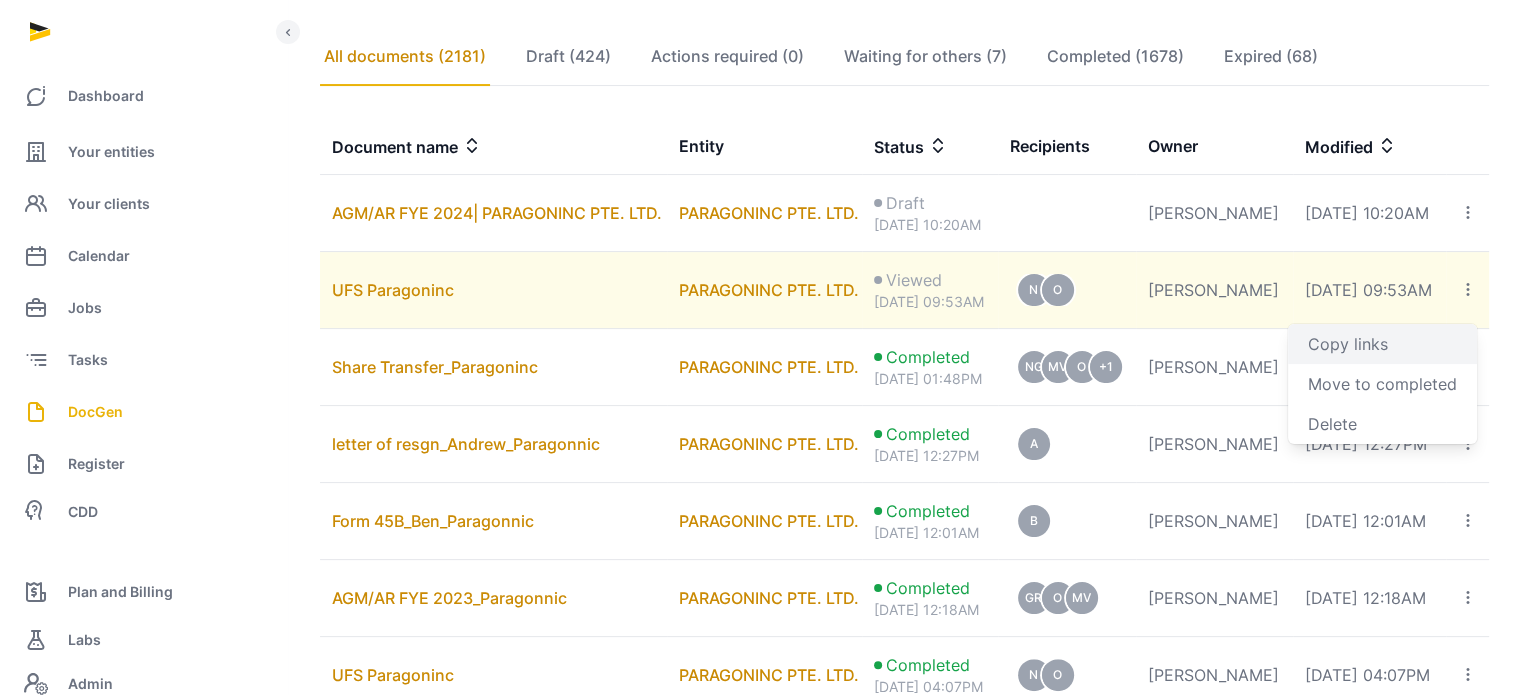 click on "Copy links" at bounding box center [1382, 344] 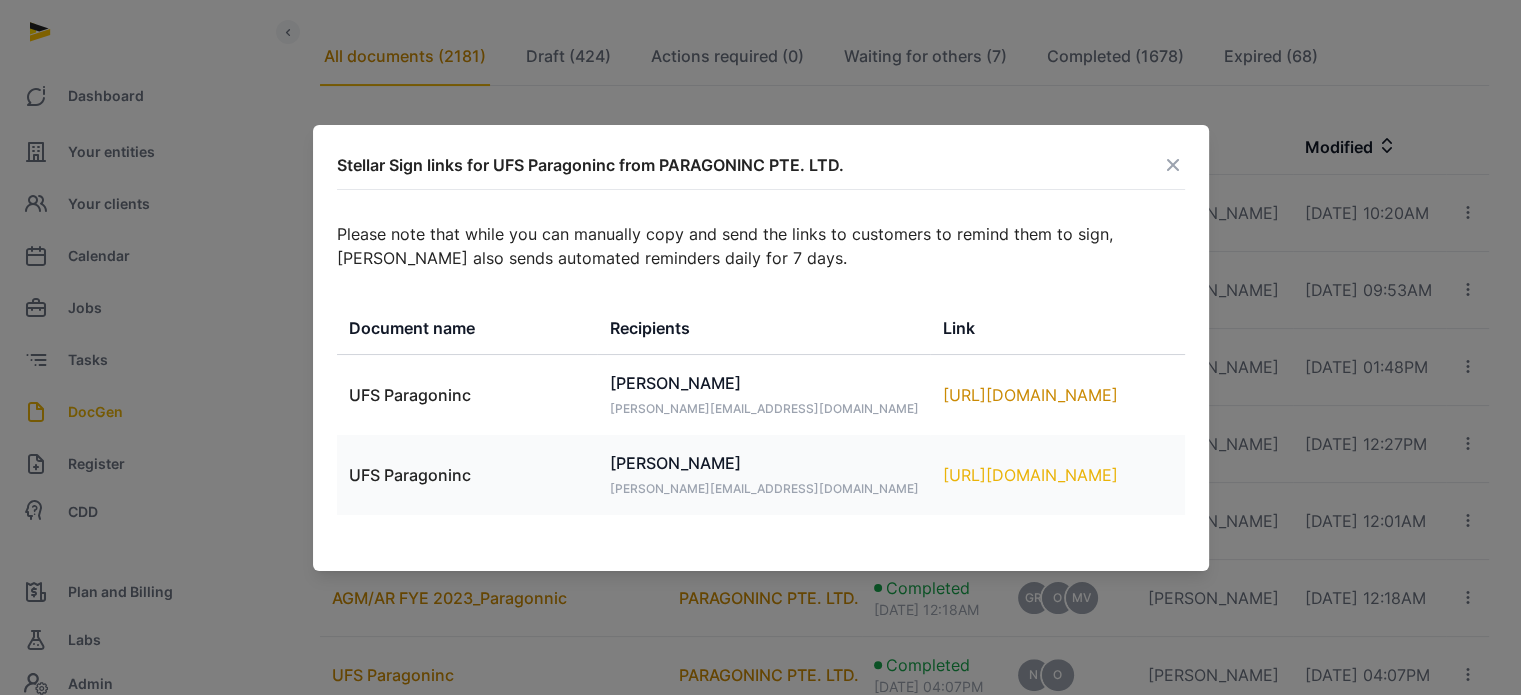click on "https://app.pandadoc.com/s/KjtkUCb5LSpUSQdHEYEcKS" at bounding box center (1057, 475) 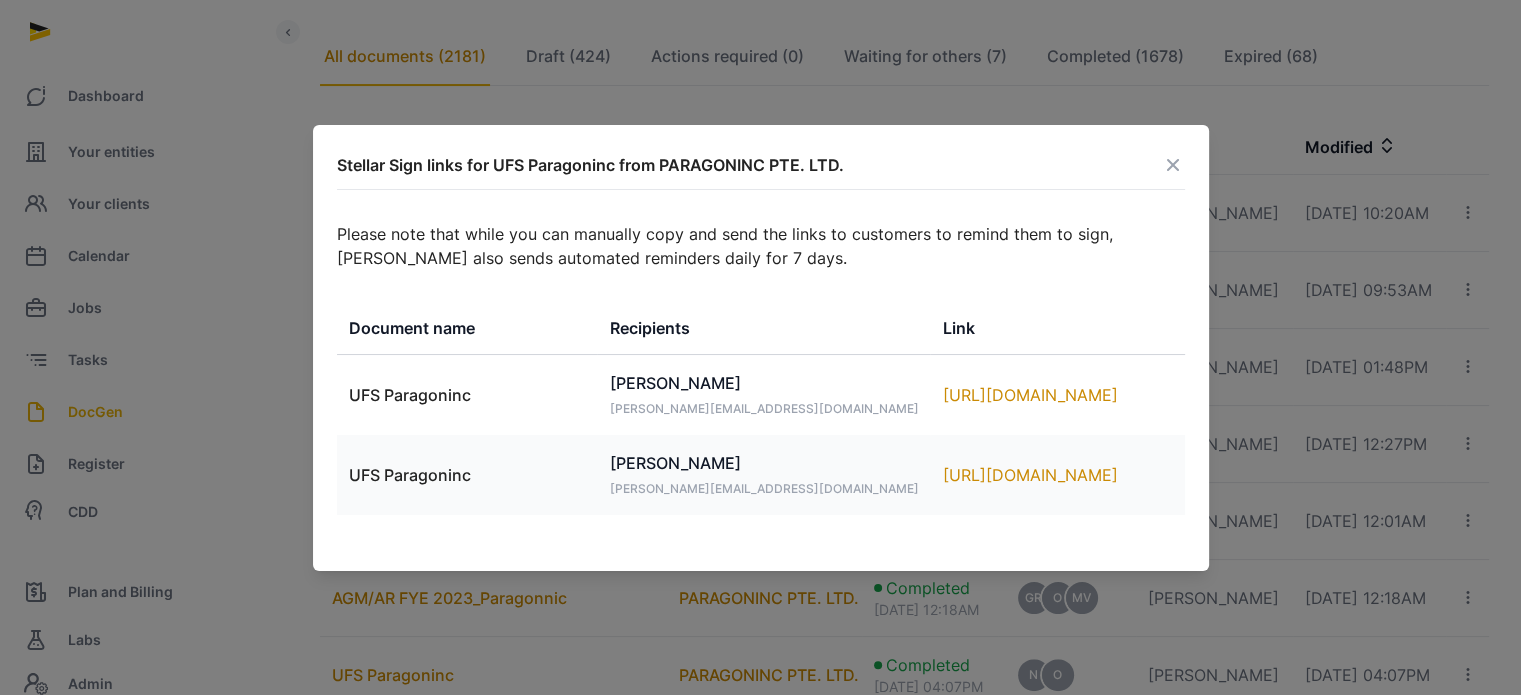 click at bounding box center (1173, 165) 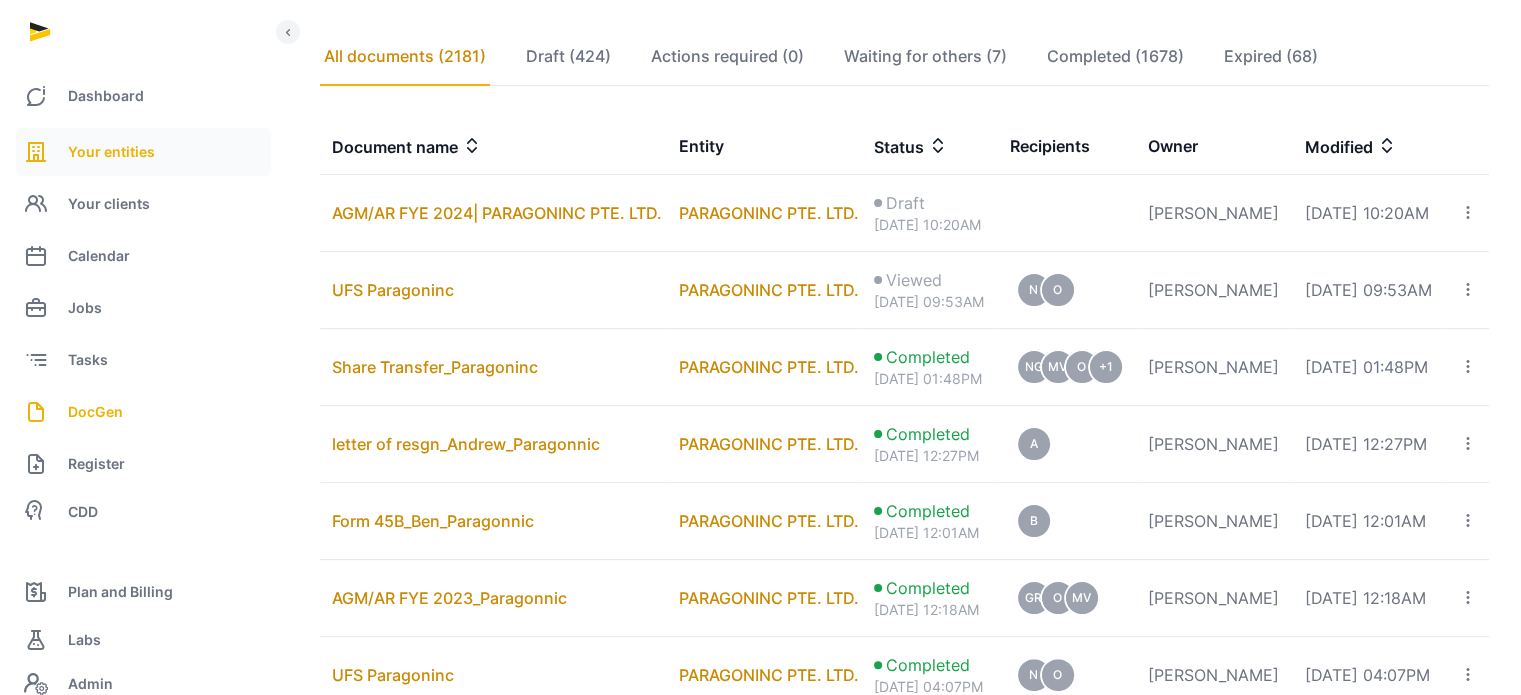 click on "Your entities" at bounding box center [111, 152] 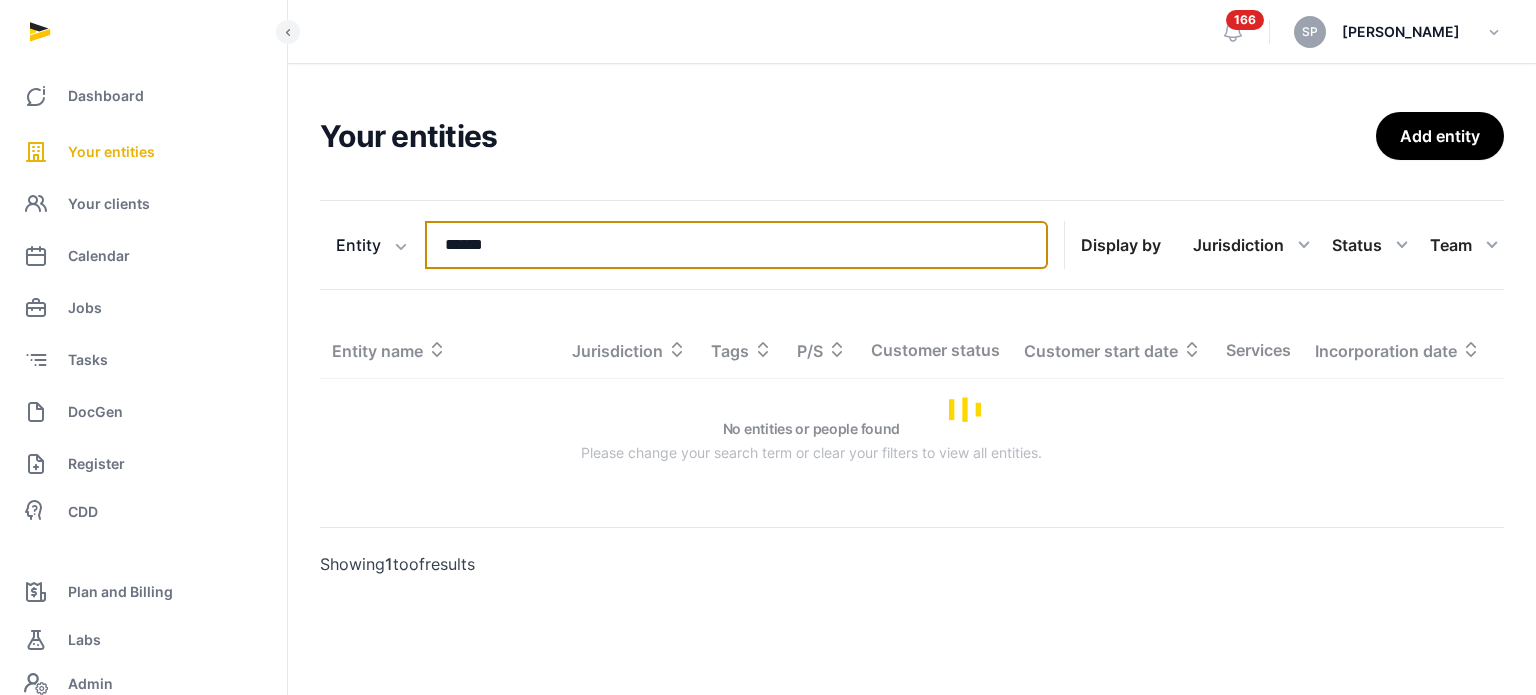 click on "******" at bounding box center (736, 245) 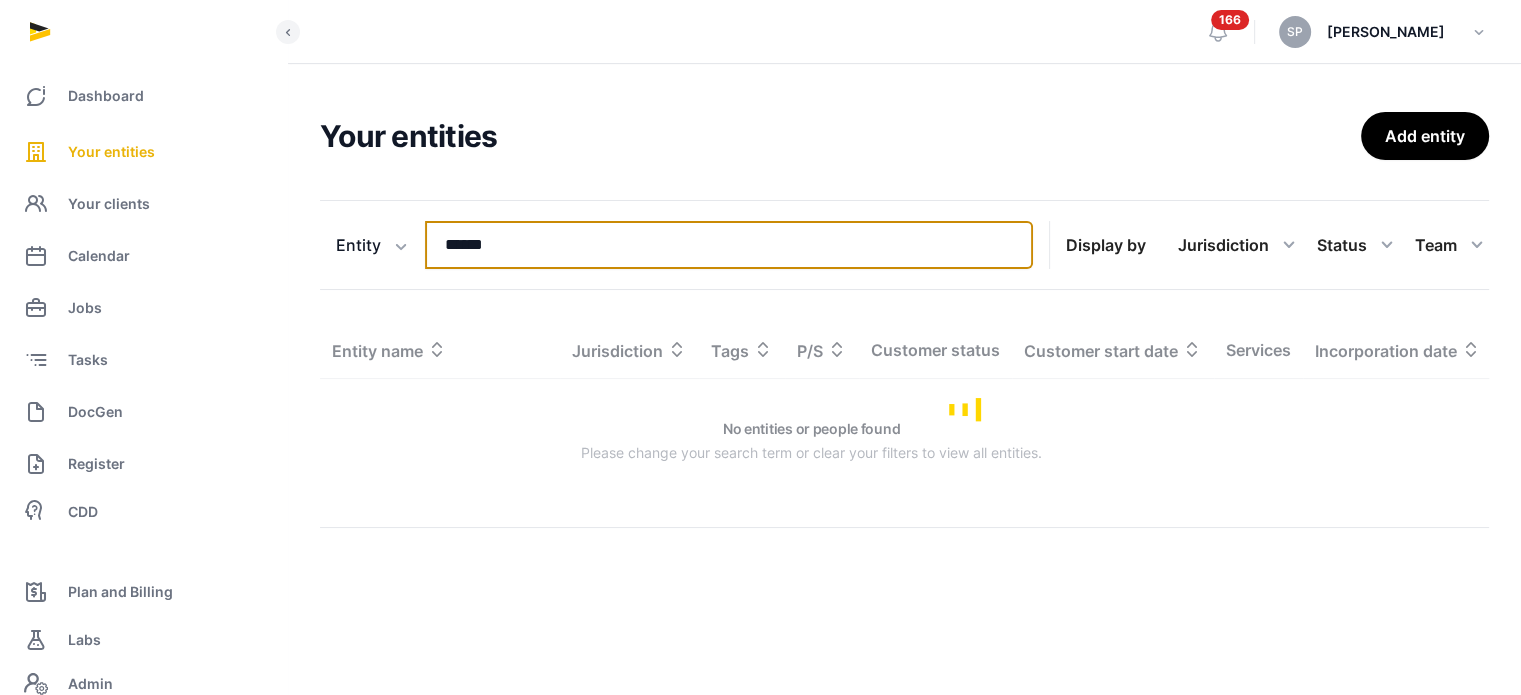 click on "******" at bounding box center (729, 245) 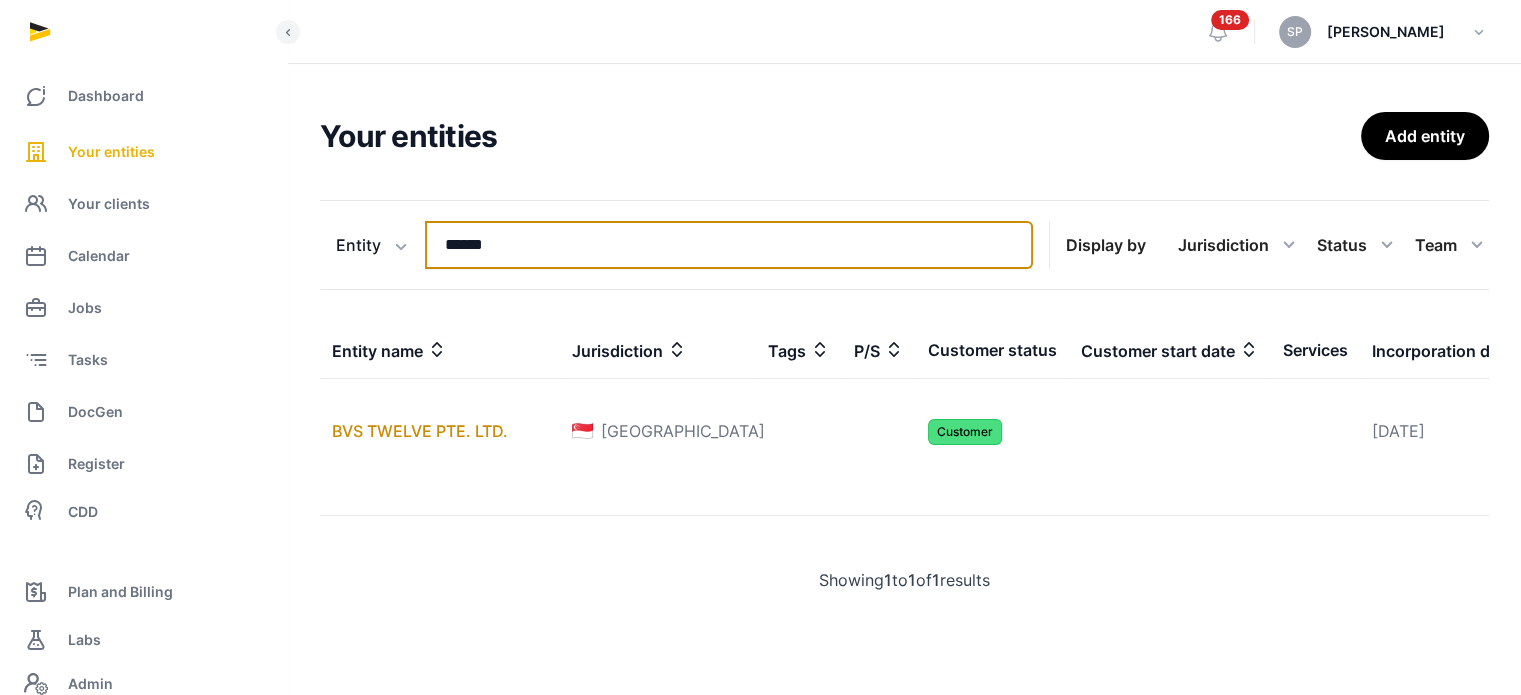 click on "******" at bounding box center [729, 245] 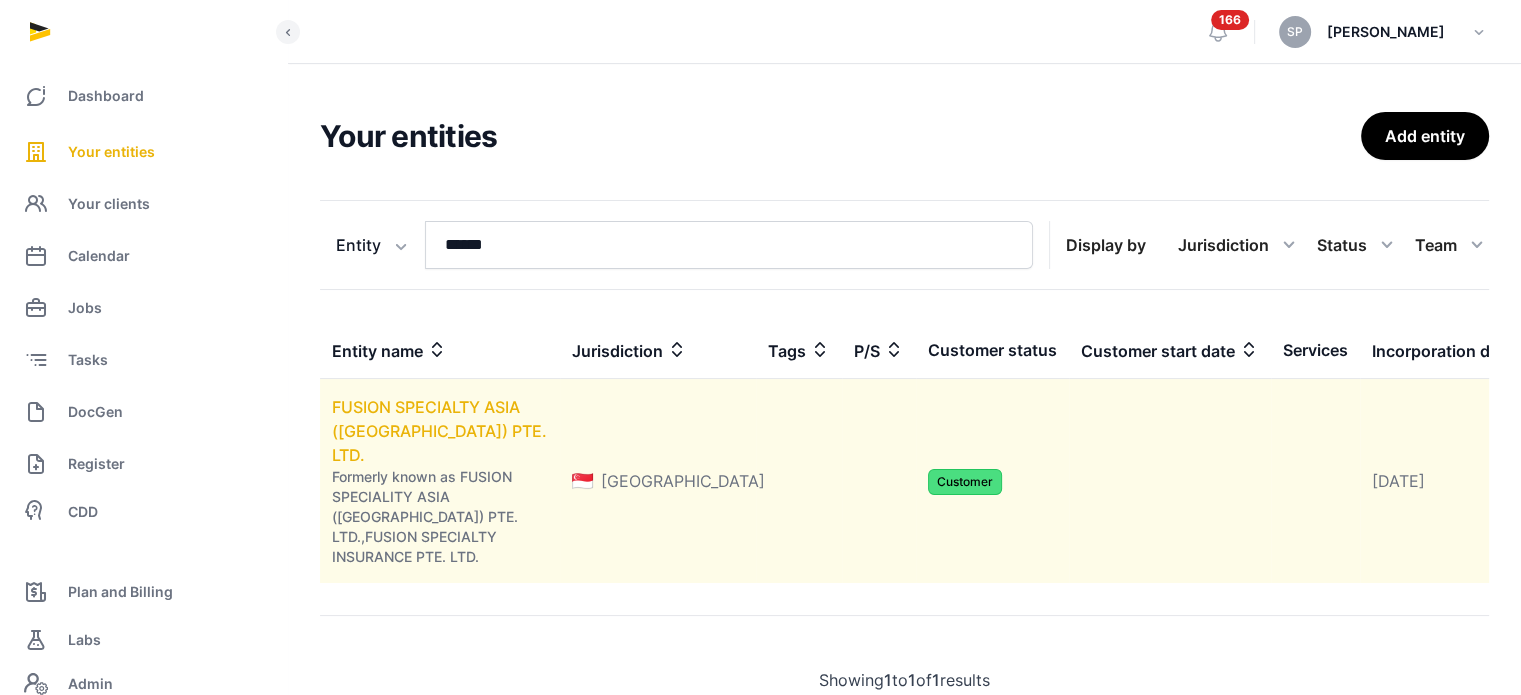 click on "FUSION SPECIALTY ASIA ([GEOGRAPHIC_DATA]) PTE. LTD." at bounding box center [439, 431] 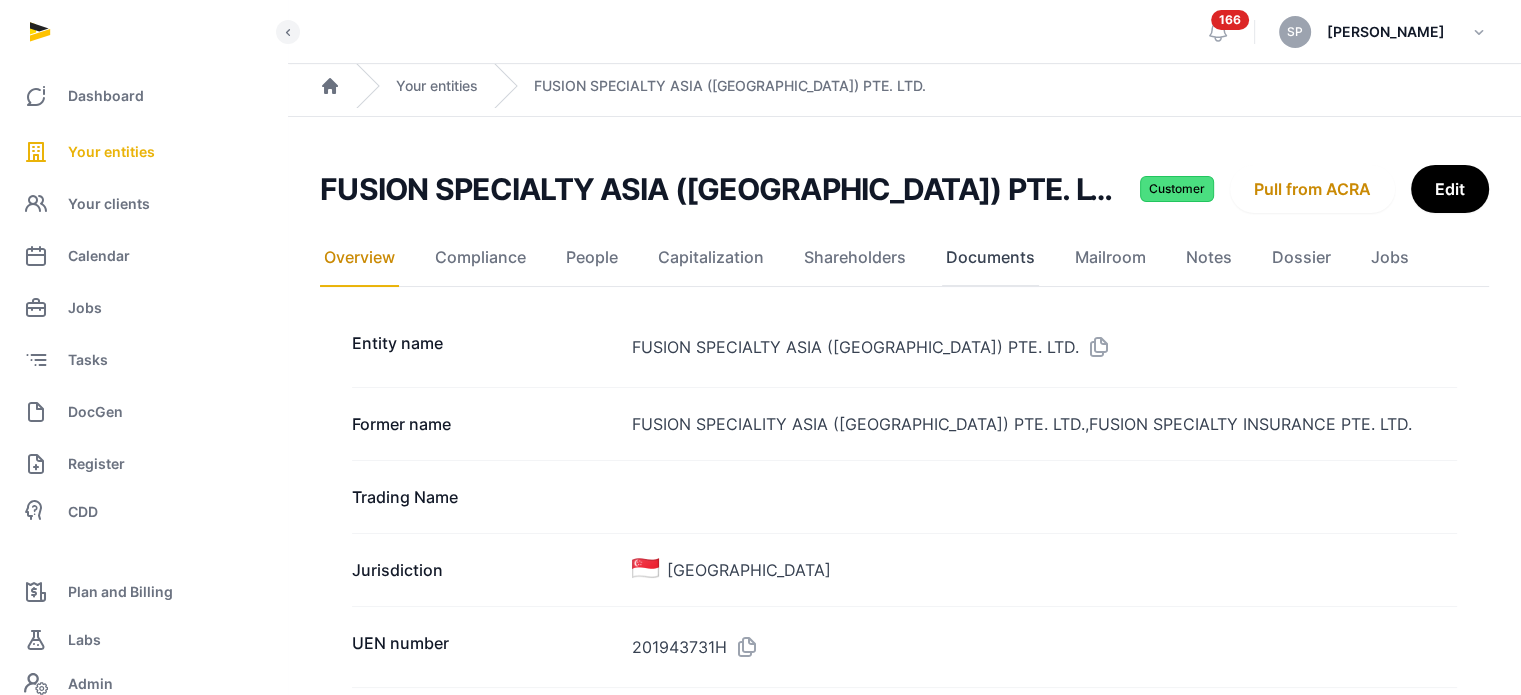 click on "Documents" 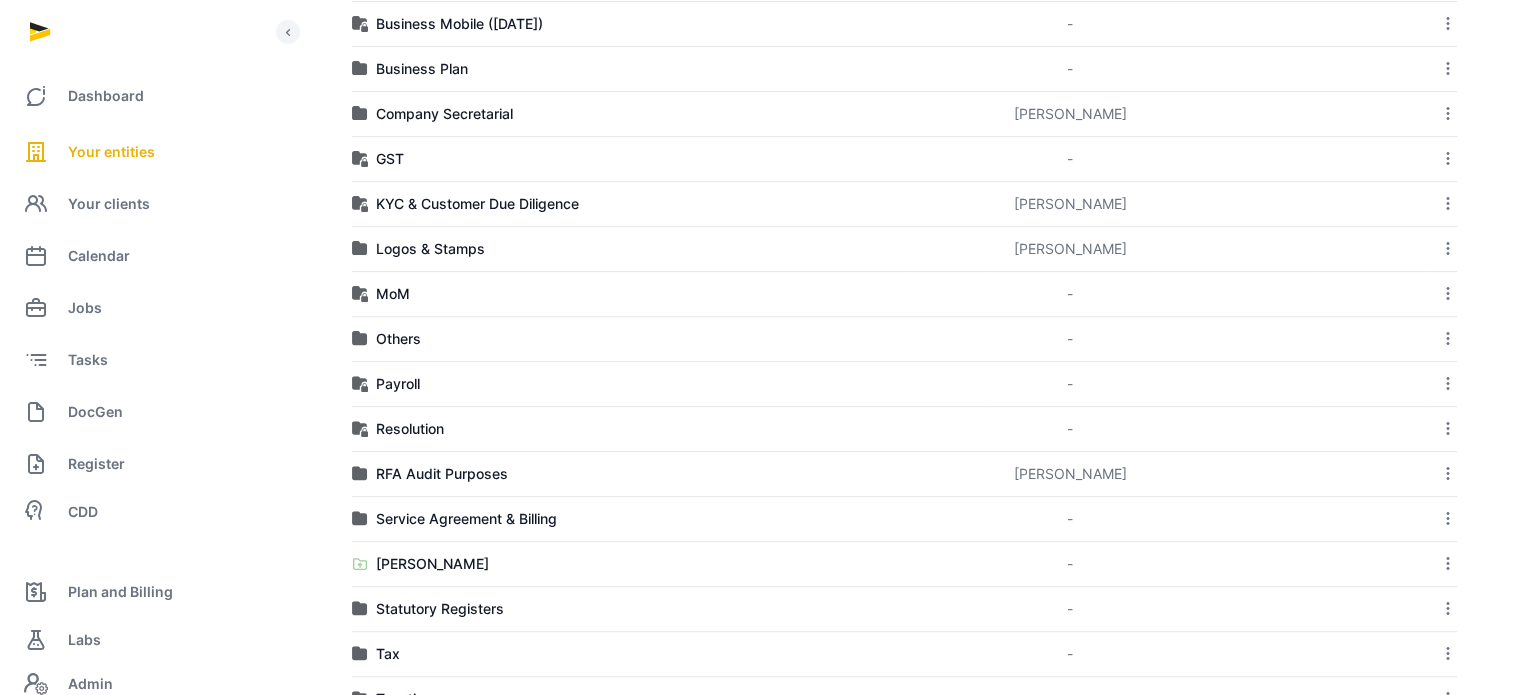 scroll, scrollTop: 1013, scrollLeft: 0, axis: vertical 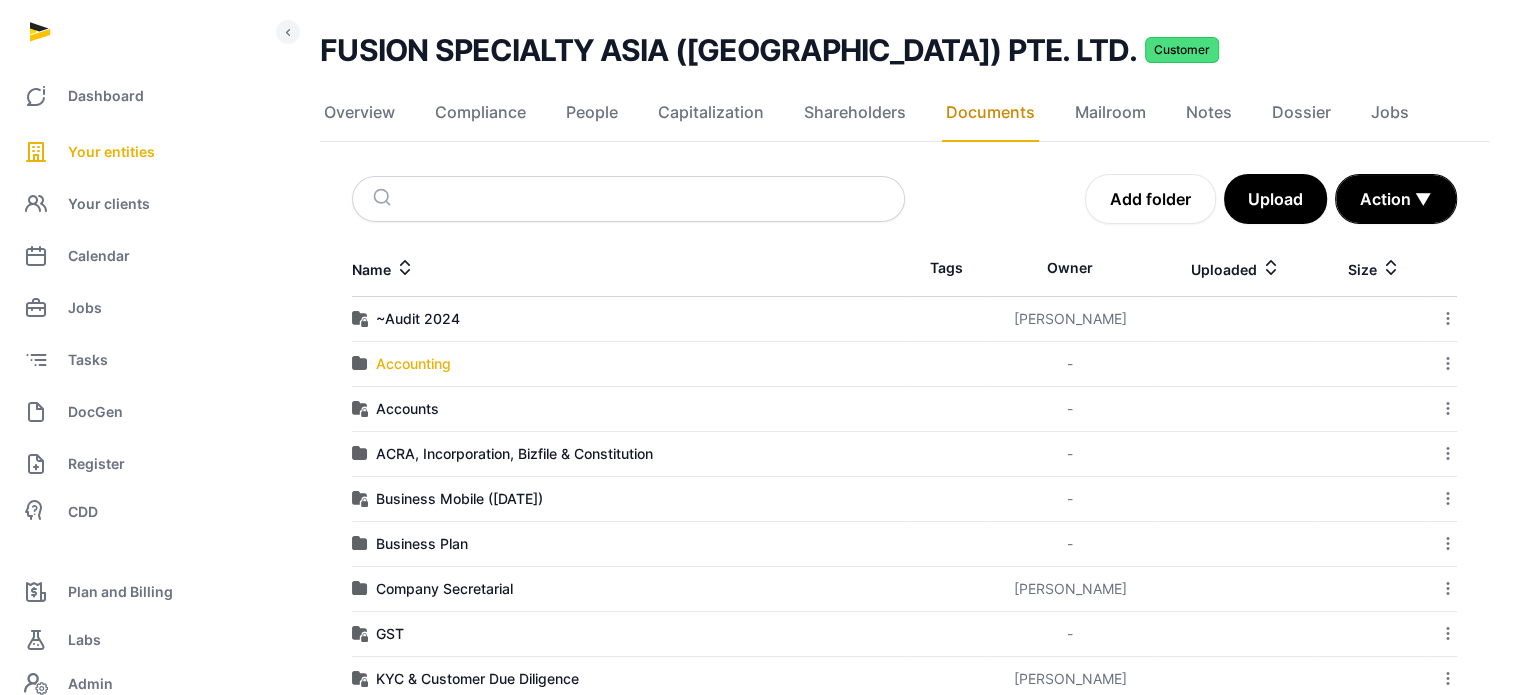 click on "Accounting" at bounding box center [628, 364] 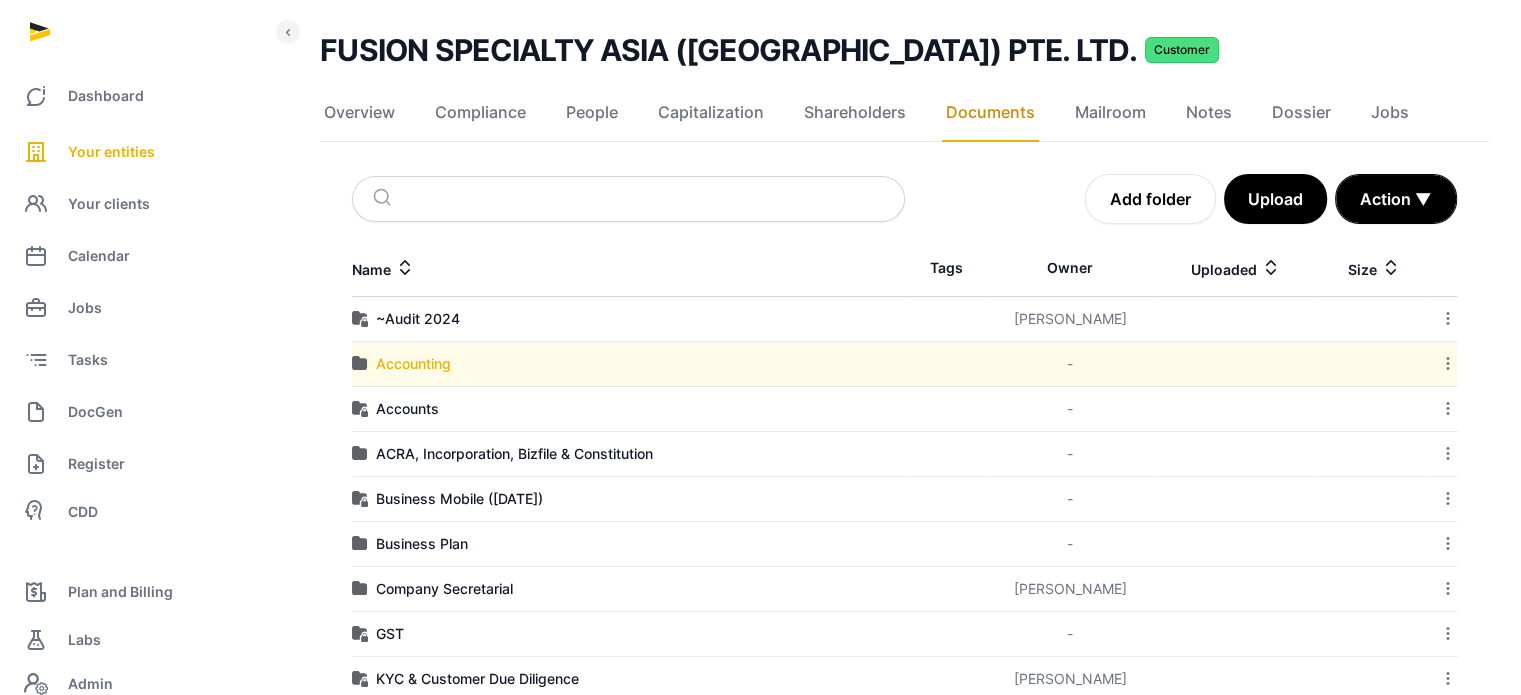 click on "Accounting" at bounding box center (413, 364) 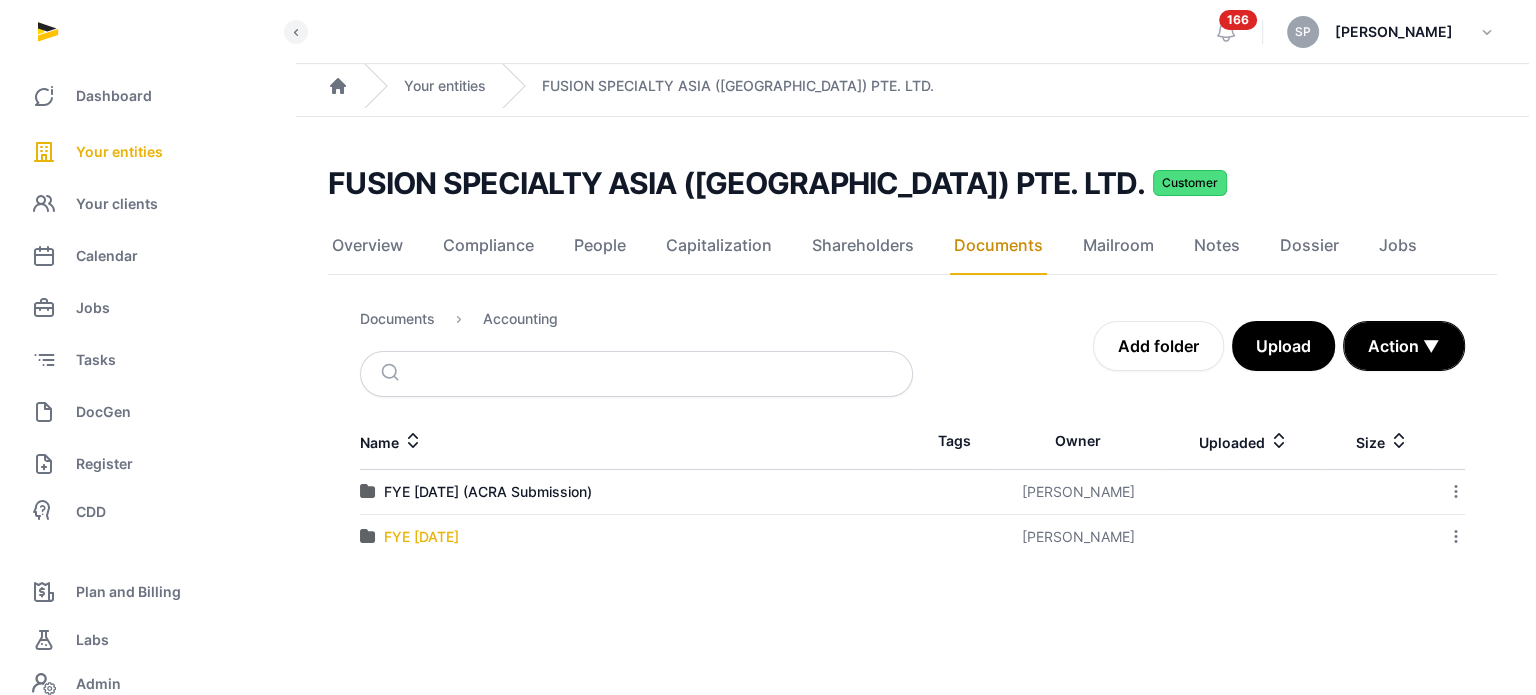 scroll, scrollTop: 0, scrollLeft: 0, axis: both 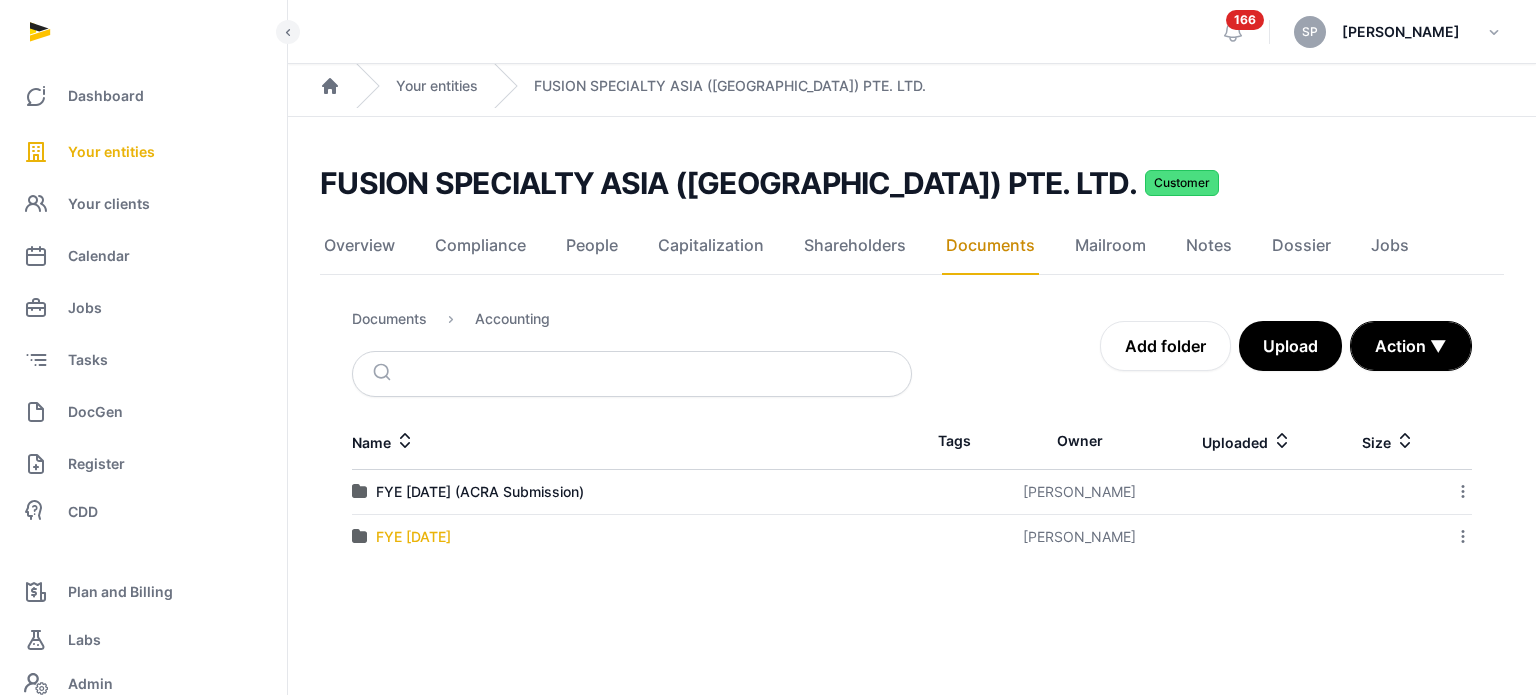 click on "FYE [DATE]" at bounding box center (413, 537) 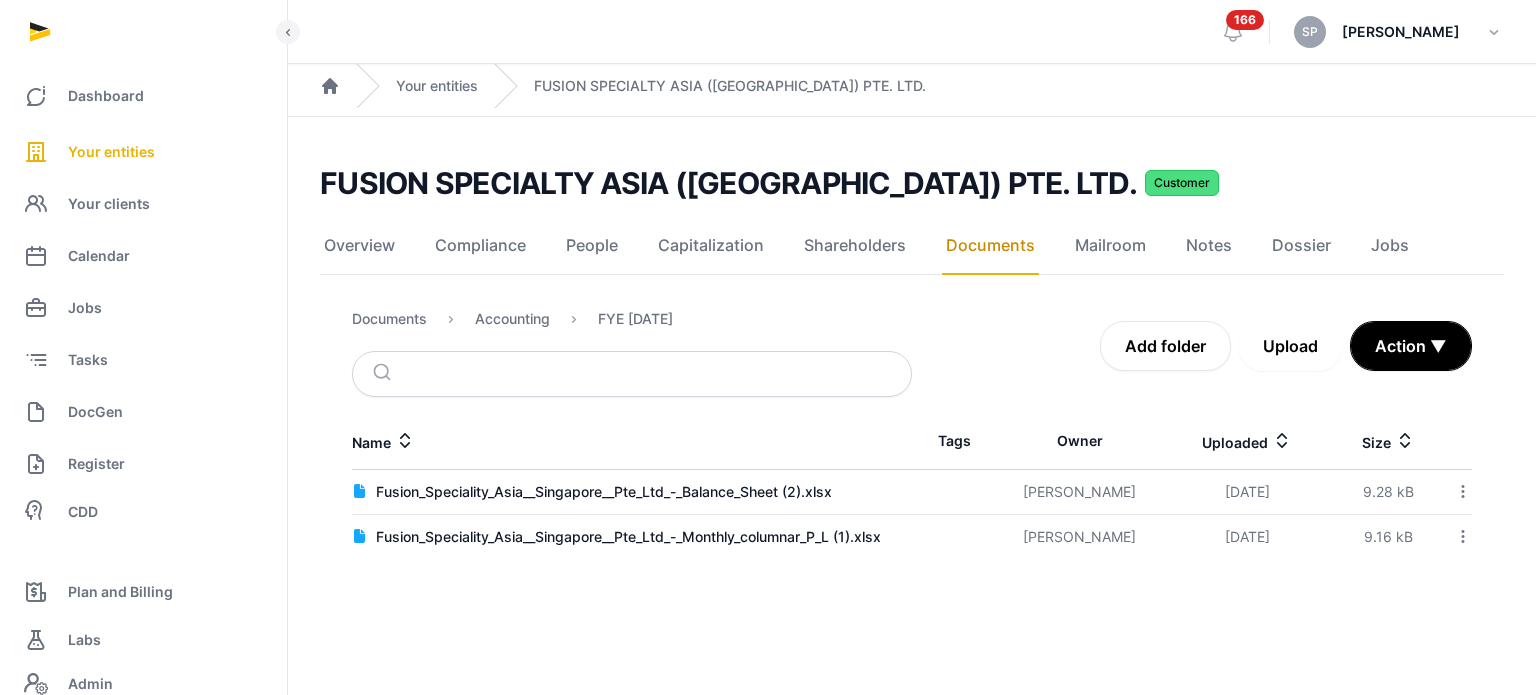 click on "Upload" at bounding box center (1290, 346) 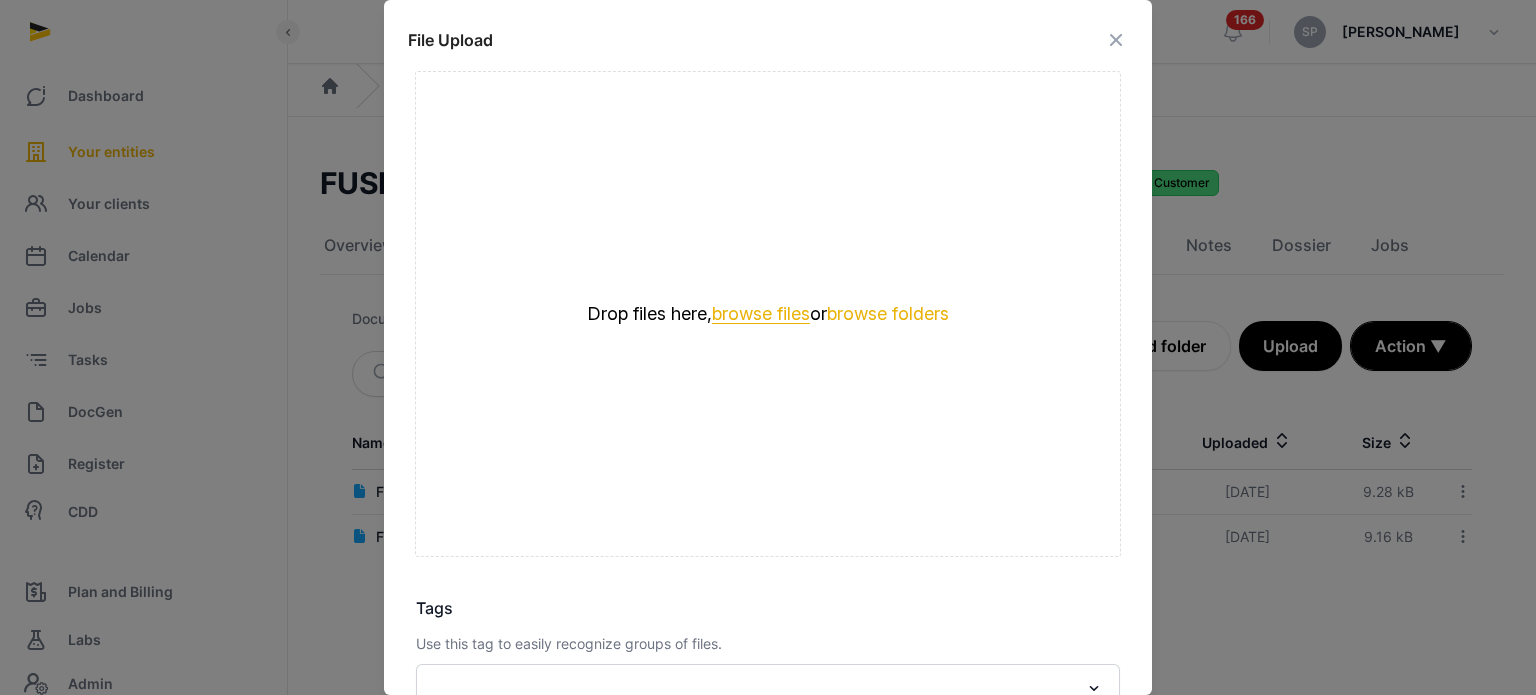 click on "browse files" at bounding box center [761, 314] 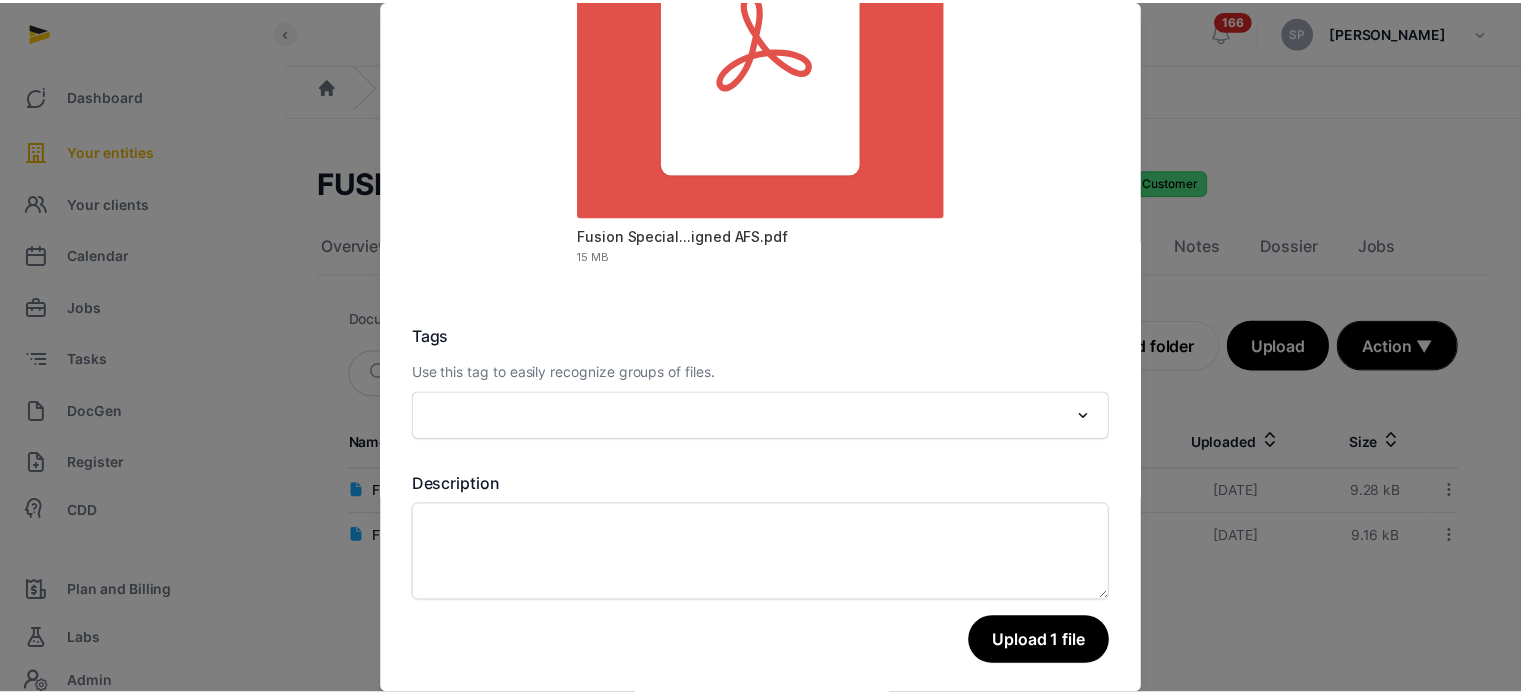 scroll, scrollTop: 282, scrollLeft: 0, axis: vertical 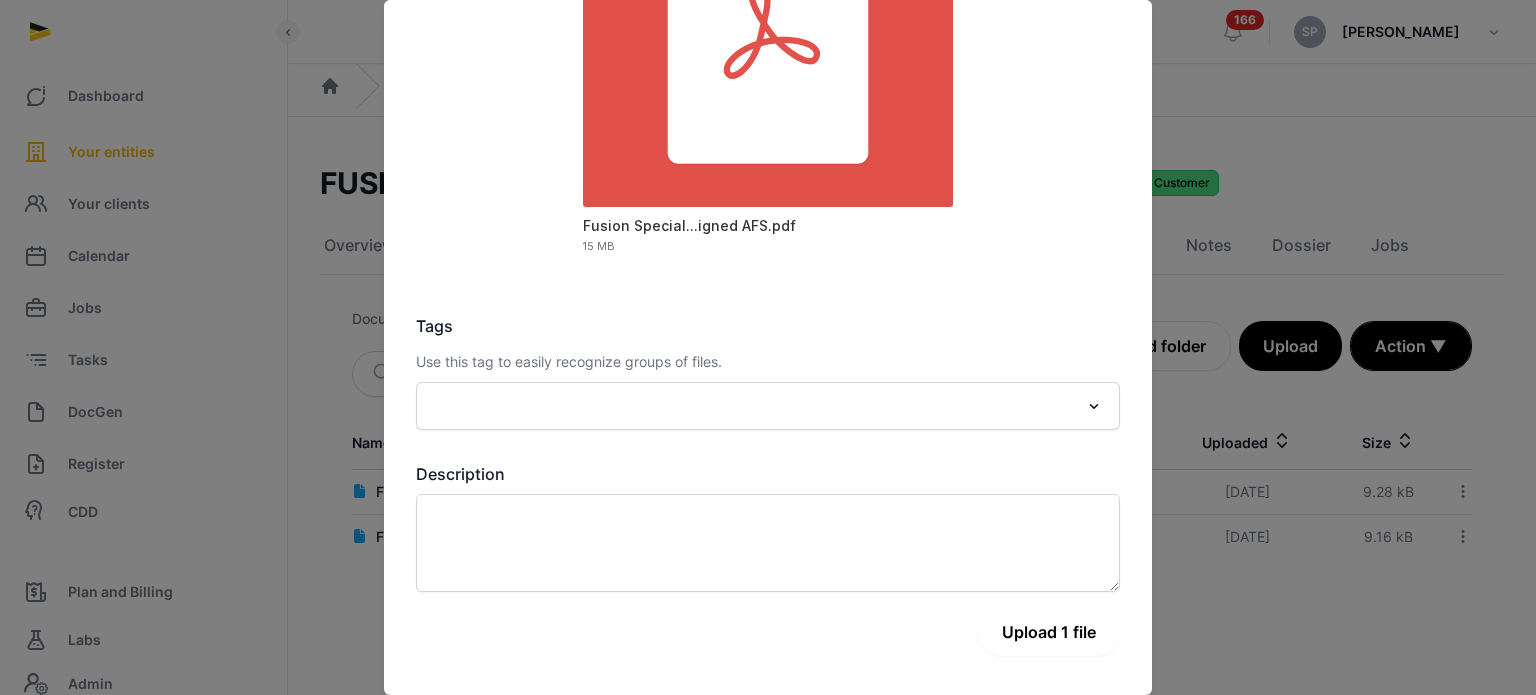 click on "Upload 1 file" at bounding box center [1049, 632] 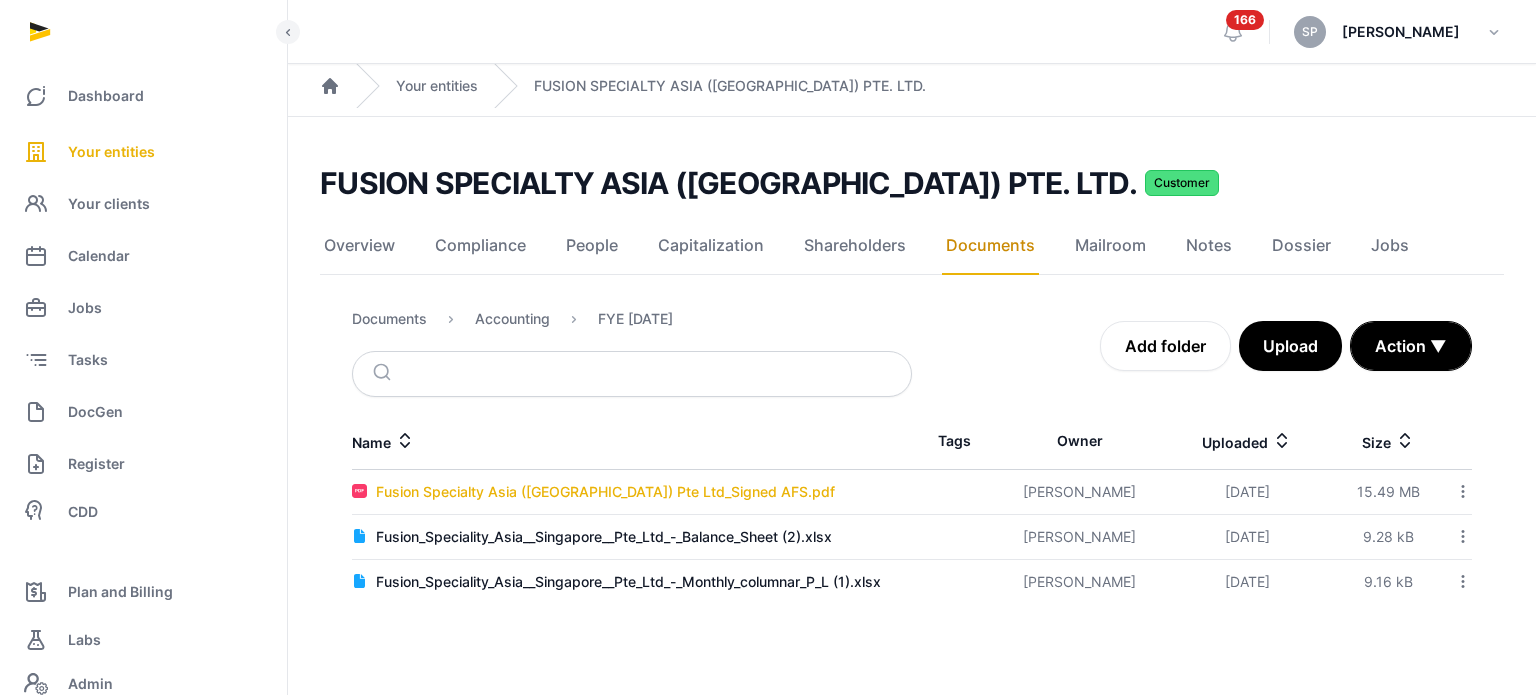 click on "Fusion Specialty Asia (Singapore) Pte Ltd_Signed AFS.pdf" at bounding box center (605, 492) 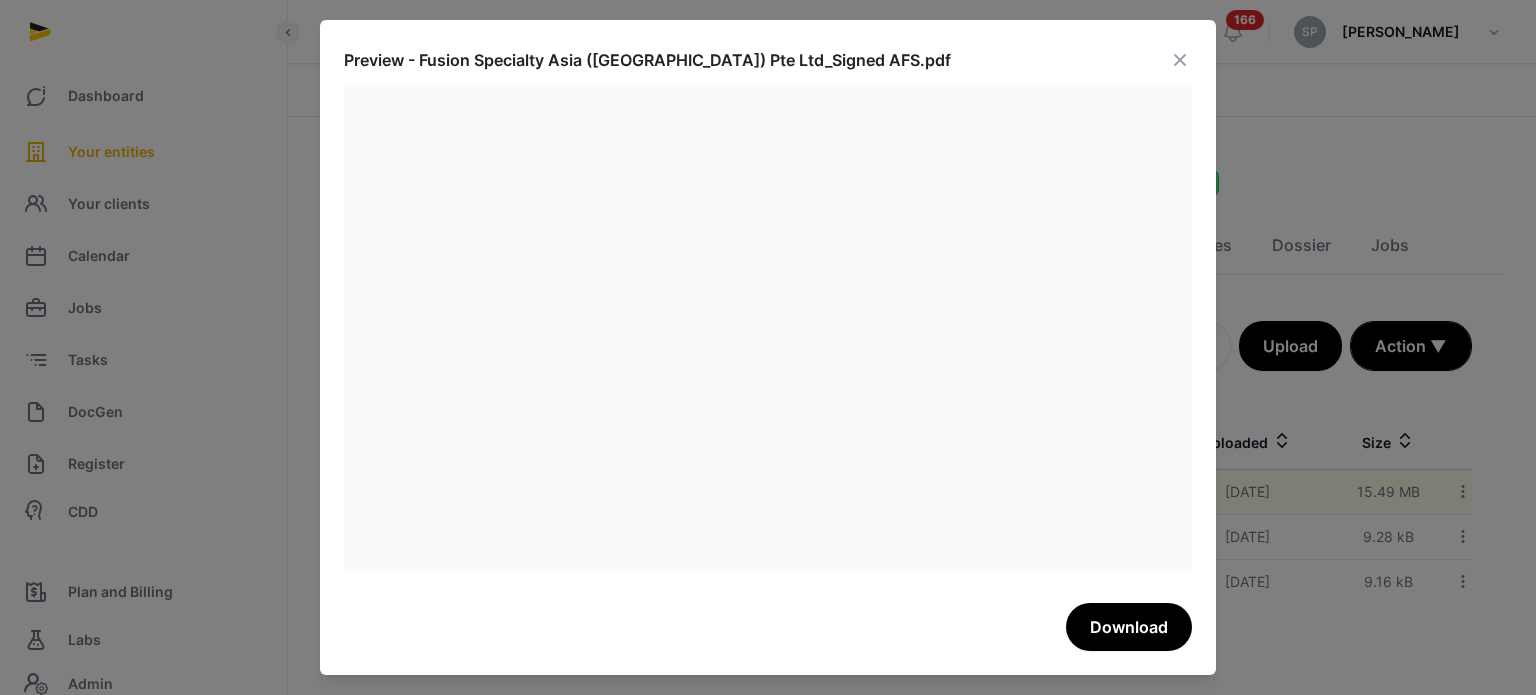 click at bounding box center [1180, 60] 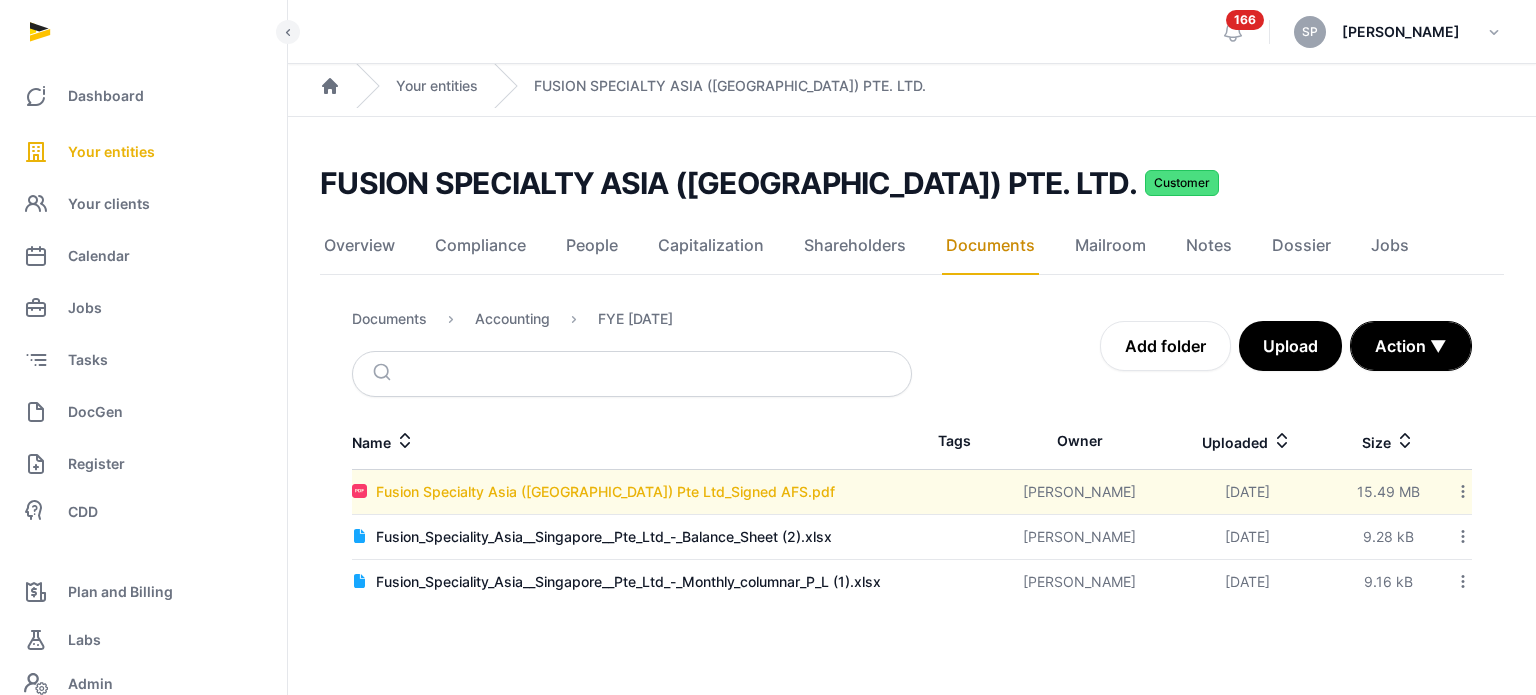 click on "Fusion Specialty Asia (Singapore) Pte Ltd_Signed AFS.pdf" at bounding box center [605, 492] 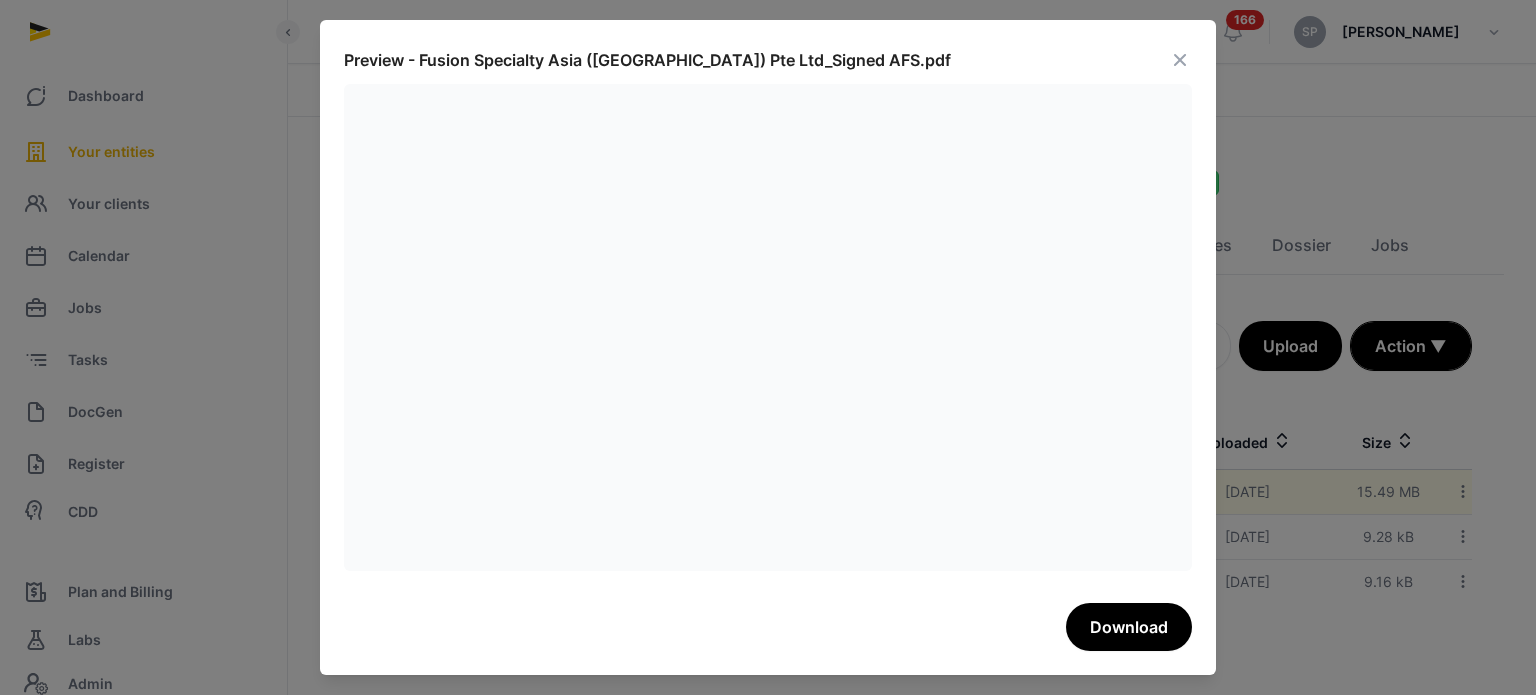 click at bounding box center [1180, 60] 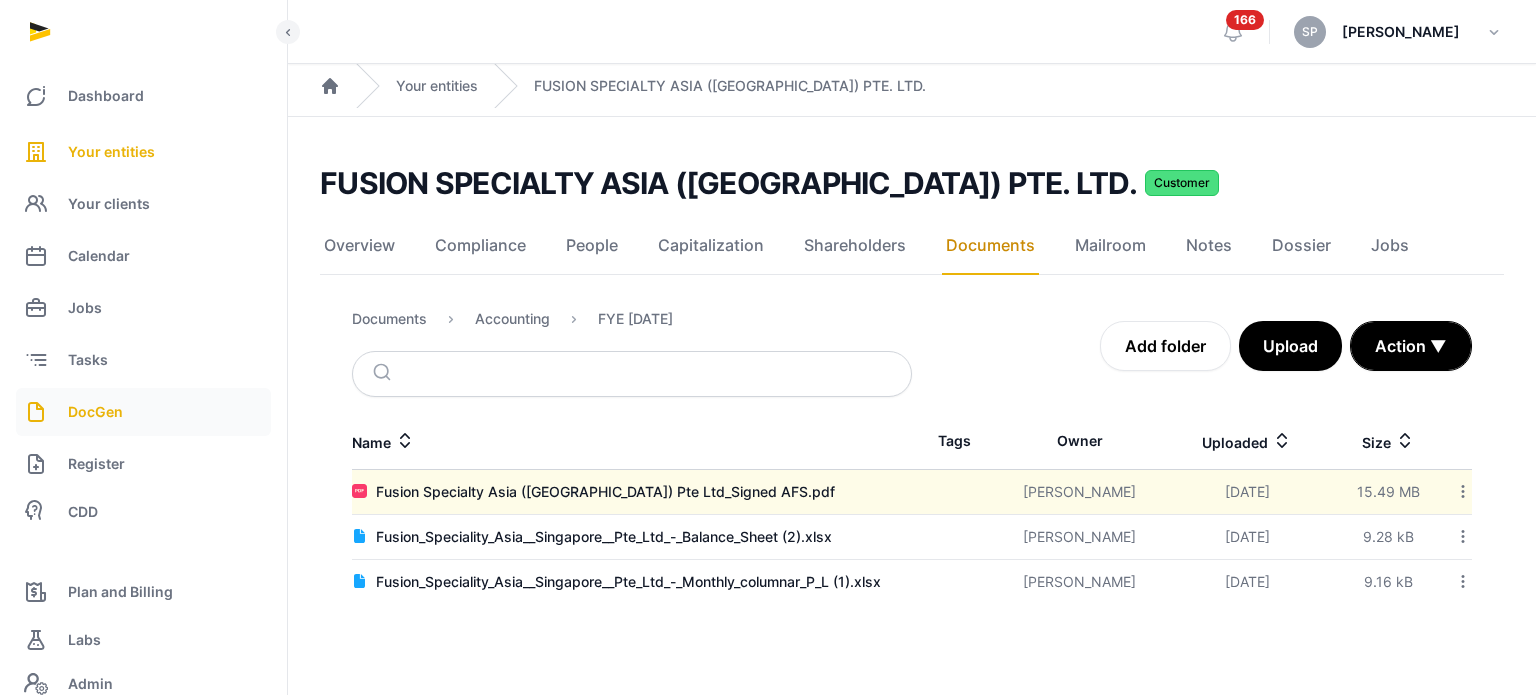click on "DocGen" at bounding box center (95, 412) 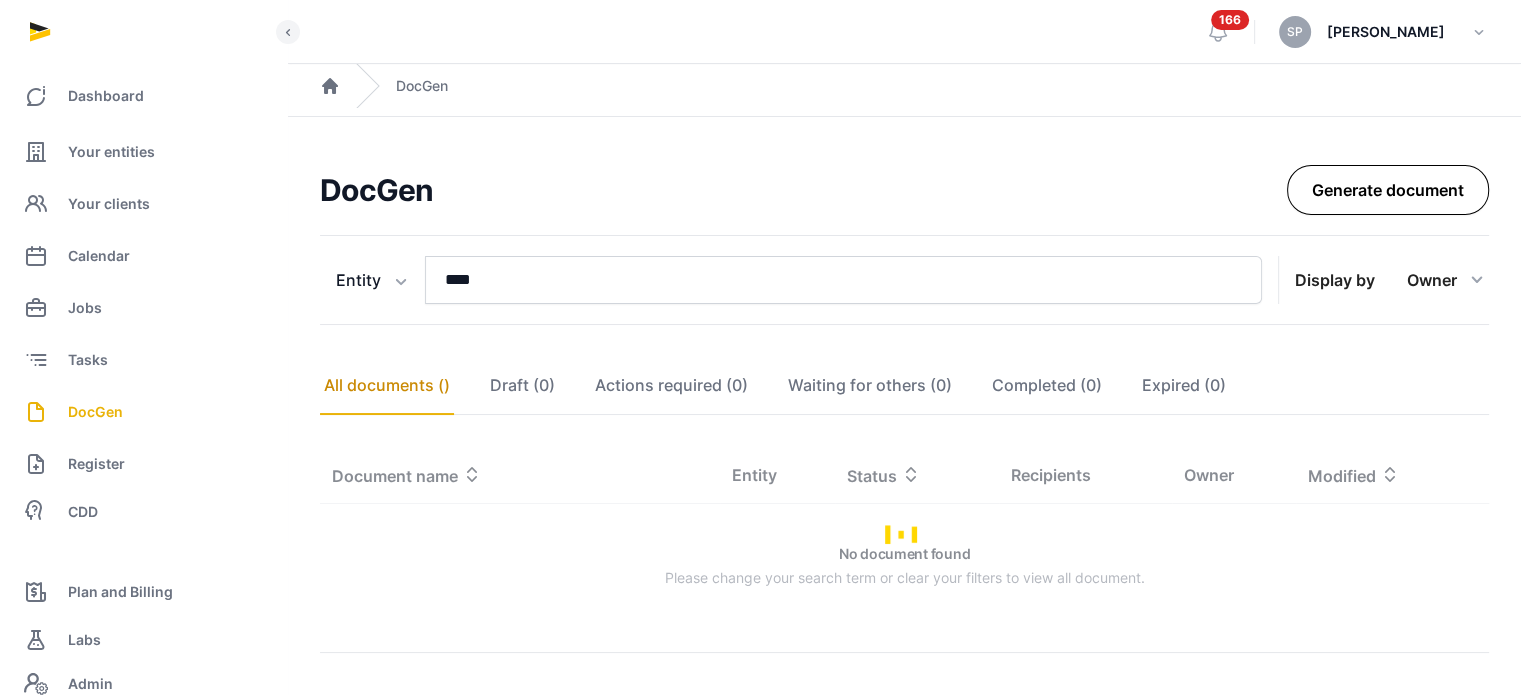 click on "Generate document" at bounding box center [1388, 190] 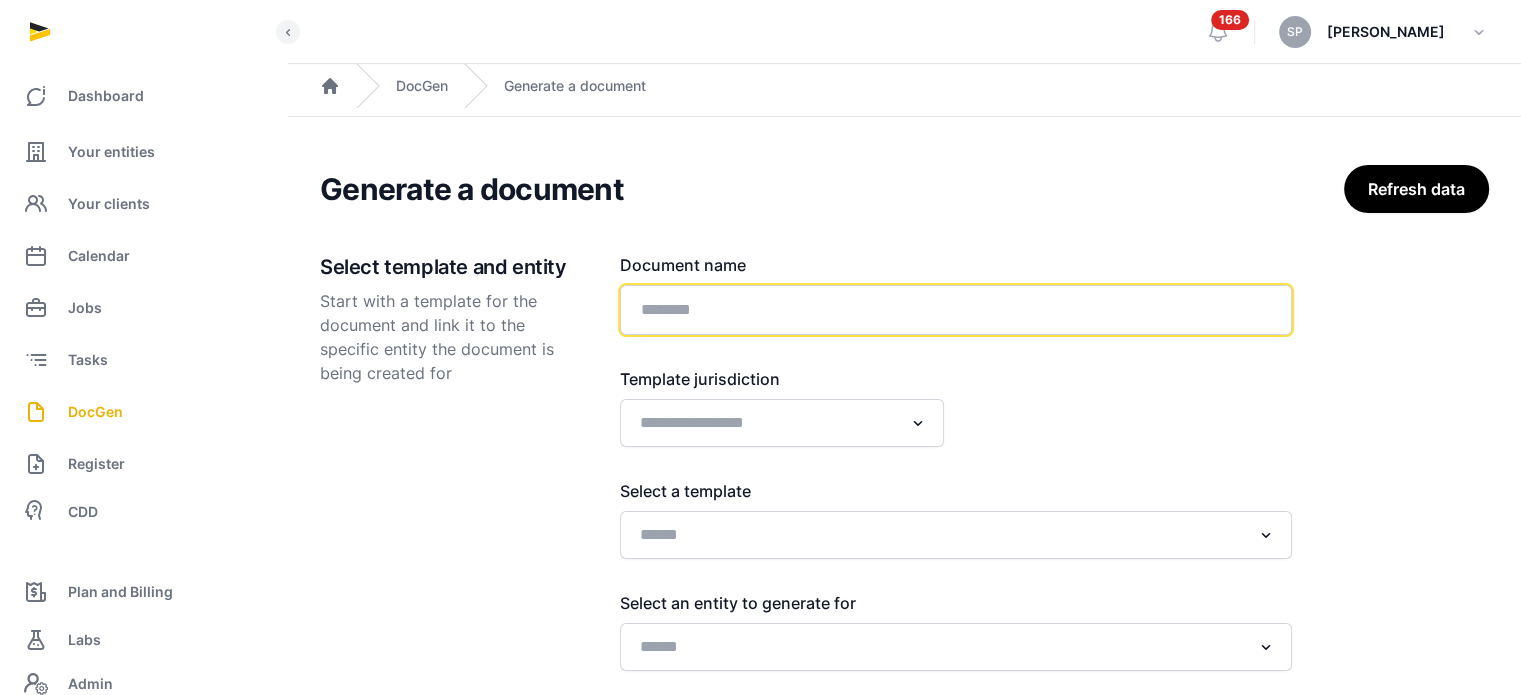 click 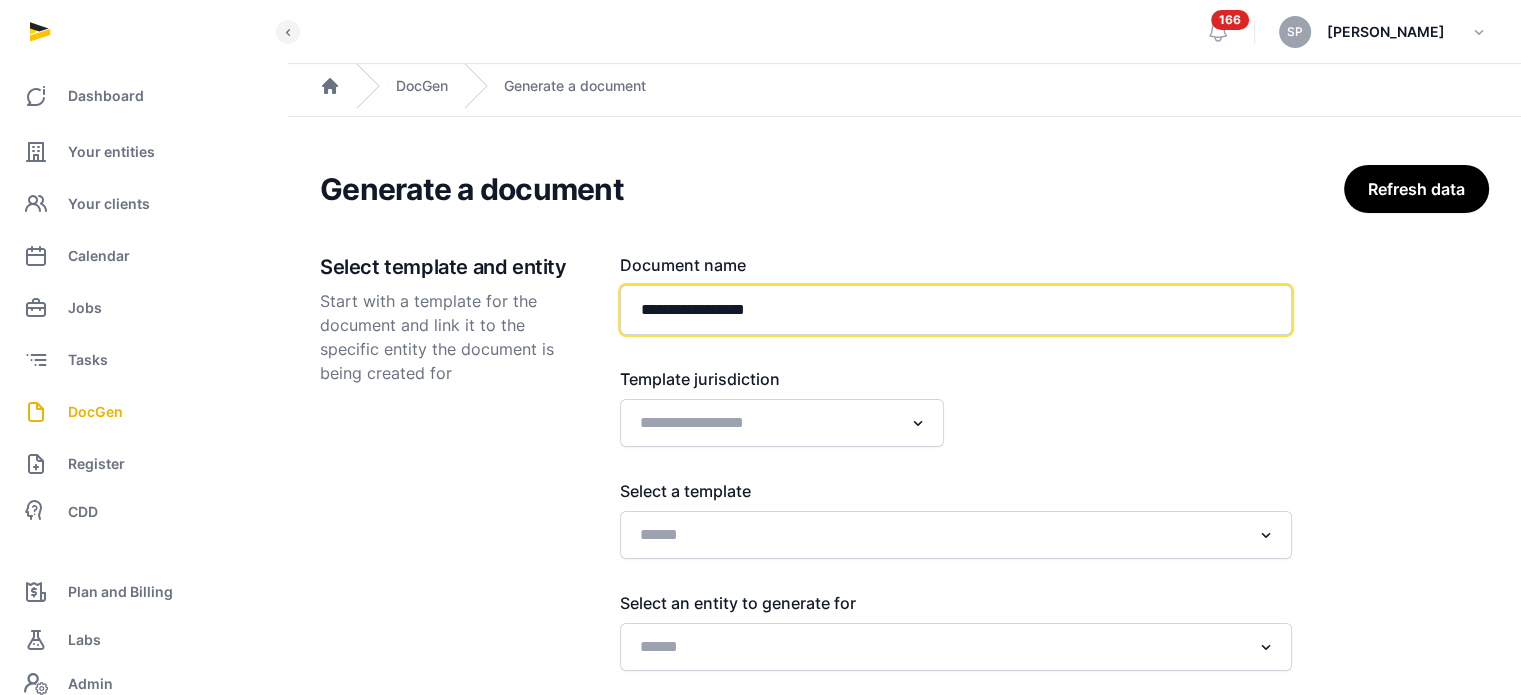 paste on "**********" 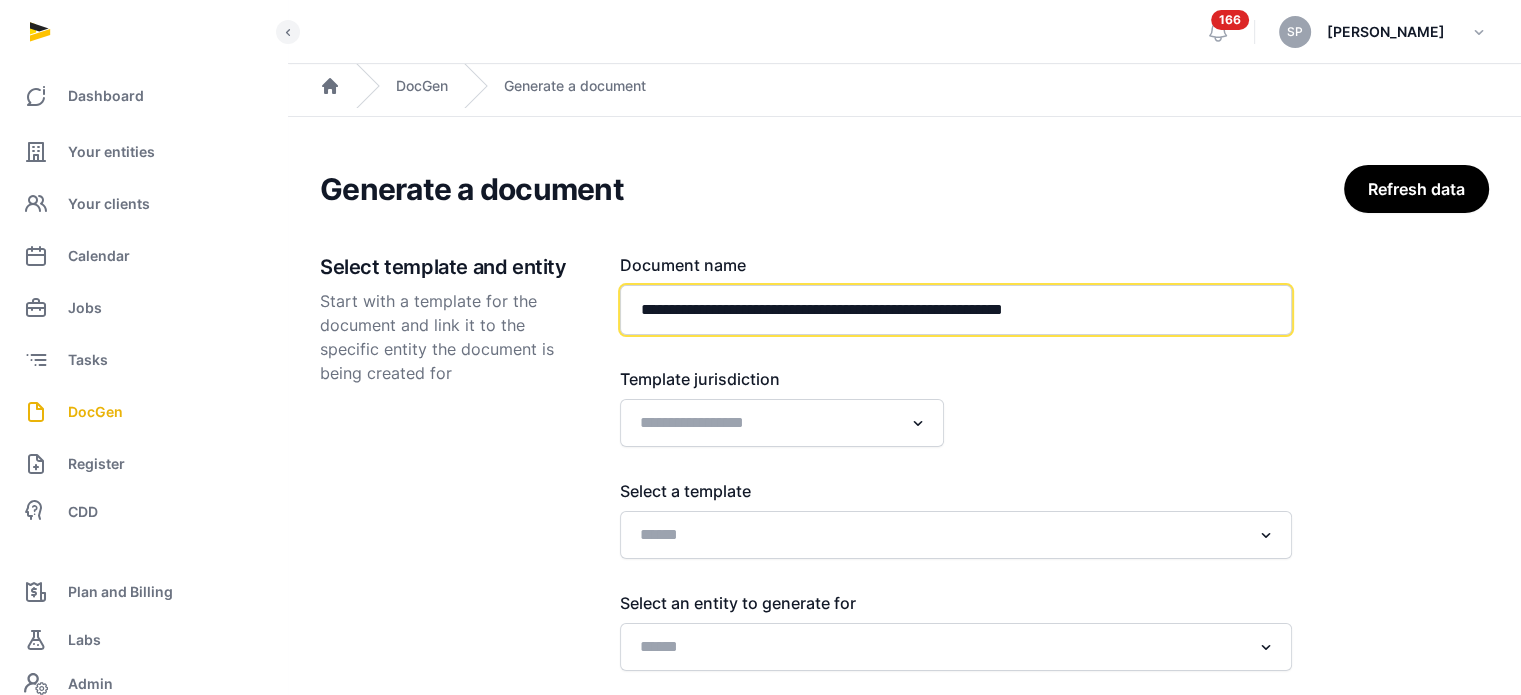type on "**********" 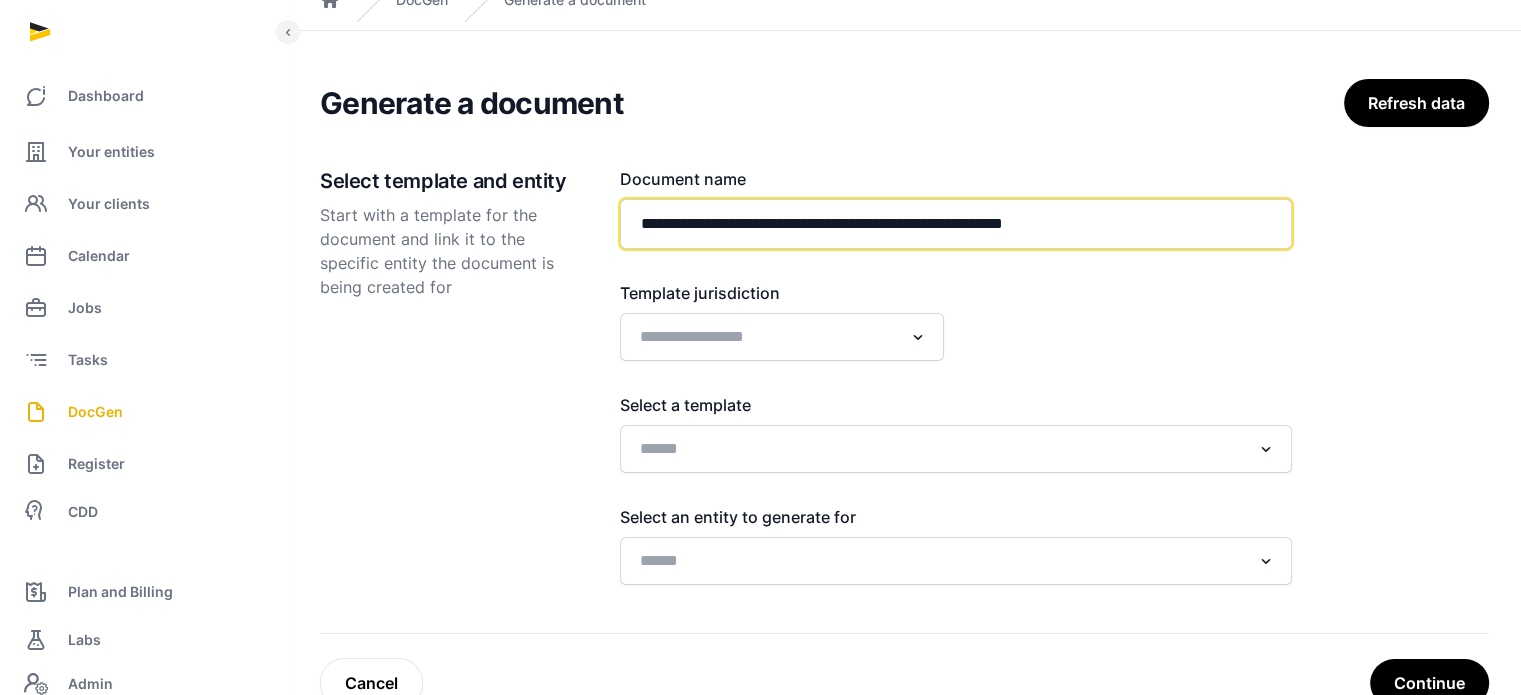 scroll, scrollTop: 137, scrollLeft: 0, axis: vertical 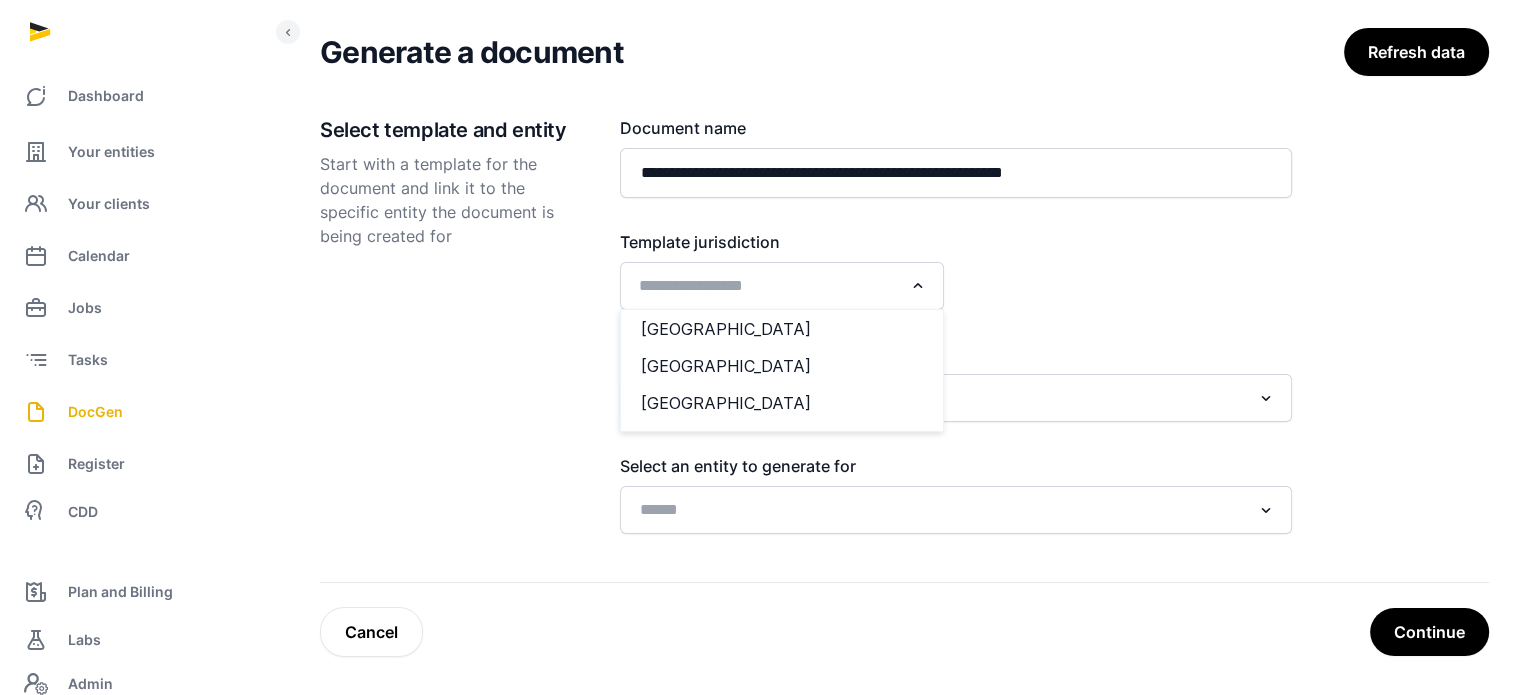 click 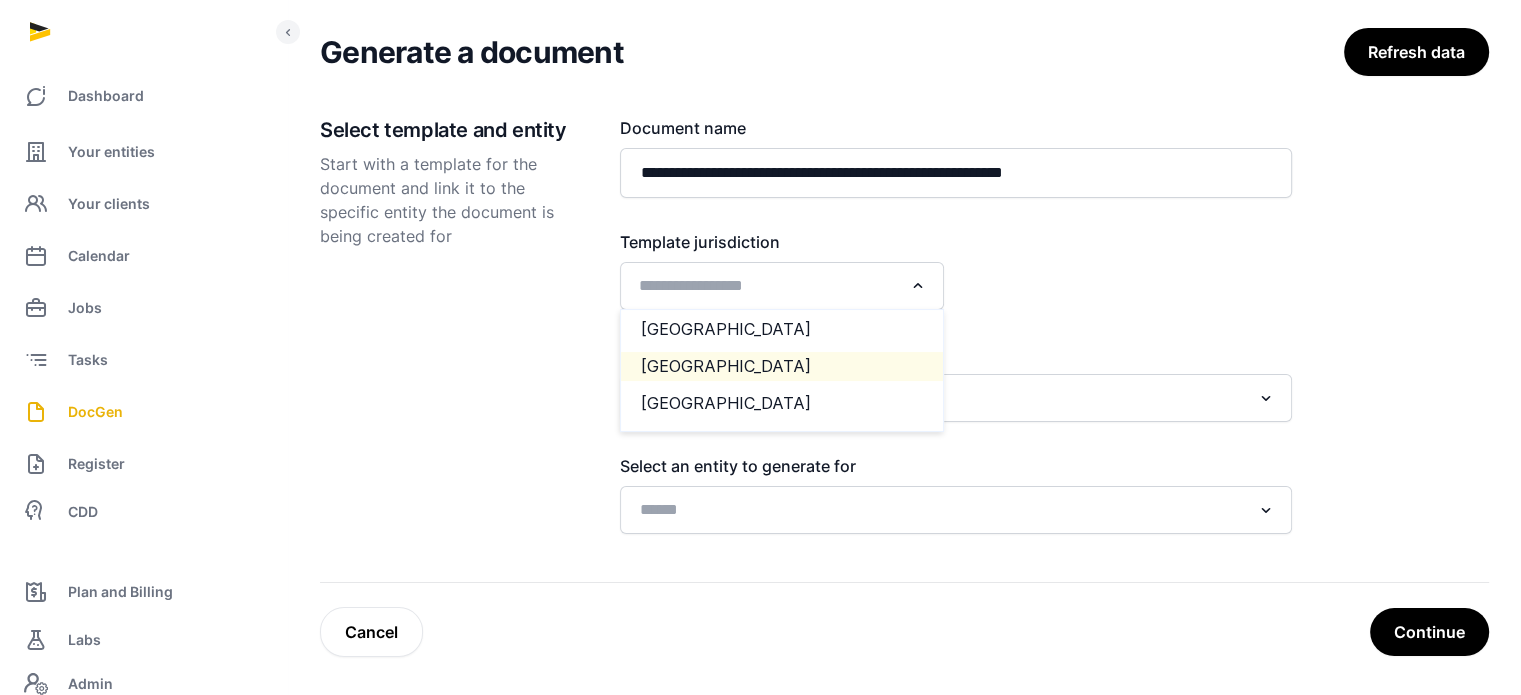 click on "[GEOGRAPHIC_DATA]" 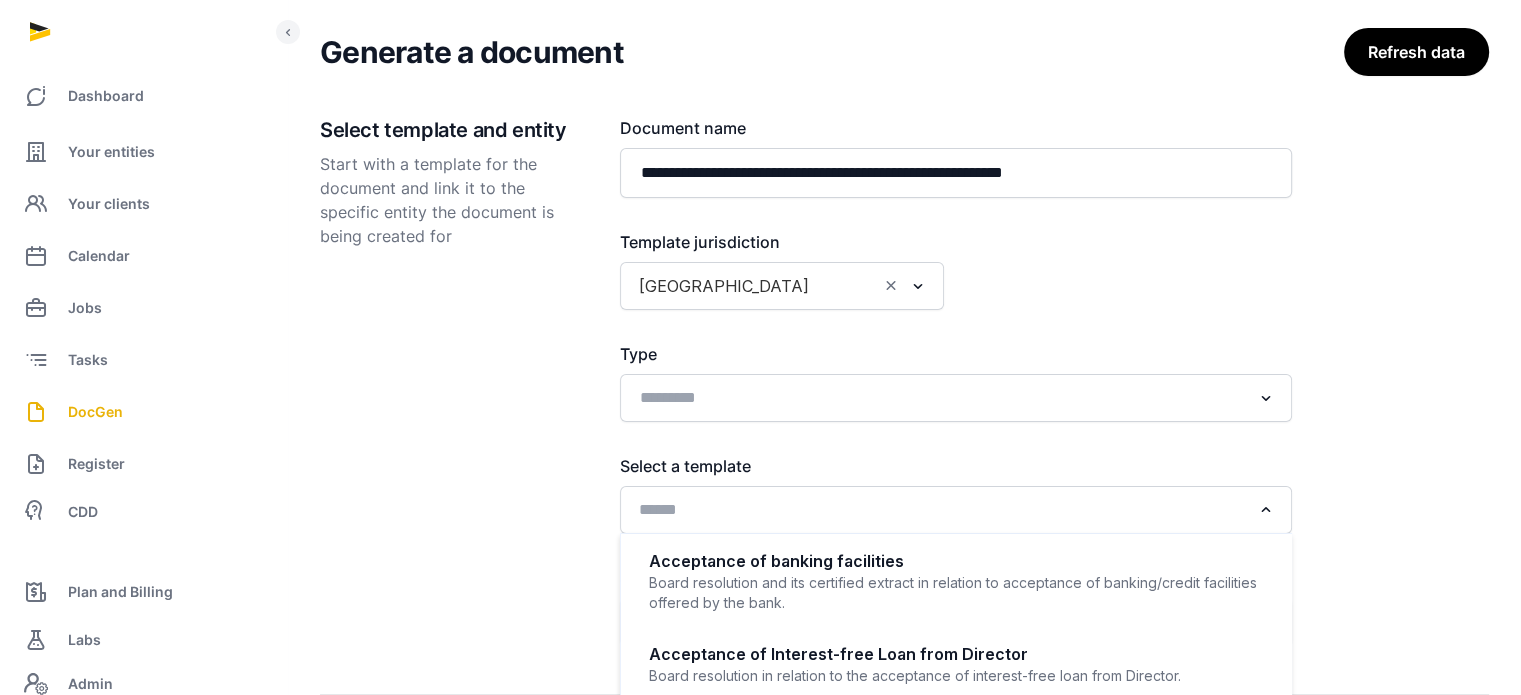 click on "Loading..." 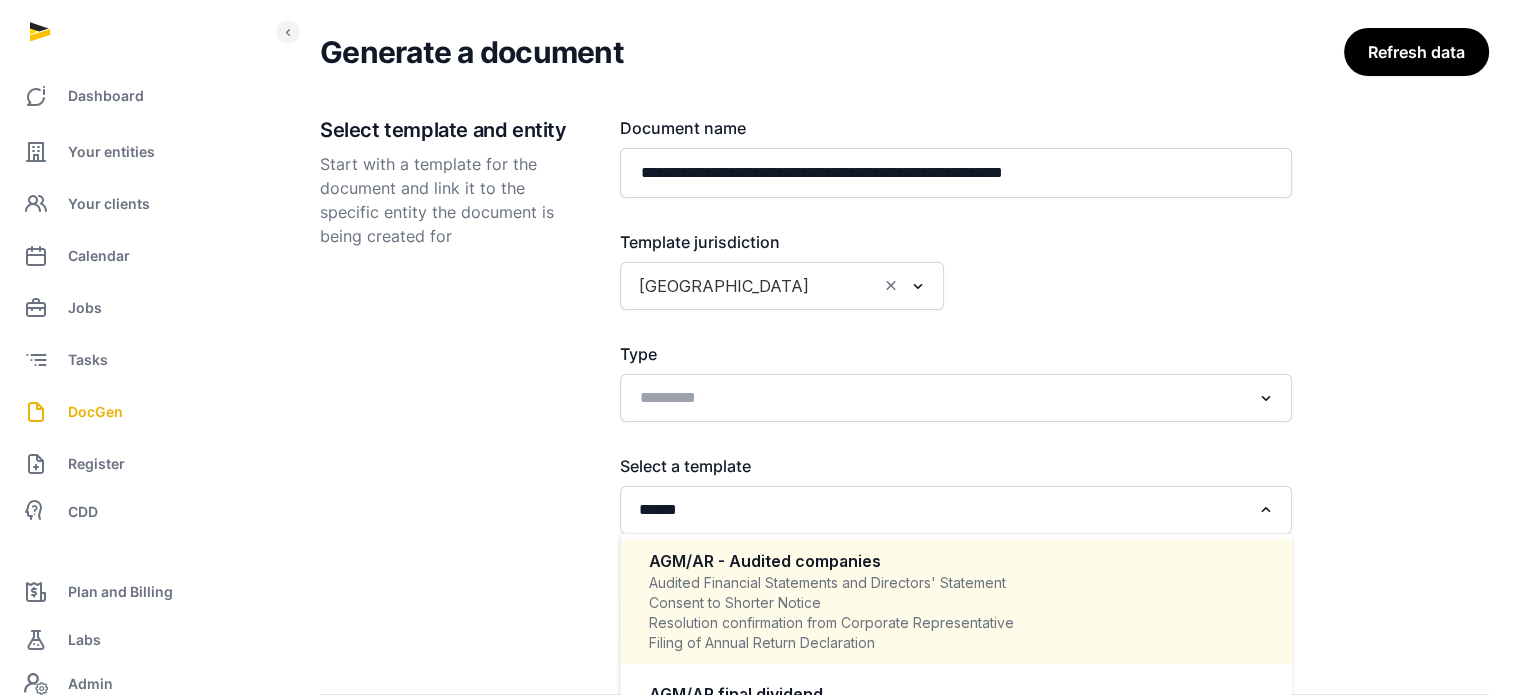click on "Audited Financial Statements and Directors' Statement
Consent to Shorter Notice
Resolution confirmation from Corporate Representative
Filing of Annual Return Declaration" at bounding box center (956, 613) 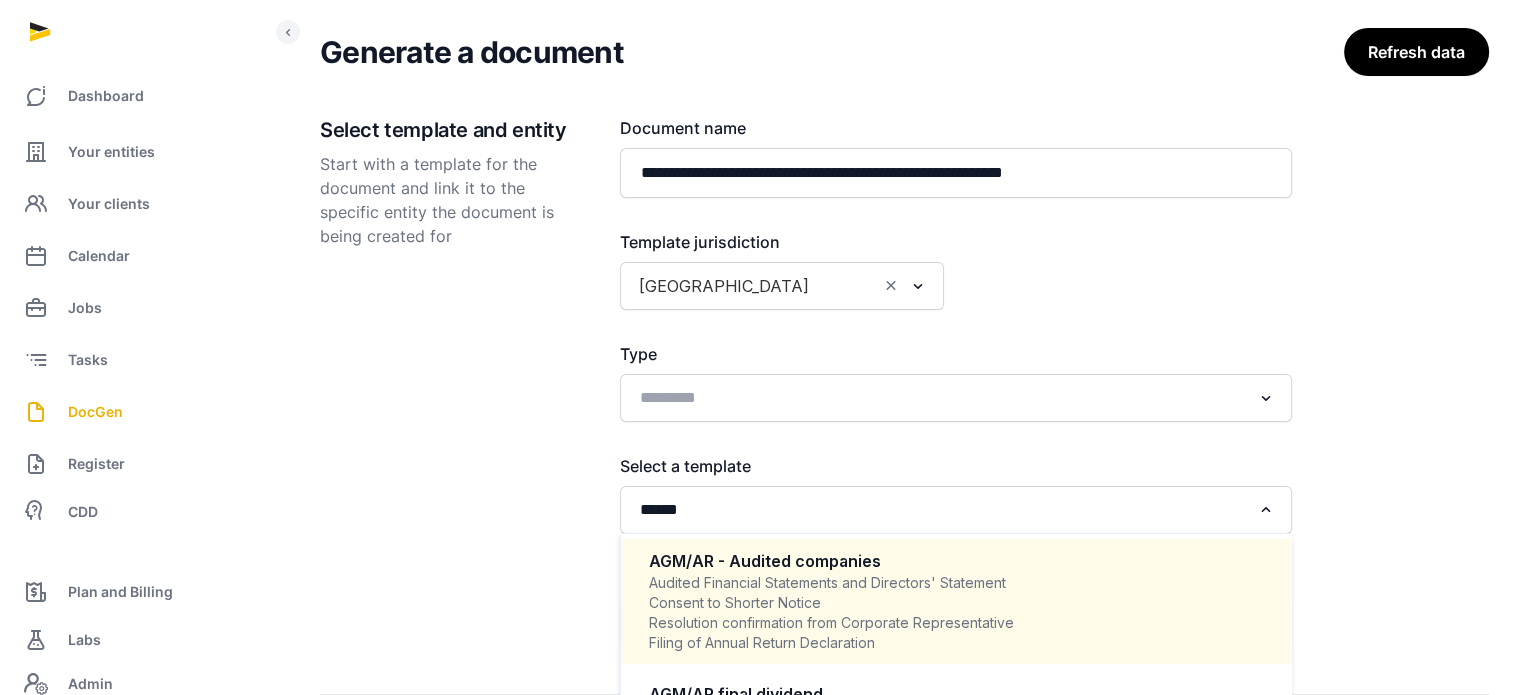 type 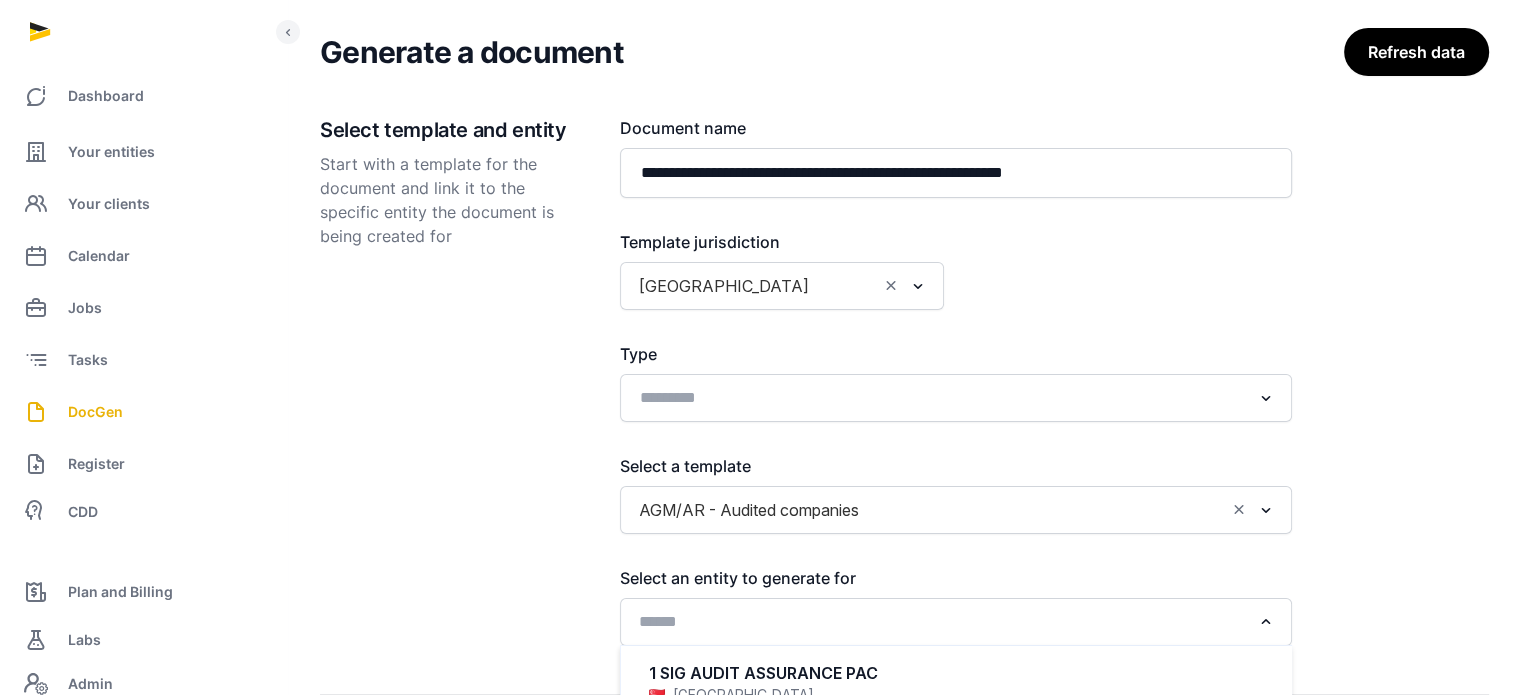 click 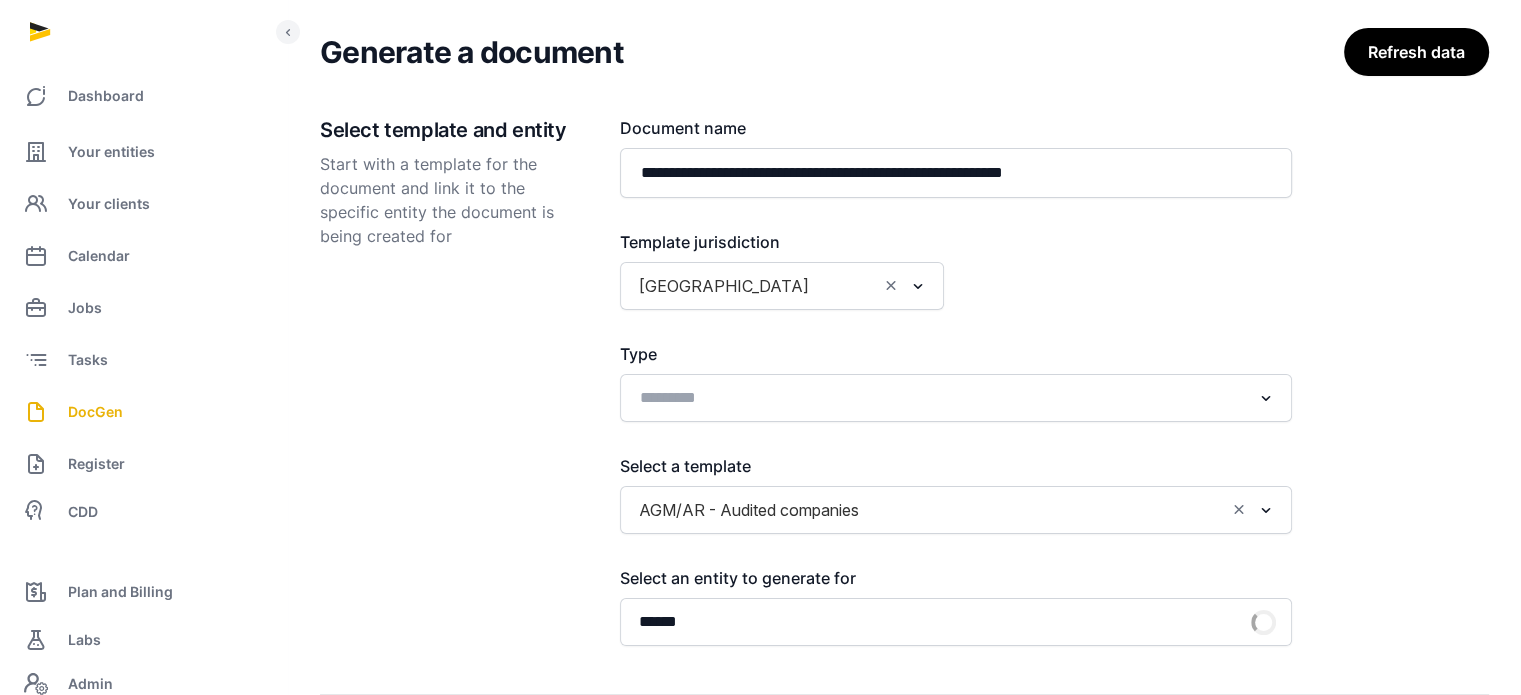 scroll, scrollTop: 249, scrollLeft: 0, axis: vertical 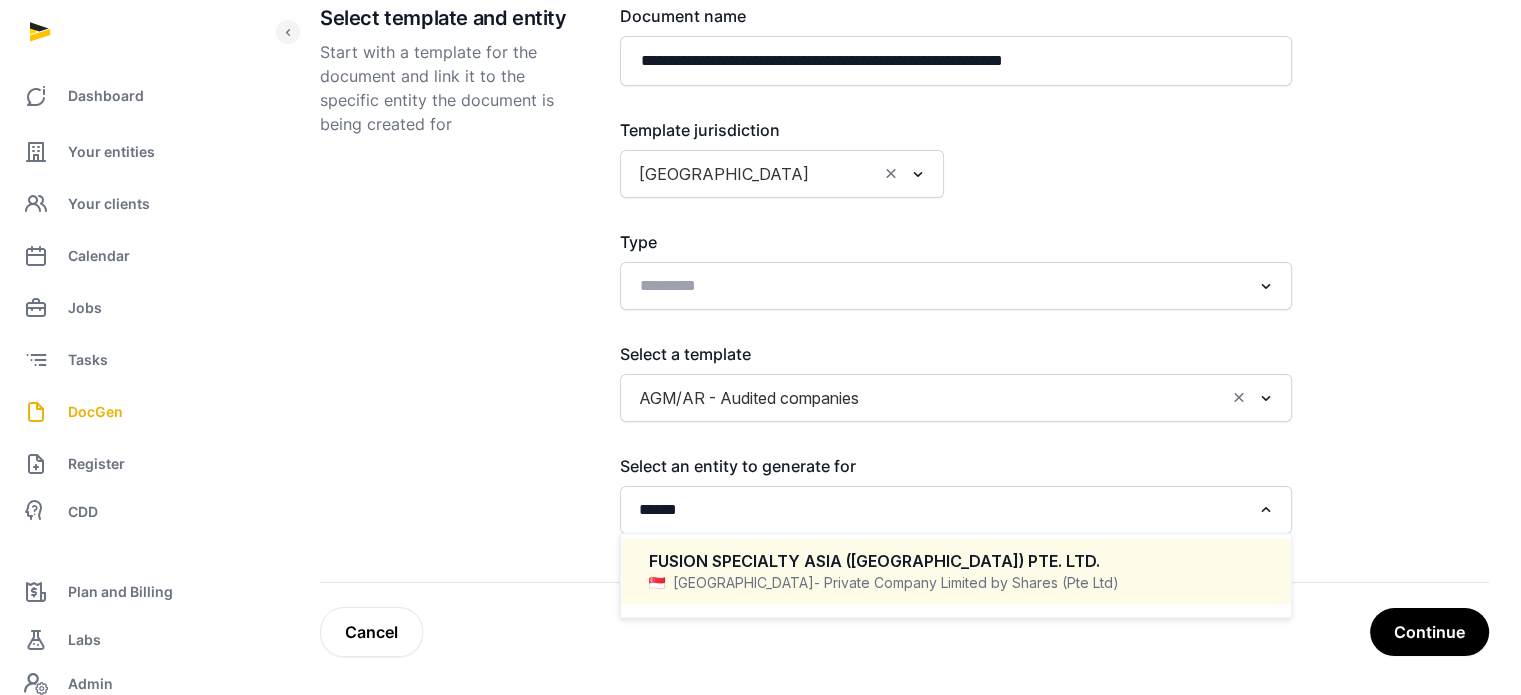 click on "- Private Company Limited by Shares (Pte Ltd)" at bounding box center (966, 583) 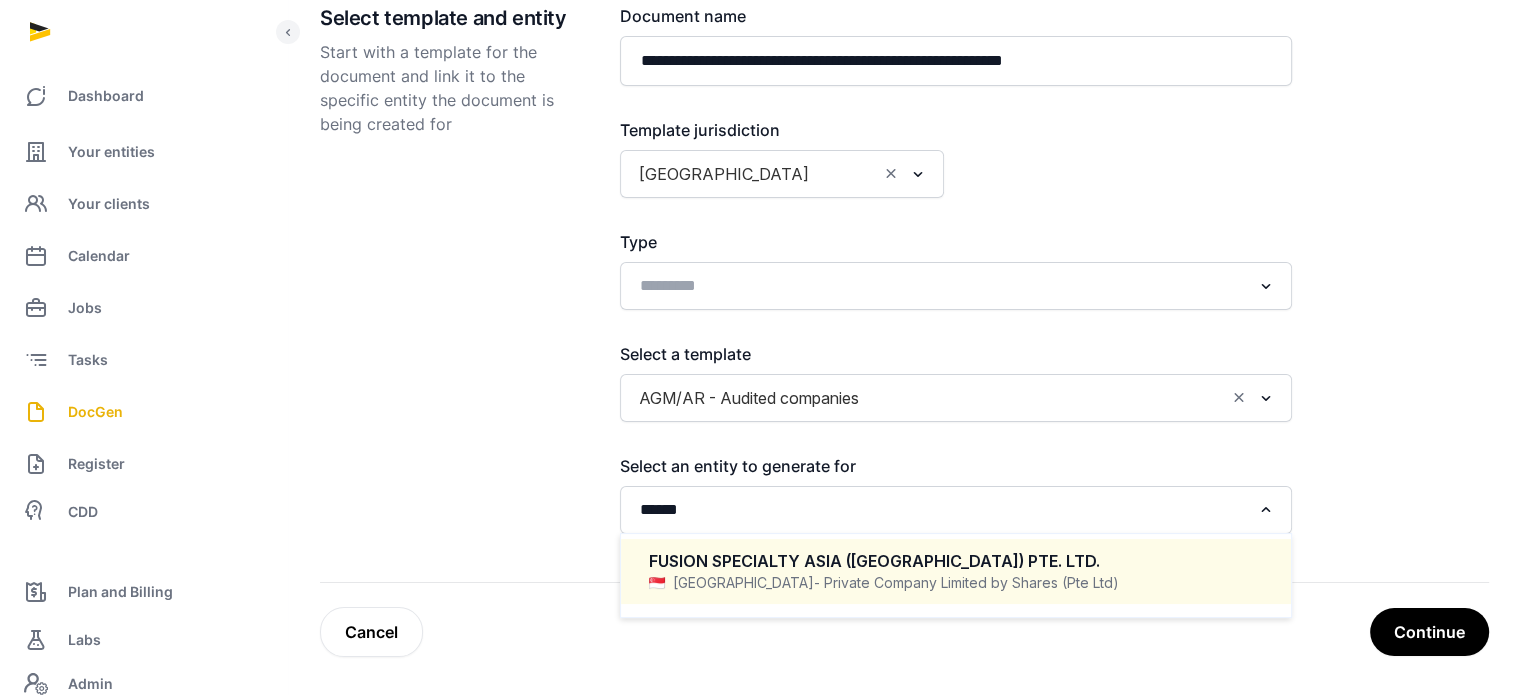 type 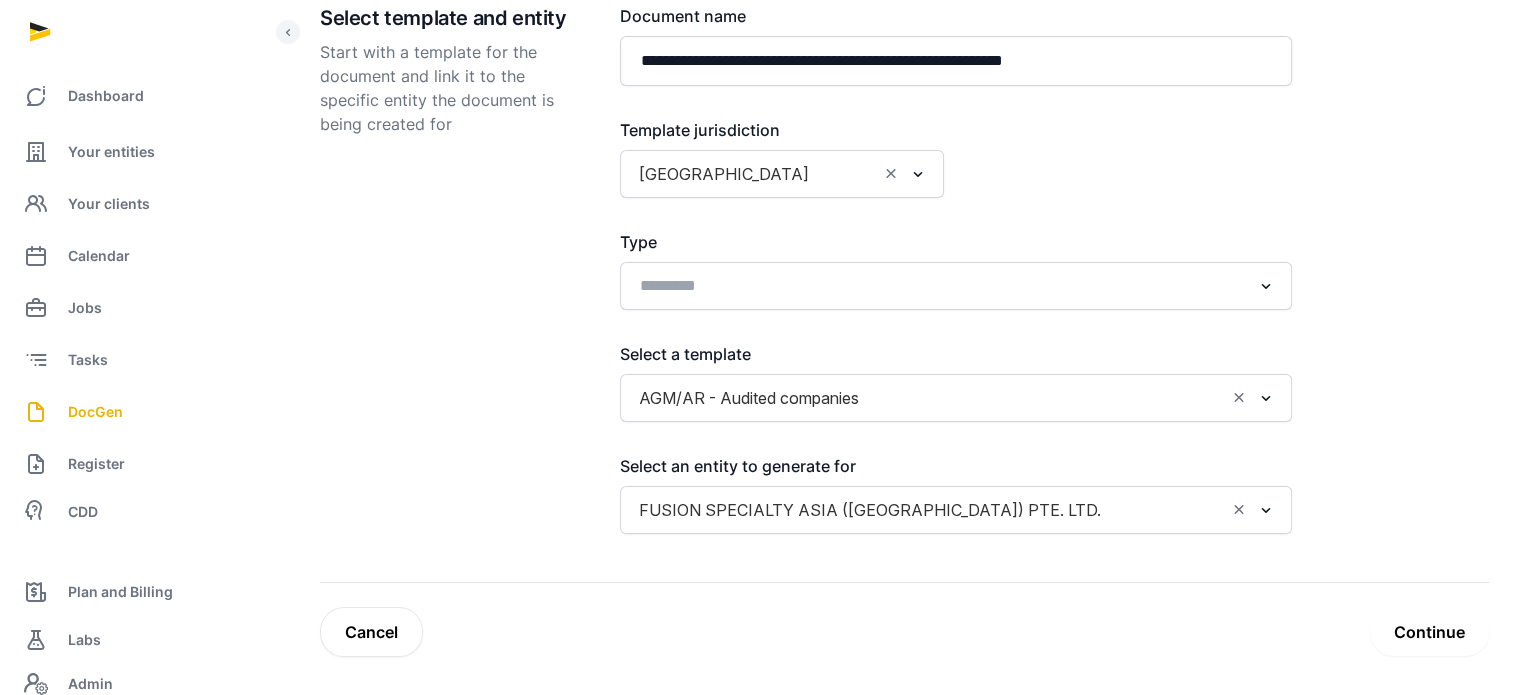 click on "Continue" at bounding box center (1429, 632) 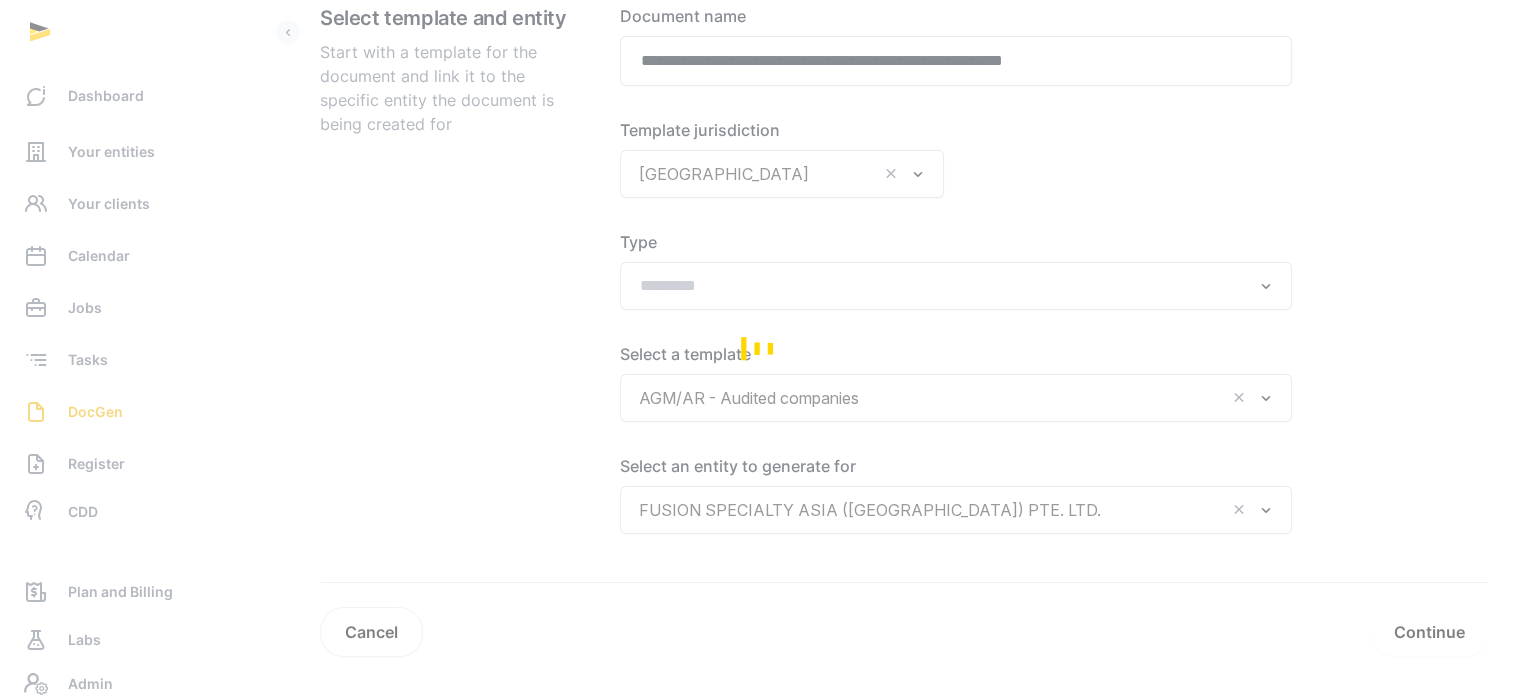 scroll, scrollTop: 308, scrollLeft: 0, axis: vertical 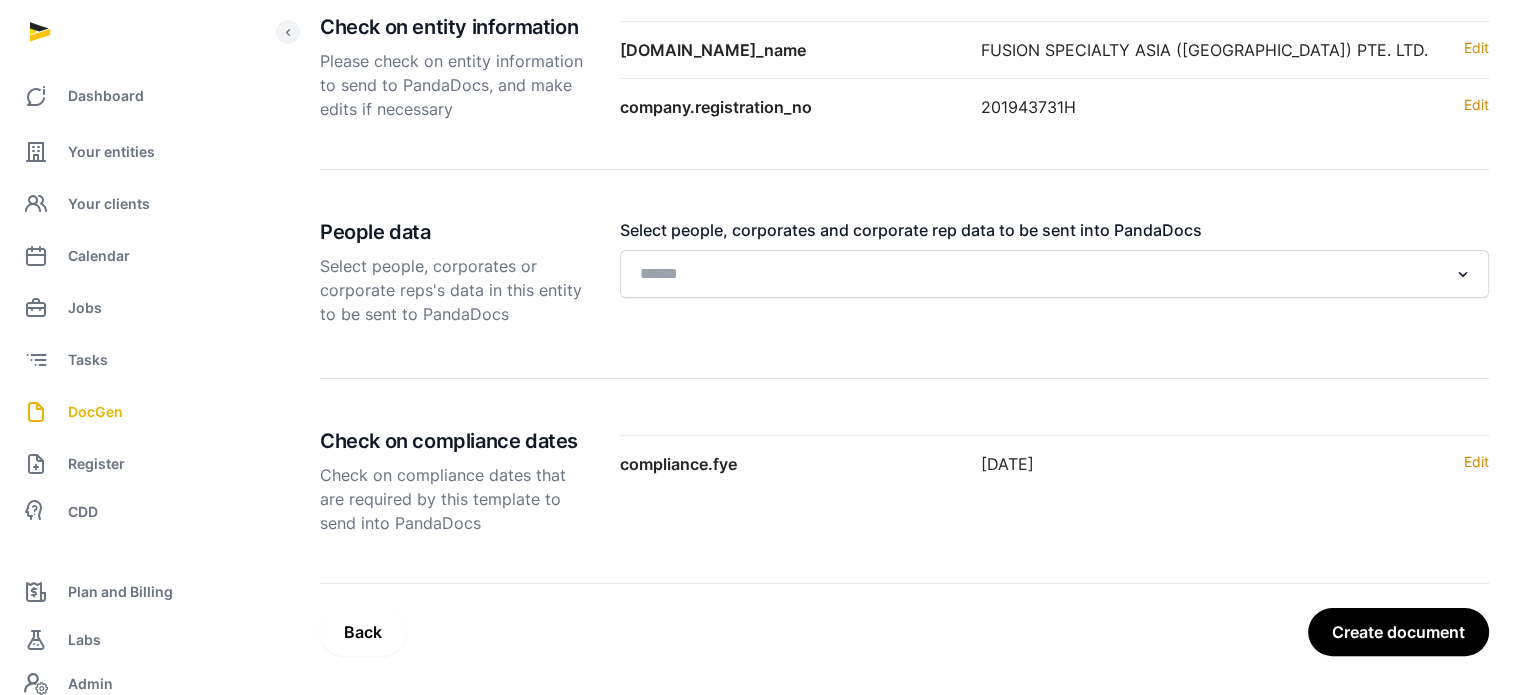 click on "Create document" at bounding box center [1398, 632] 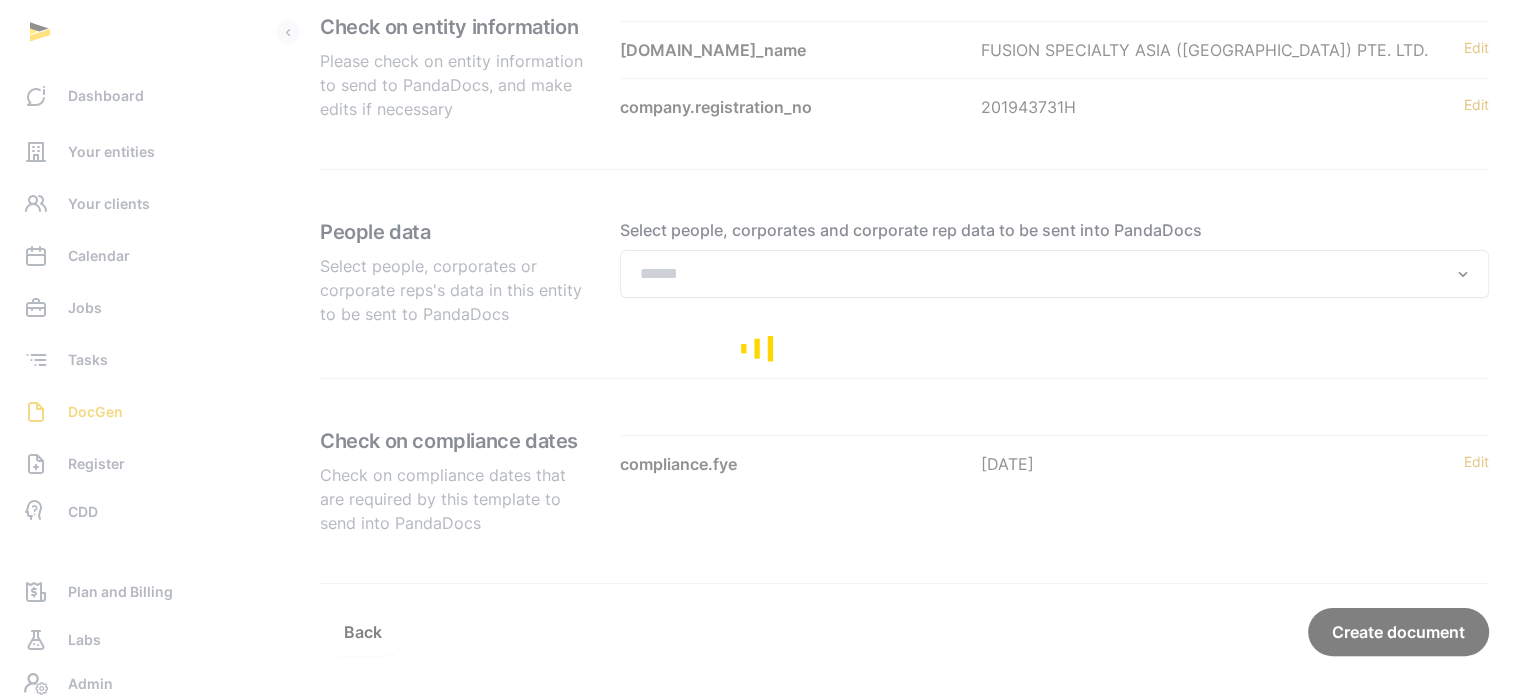 scroll, scrollTop: 0, scrollLeft: 0, axis: both 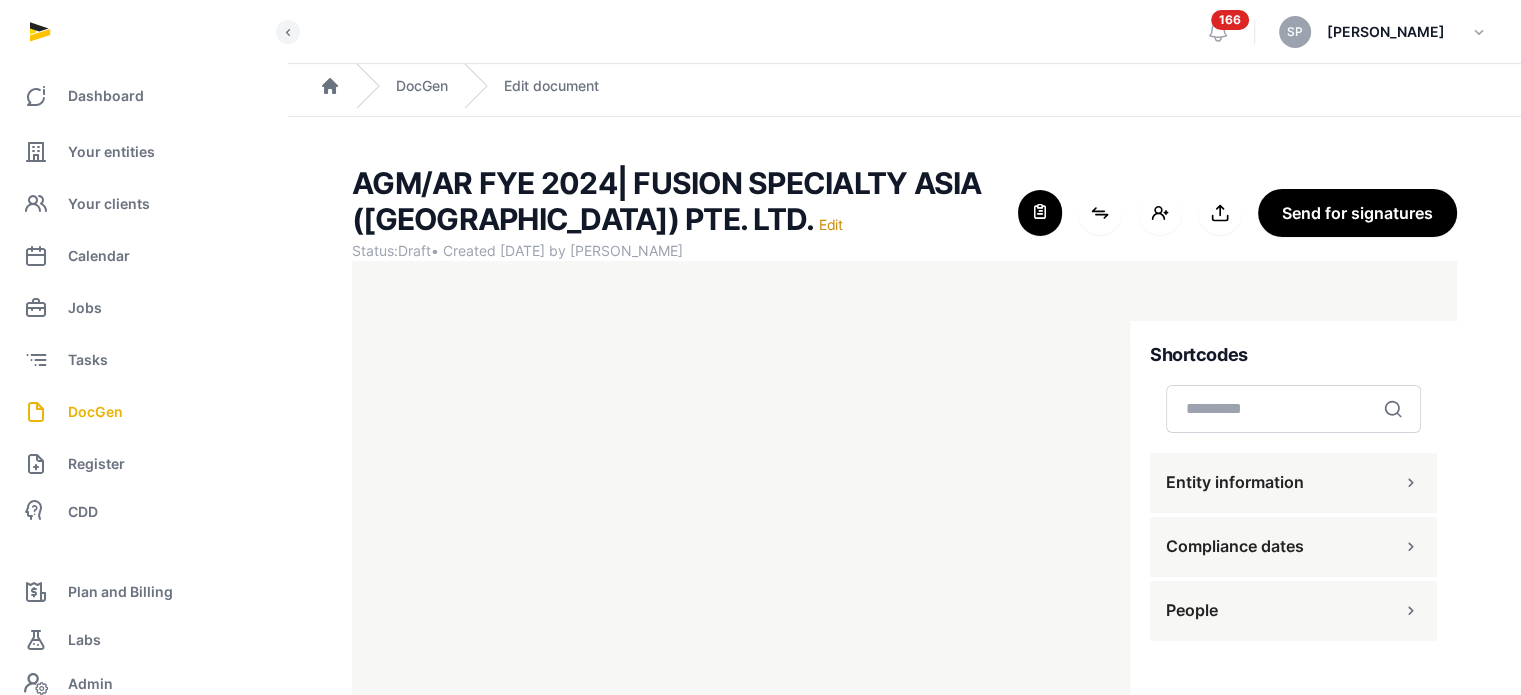 click on "People" at bounding box center (1293, 611) 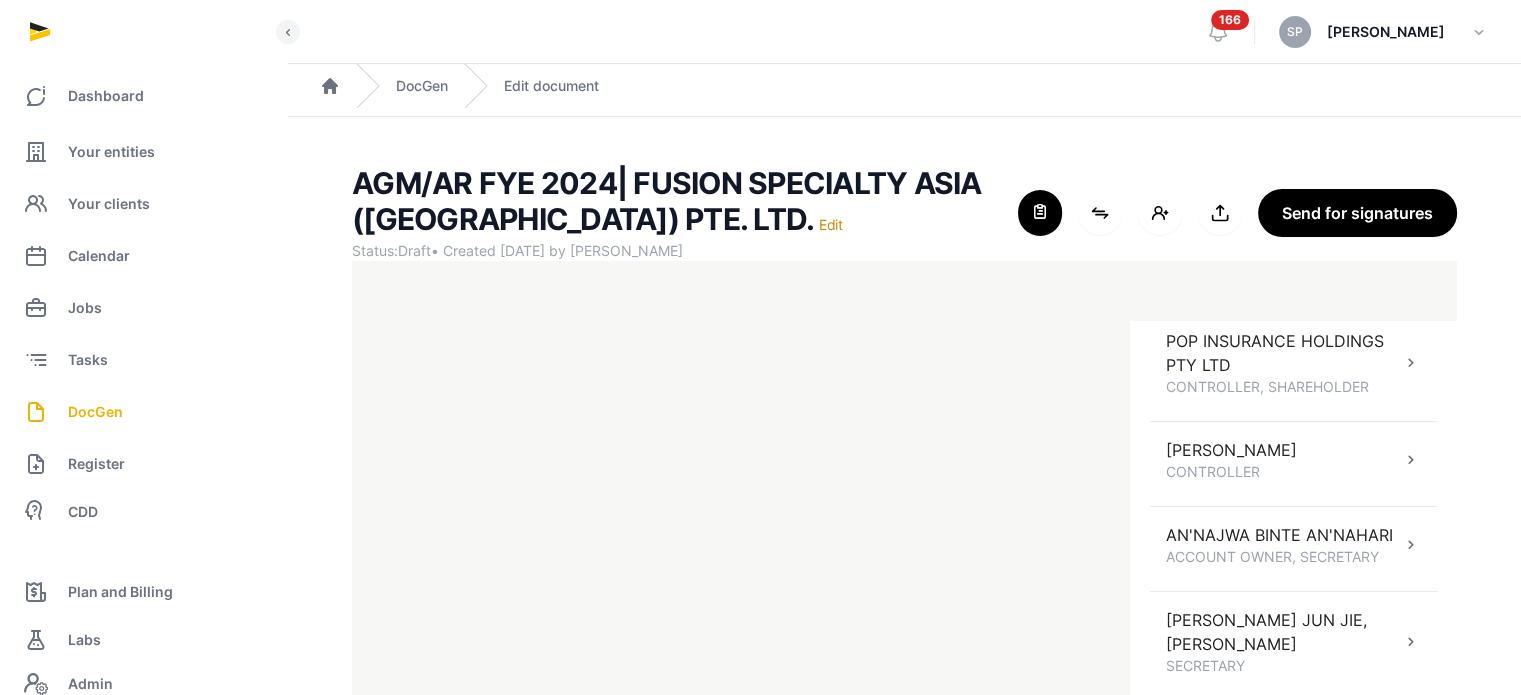 scroll, scrollTop: 578, scrollLeft: 0, axis: vertical 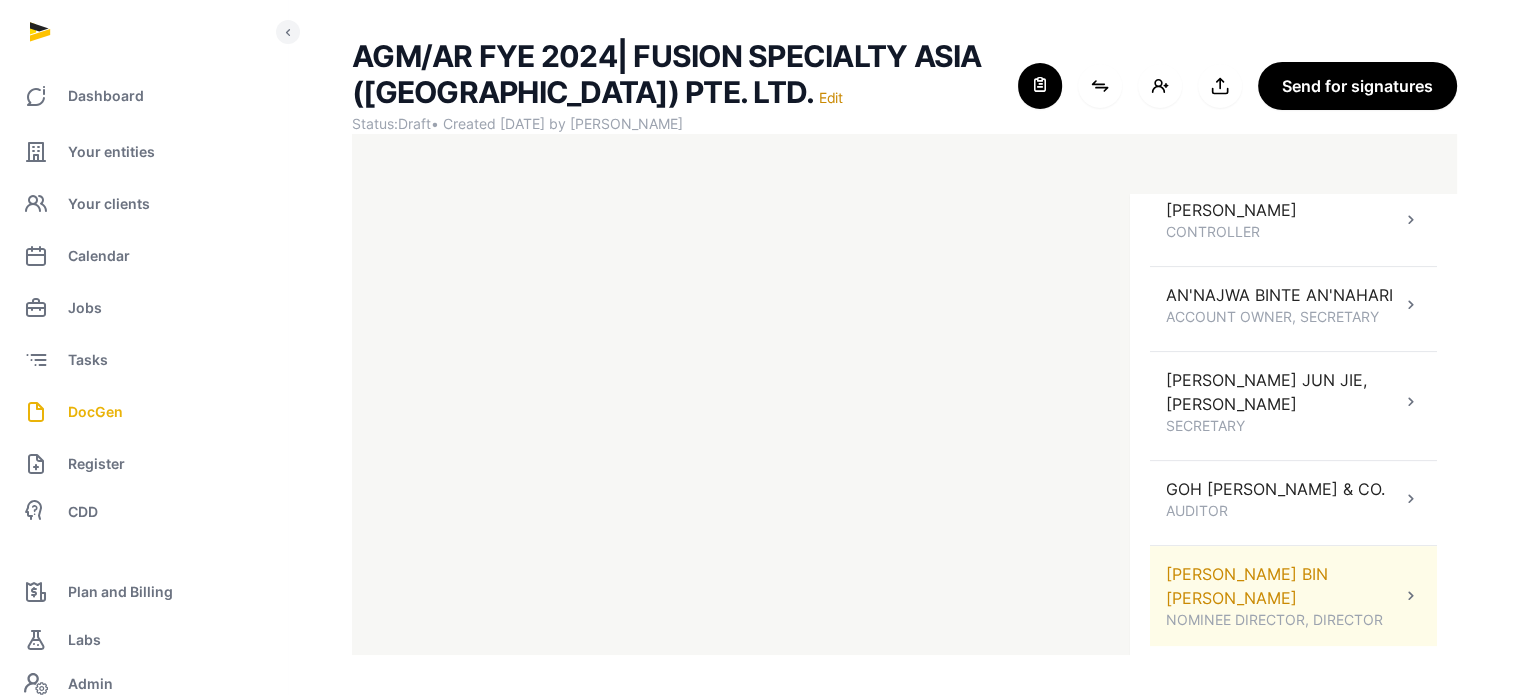 click on "MOHAMMAD FAHMY BIN RAIMI NOMINEE DIRECTOR, DIRECTOR" at bounding box center (1293, 596) 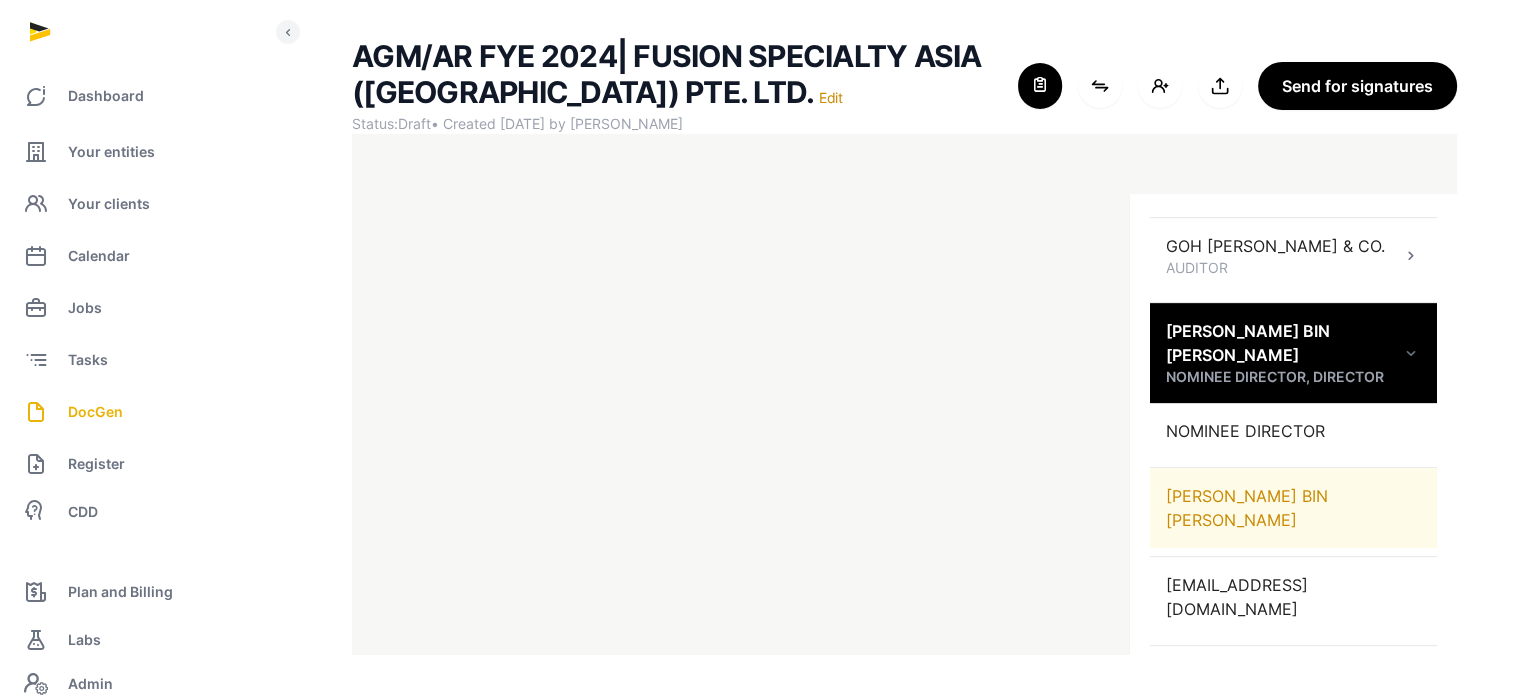 scroll, scrollTop: 881, scrollLeft: 0, axis: vertical 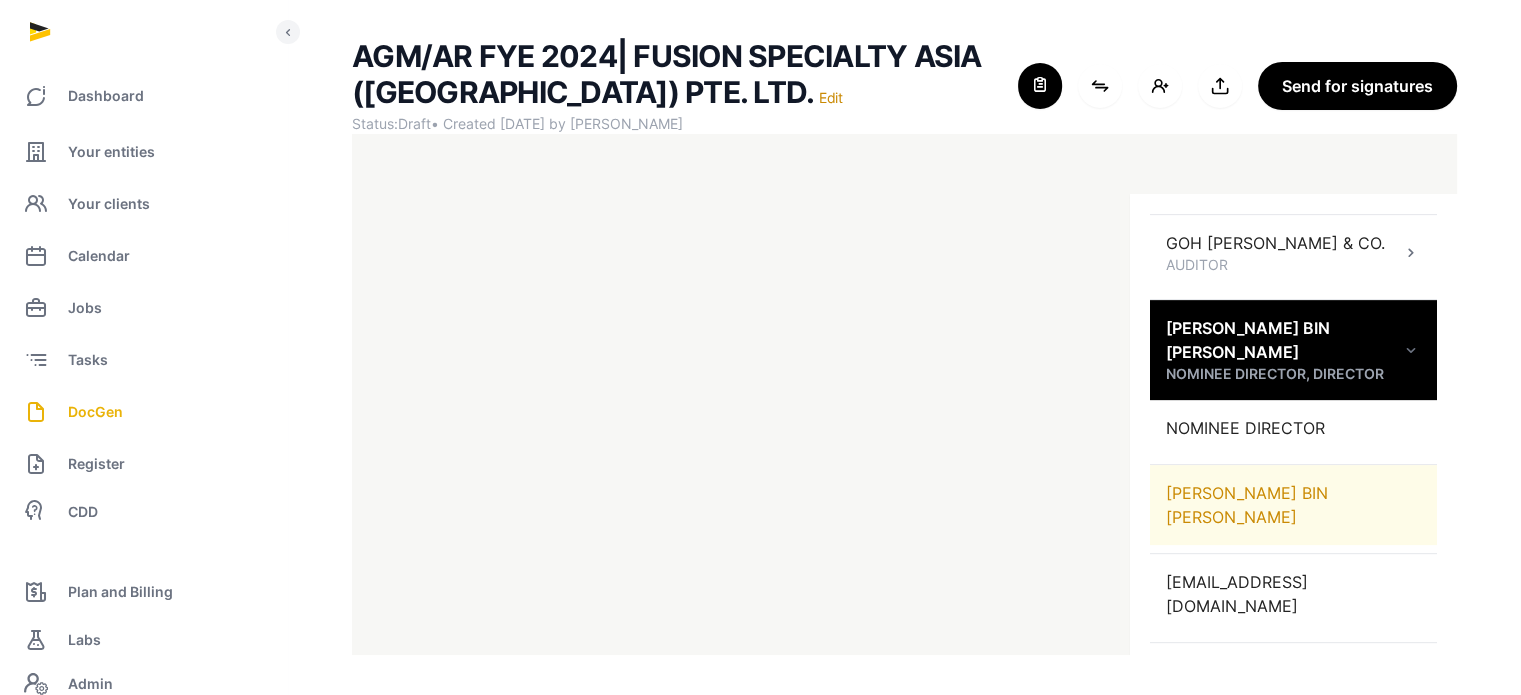 click on "[PERSON_NAME] BIN [PERSON_NAME]" at bounding box center [1293, 505] 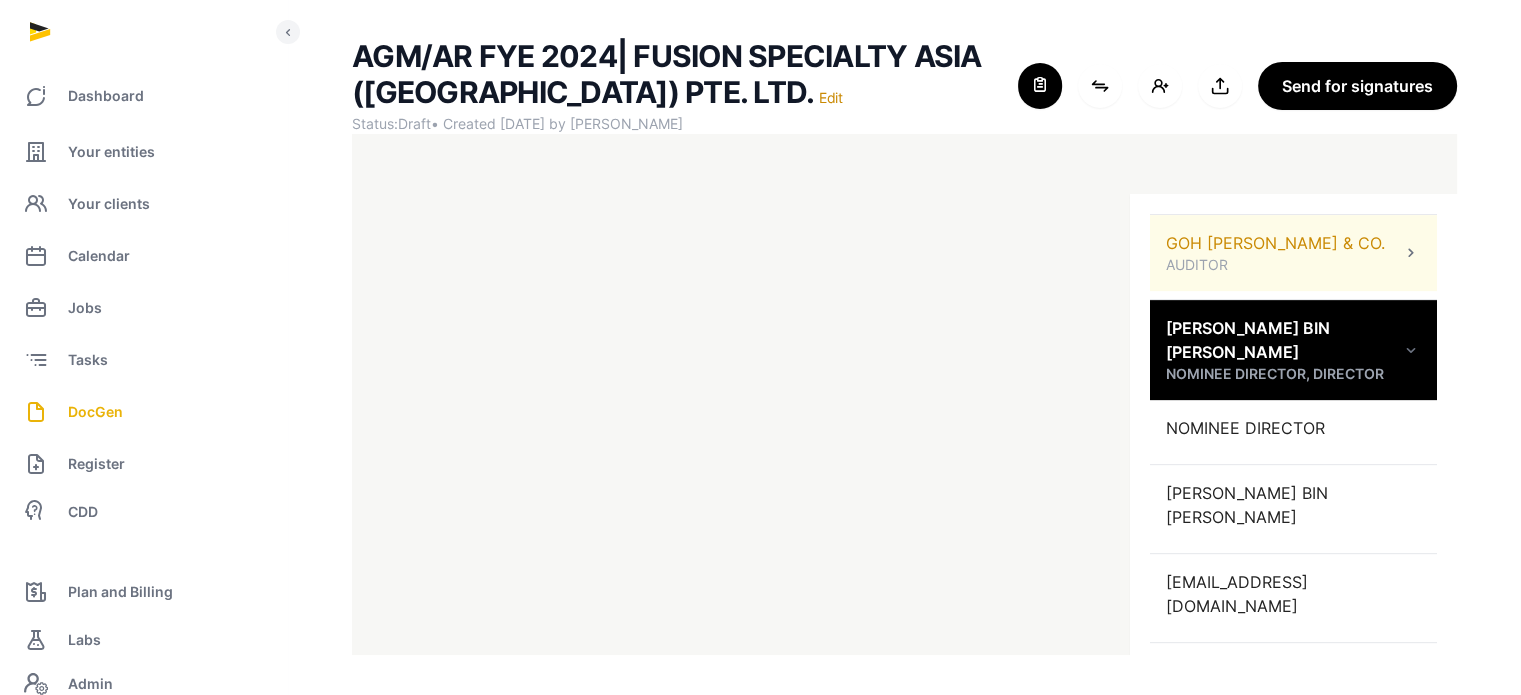 click on "GOH YAU KEE & CO. AUDITOR" at bounding box center [1293, 253] 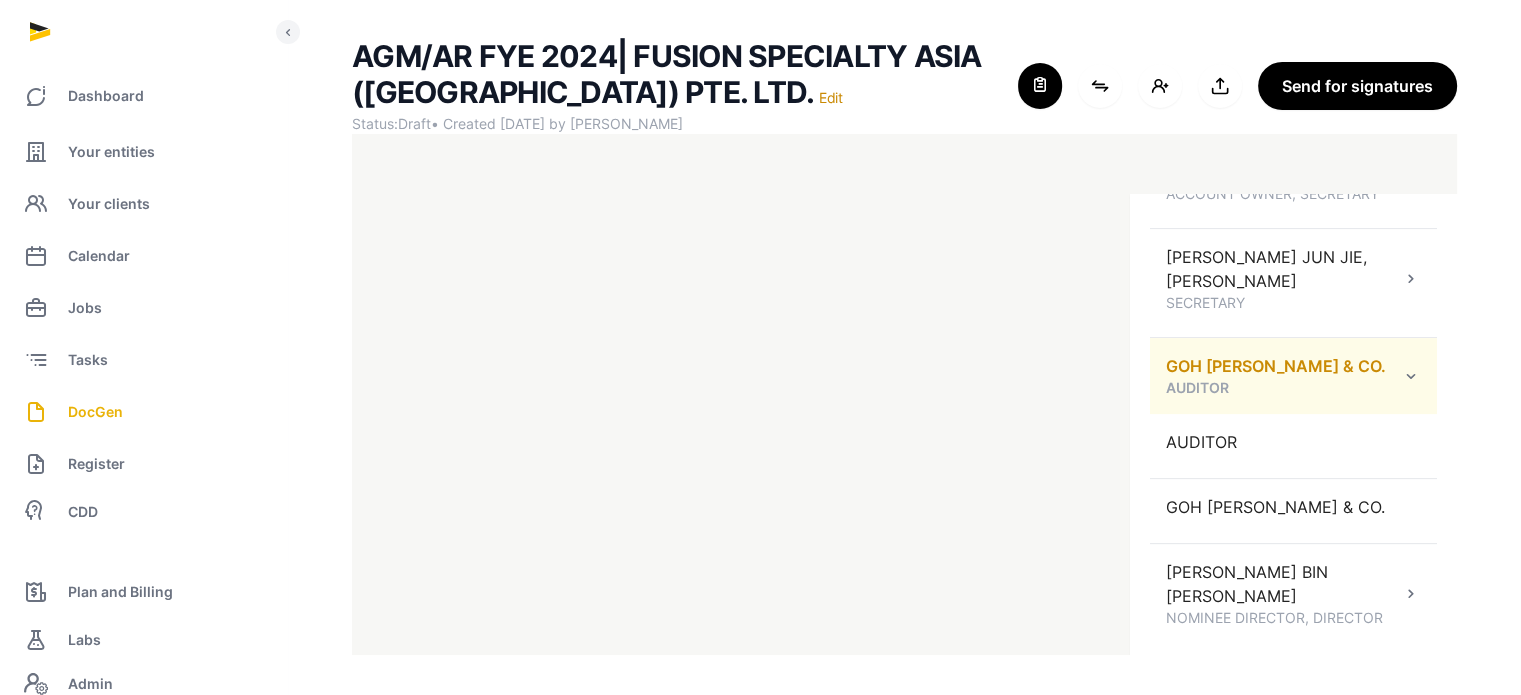 scroll, scrollTop: 756, scrollLeft: 0, axis: vertical 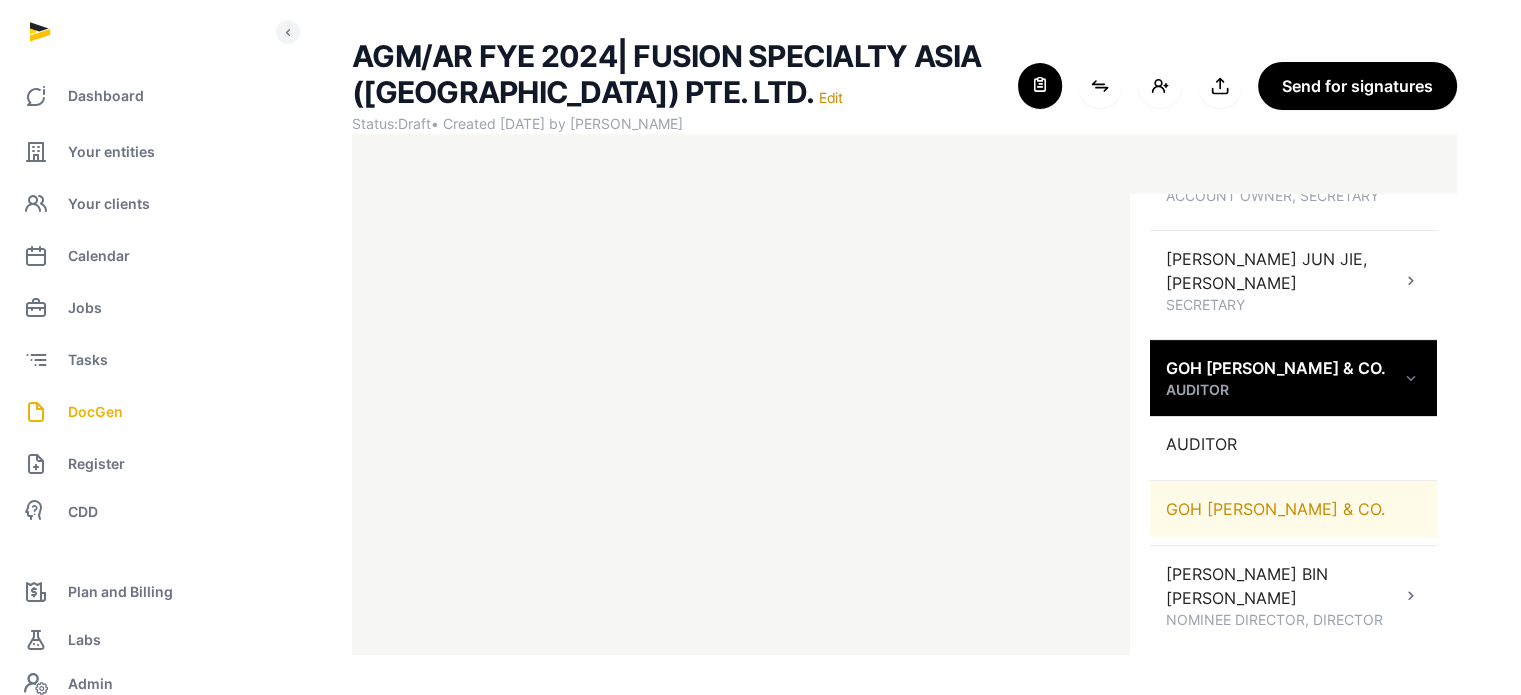 click on "GOH [PERSON_NAME] & CO." at bounding box center (1293, 509) 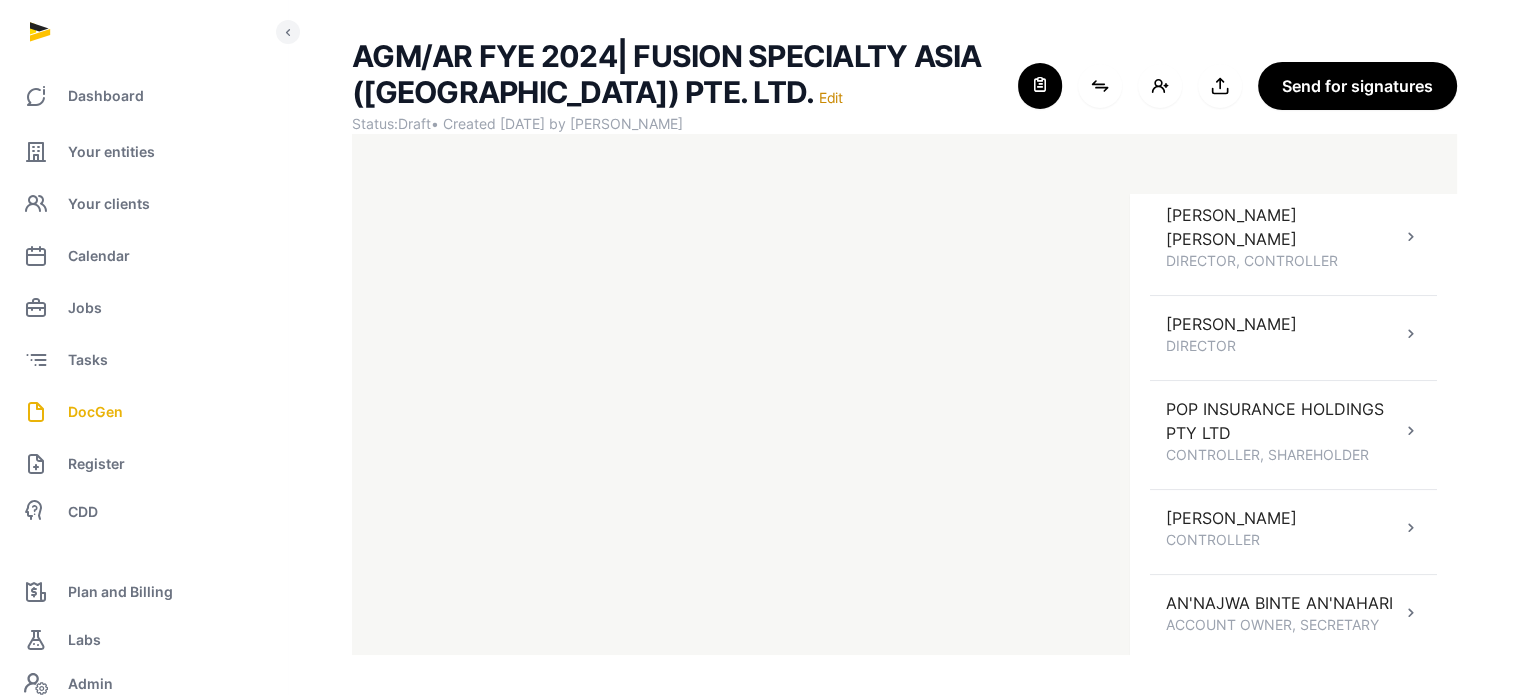 scroll, scrollTop: 43, scrollLeft: 0, axis: vertical 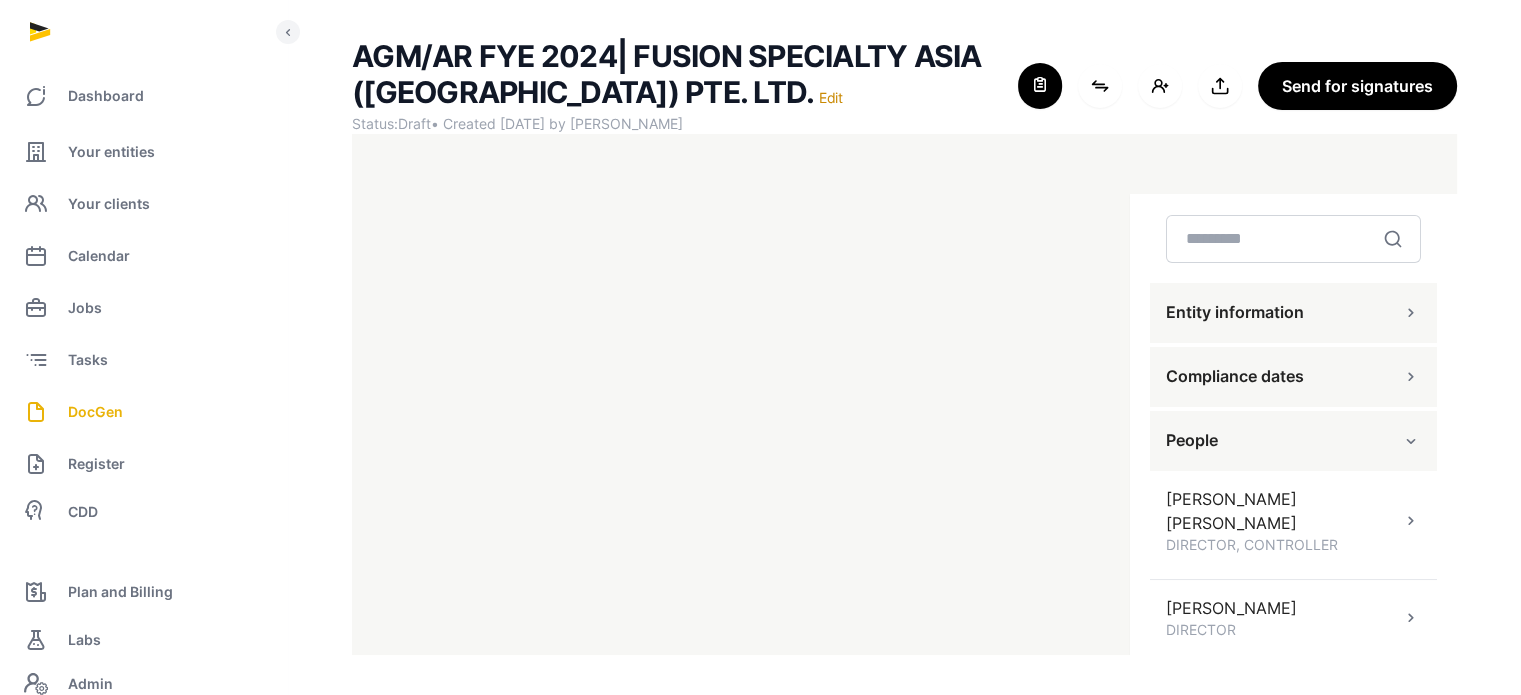 click on "Entity information" at bounding box center (1293, 313) 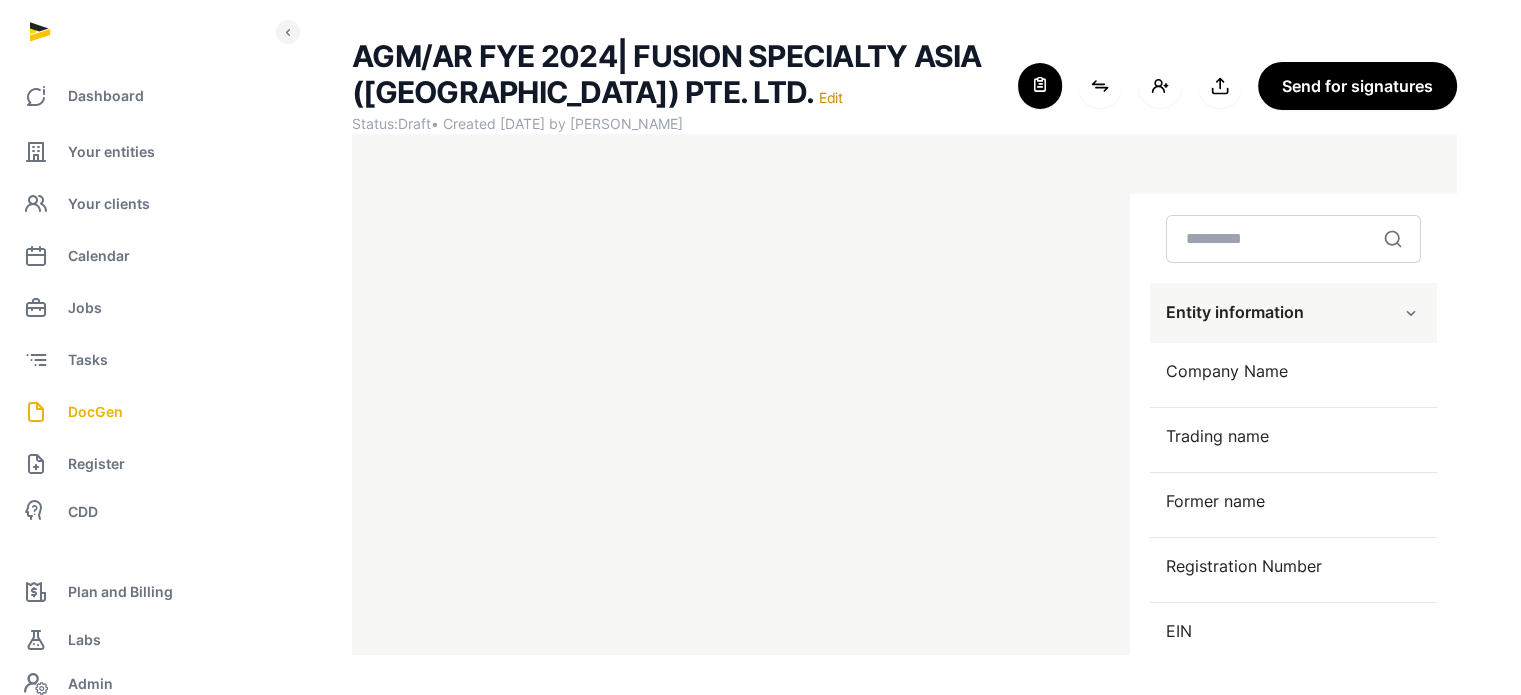 scroll, scrollTop: 472, scrollLeft: 0, axis: vertical 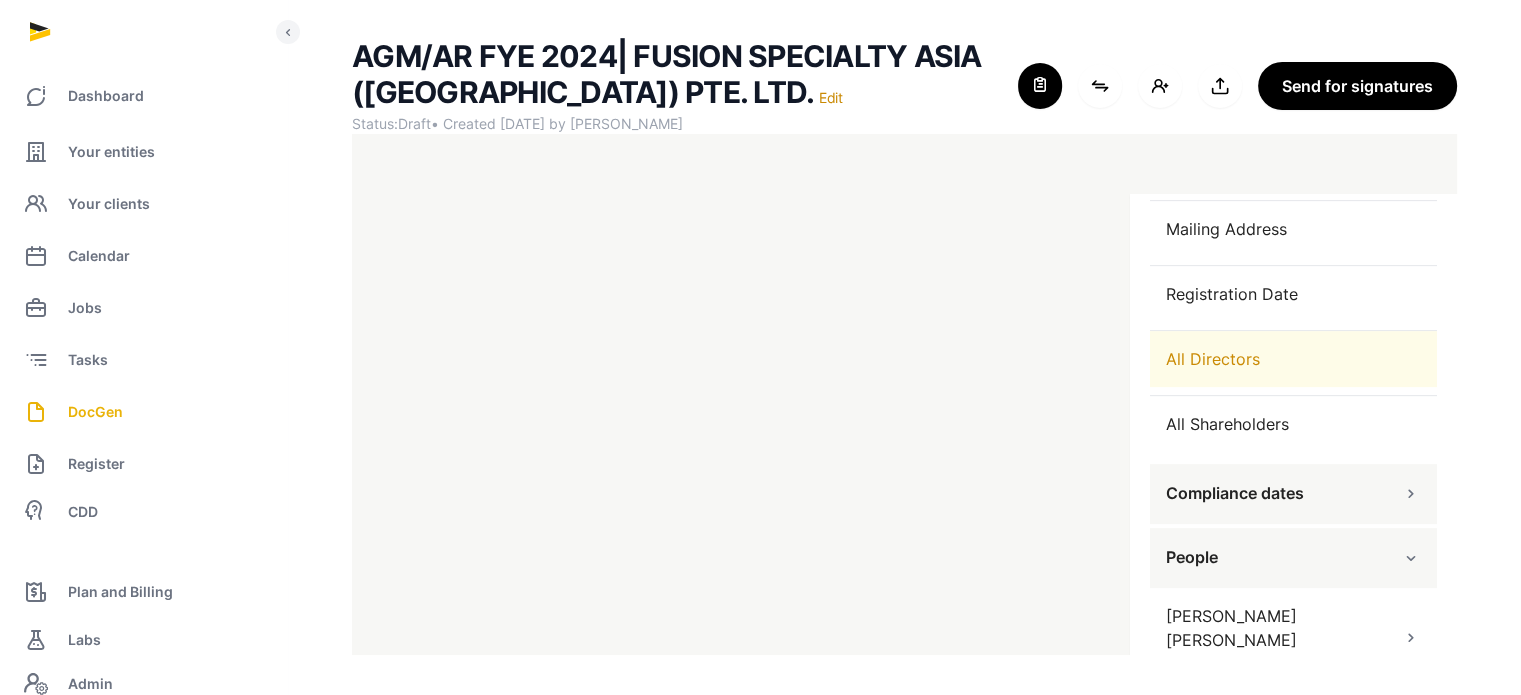 click on "All Directors" at bounding box center (1293, 359) 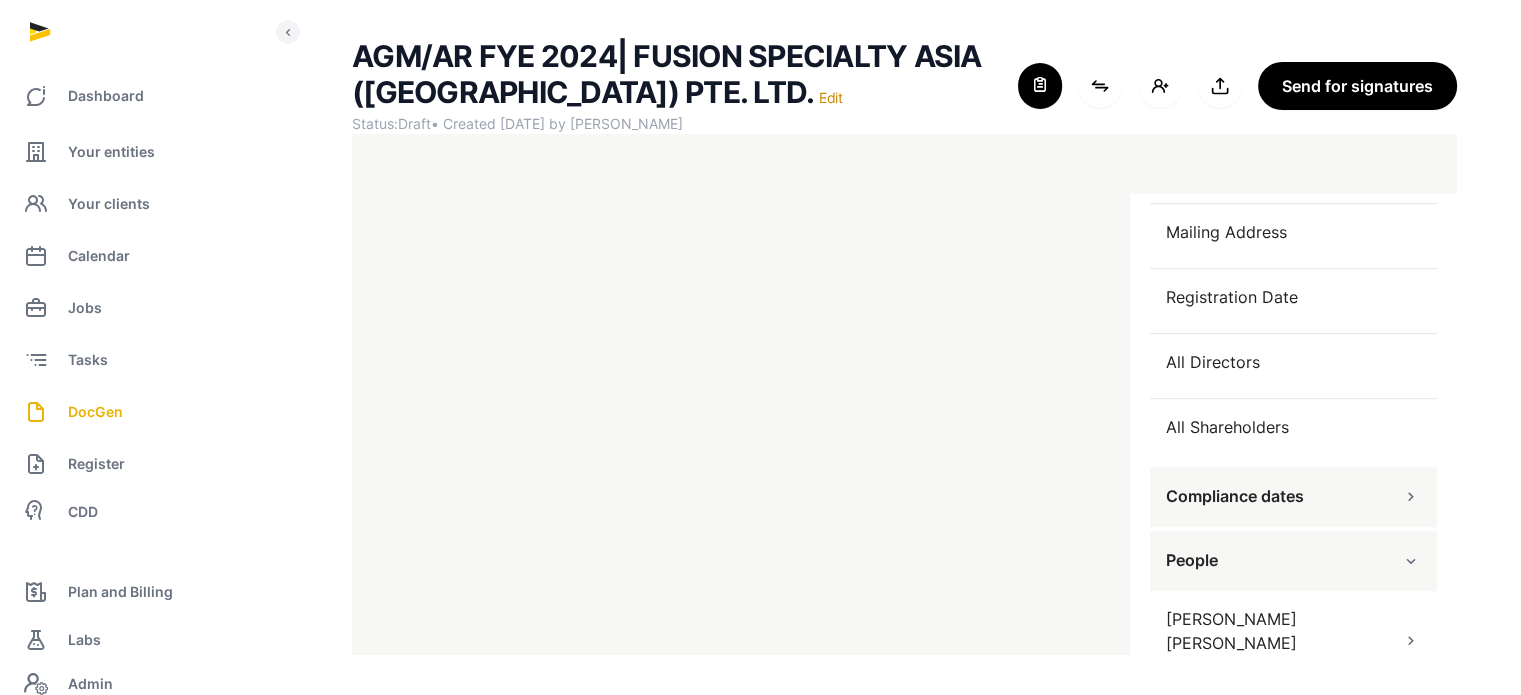 scroll, scrollTop: 976, scrollLeft: 0, axis: vertical 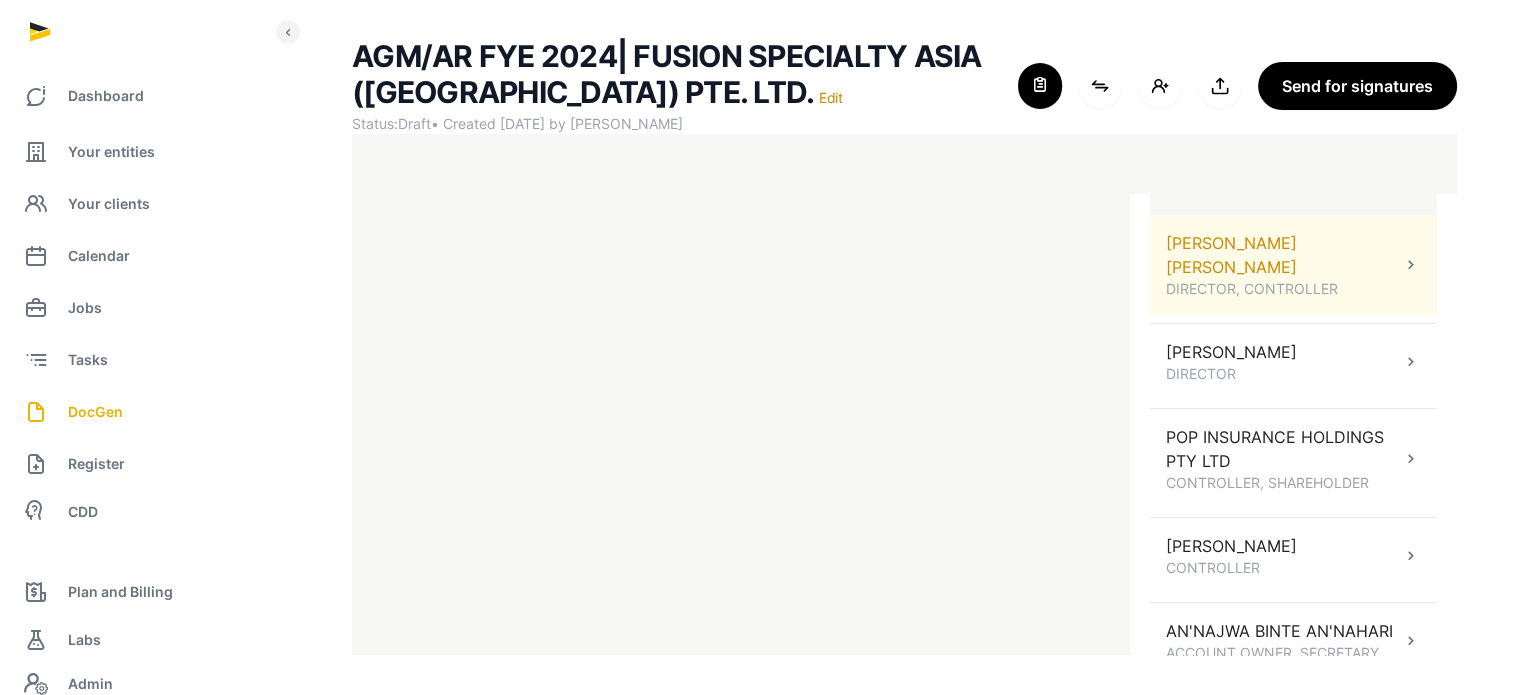 click at bounding box center (1411, 265) 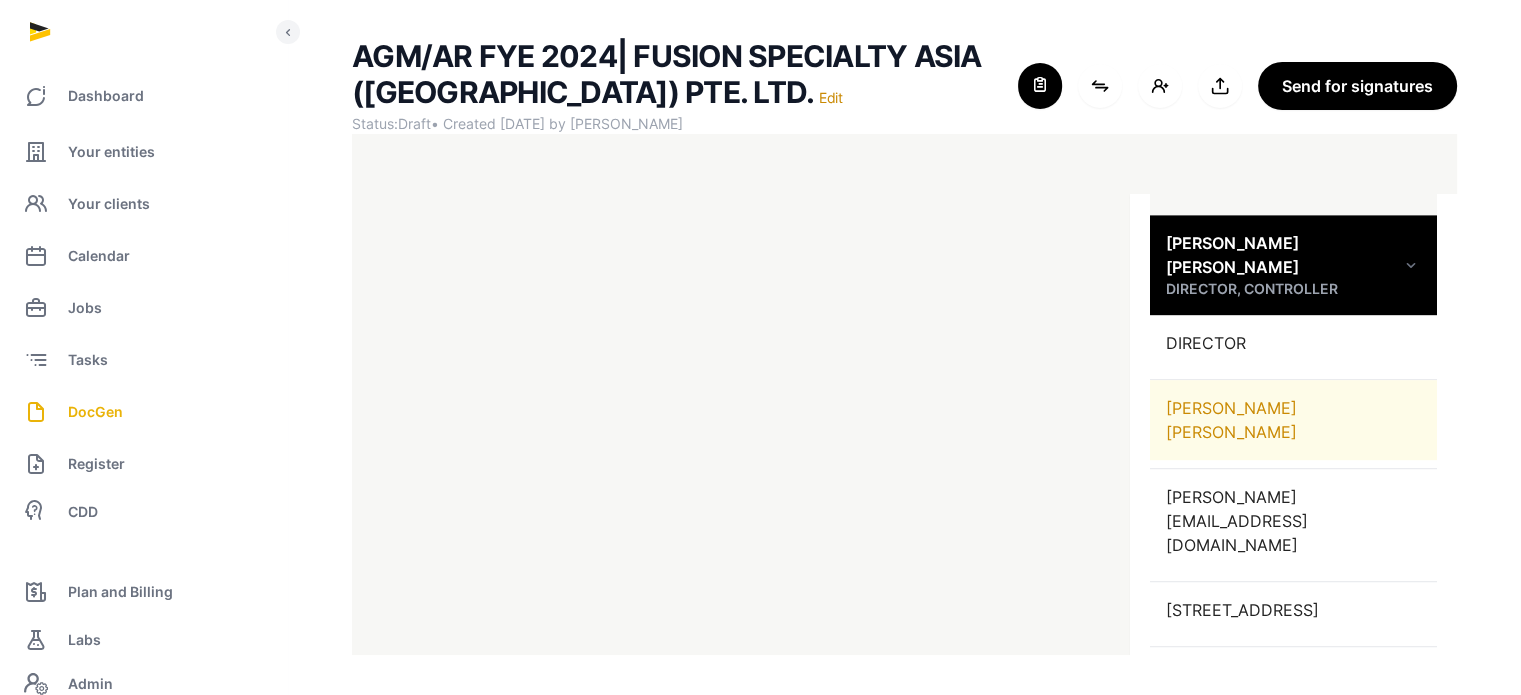 click on "[PERSON_NAME] [PERSON_NAME]" at bounding box center [1293, 420] 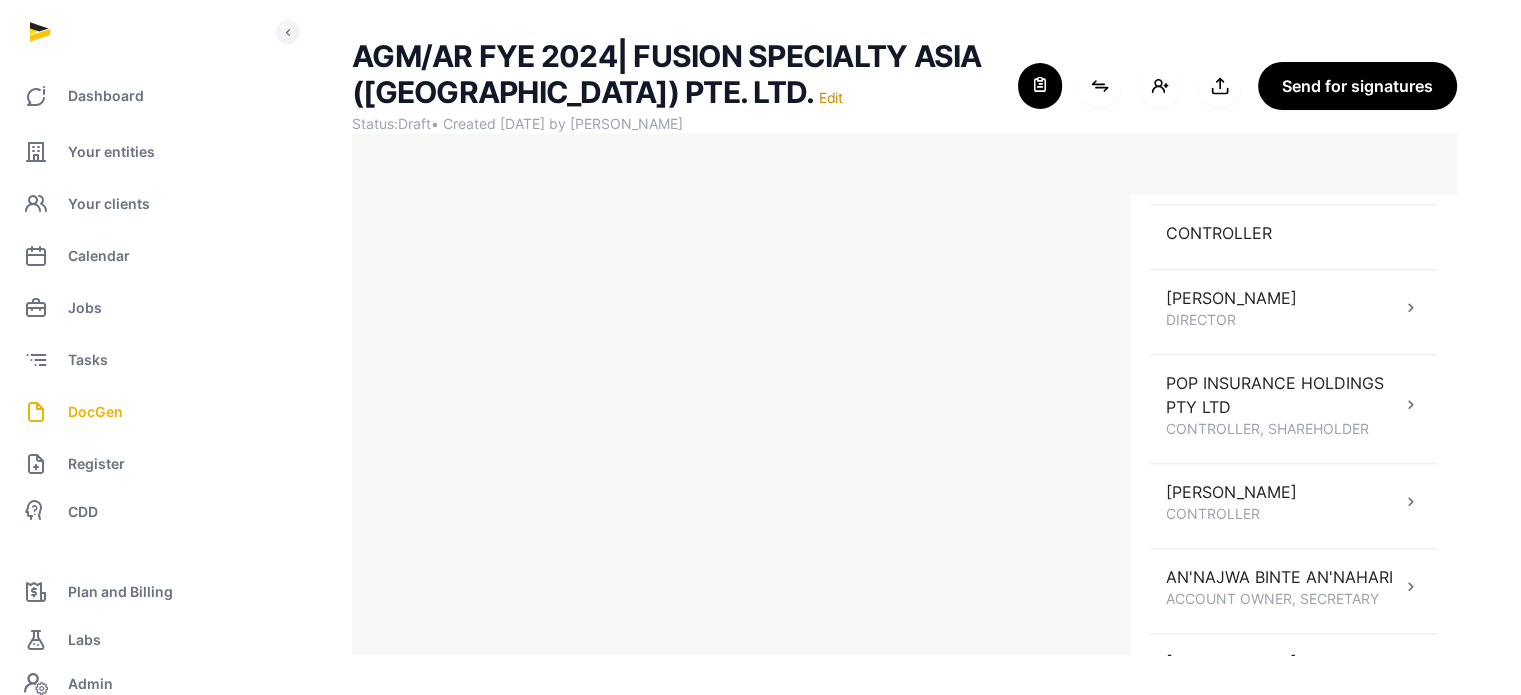 scroll, scrollTop: 1943, scrollLeft: 0, axis: vertical 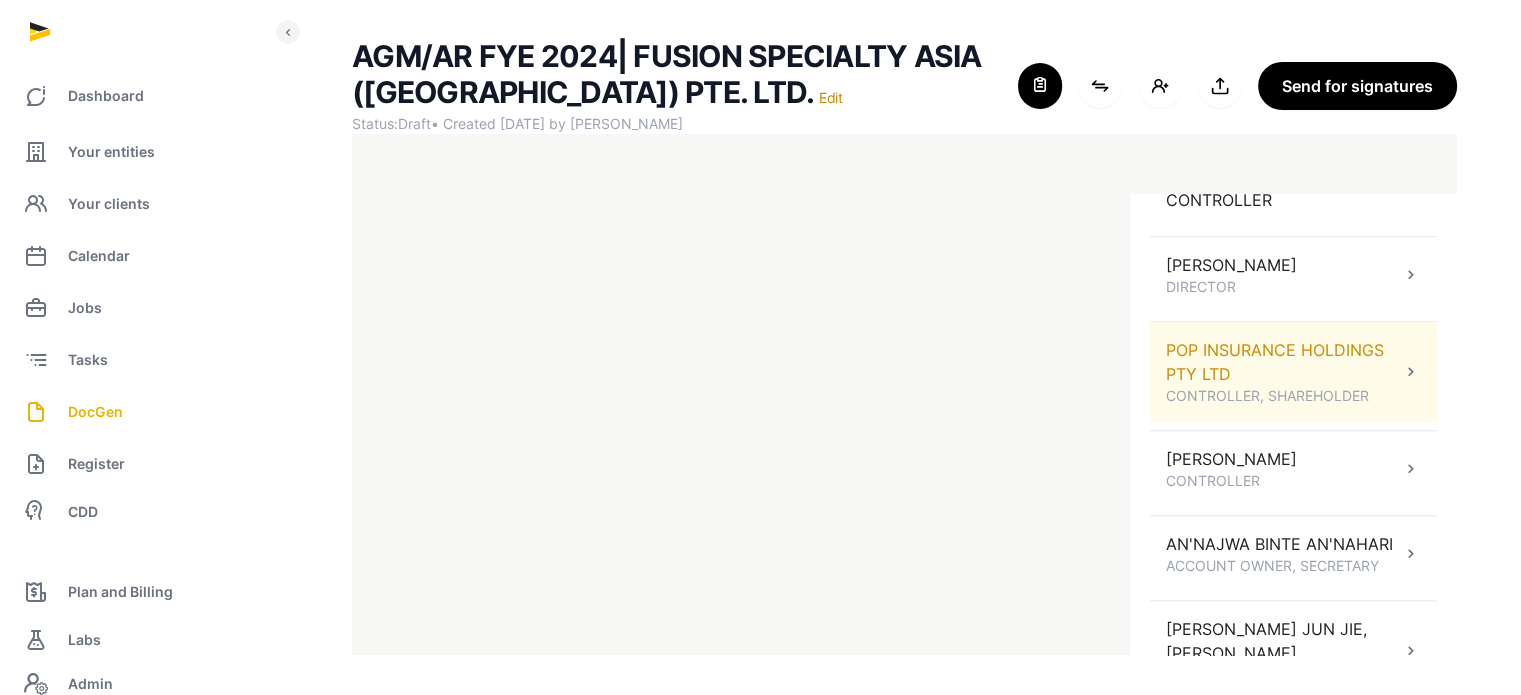 click on "POP INSURANCE HOLDINGS PTY LTD CONTROLLER, SHAREHOLDER" at bounding box center (1283, 372) 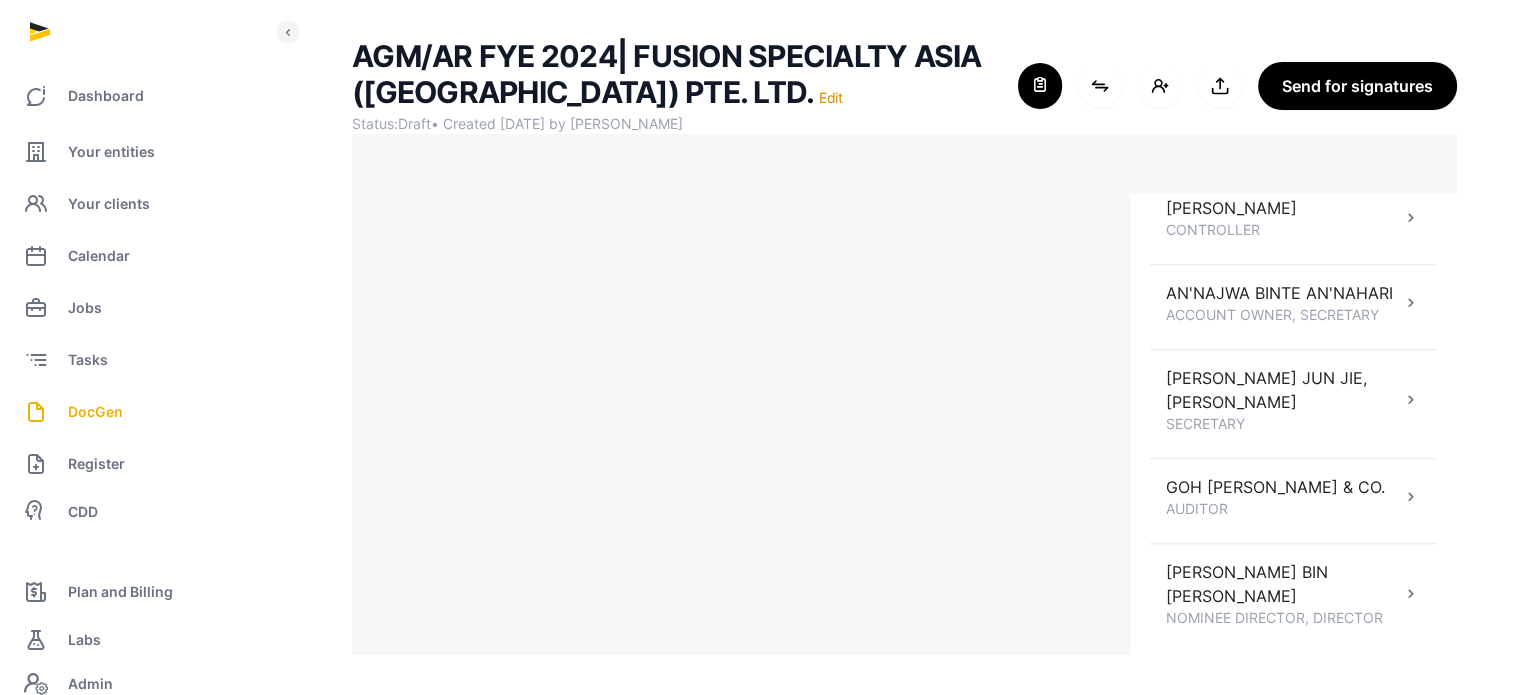 scroll, scrollTop: 1409, scrollLeft: 0, axis: vertical 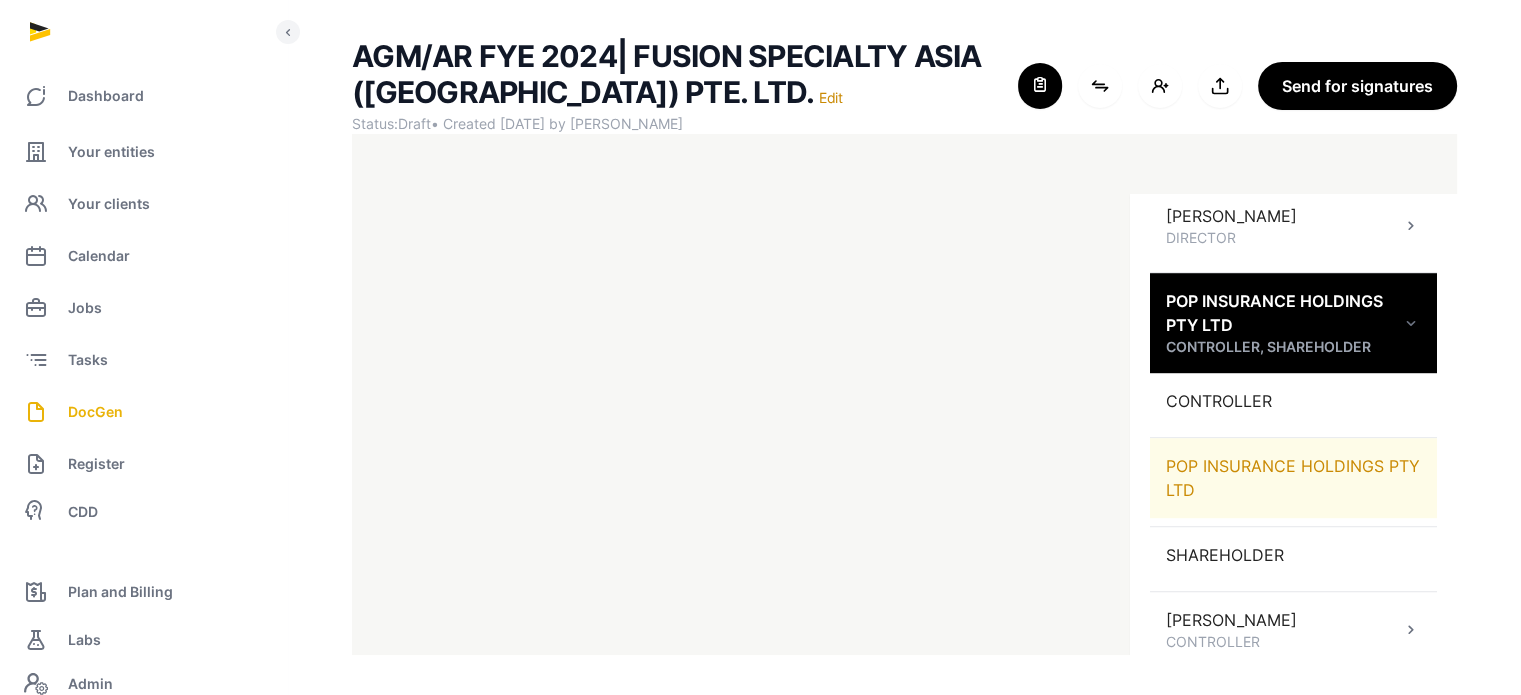 click on "POP INSURANCE HOLDINGS PTY LTD" at bounding box center [1293, 478] 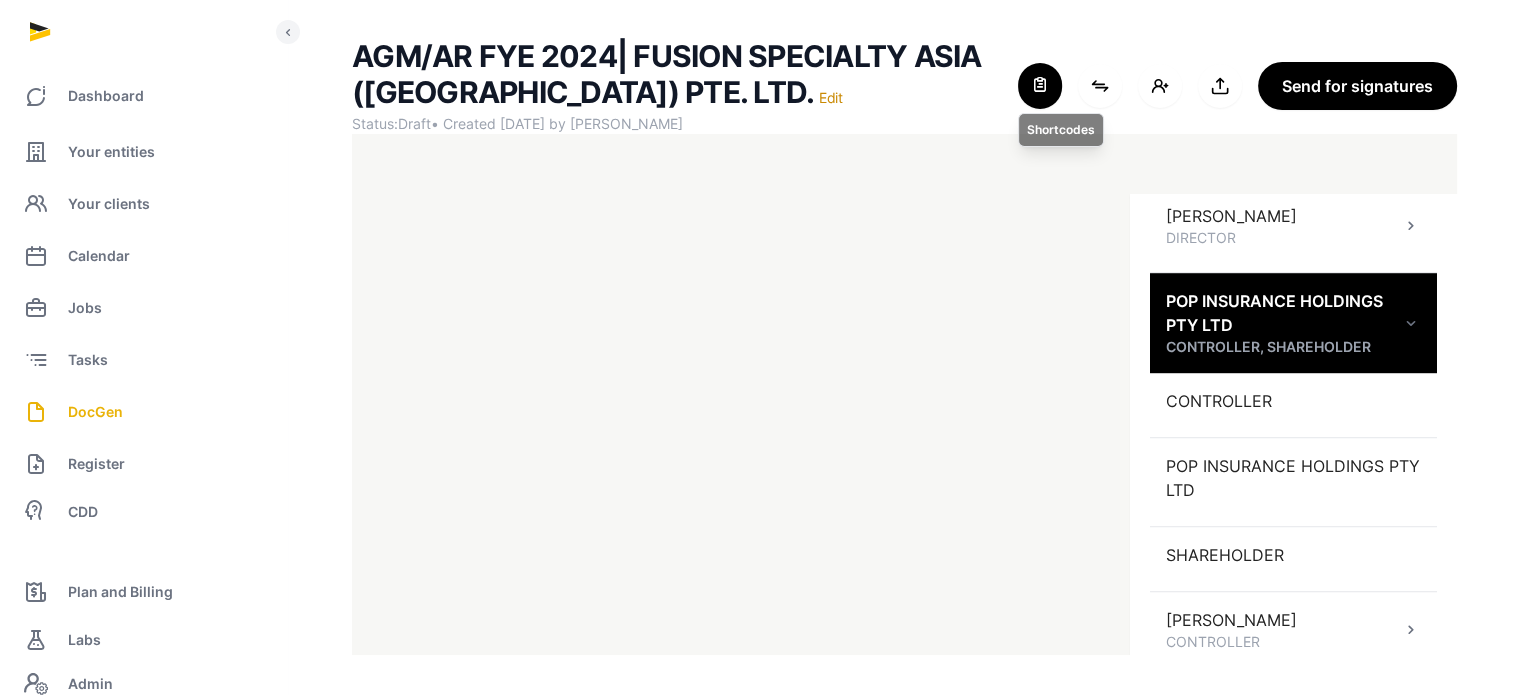 click at bounding box center [1040, 86] 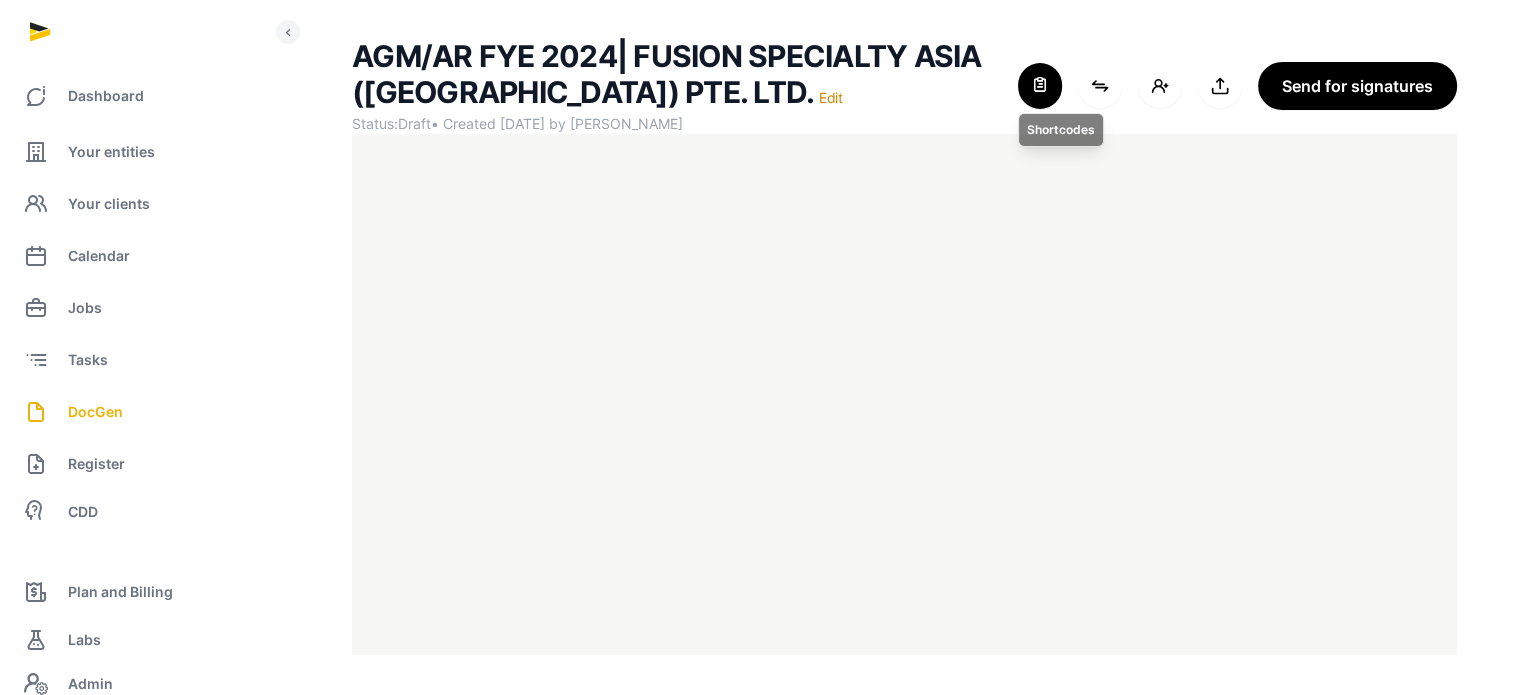 click at bounding box center (1040, 86) 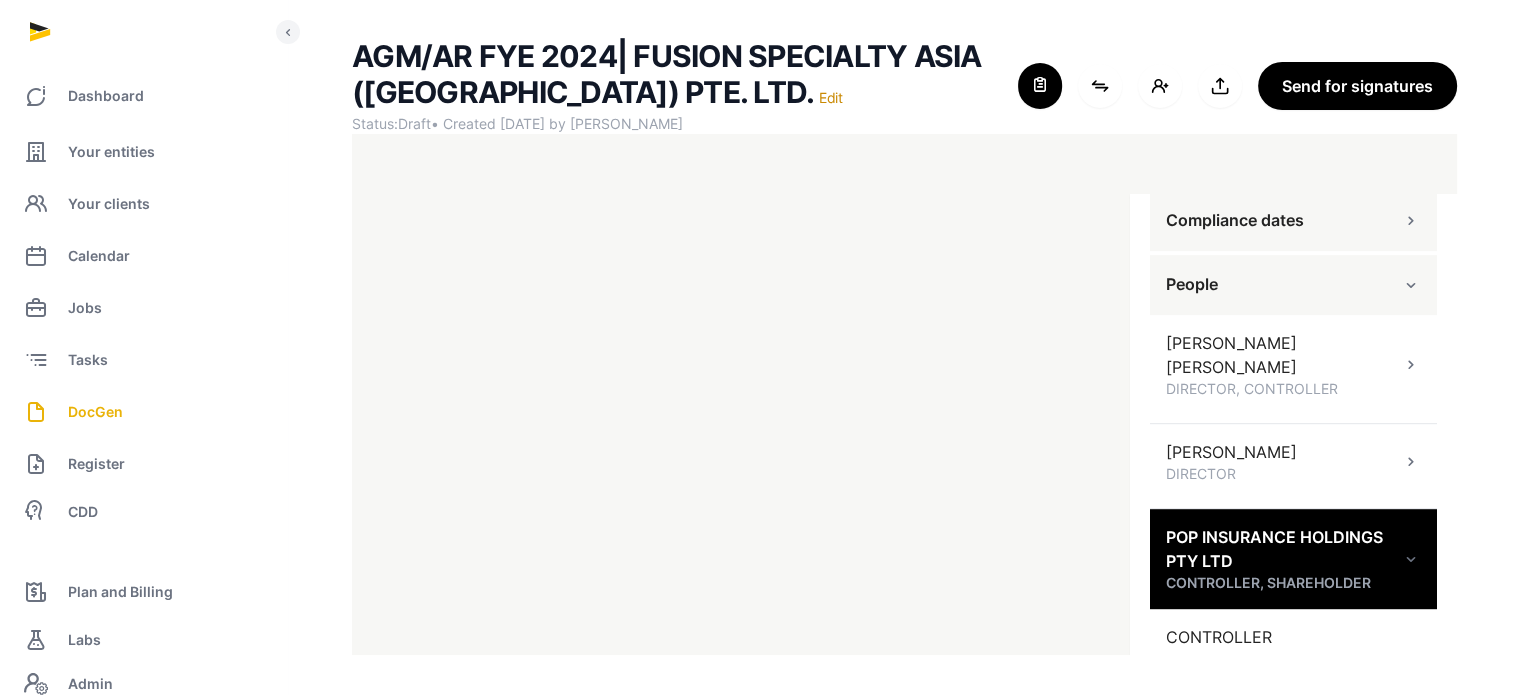 scroll, scrollTop: 1161, scrollLeft: 0, axis: vertical 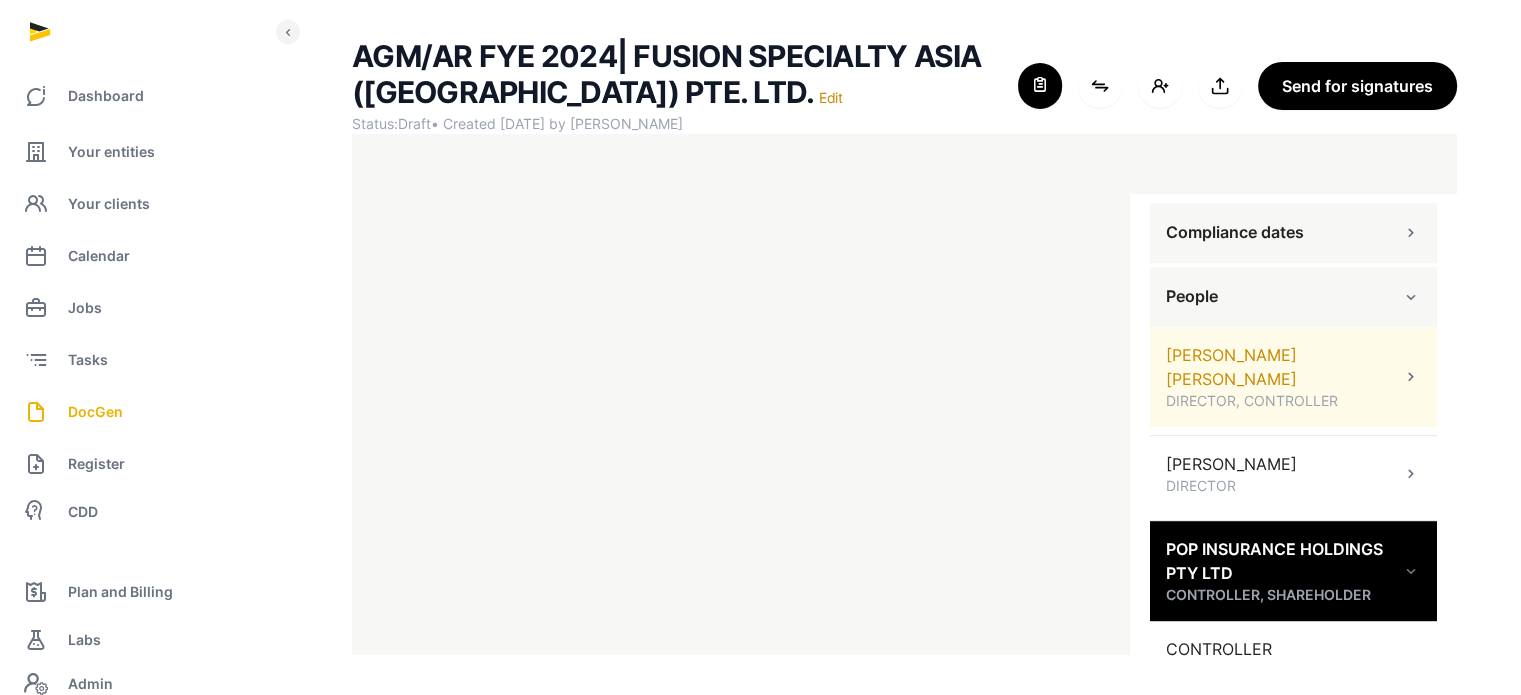 click on "DAVID MICHAEL ROGERS DIRECTOR, CONTROLLER" at bounding box center (1293, 377) 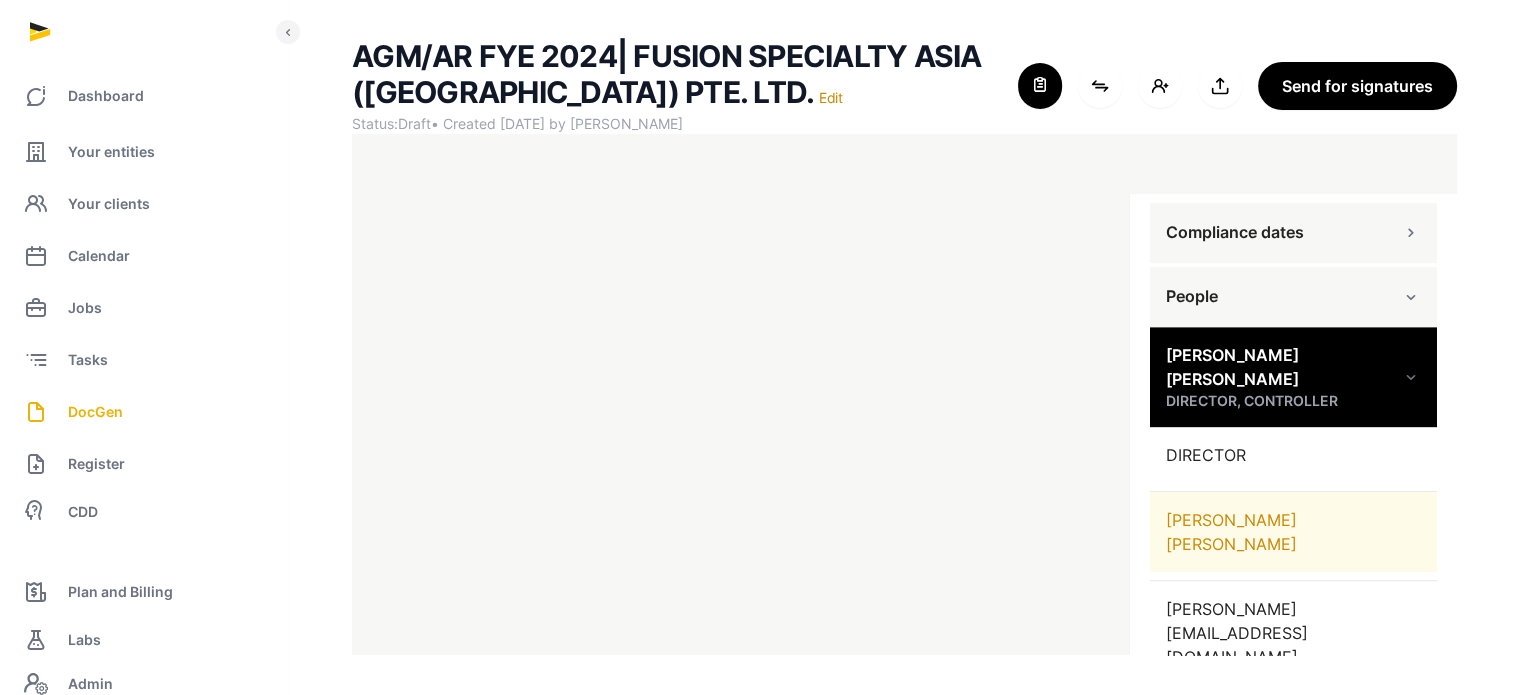 click on "[PERSON_NAME] [PERSON_NAME]" at bounding box center (1293, 532) 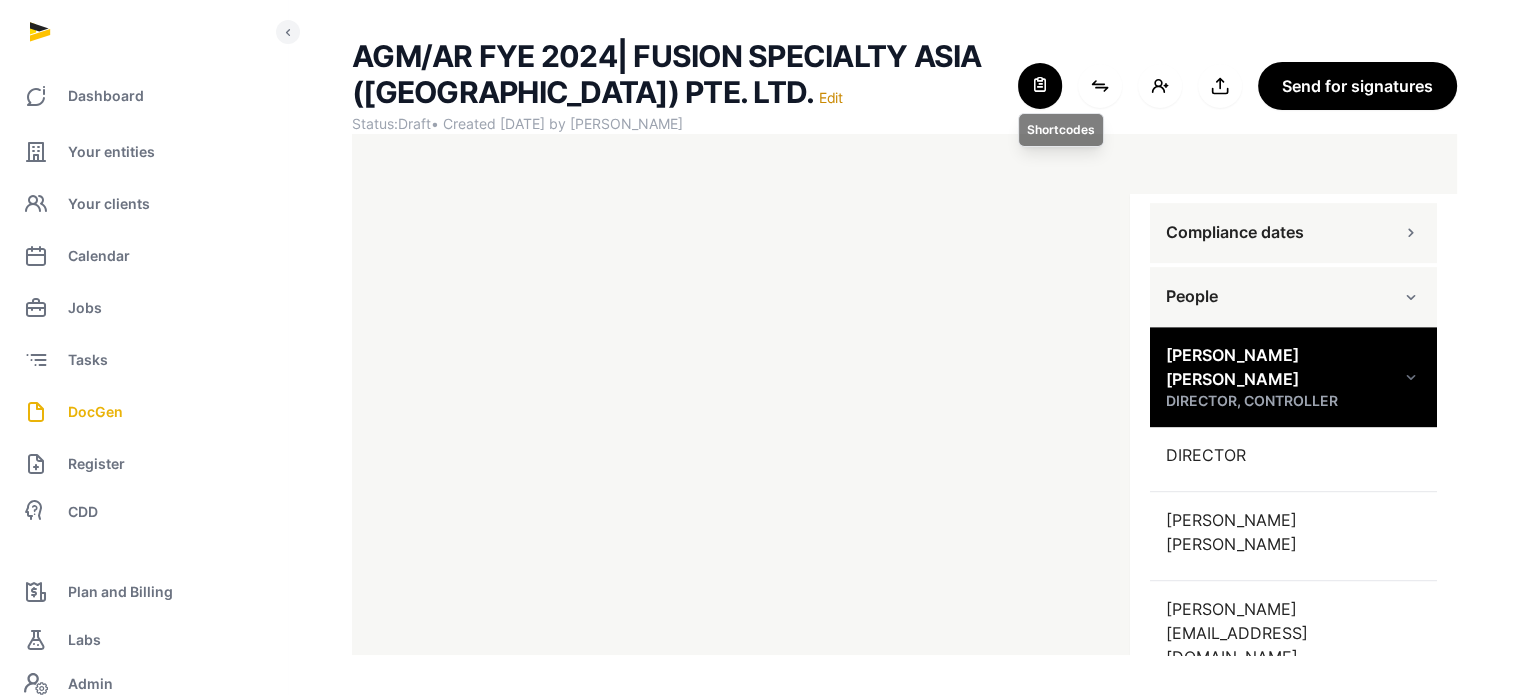 click at bounding box center (1040, 86) 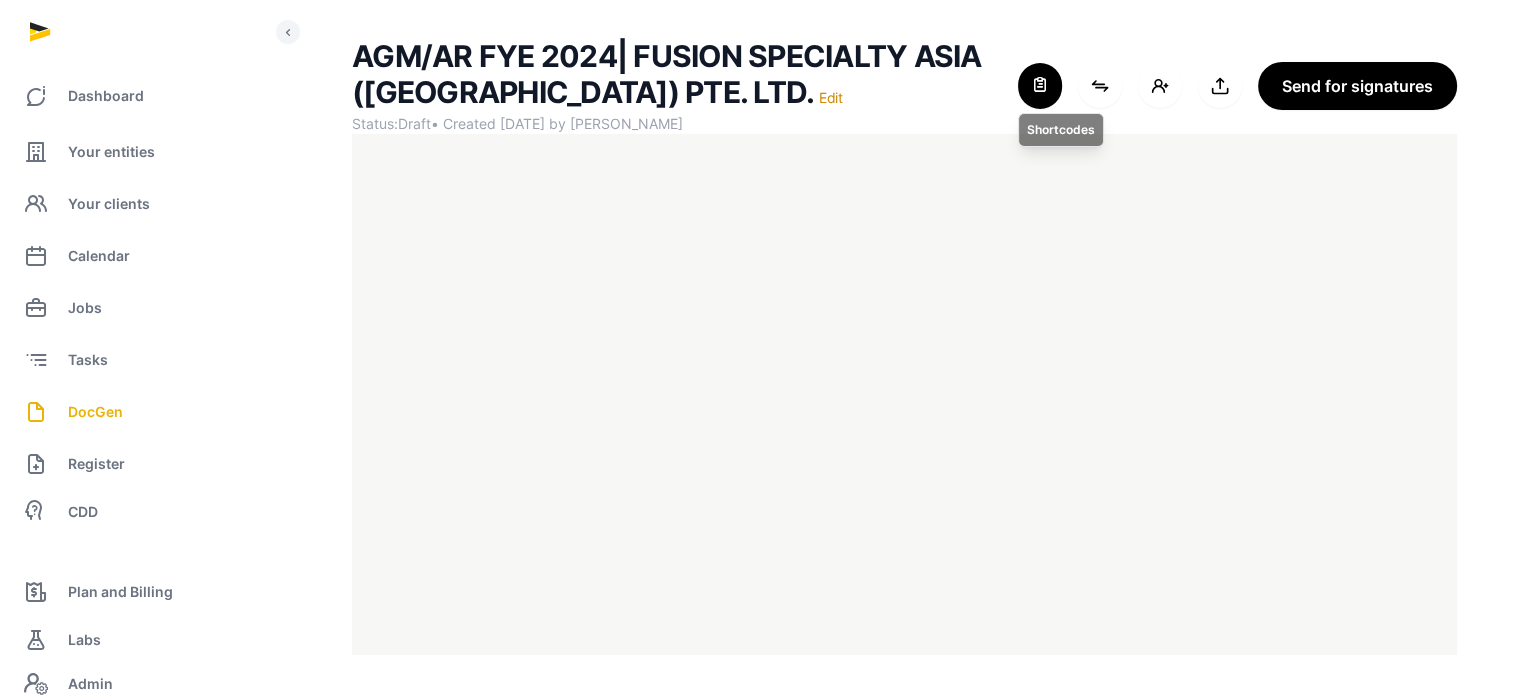 click at bounding box center [1040, 86] 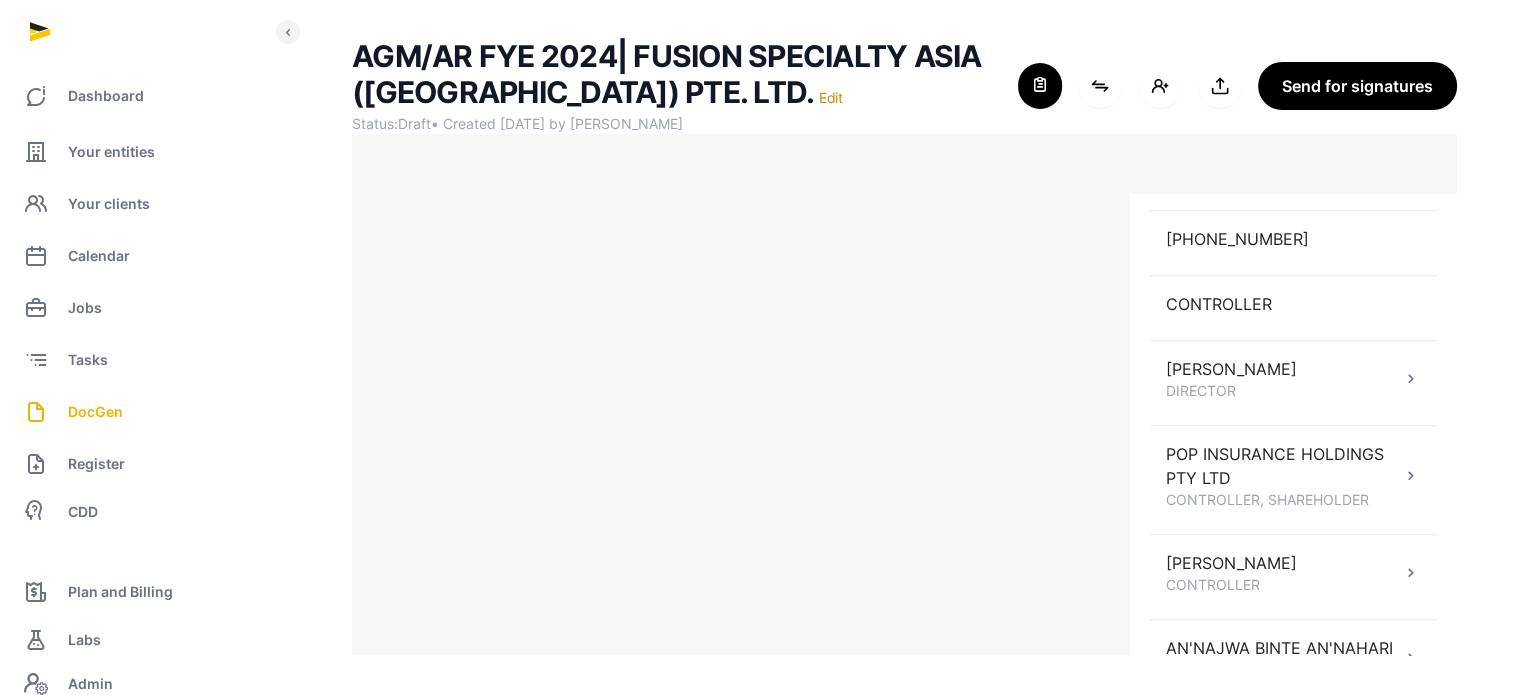 scroll, scrollTop: 1830, scrollLeft: 0, axis: vertical 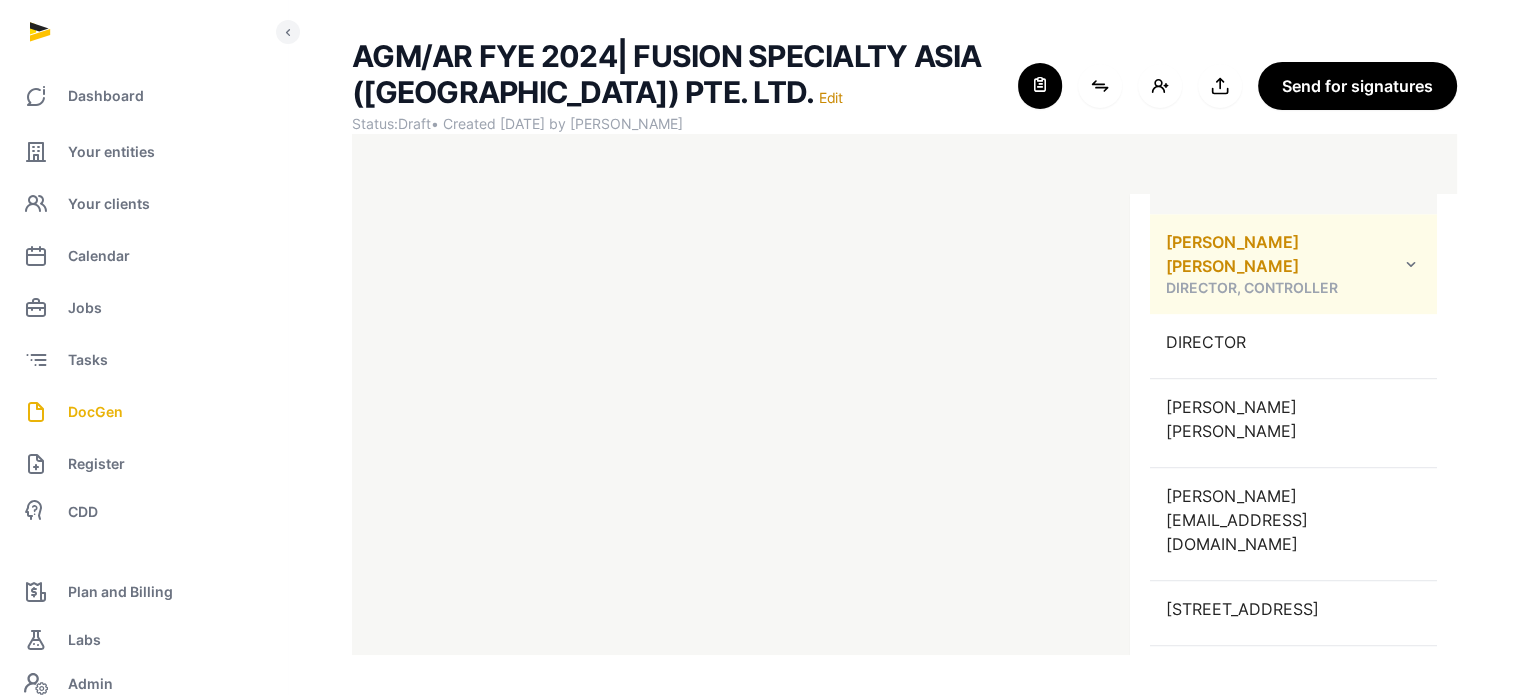click at bounding box center (1411, 264) 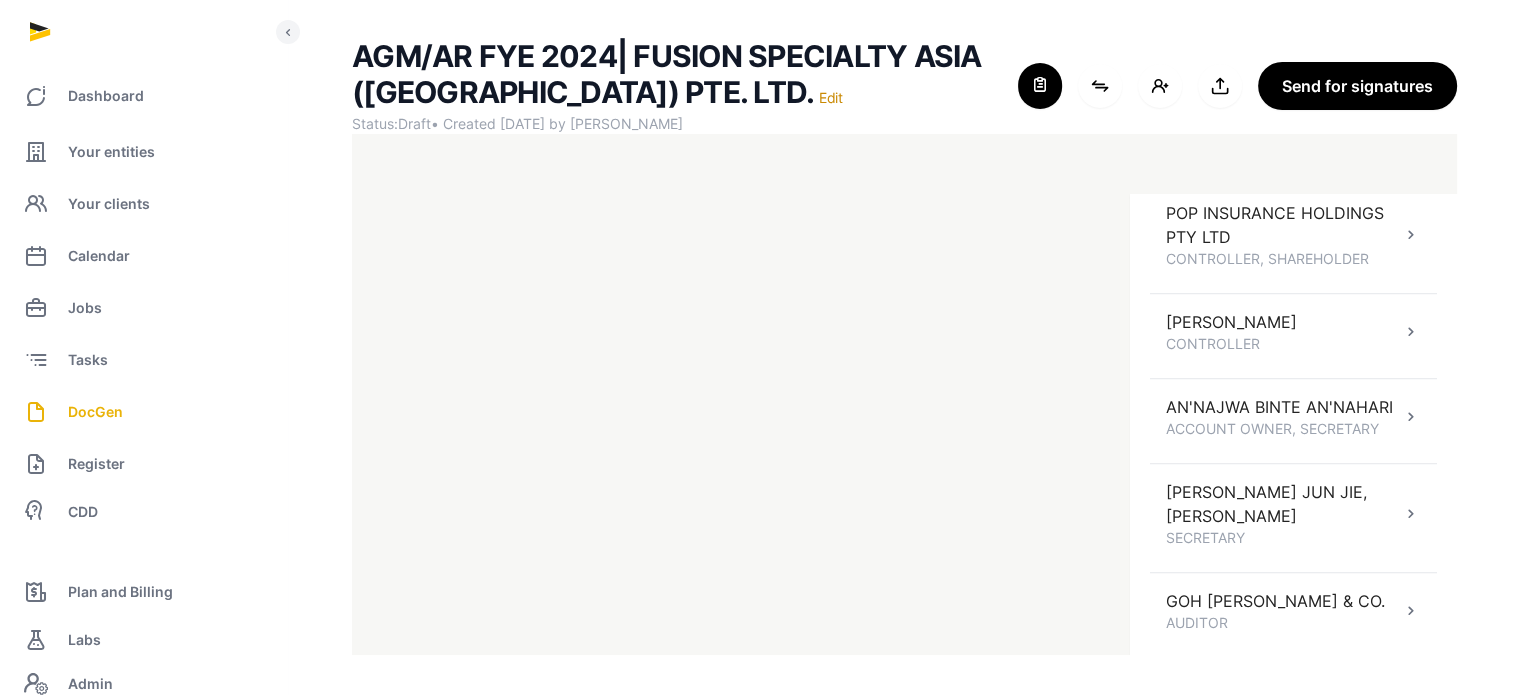 scroll, scrollTop: 1606, scrollLeft: 0, axis: vertical 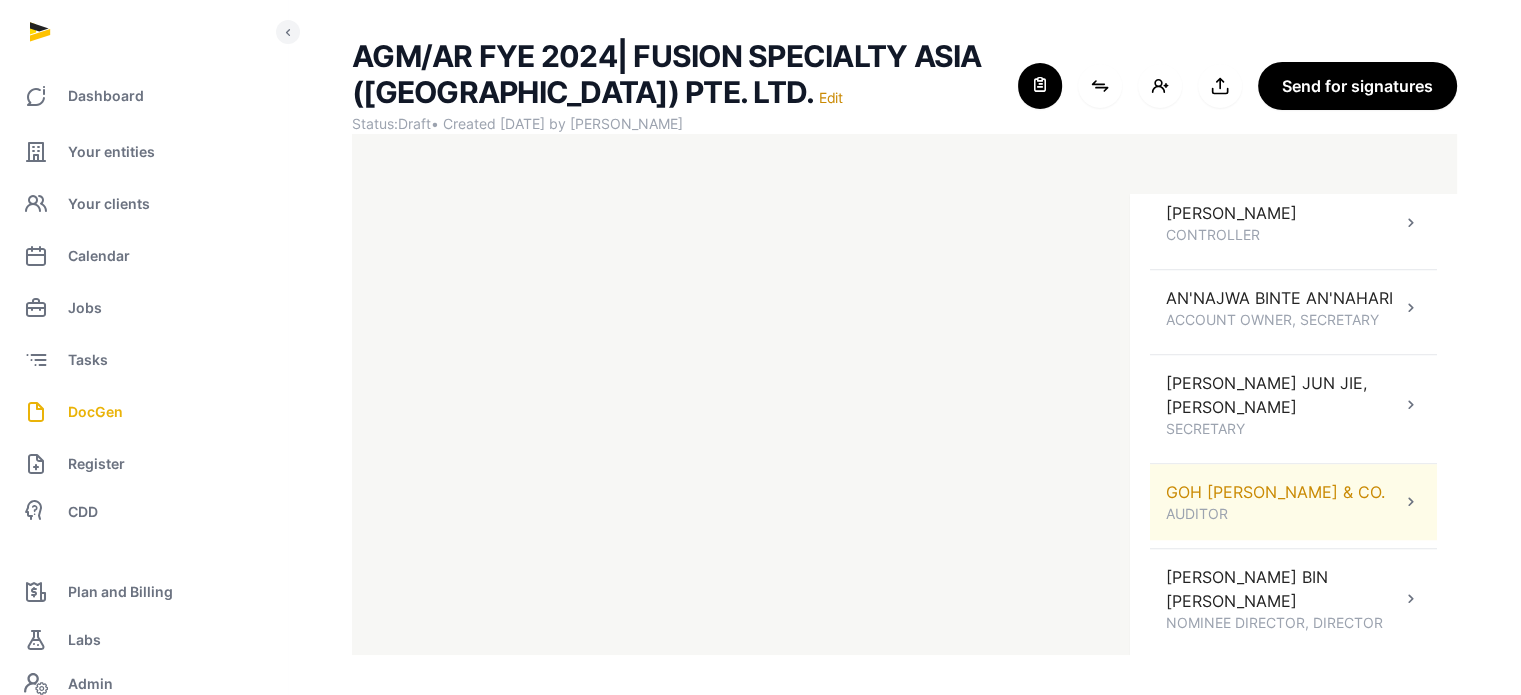 click on "GOH YAU KEE & CO. AUDITOR" at bounding box center (1293, 502) 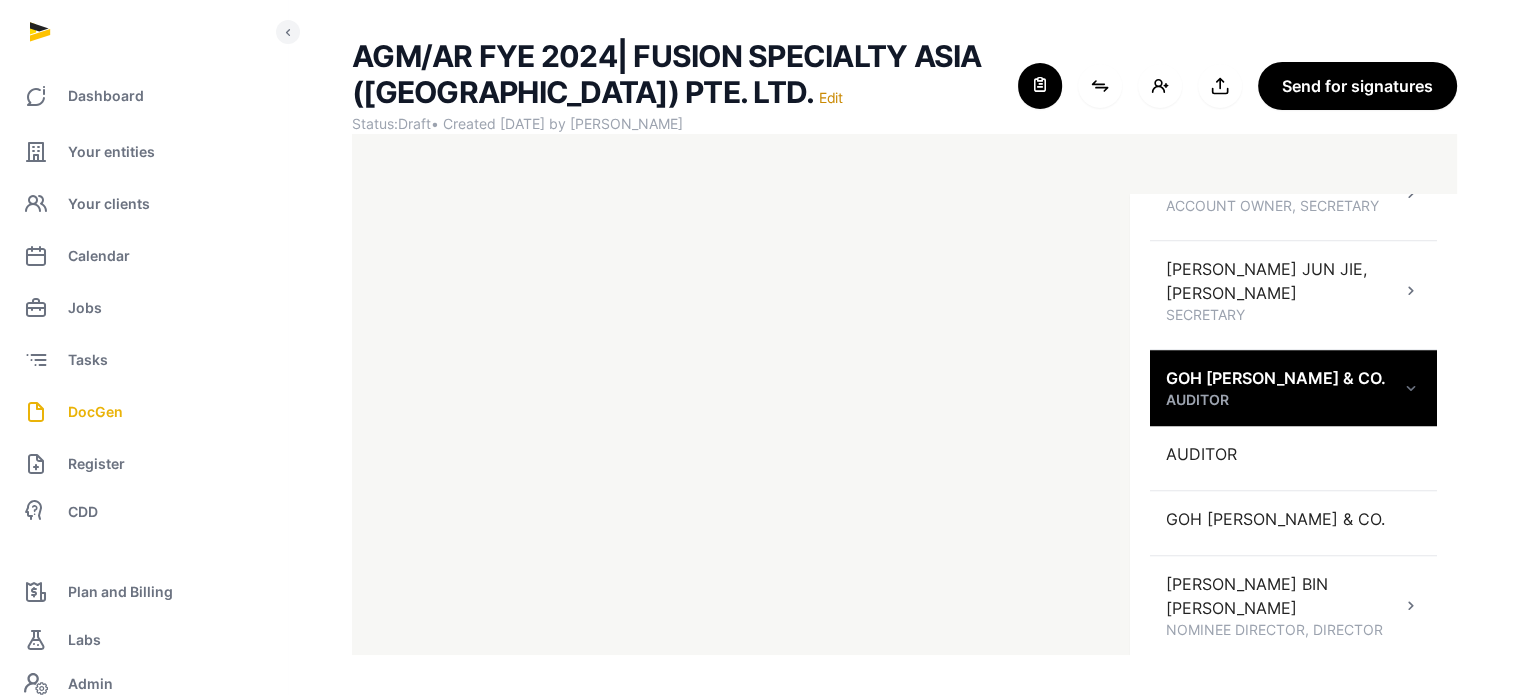 scroll, scrollTop: 1727, scrollLeft: 0, axis: vertical 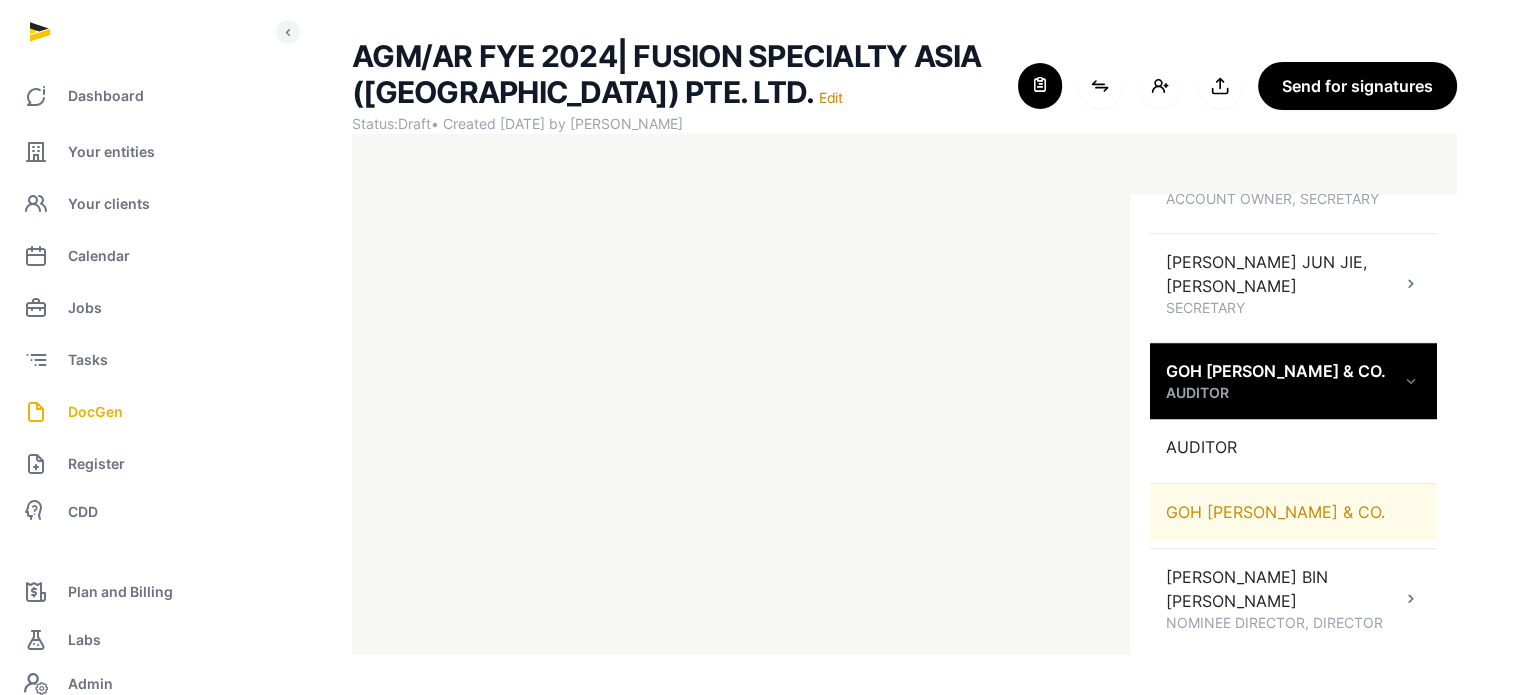 click on "GOH [PERSON_NAME] & CO." at bounding box center [1293, 512] 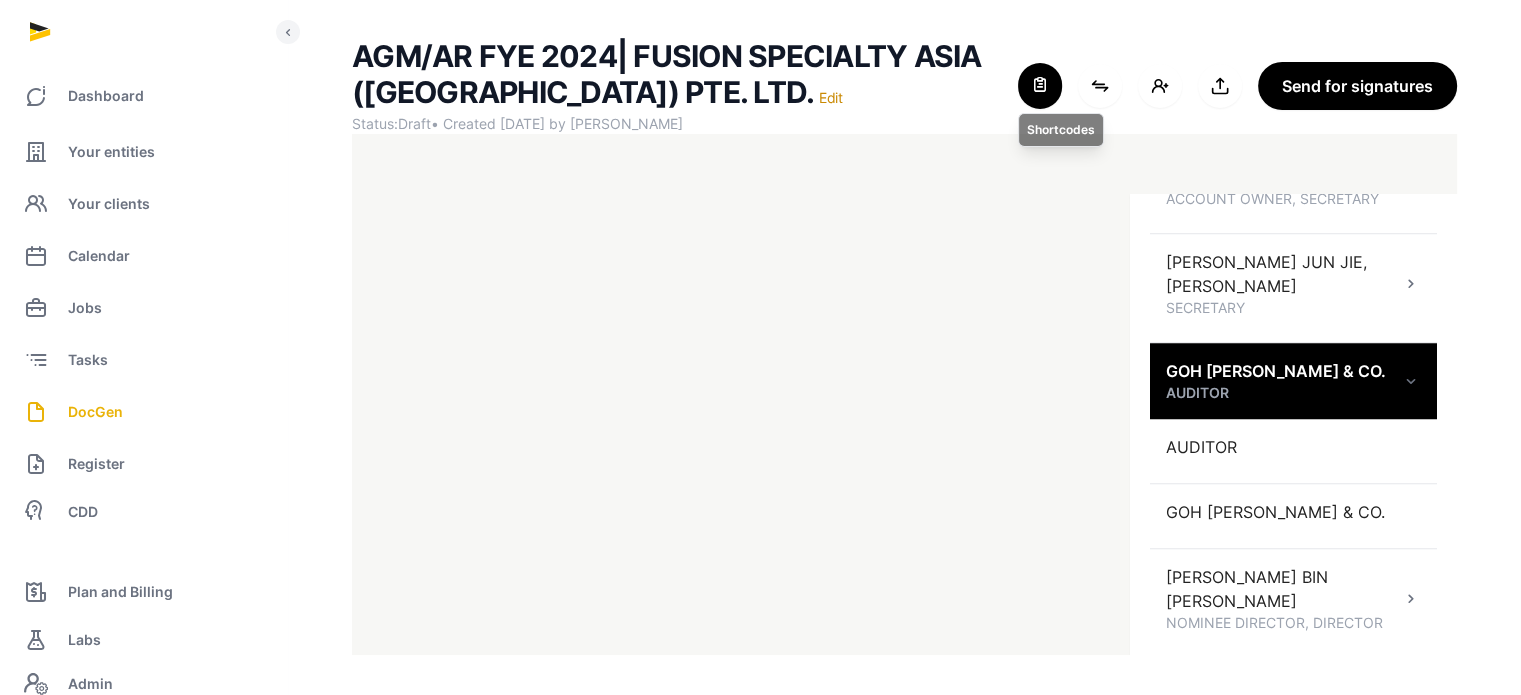 click at bounding box center [1040, 86] 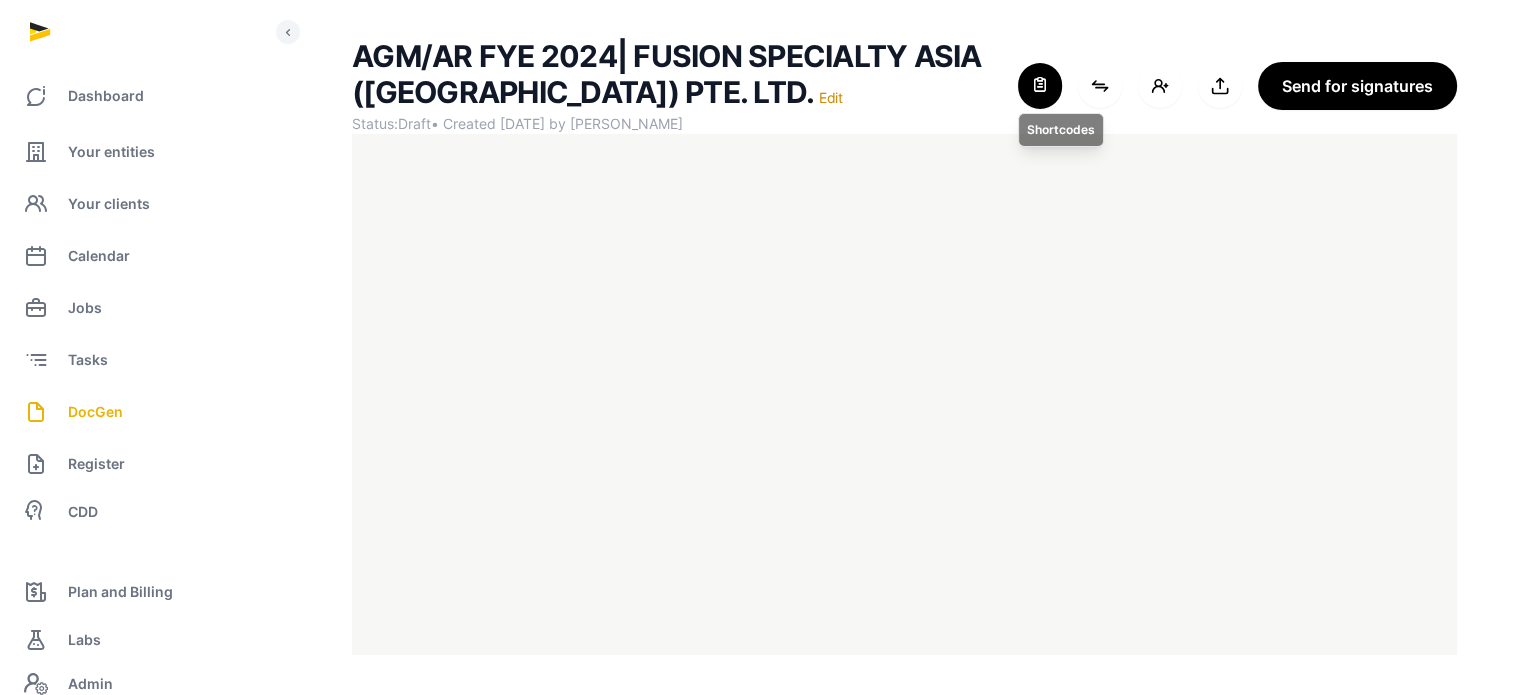 click at bounding box center [1040, 86] 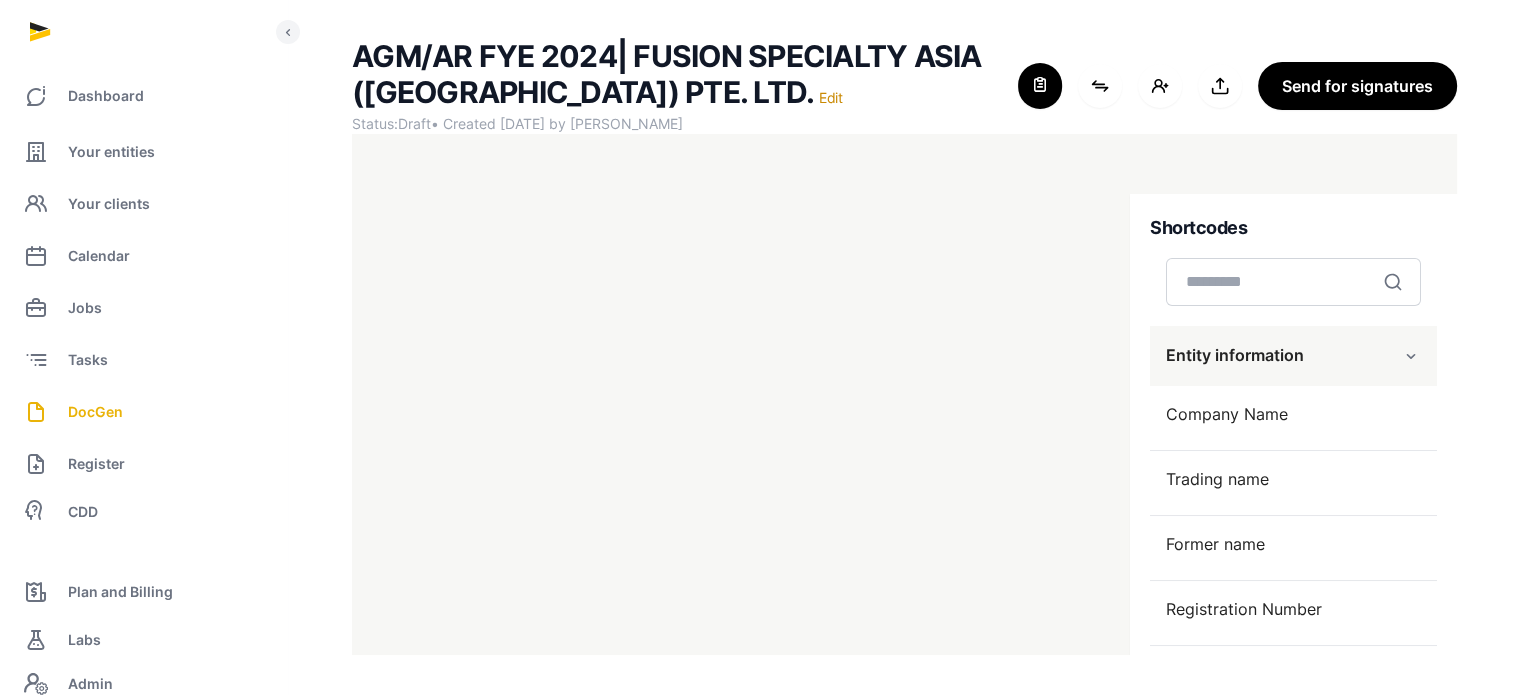 click on "Entity information" at bounding box center (1293, 356) 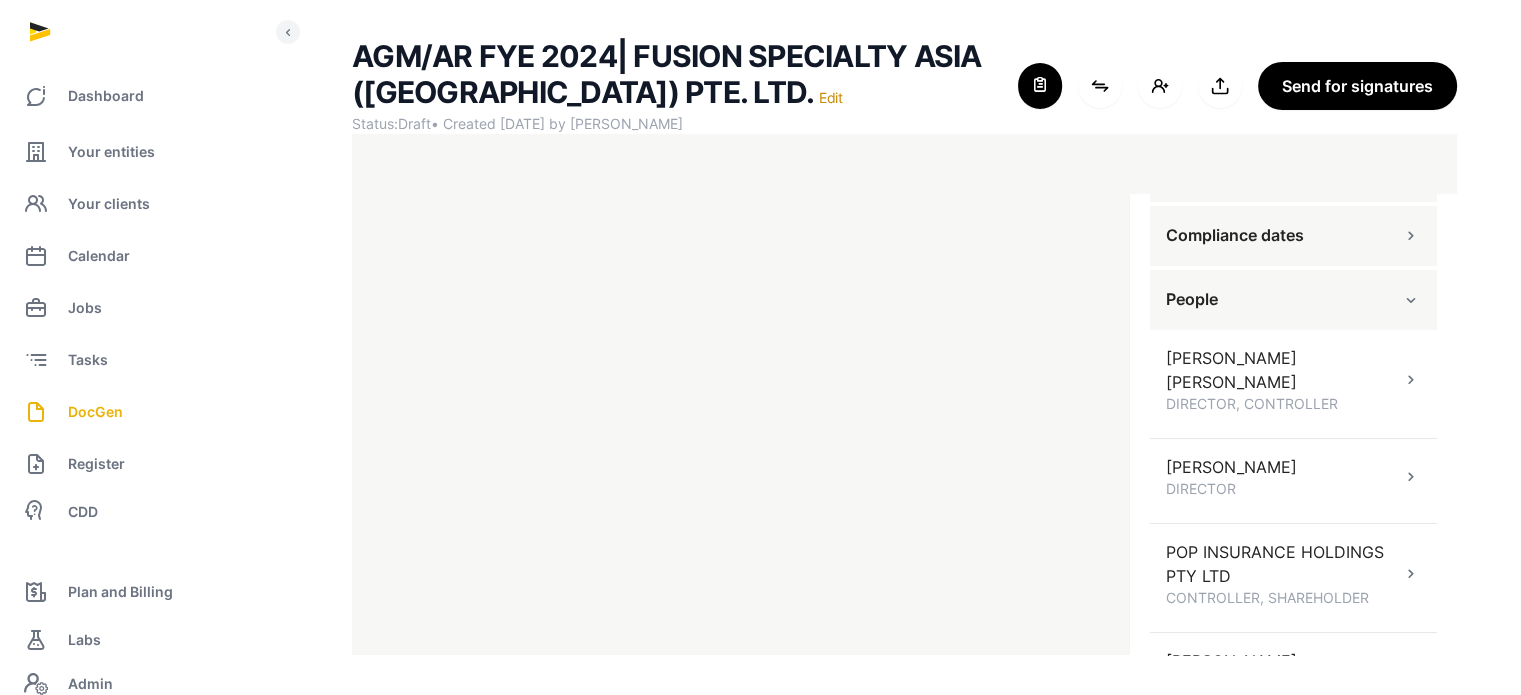 scroll, scrollTop: 187, scrollLeft: 0, axis: vertical 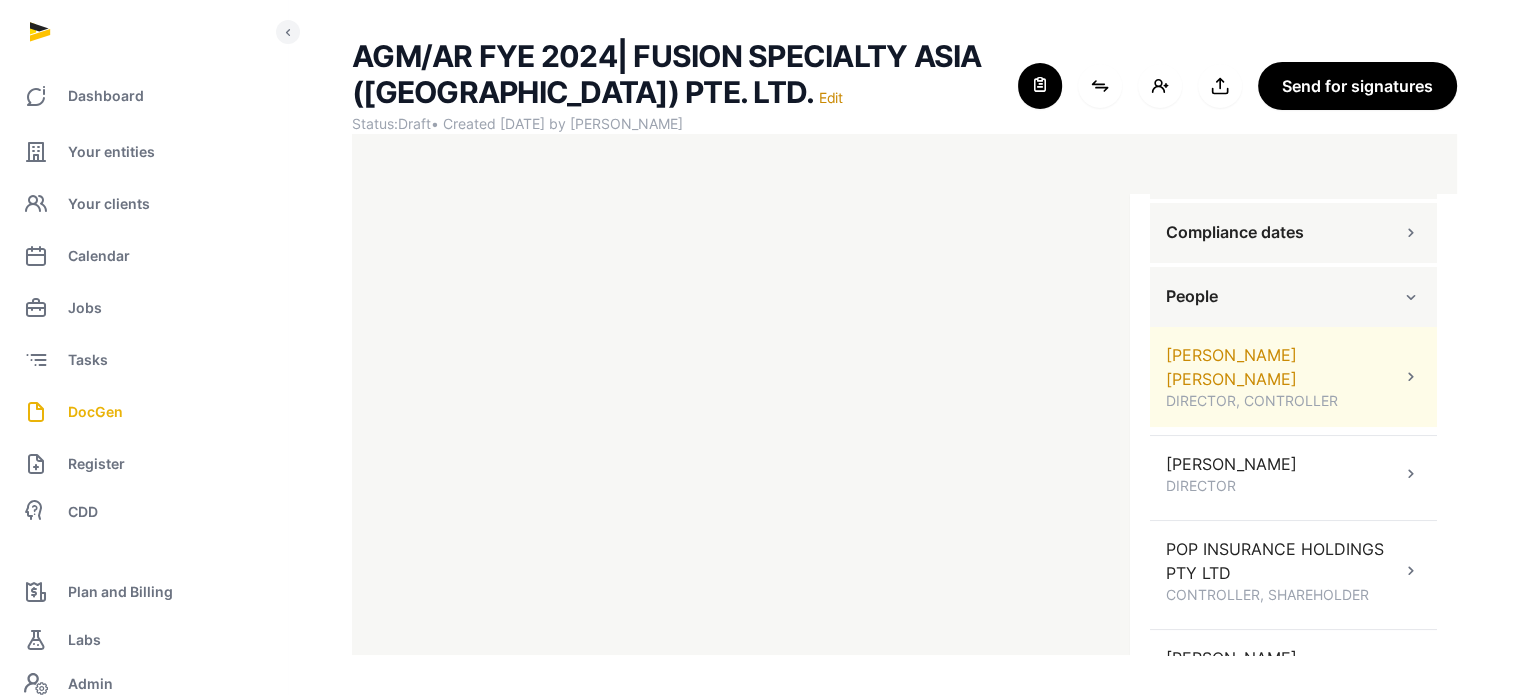 click on "DAVID MICHAEL ROGERS DIRECTOR, CONTROLLER" at bounding box center [1293, 377] 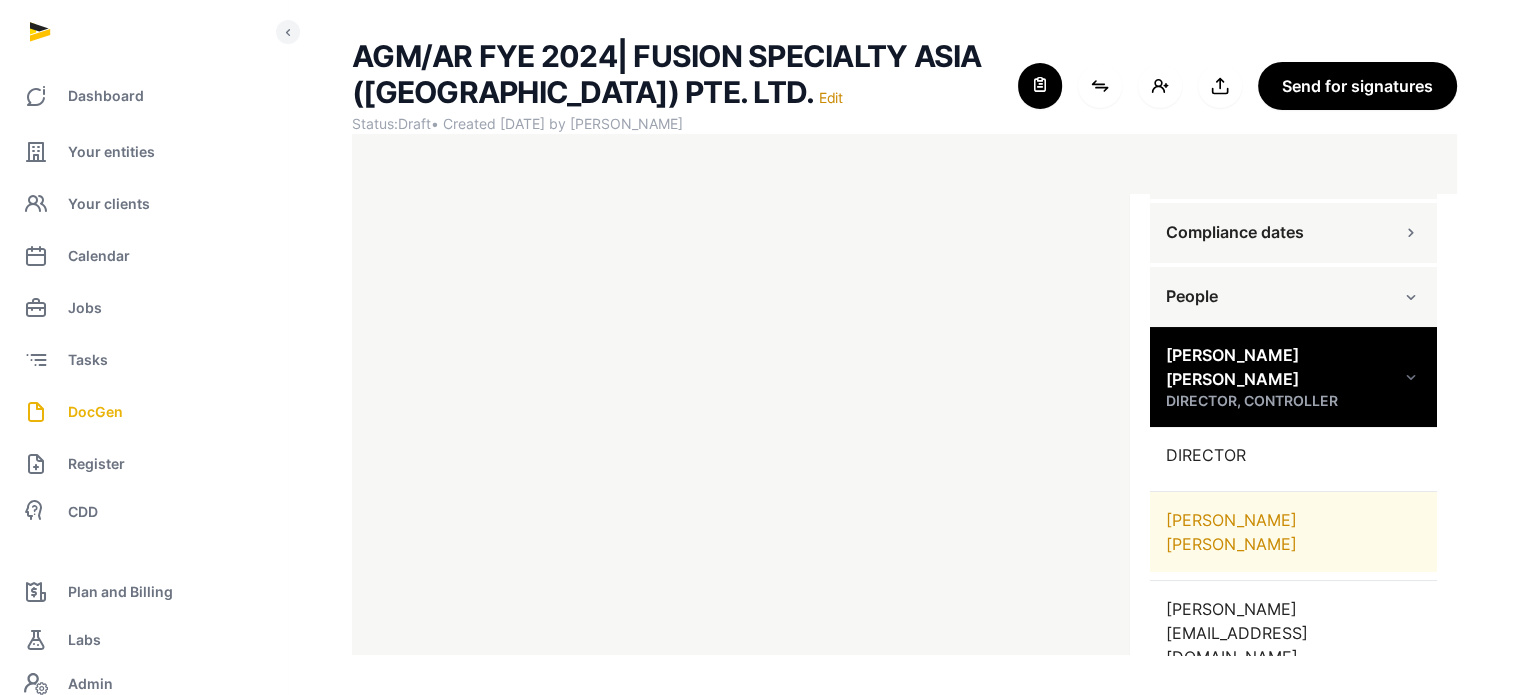 click on "[PERSON_NAME] [PERSON_NAME]" at bounding box center [1293, 532] 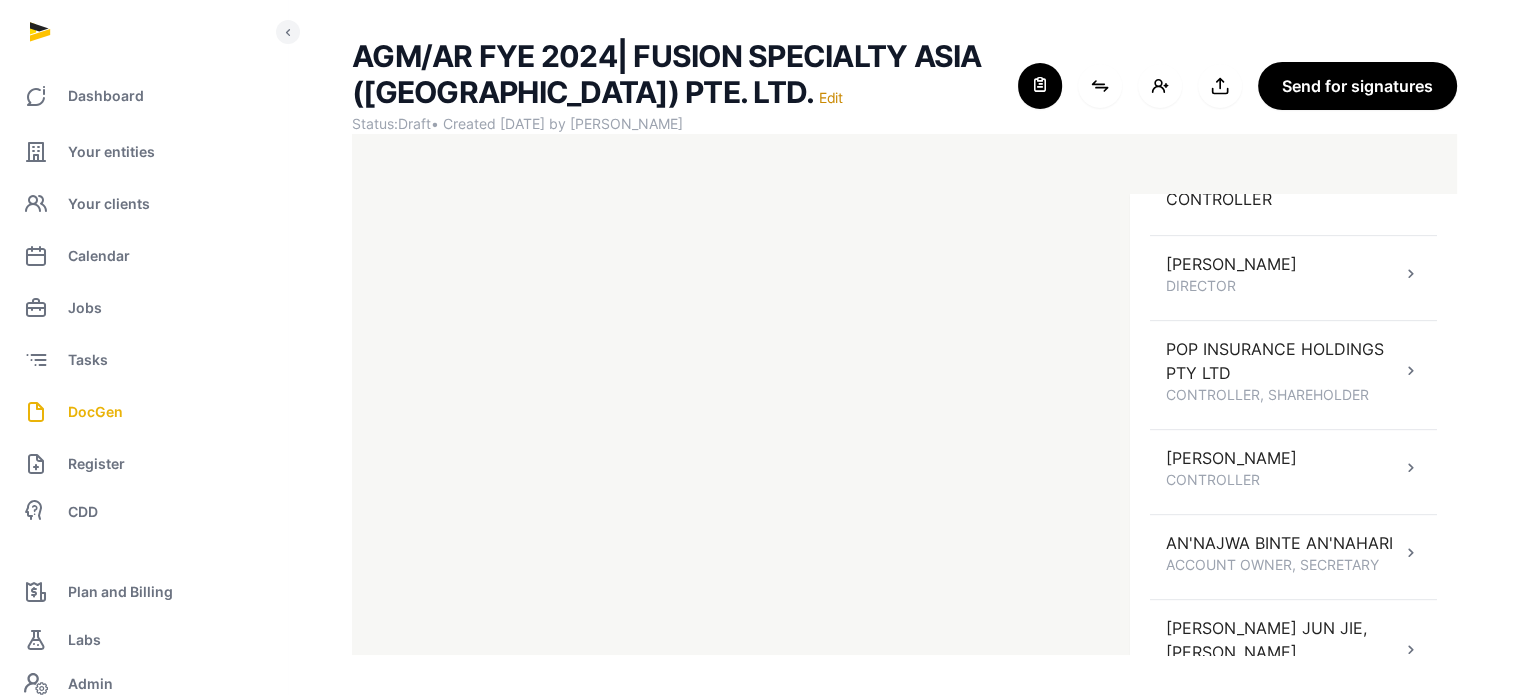 scroll, scrollTop: 979, scrollLeft: 0, axis: vertical 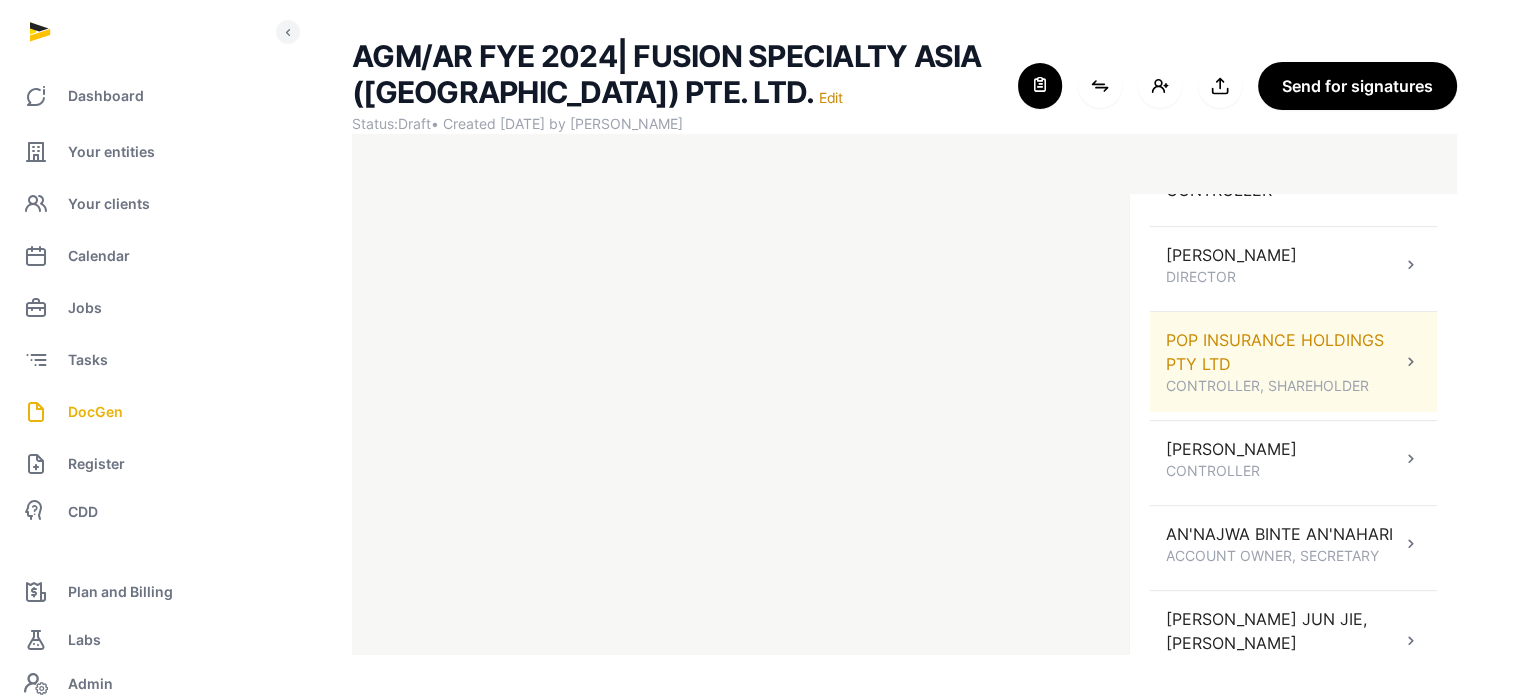 click on "POP INSURANCE HOLDINGS PTY LTD CONTROLLER, SHAREHOLDER" at bounding box center [1293, 362] 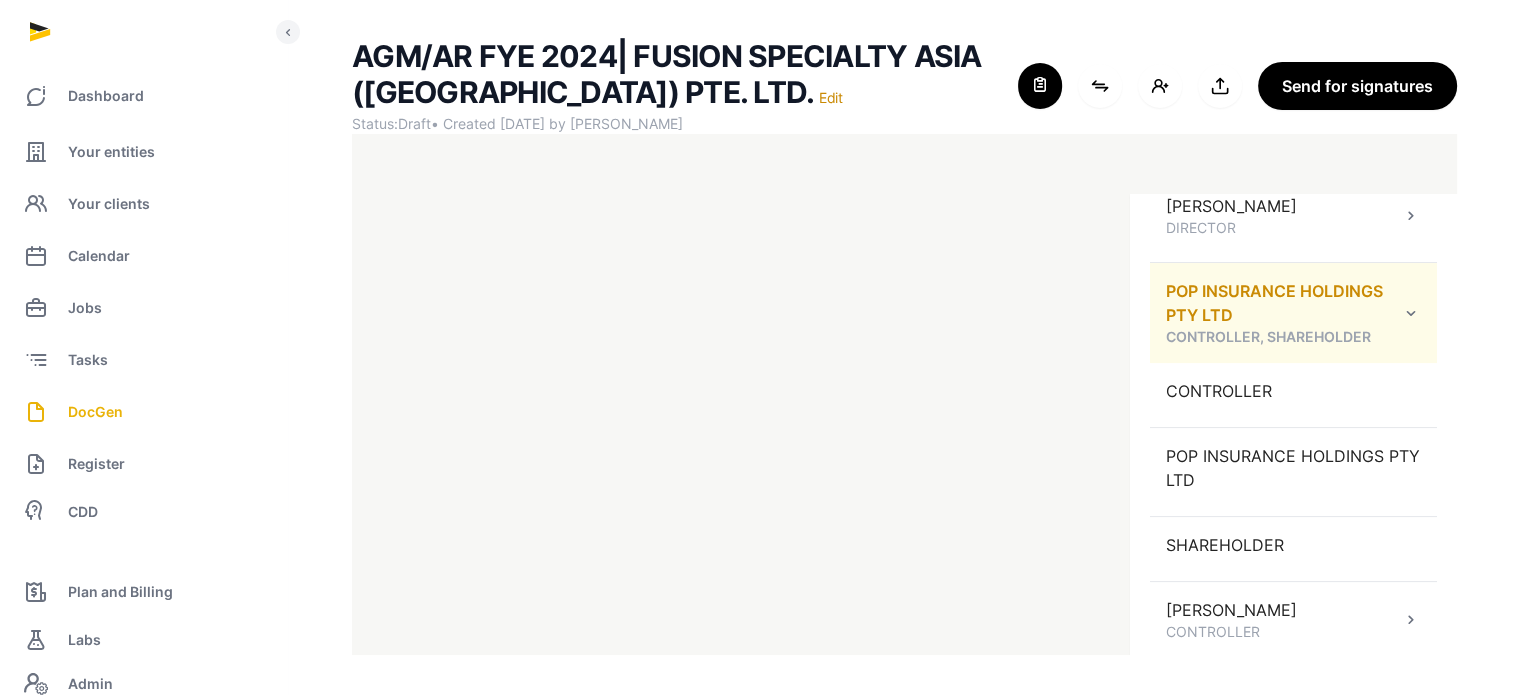 click on "POP INSURANCE HOLDINGS PTY LTD CONTROLLER, SHAREHOLDER" at bounding box center [1293, 313] 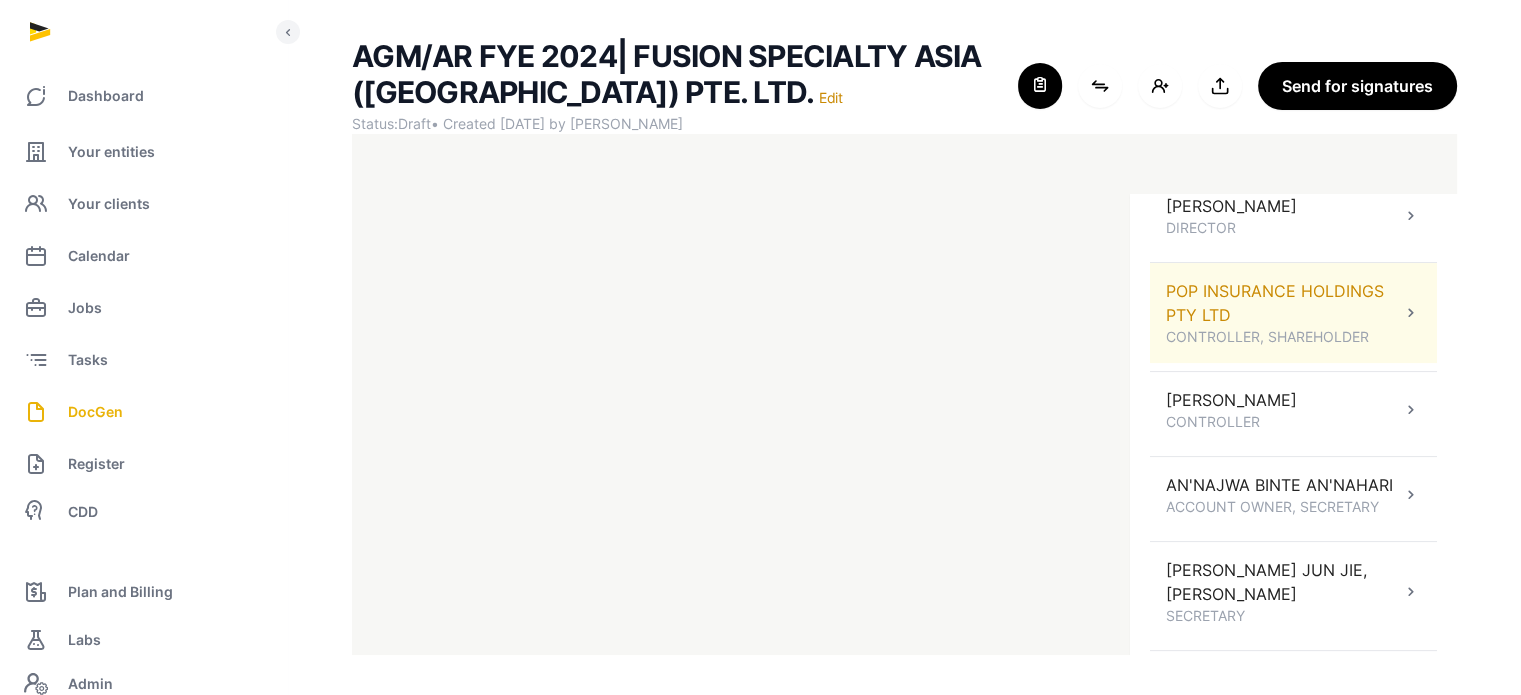 click at bounding box center (1411, 313) 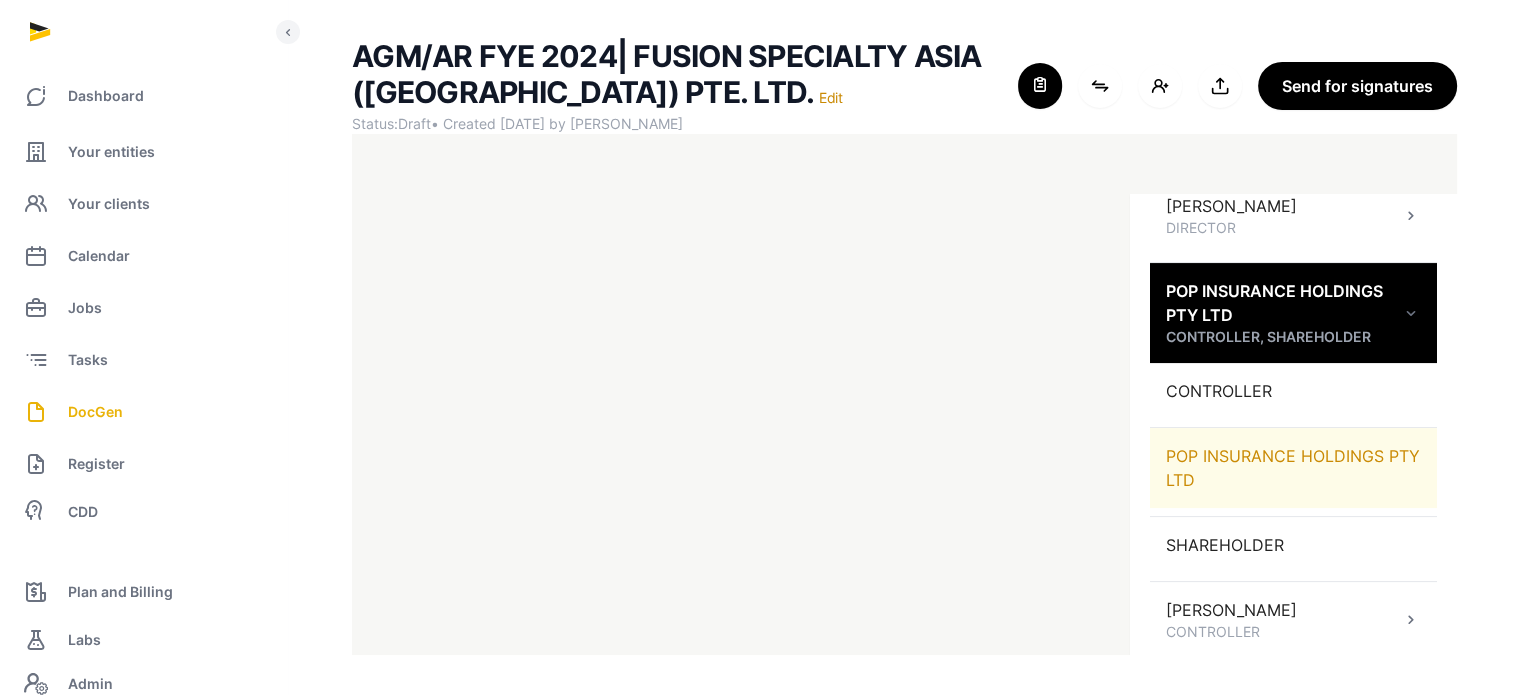 click on "POP INSURANCE HOLDINGS PTY LTD" at bounding box center (1293, 468) 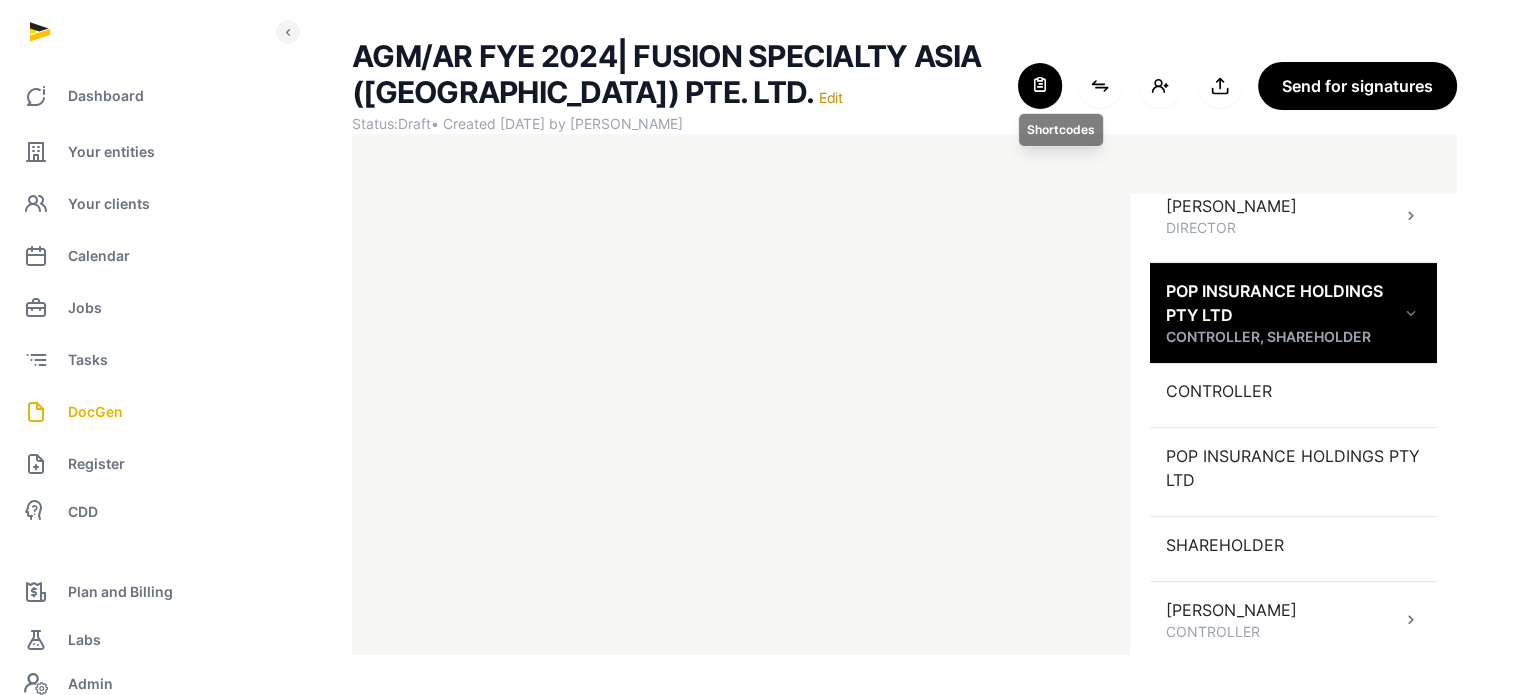 click at bounding box center (1040, 86) 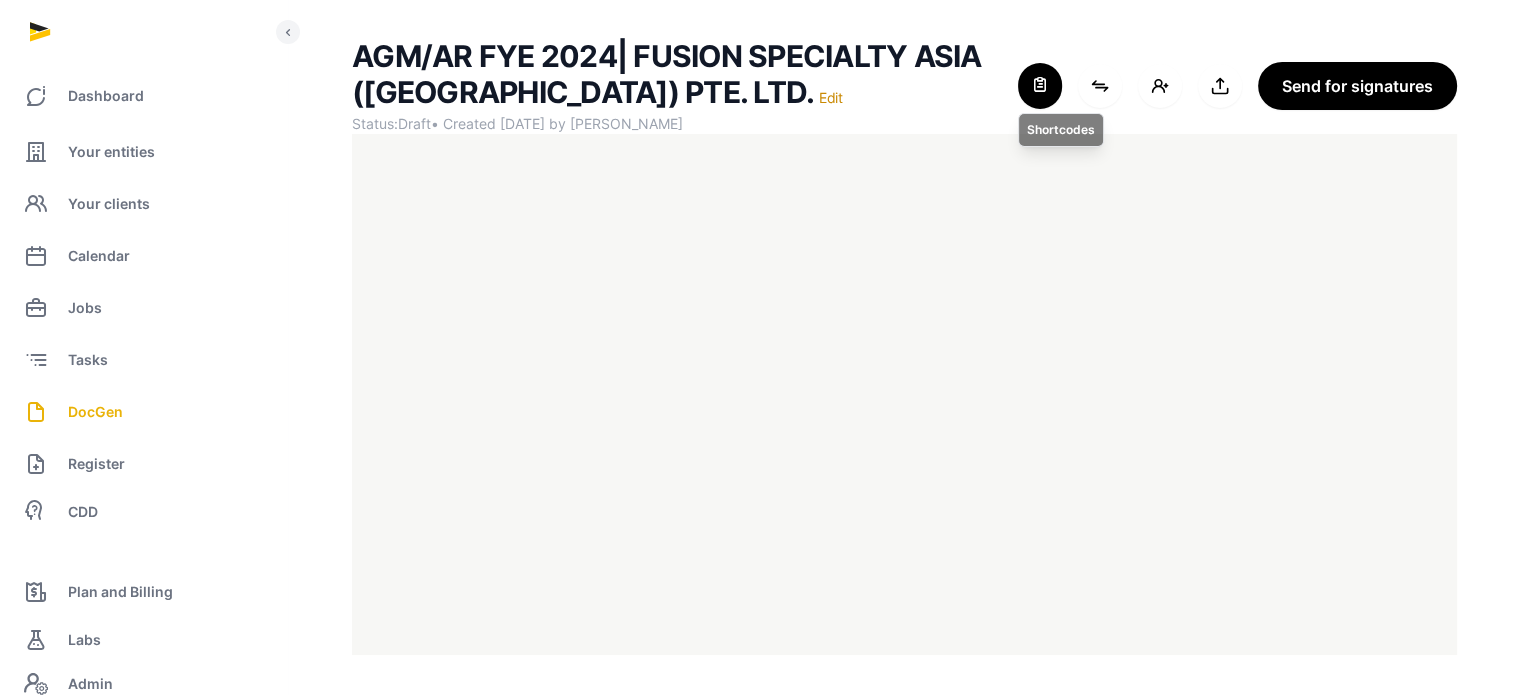 click at bounding box center (1040, 86) 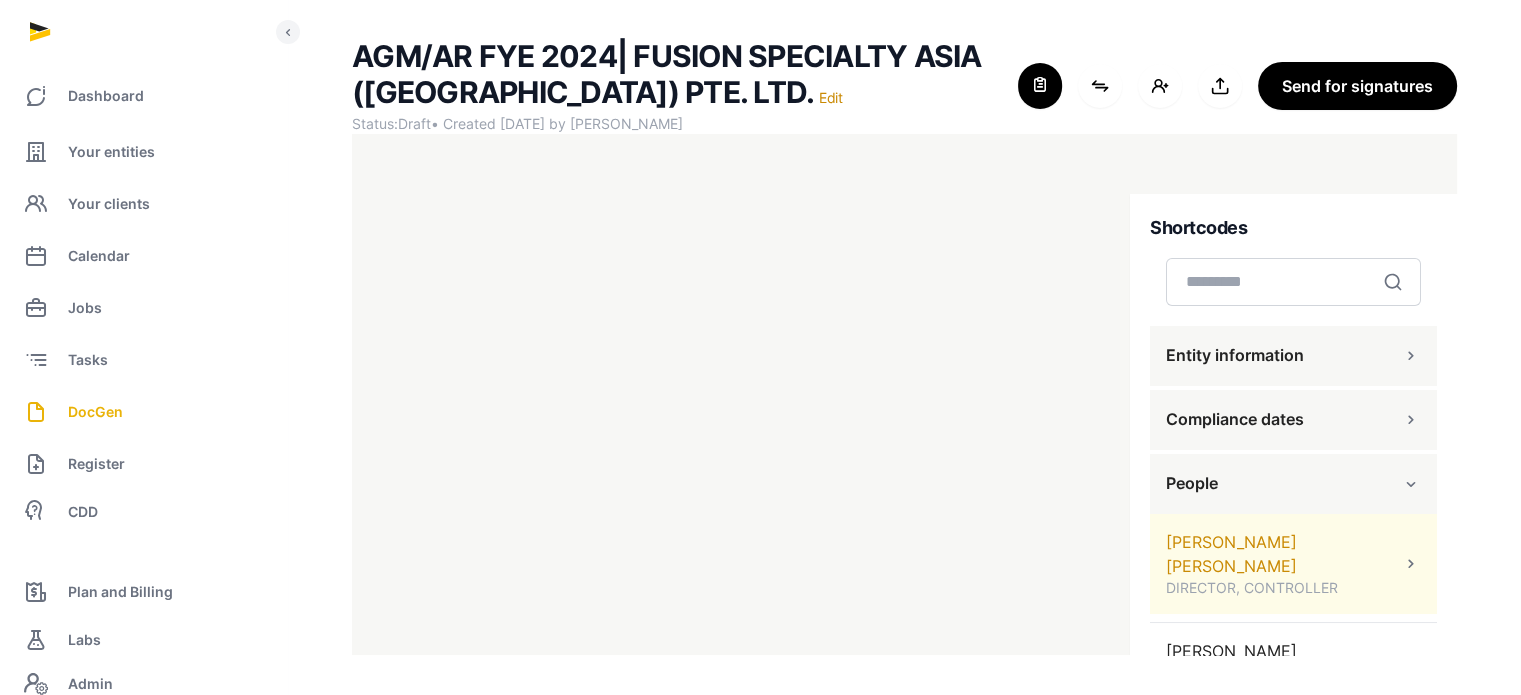click on "DAVID MICHAEL ROGERS DIRECTOR, CONTROLLER" at bounding box center (1293, 564) 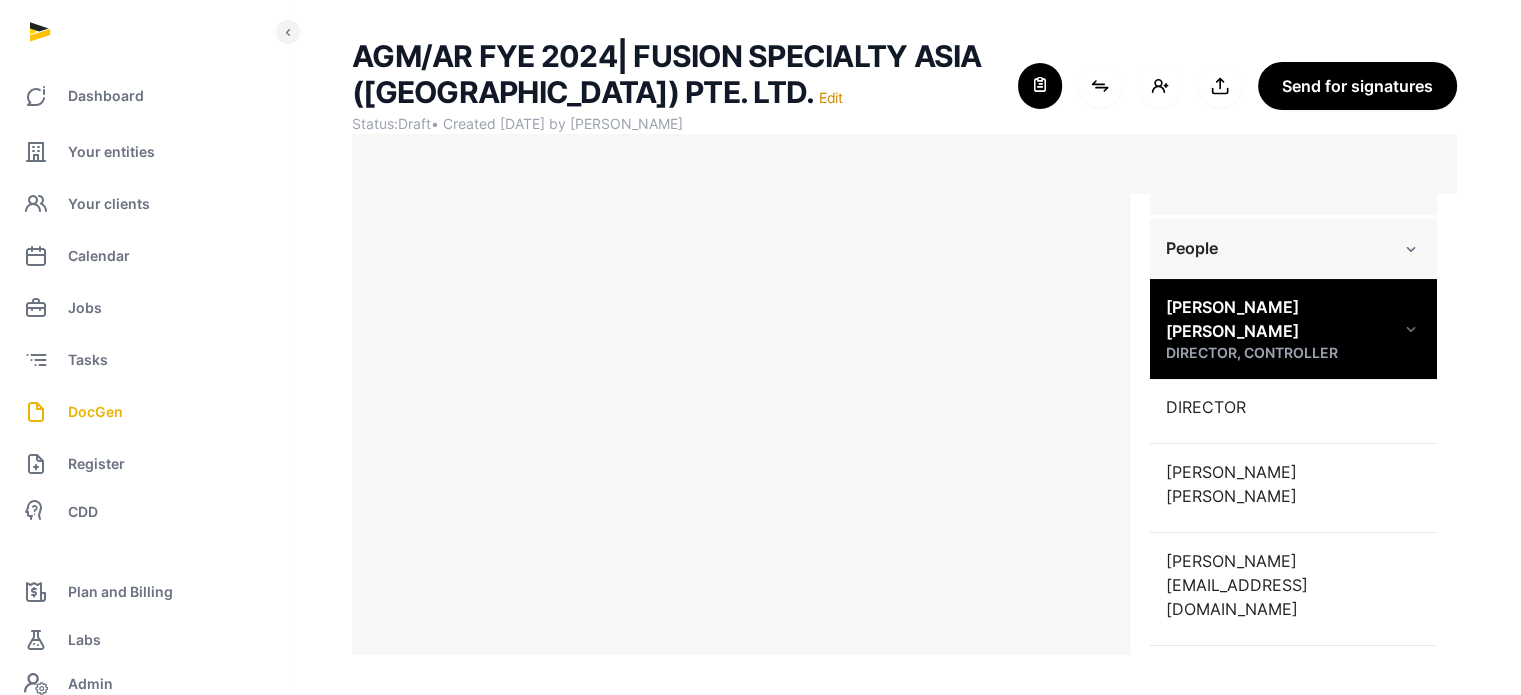 scroll, scrollTop: 246, scrollLeft: 0, axis: vertical 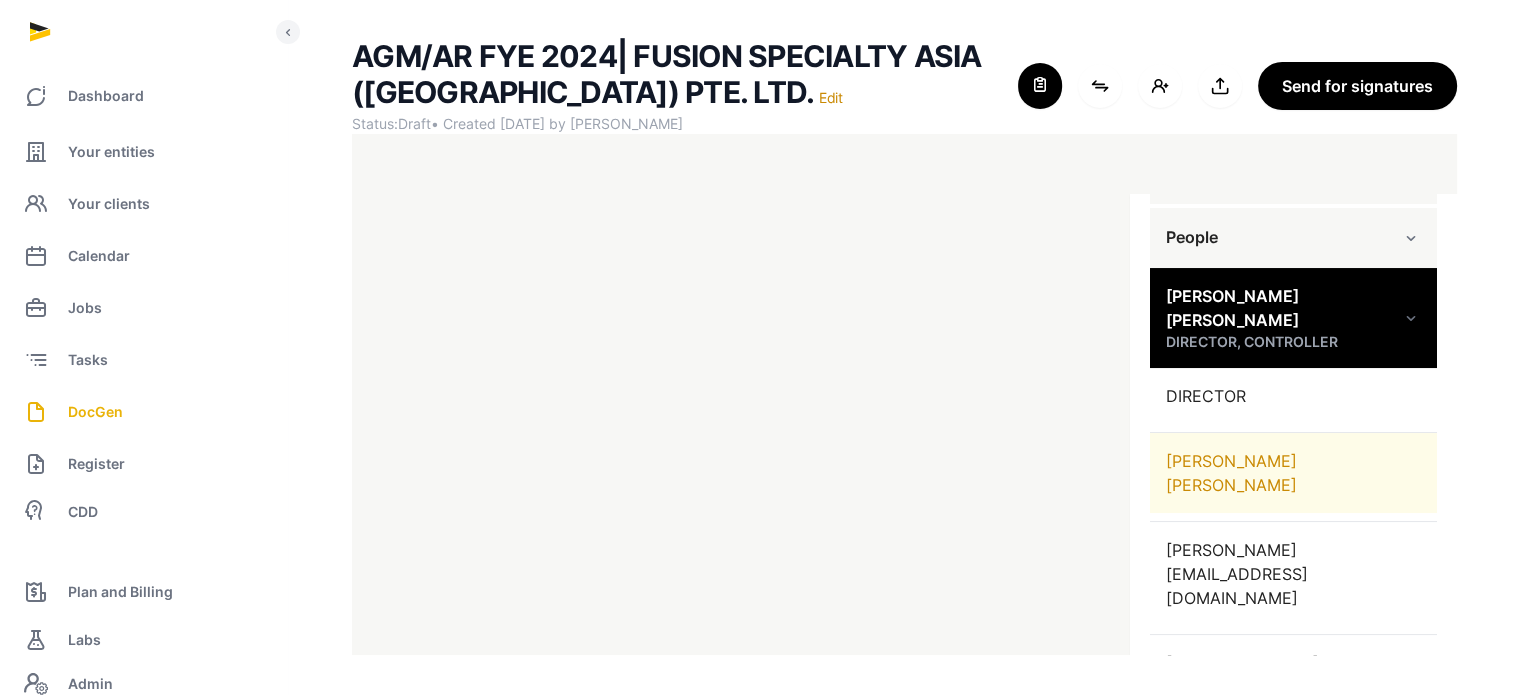 click on "[PERSON_NAME] [PERSON_NAME]" at bounding box center (1293, 473) 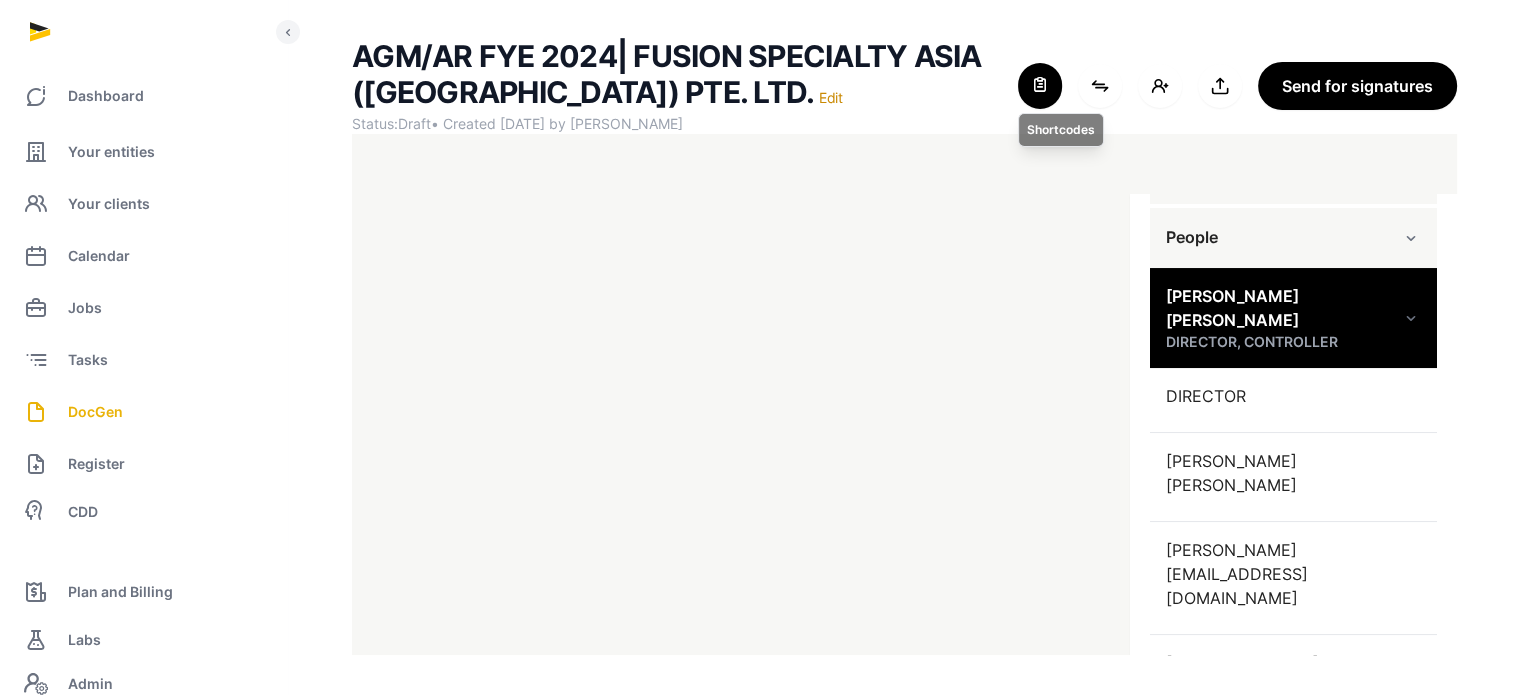 click at bounding box center [1040, 86] 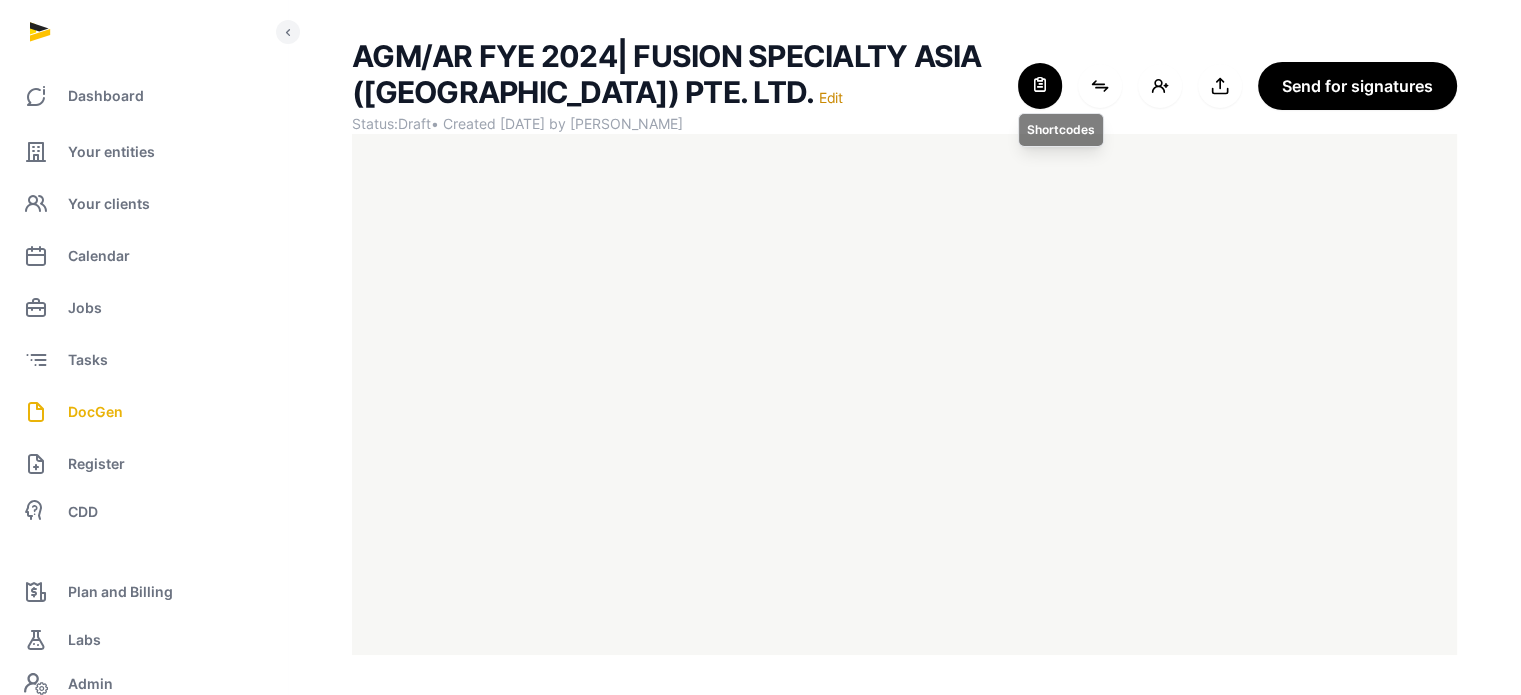 click at bounding box center [1040, 86] 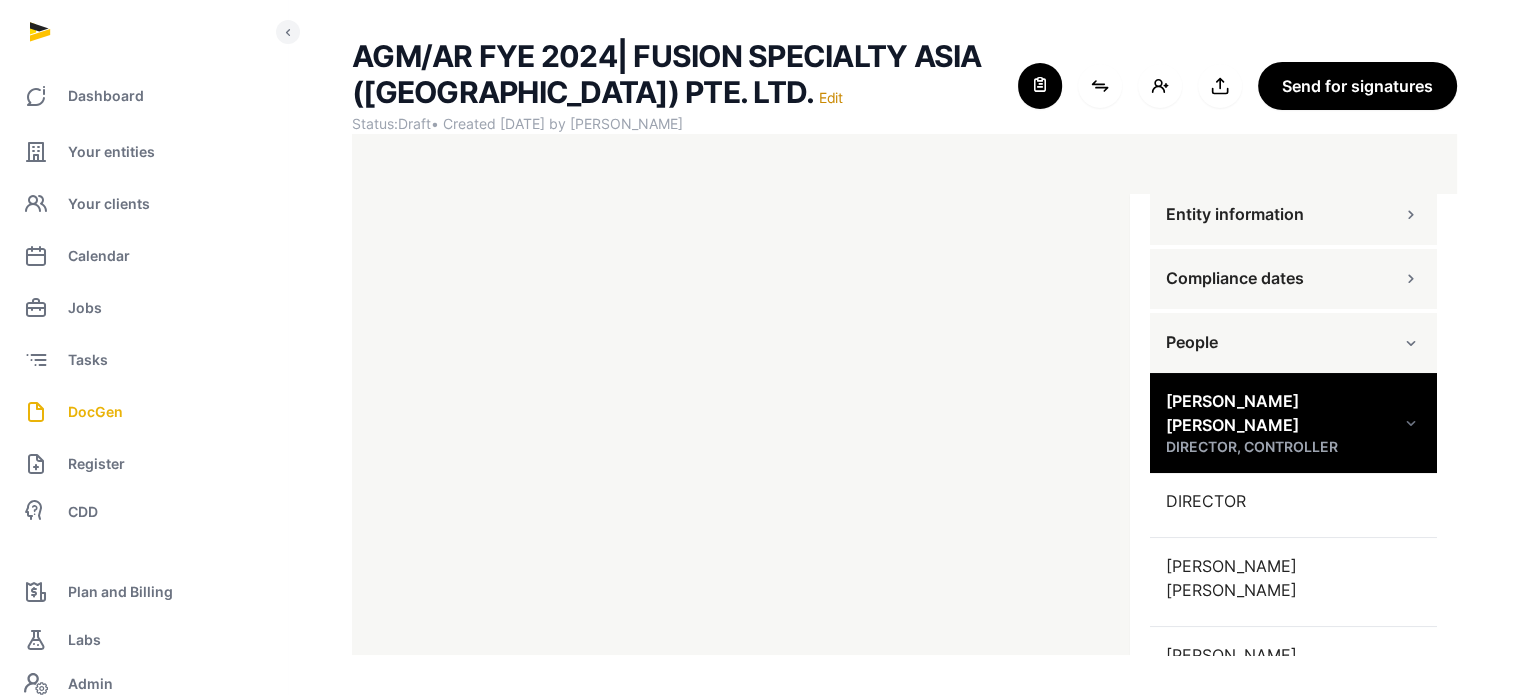 scroll, scrollTop: 179, scrollLeft: 0, axis: vertical 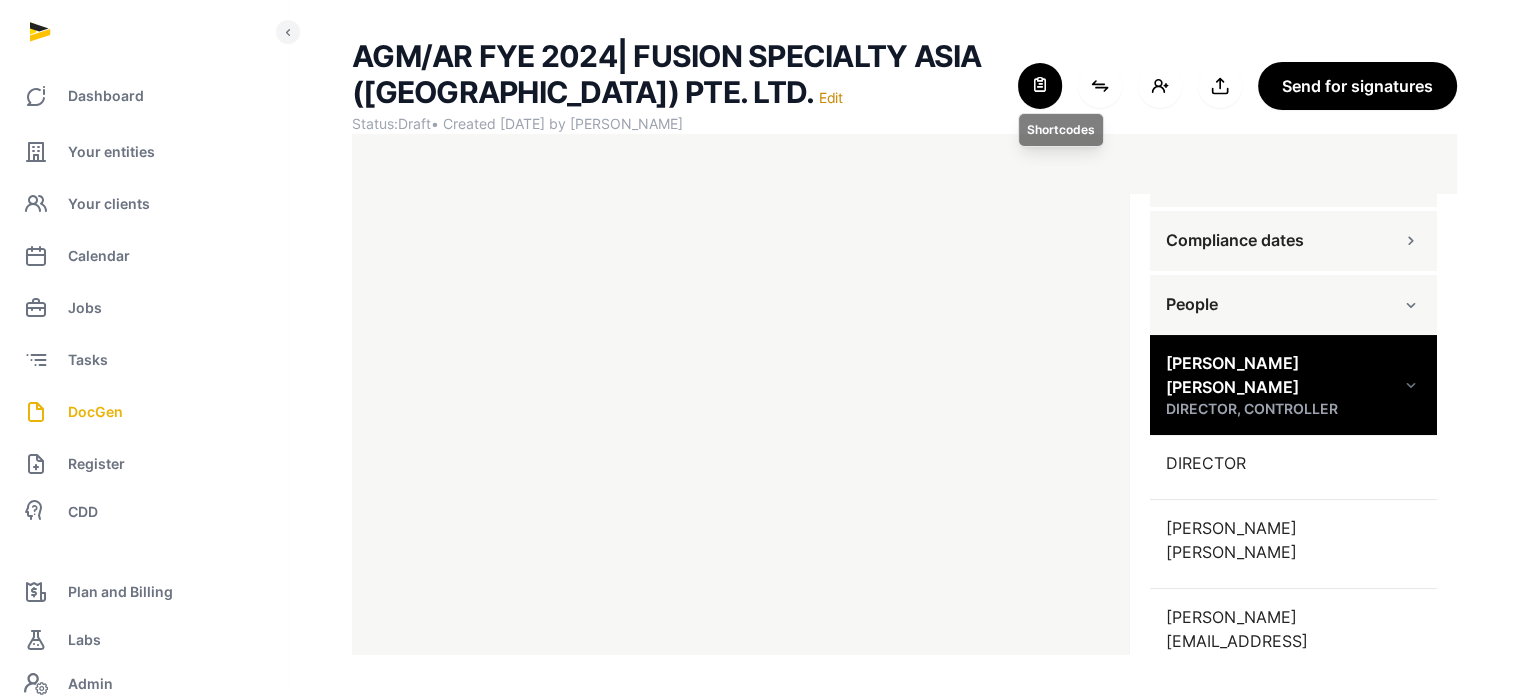 click at bounding box center [1040, 86] 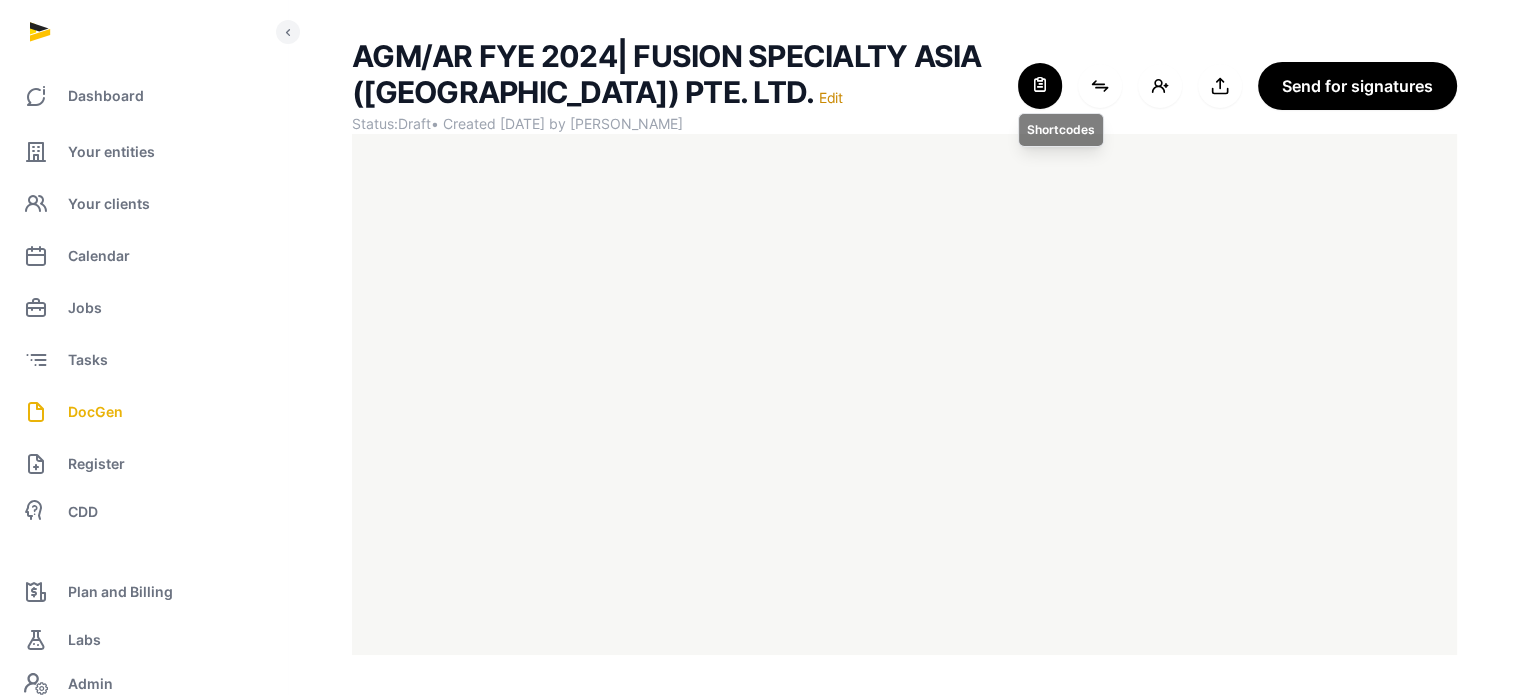 click at bounding box center (1040, 86) 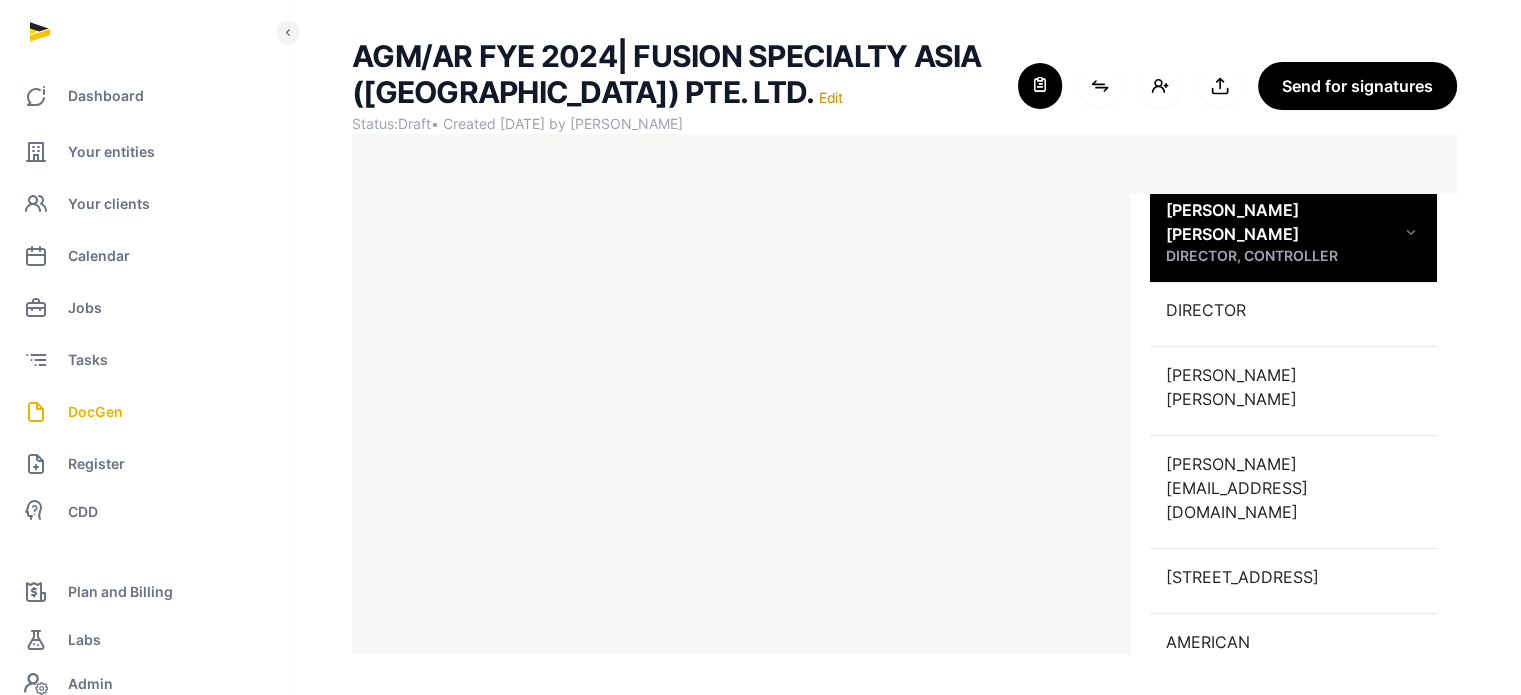 scroll, scrollTop: 343, scrollLeft: 0, axis: vertical 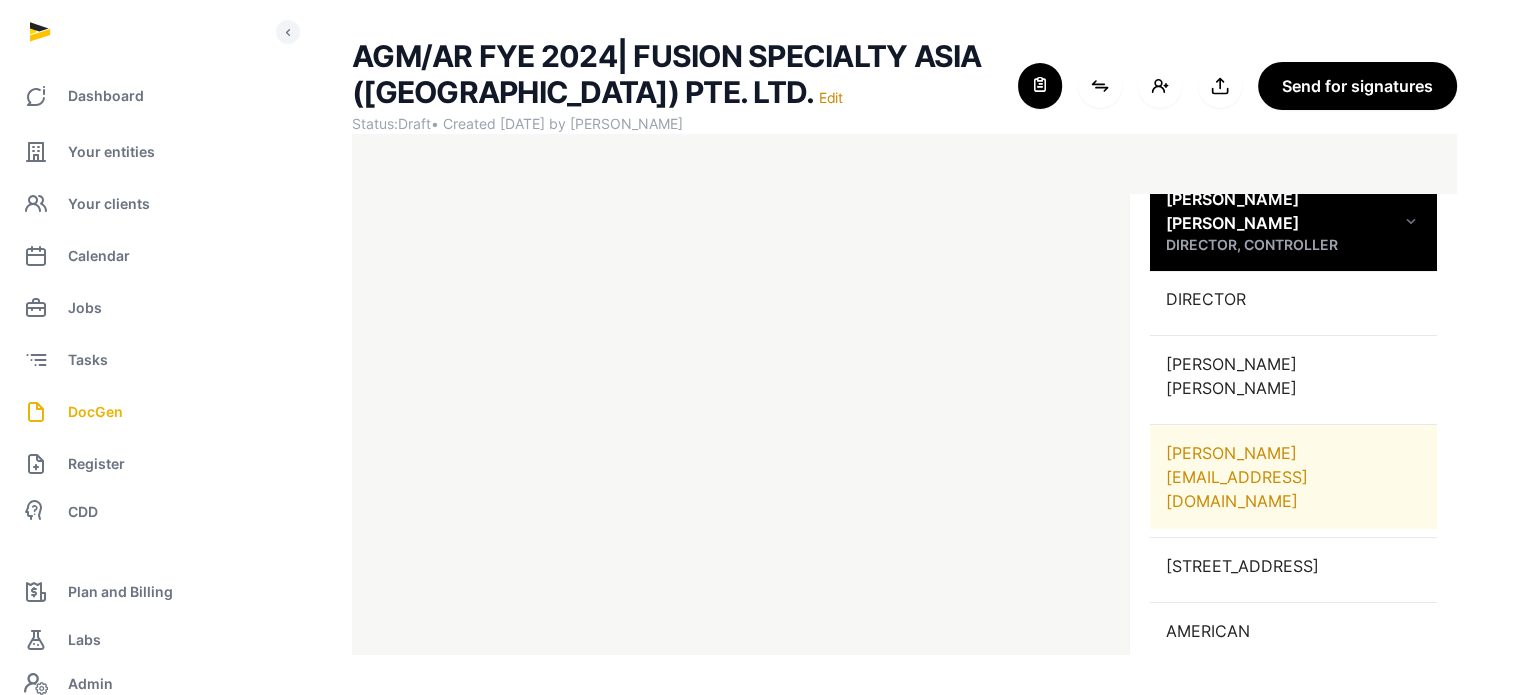 click on "DAVID@FUSION.INSURE" at bounding box center [1293, 477] 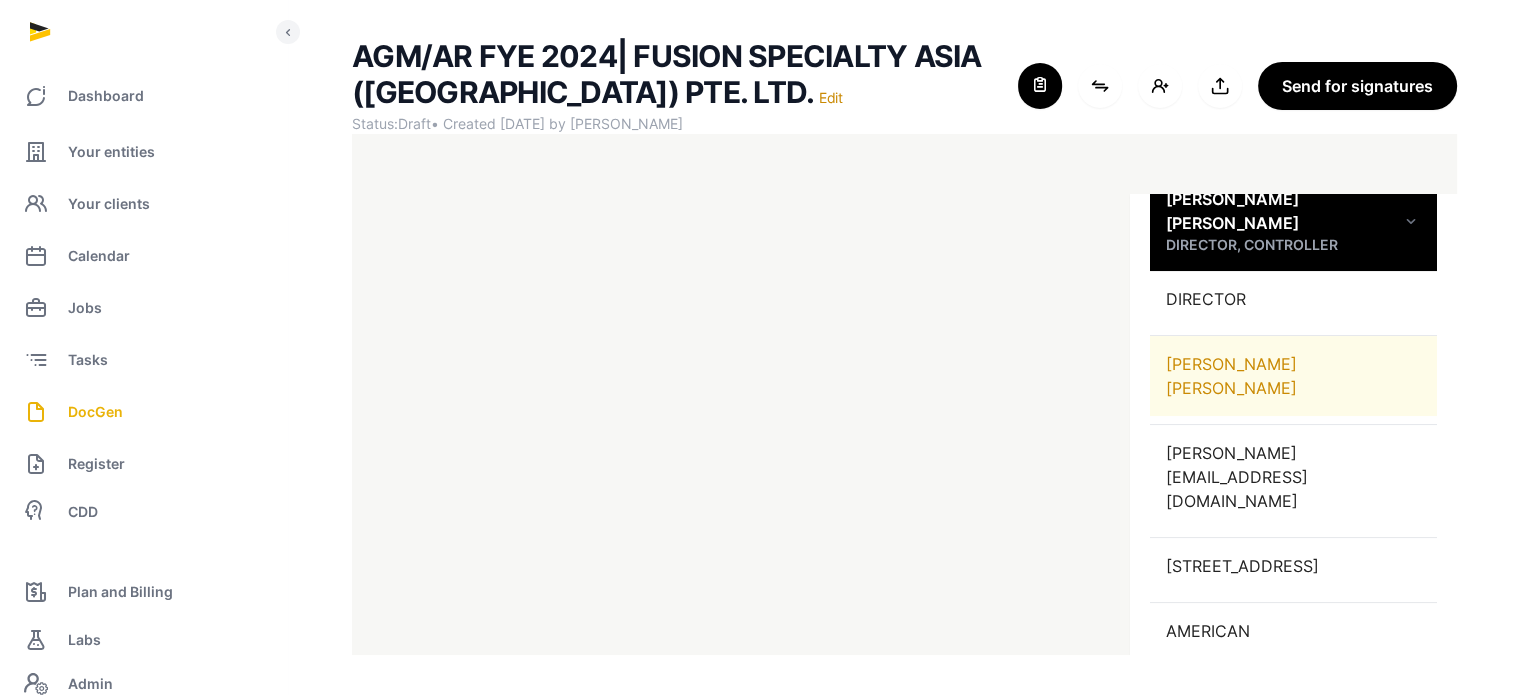 click on "[PERSON_NAME] [PERSON_NAME]" at bounding box center (1293, 376) 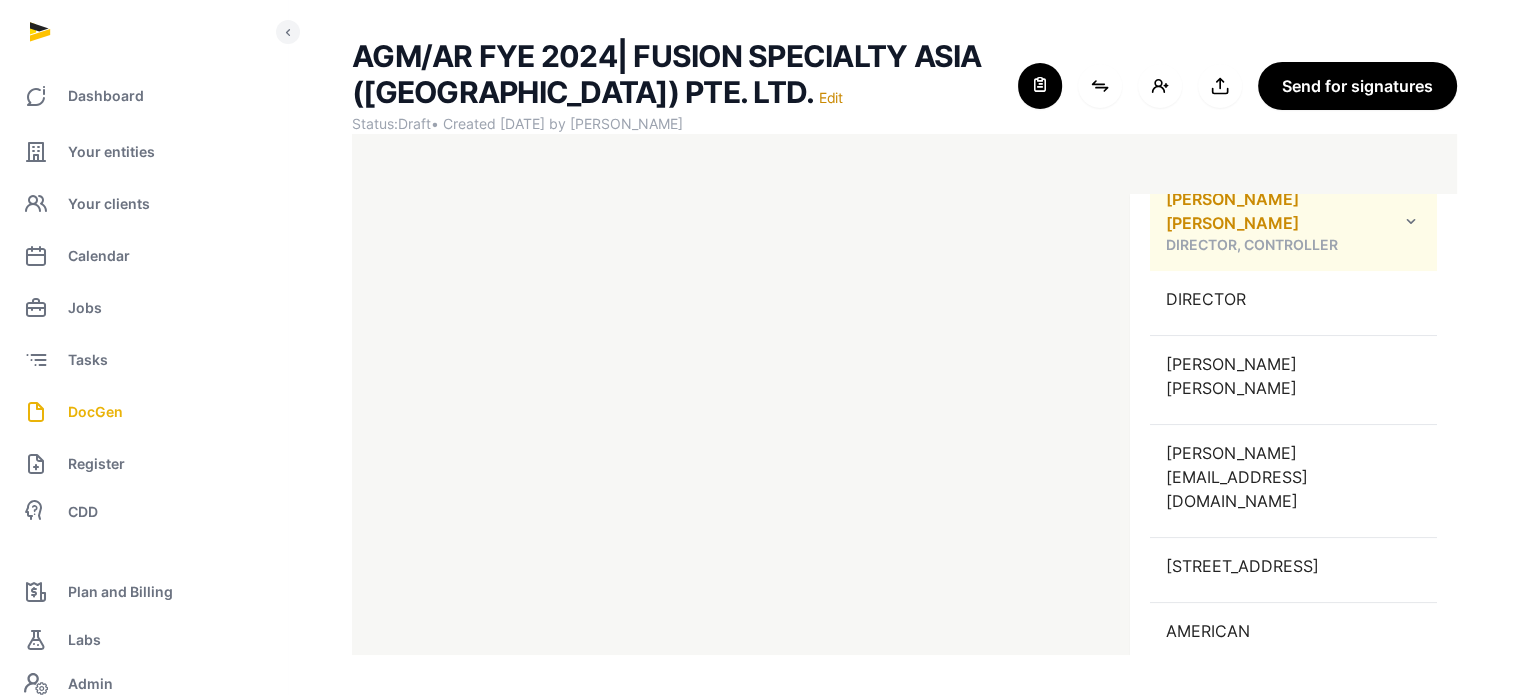 click at bounding box center [1411, 221] 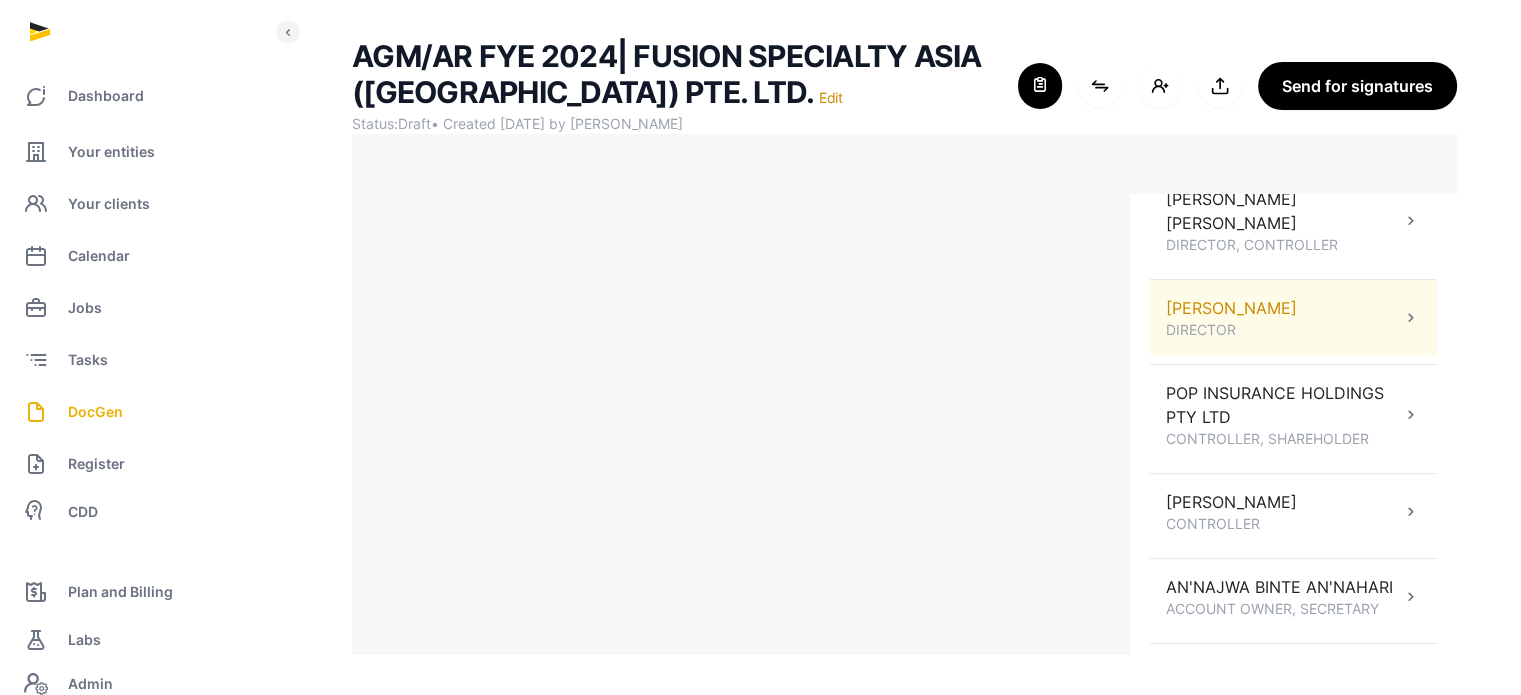 click on "KATHERINE JOAN SIMMONDS DIRECTOR" at bounding box center [1231, 318] 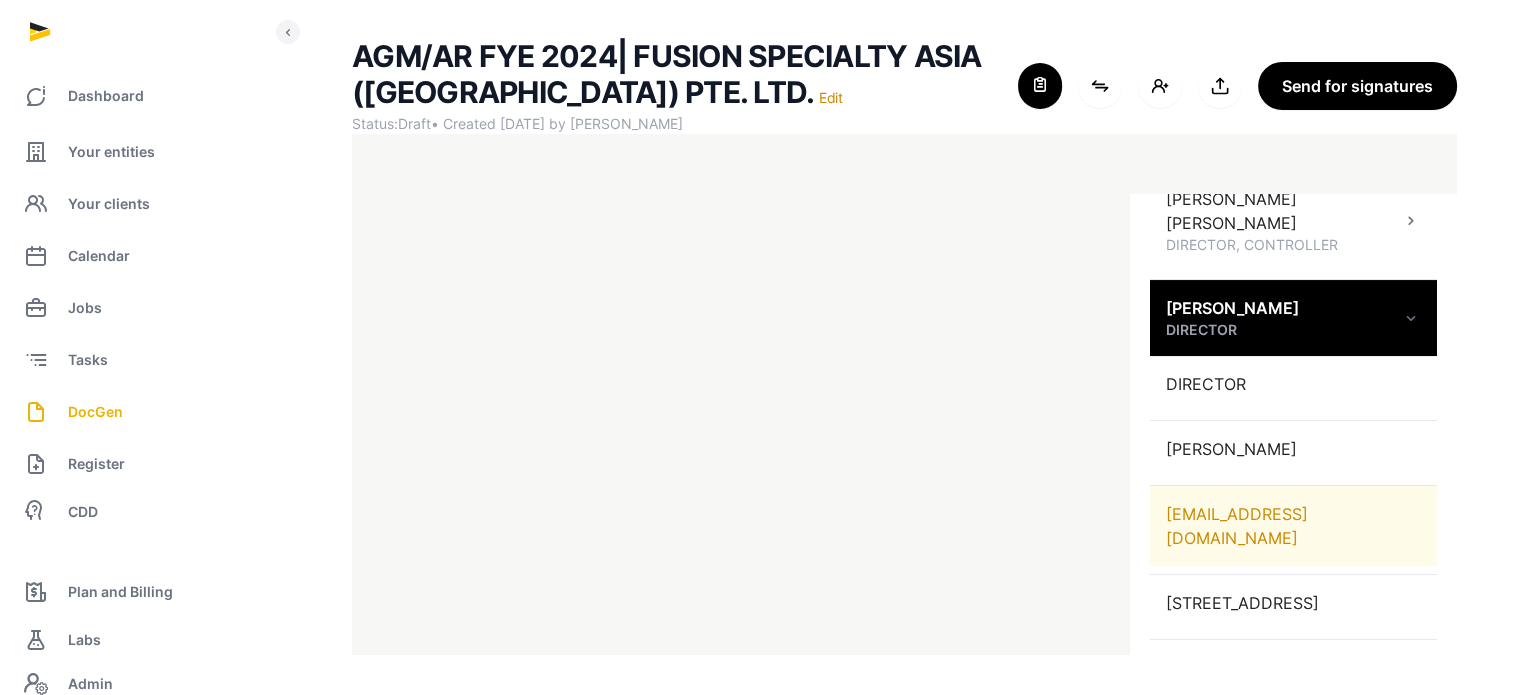 click on "KATIE@FUSION.INSURE" at bounding box center [1293, 526] 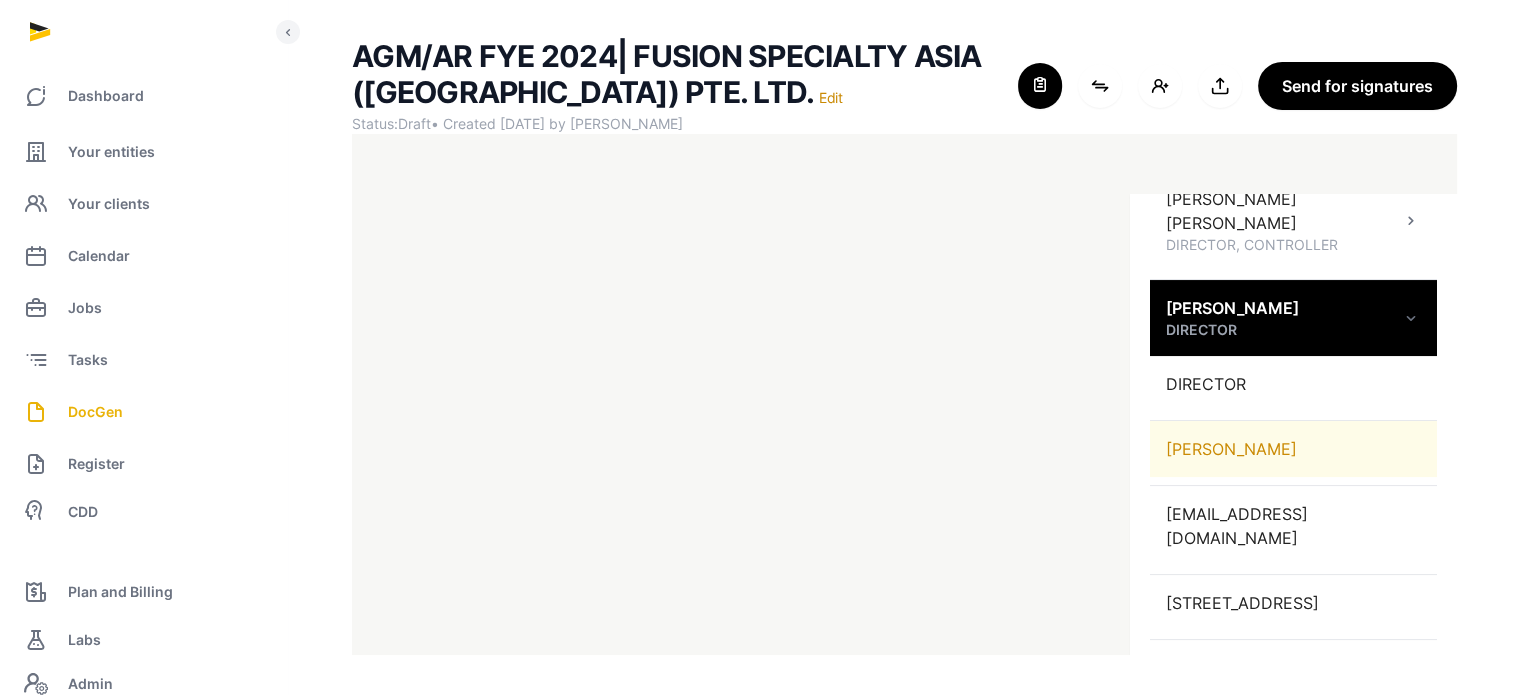 click on "[PERSON_NAME]" at bounding box center (1293, 449) 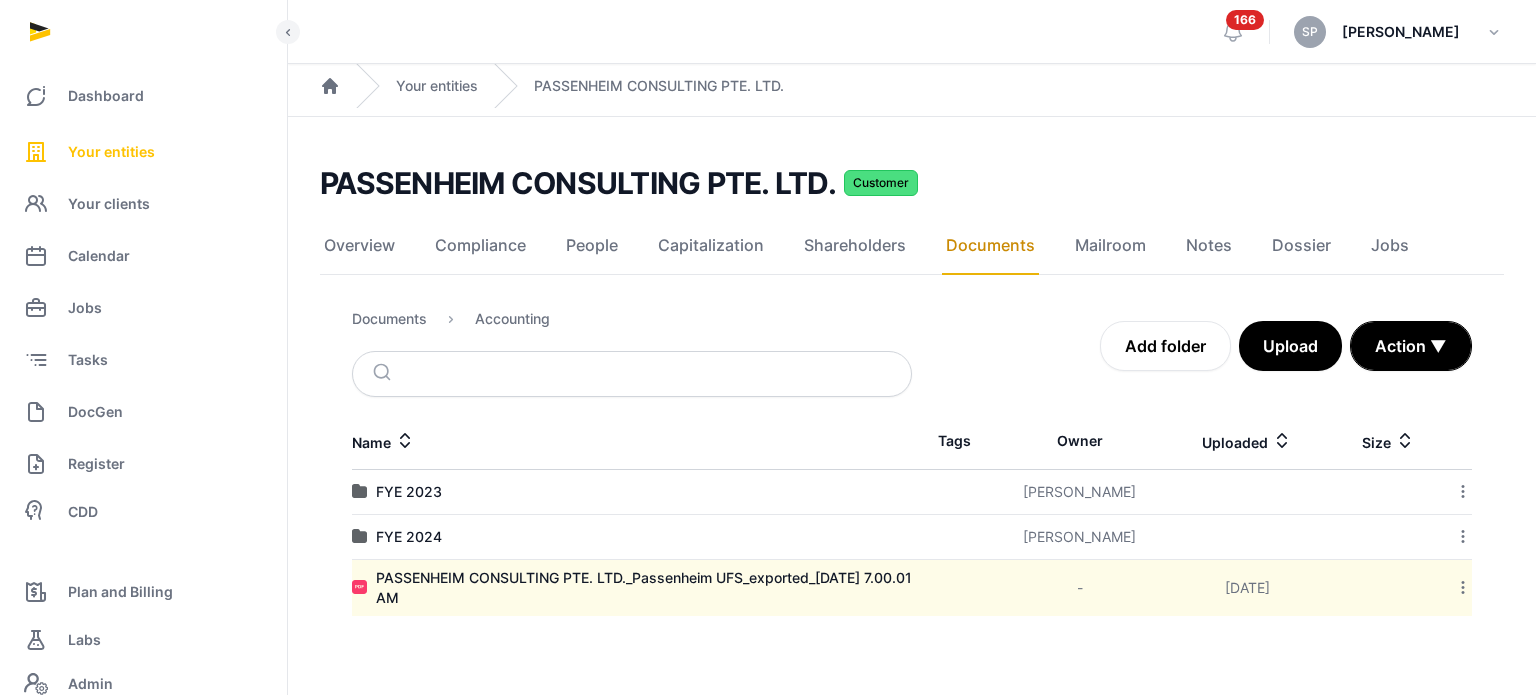 scroll, scrollTop: 0, scrollLeft: 0, axis: both 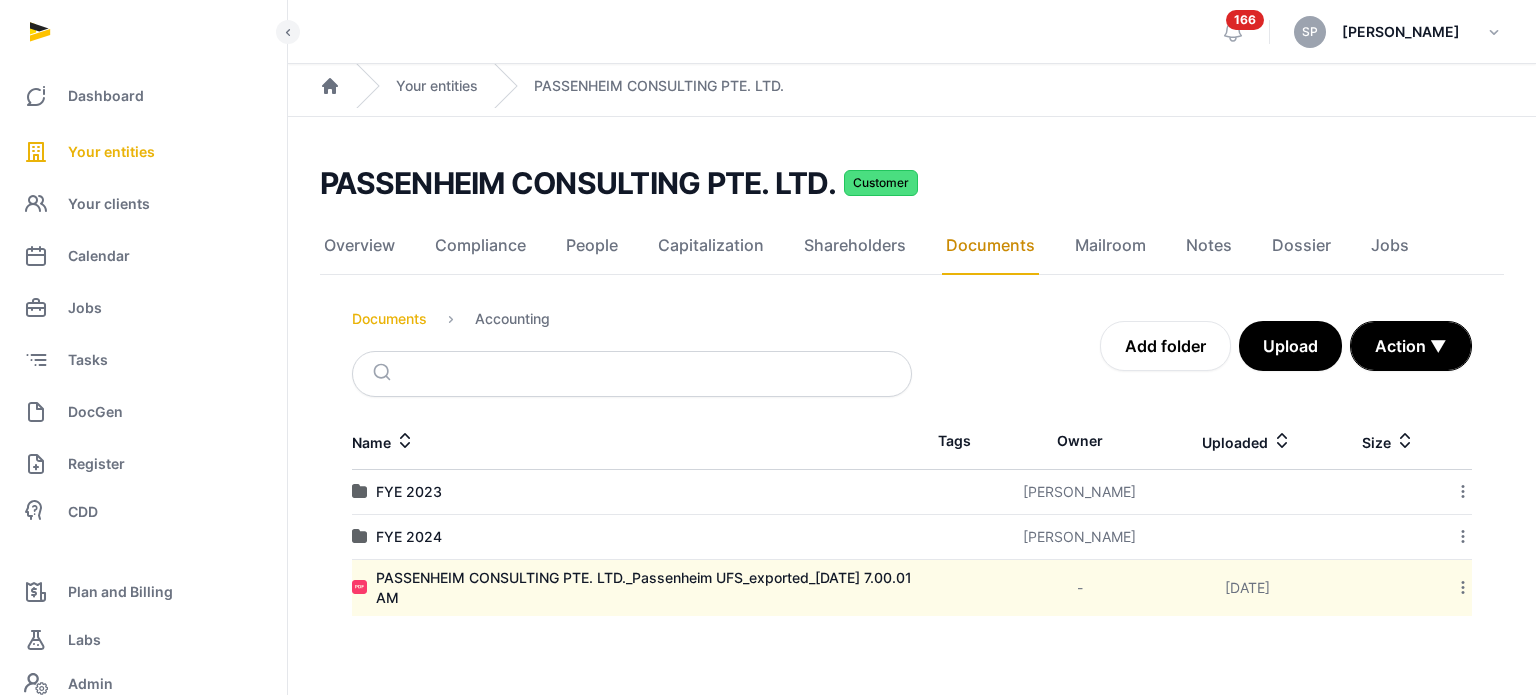 click on "Documents" at bounding box center (389, 319) 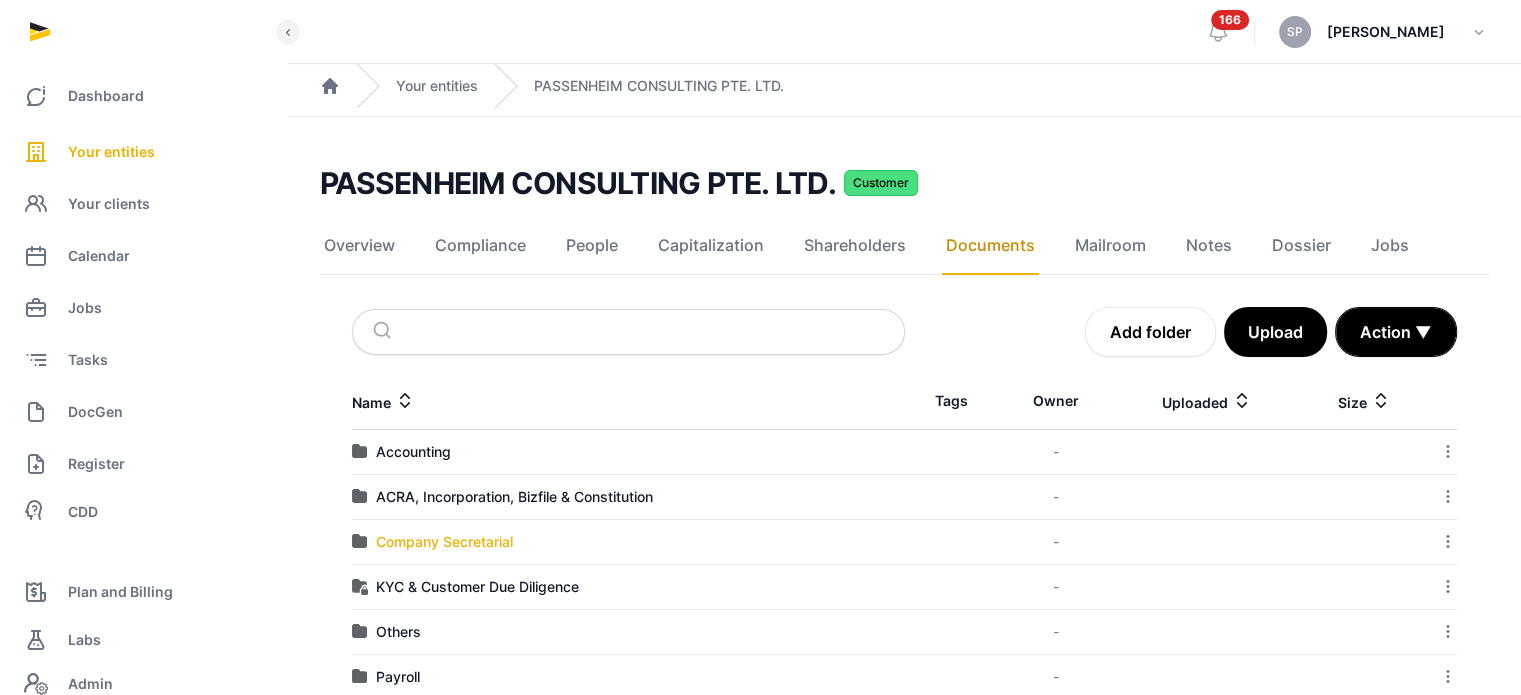 click on "Company Secretarial" at bounding box center [444, 542] 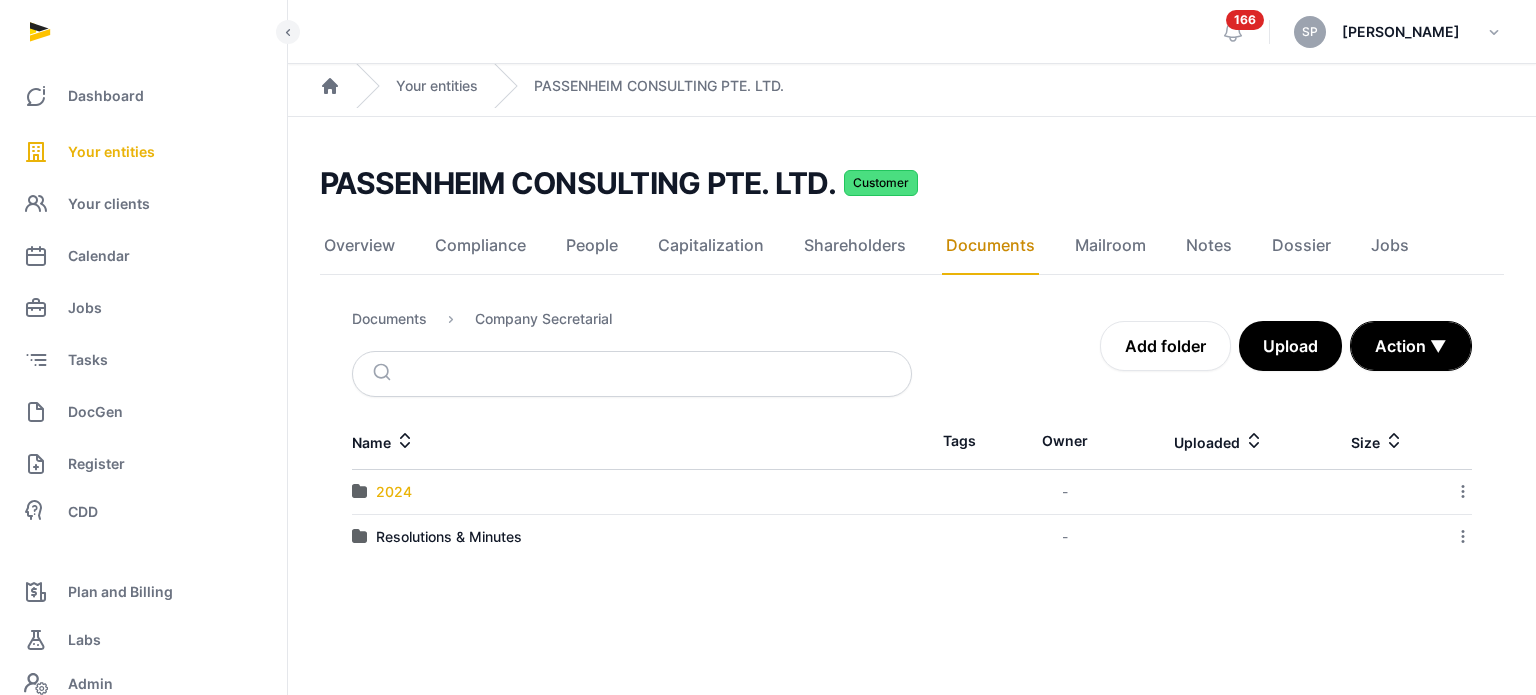 click on "2024" at bounding box center [394, 492] 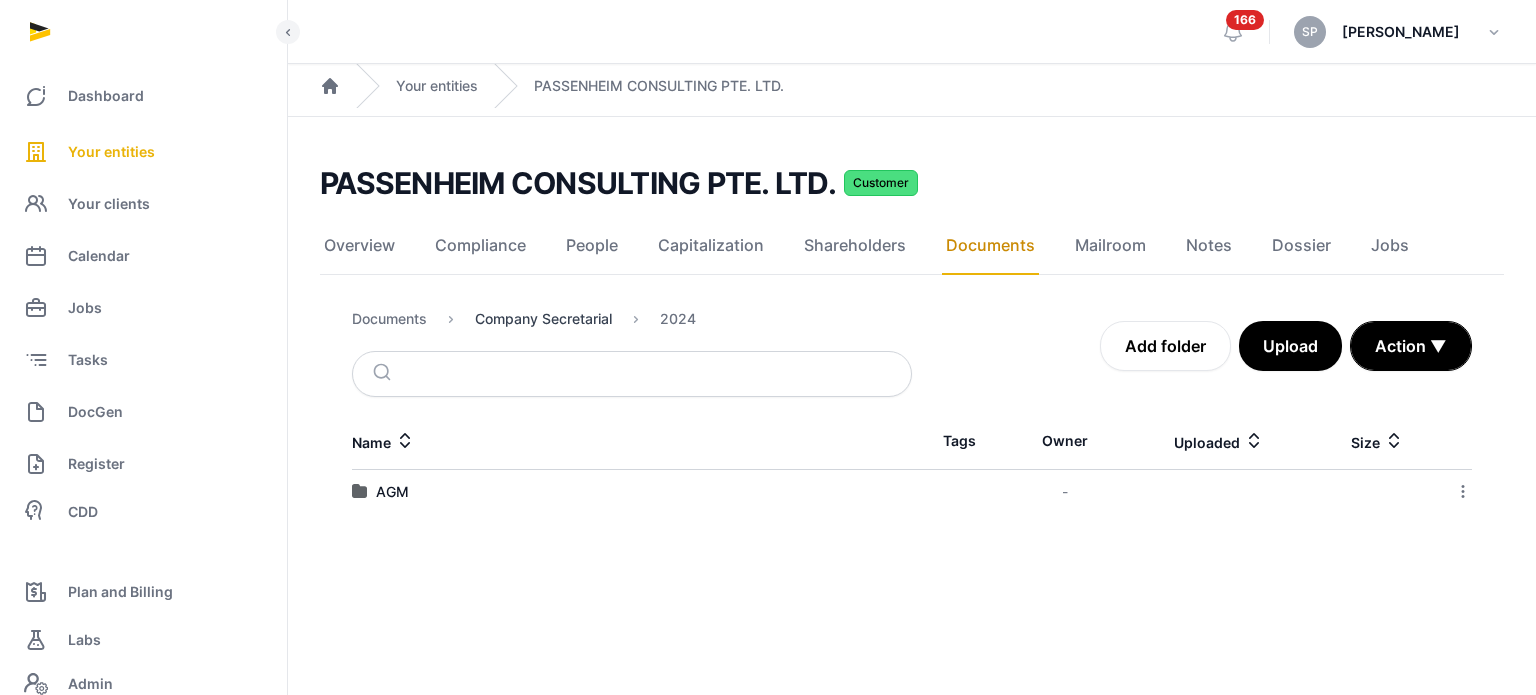 click on "Company Secretarial" at bounding box center [543, 319] 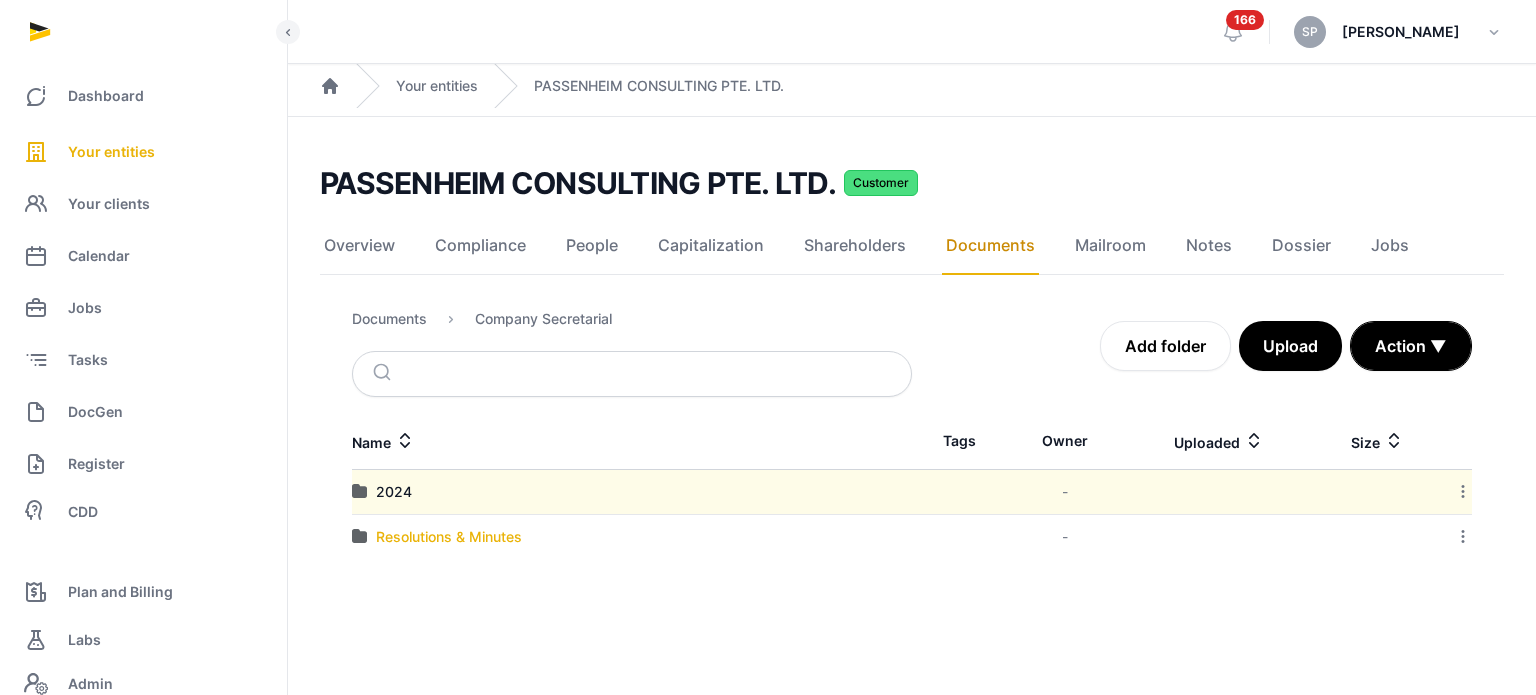 click on "Resolutions & Minutes" at bounding box center [449, 537] 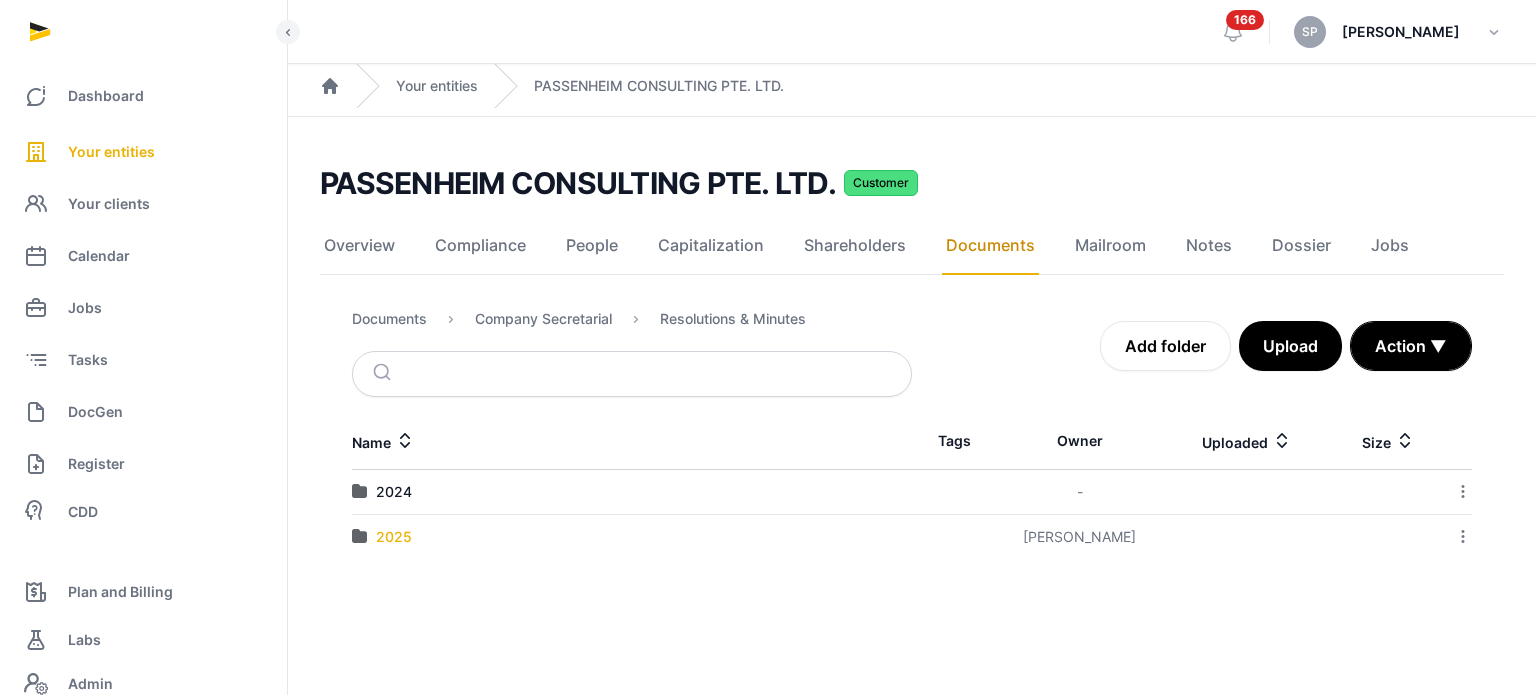 click on "2025" at bounding box center [394, 537] 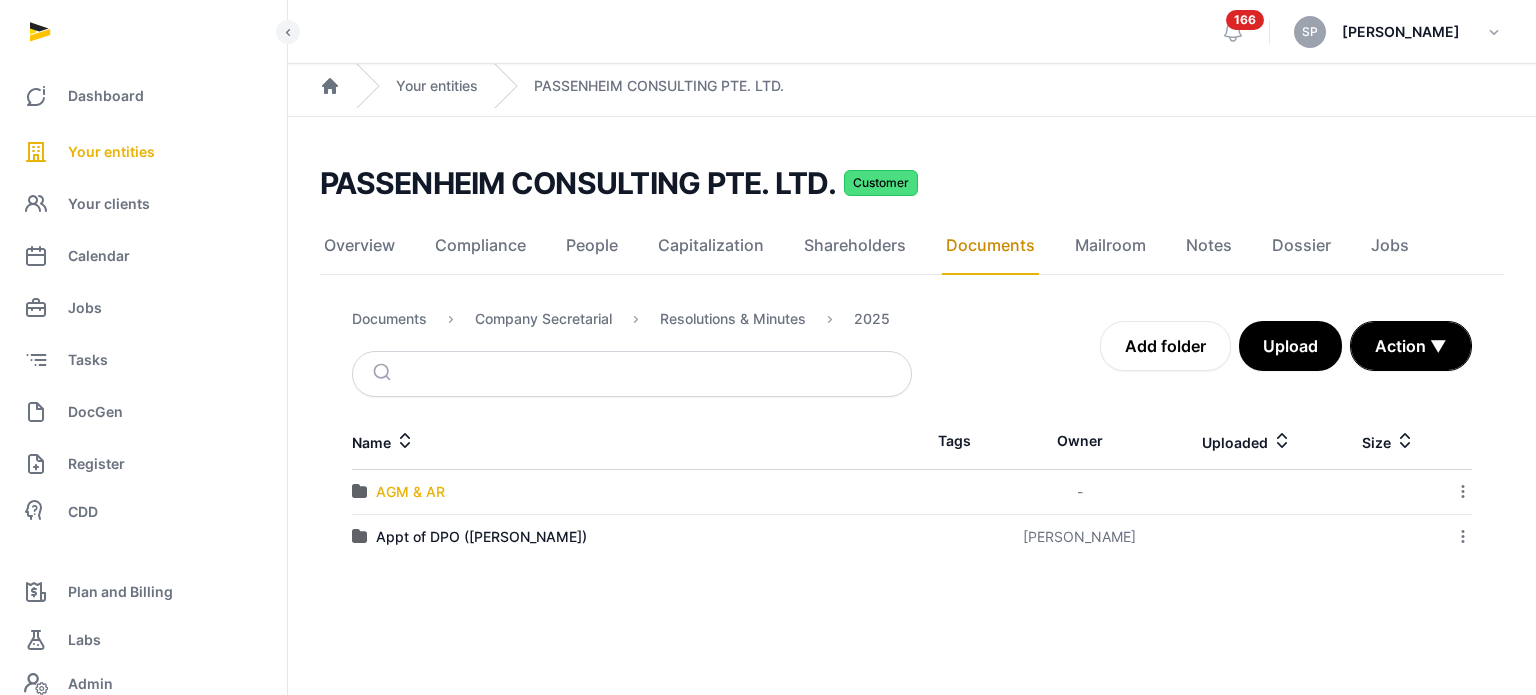 click on "AGM & AR" at bounding box center [410, 492] 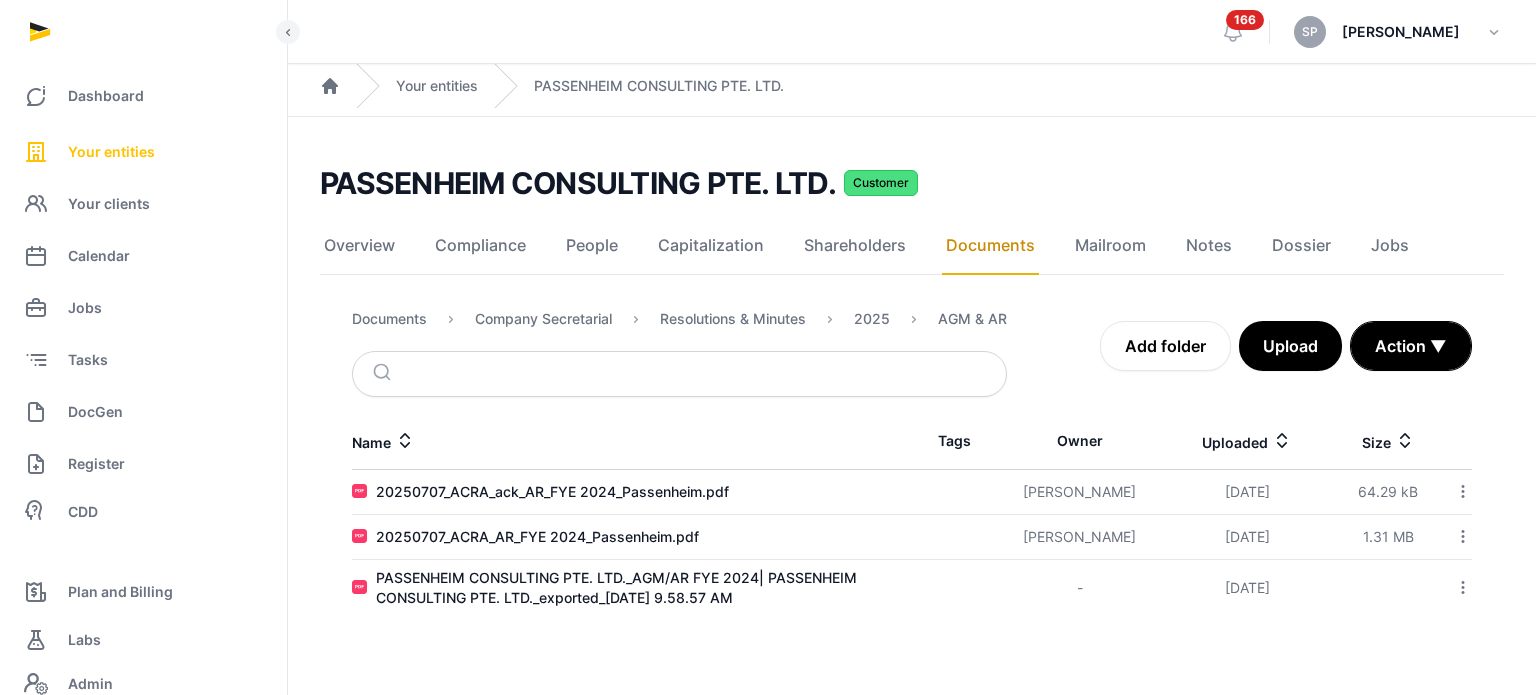 click on "Your entities" at bounding box center [143, 152] 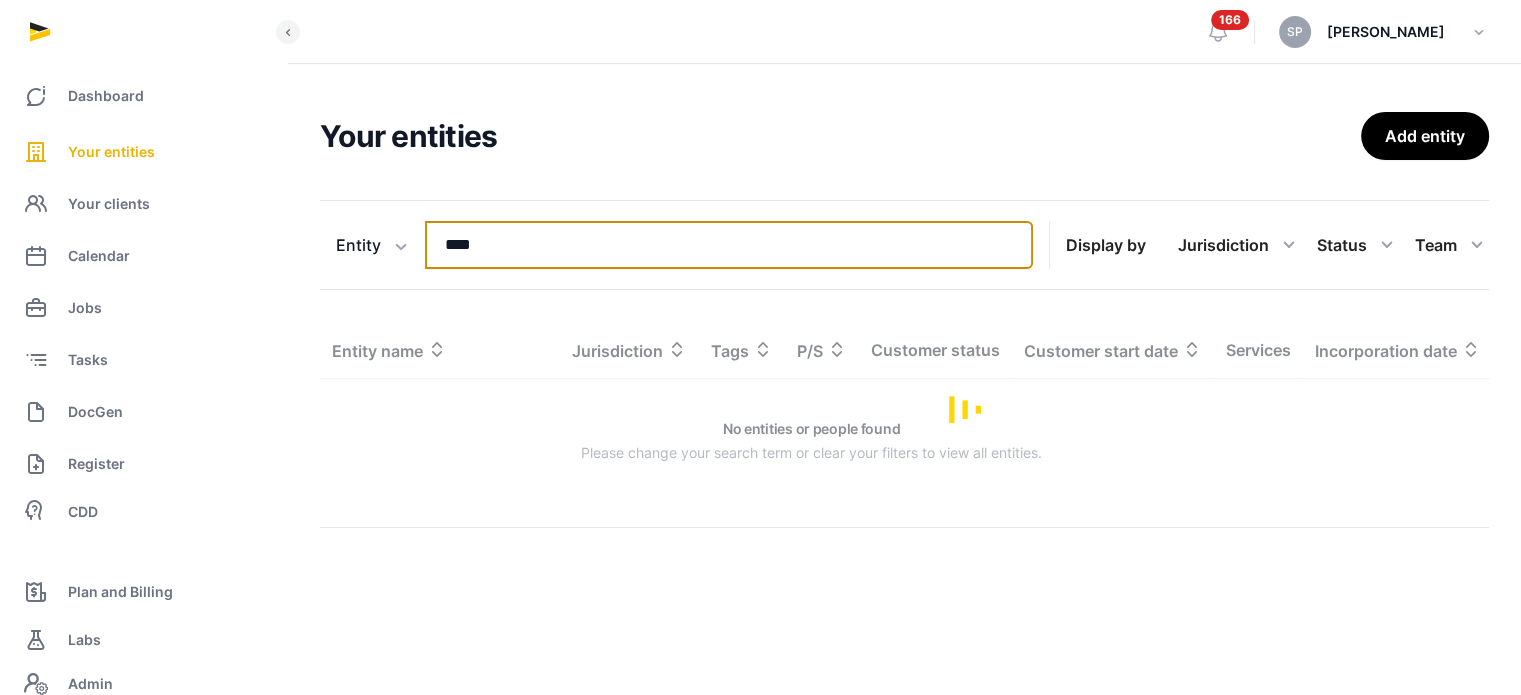 click on "****" at bounding box center [729, 245] 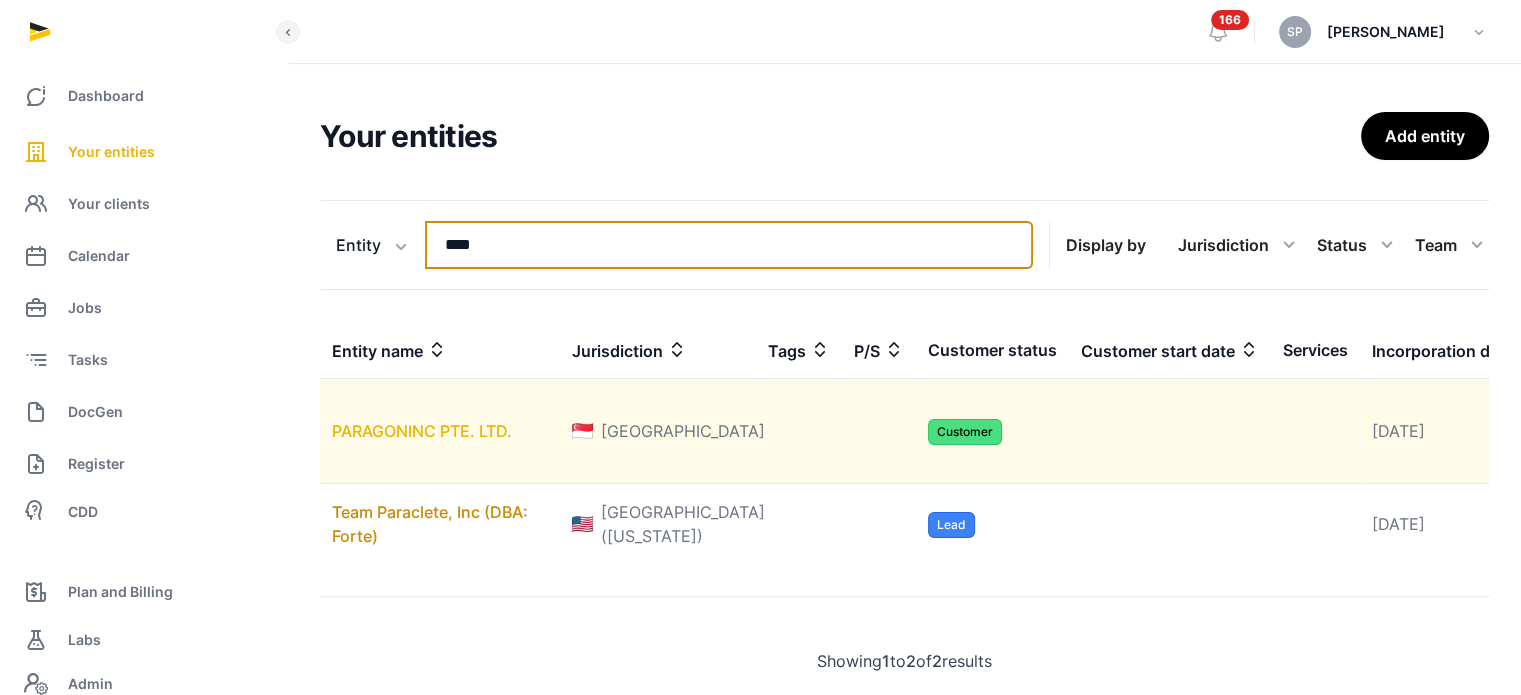 type on "****" 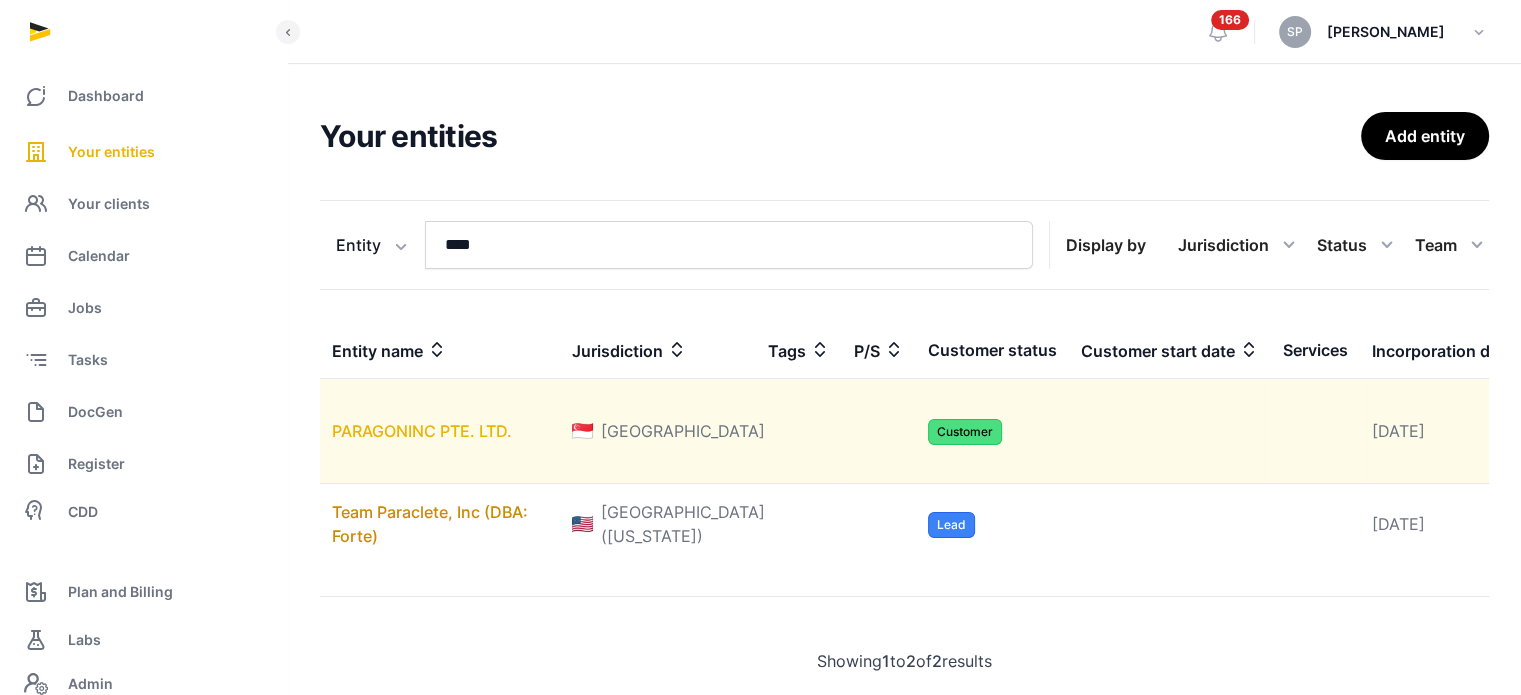 click on "PARAGONINC PTE. LTD." at bounding box center (422, 431) 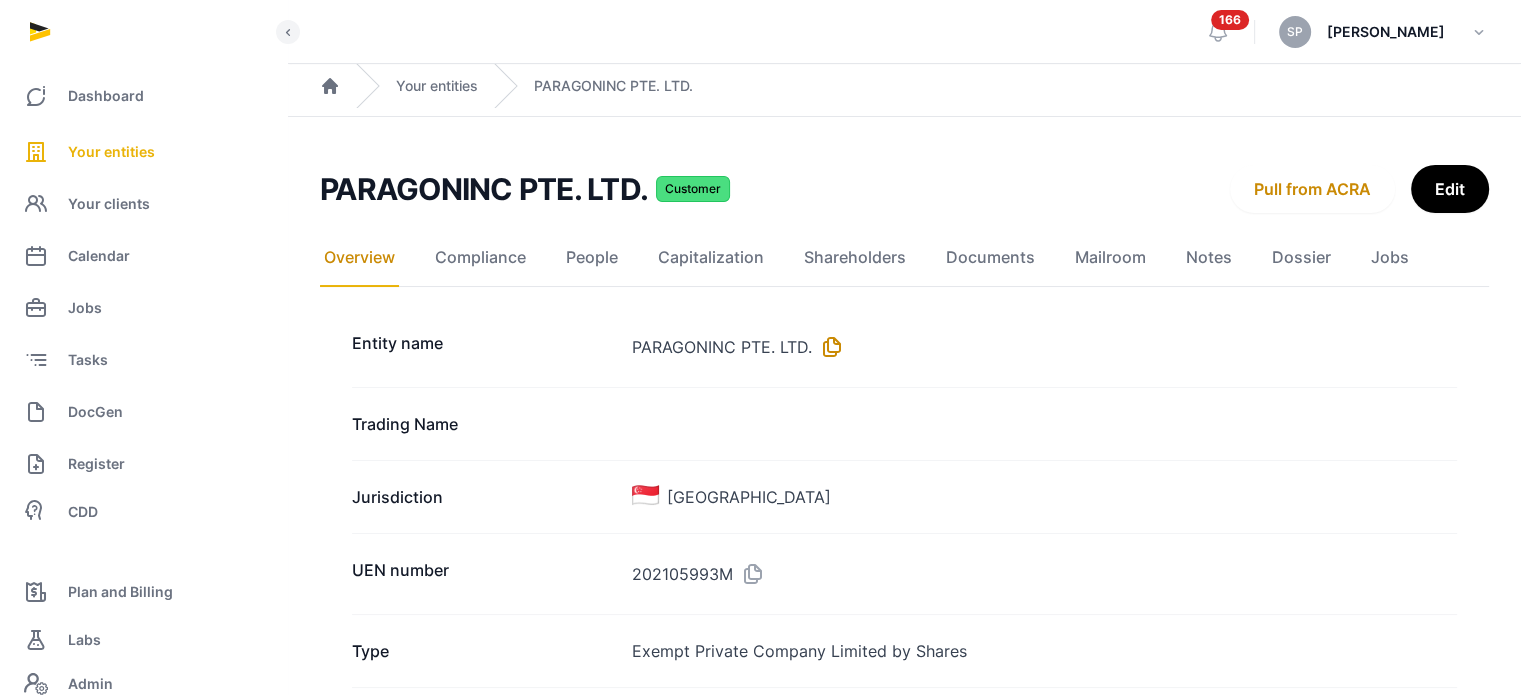 click at bounding box center [828, 347] 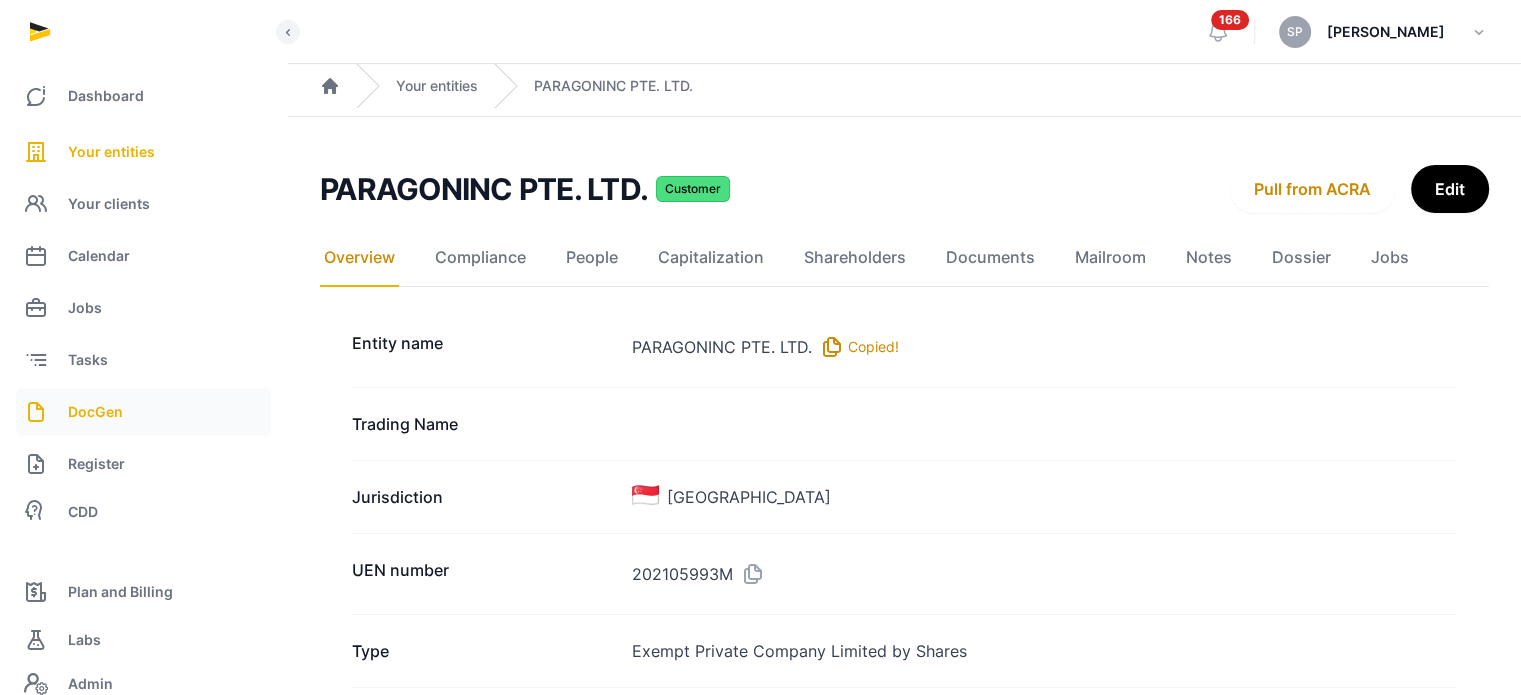 click on "DocGen" at bounding box center [95, 412] 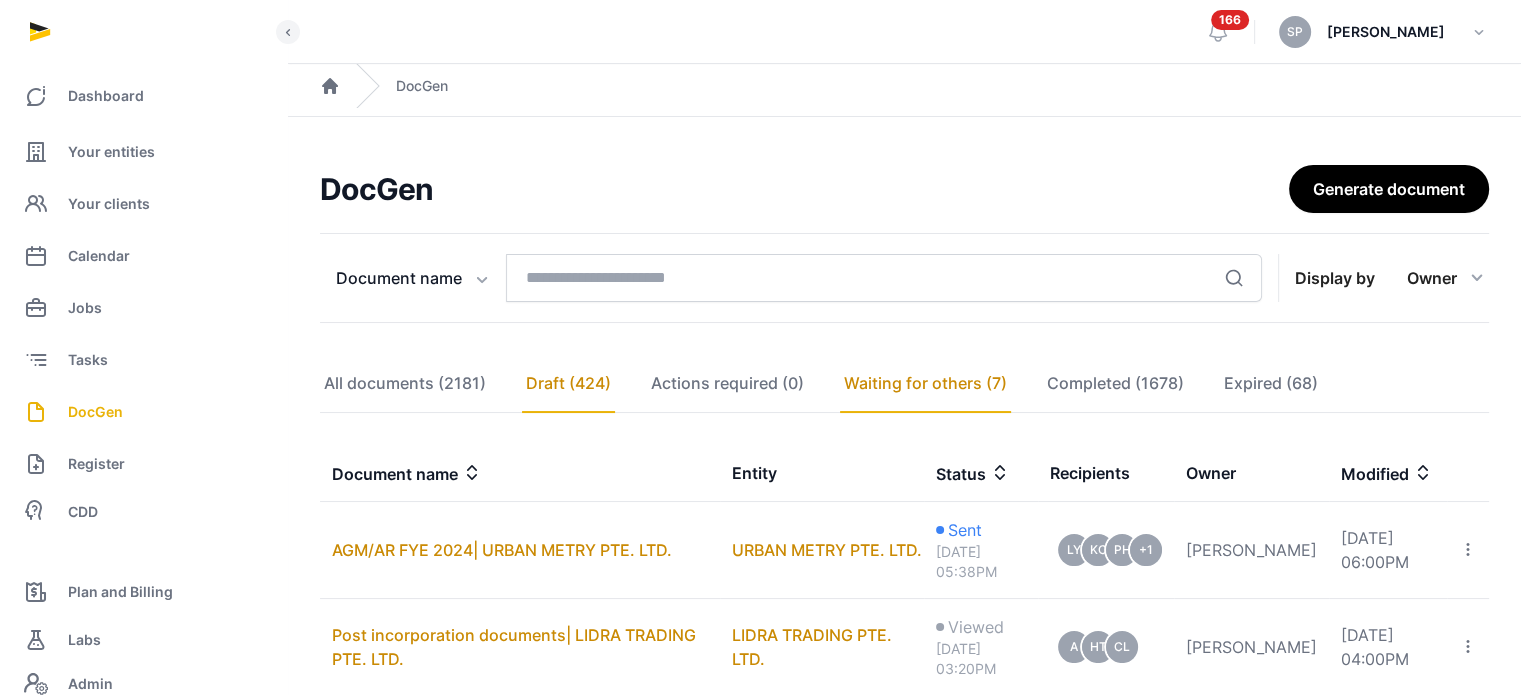 click on "Draft (424)" 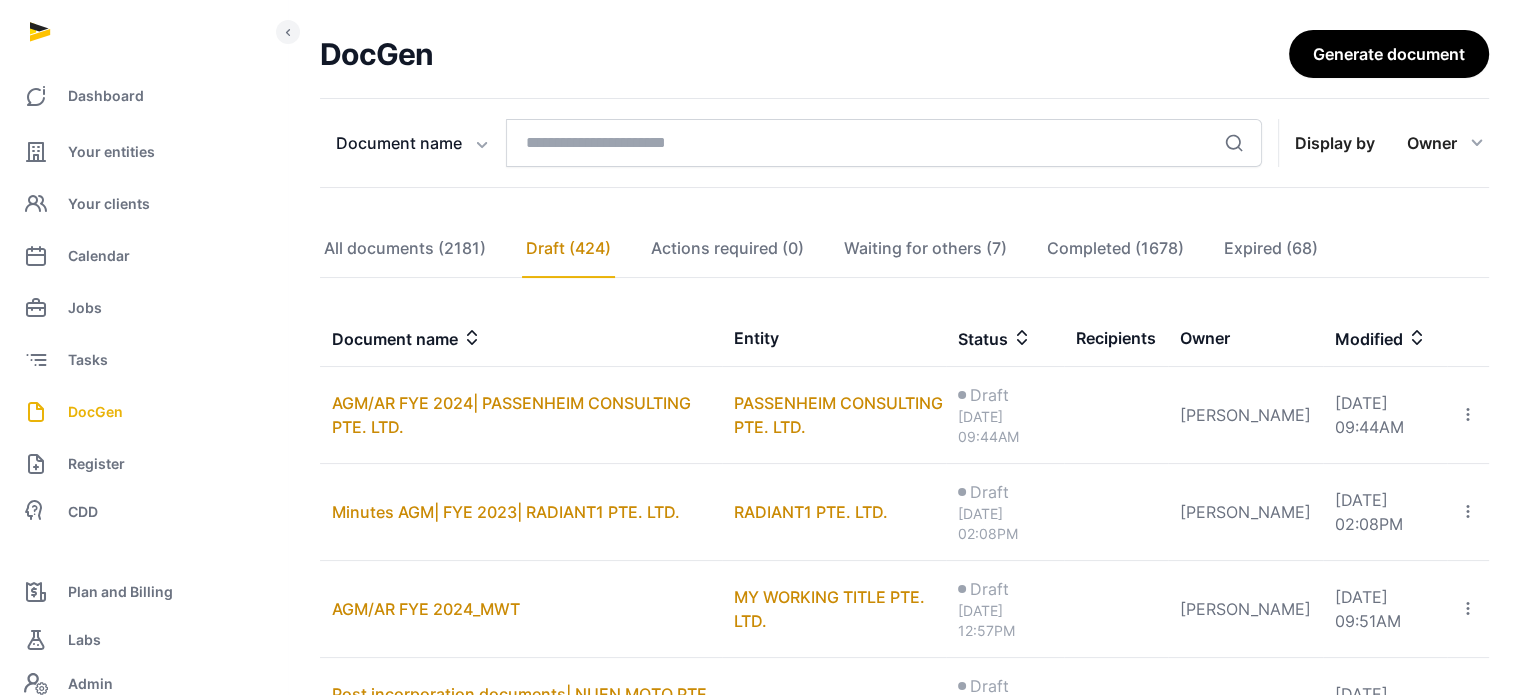 scroll, scrollTop: 127, scrollLeft: 0, axis: vertical 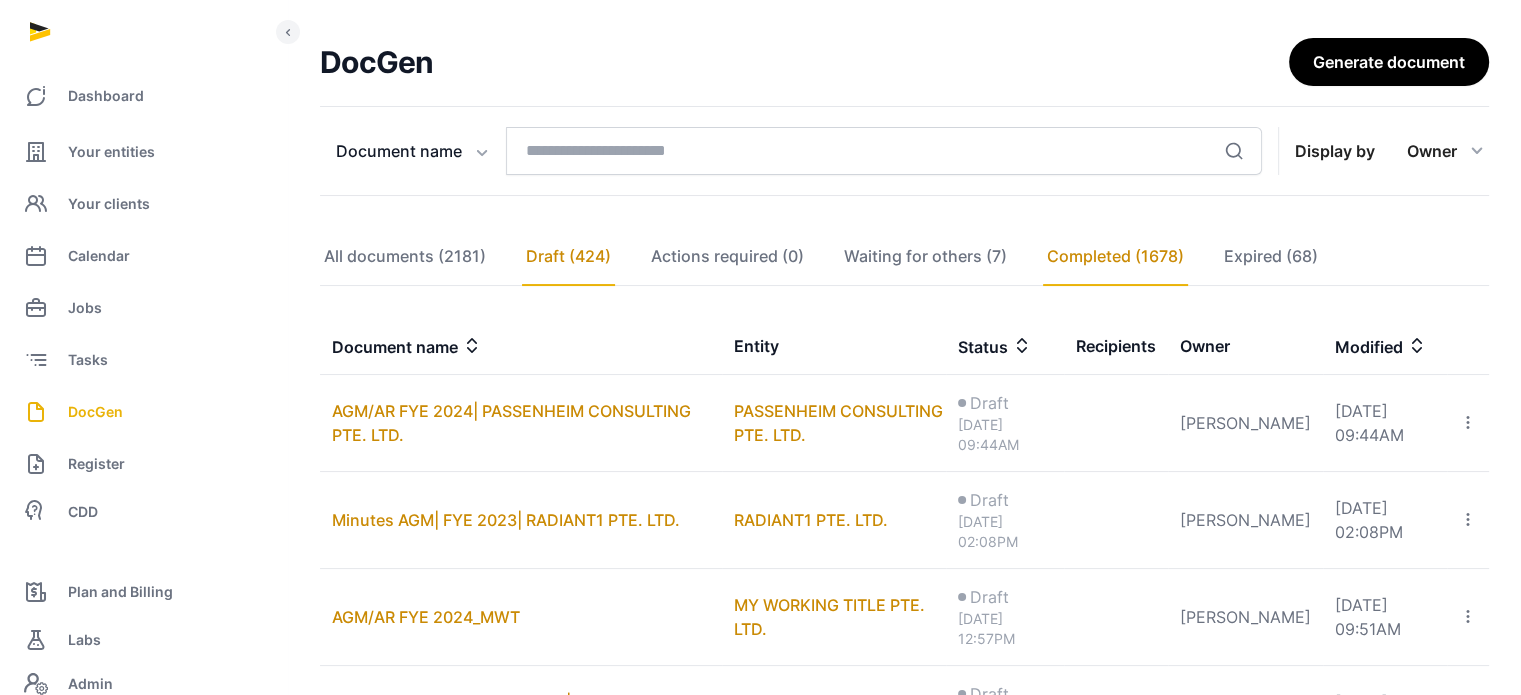 click on "Completed (1678)" 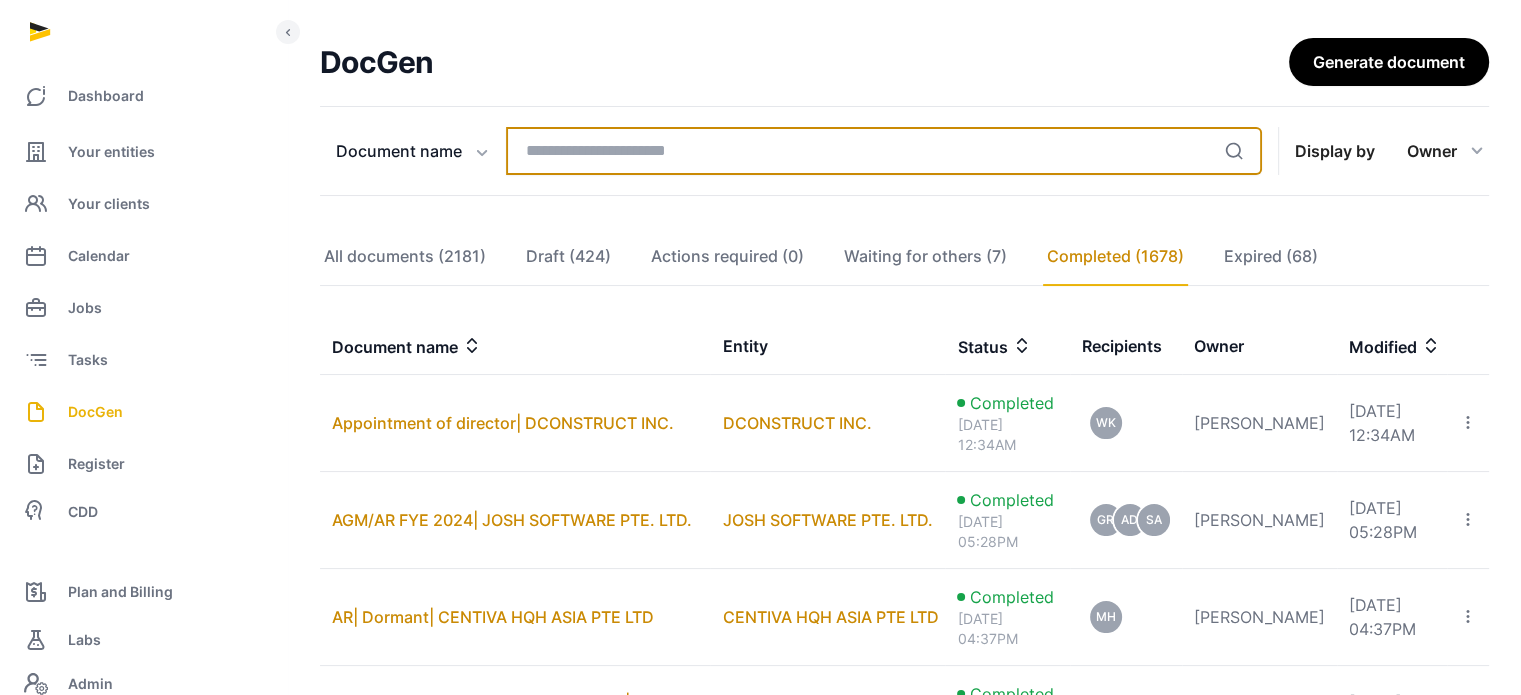 click at bounding box center [884, 151] 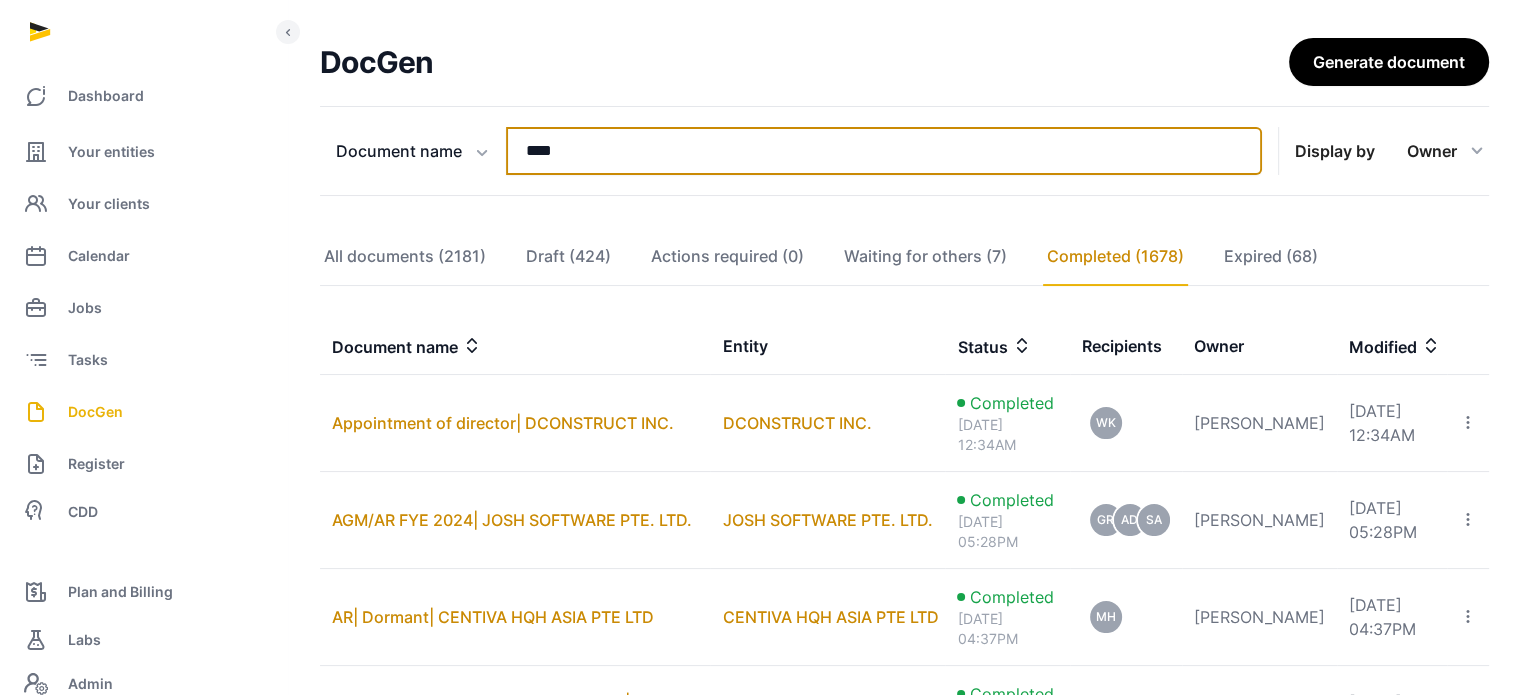 type on "****" 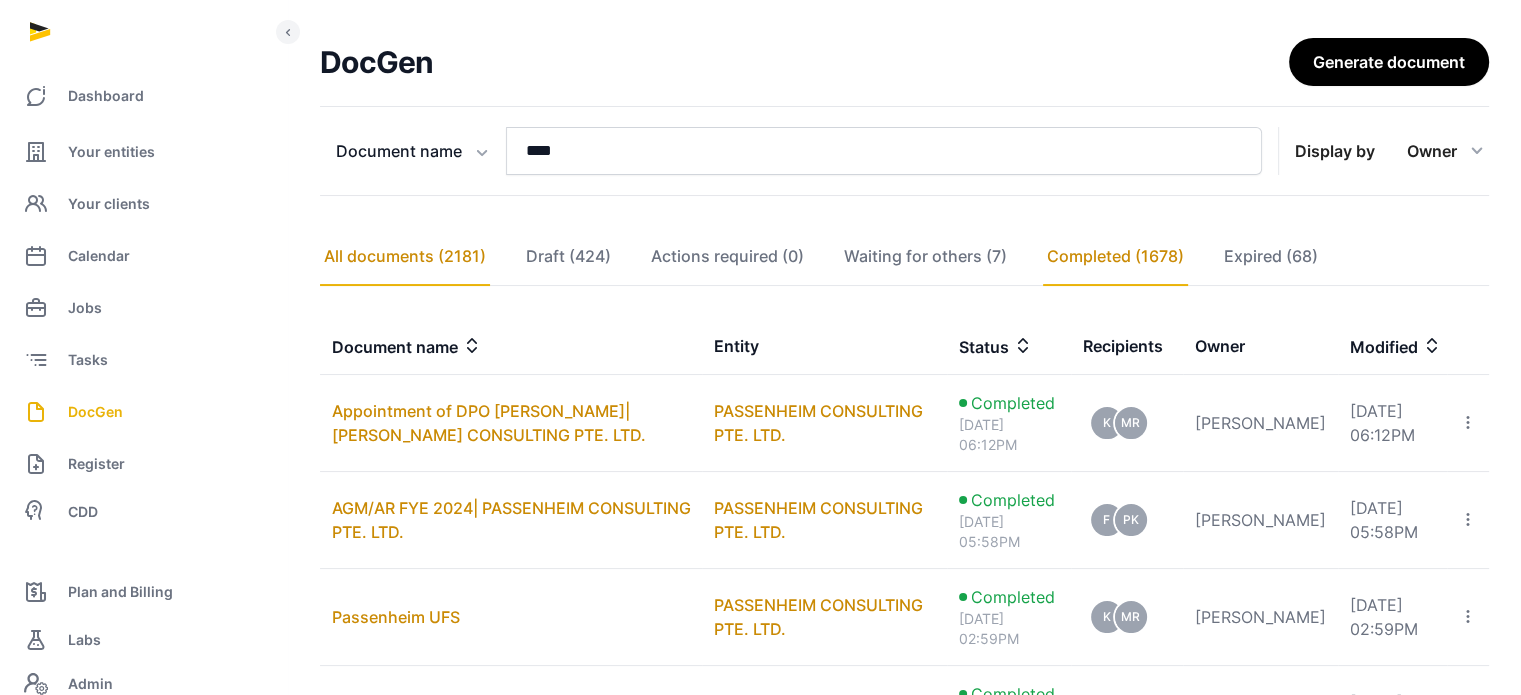 click on "All documents (2181)" at bounding box center (405, 257) 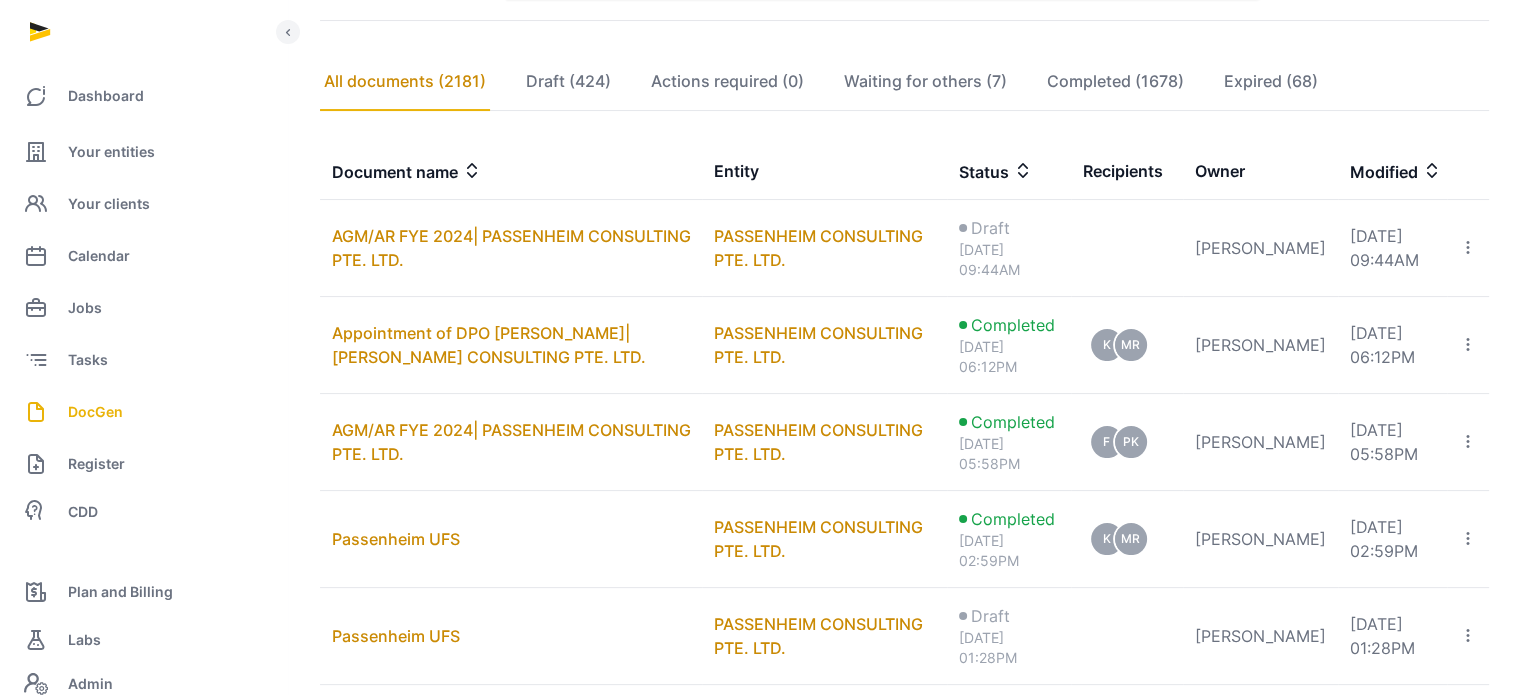 scroll, scrollTop: 308, scrollLeft: 0, axis: vertical 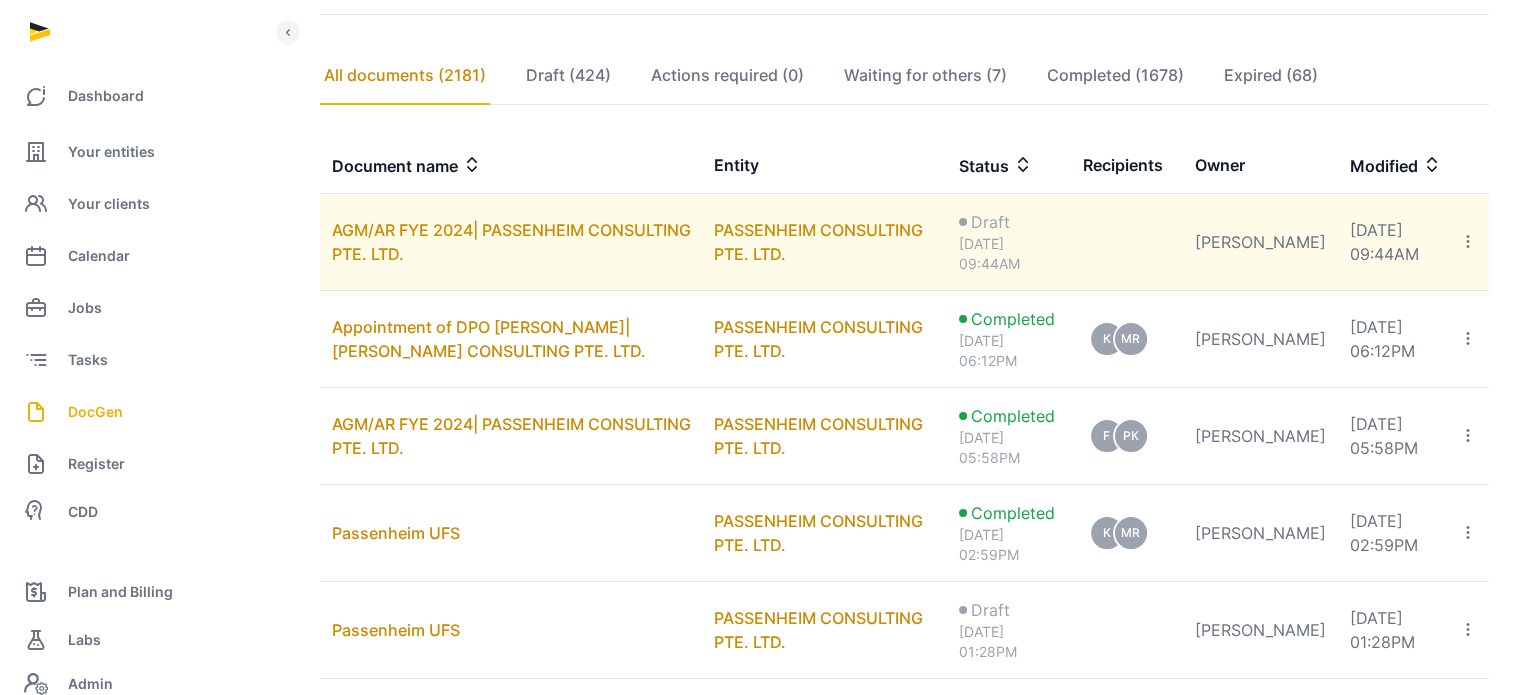click 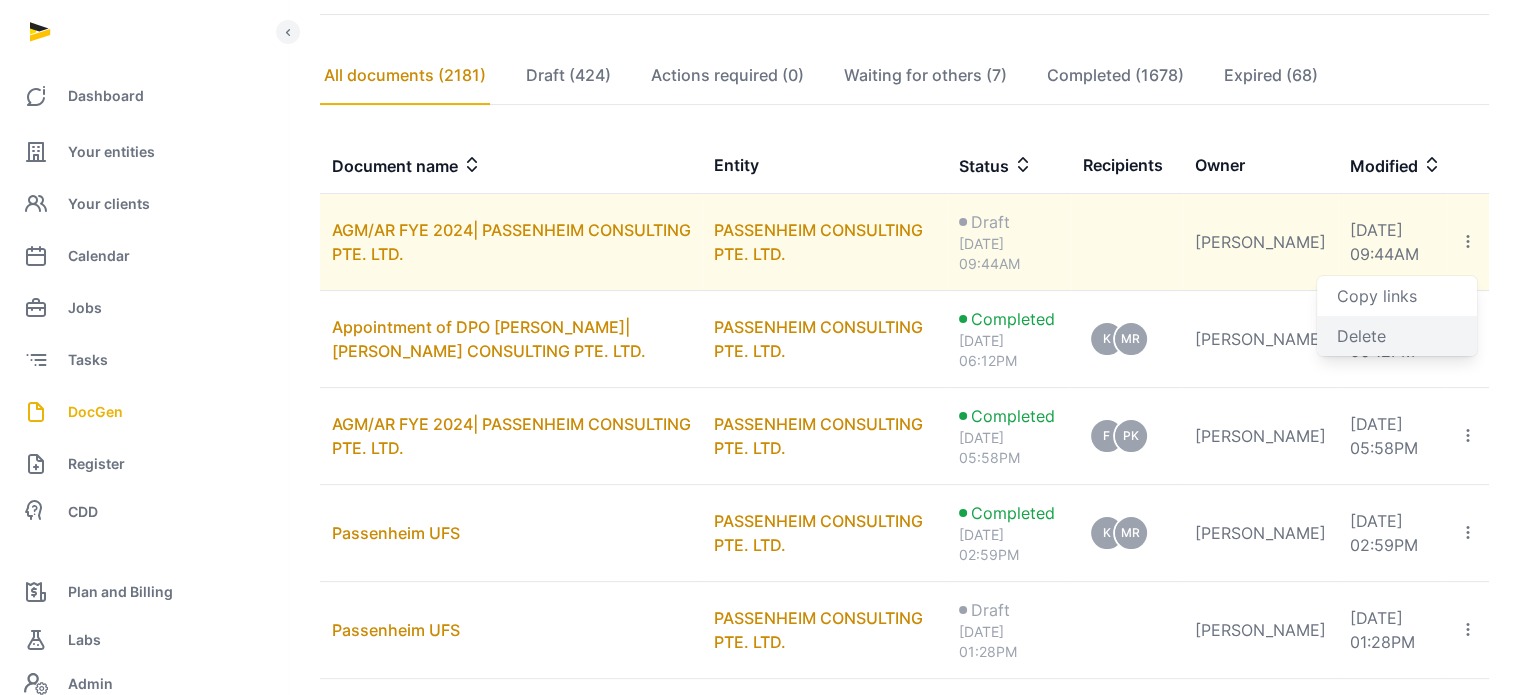 click on "Delete" 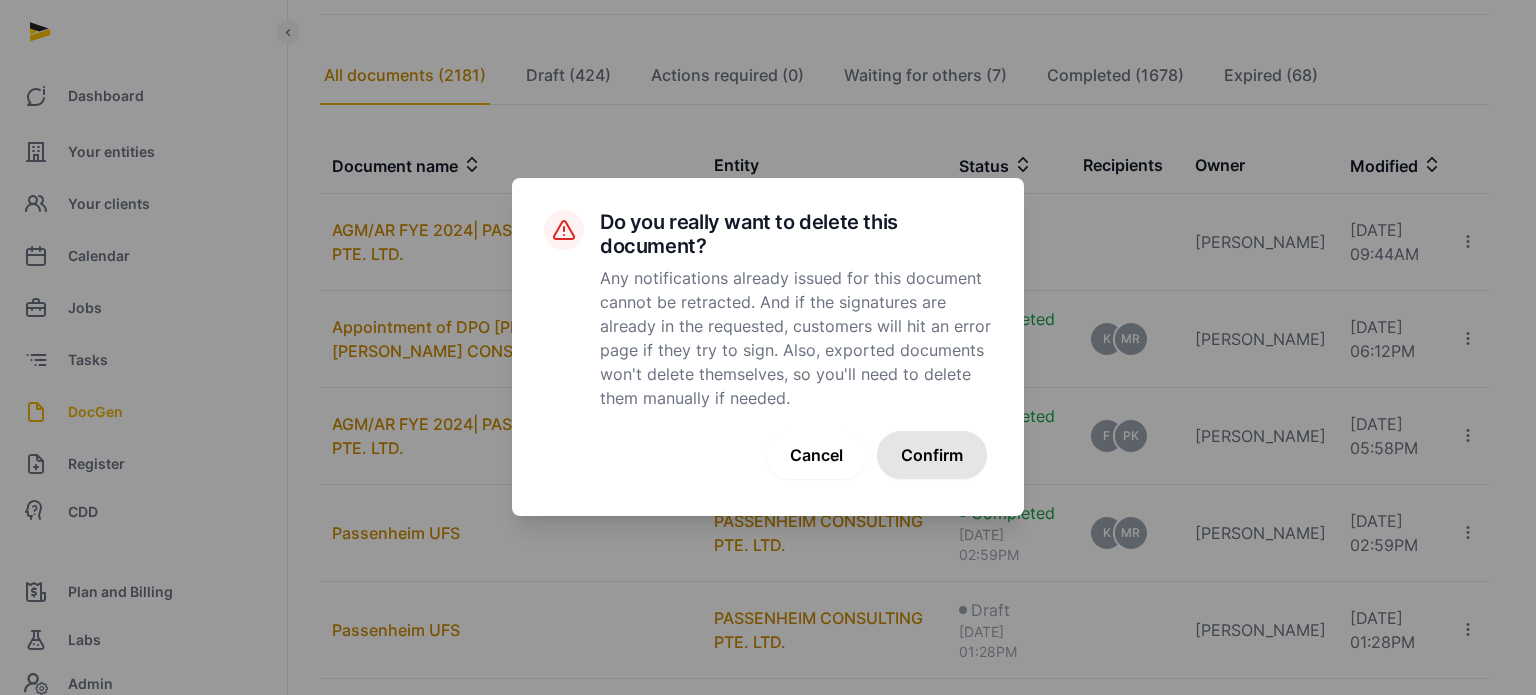 click on "Confirm" at bounding box center (932, 455) 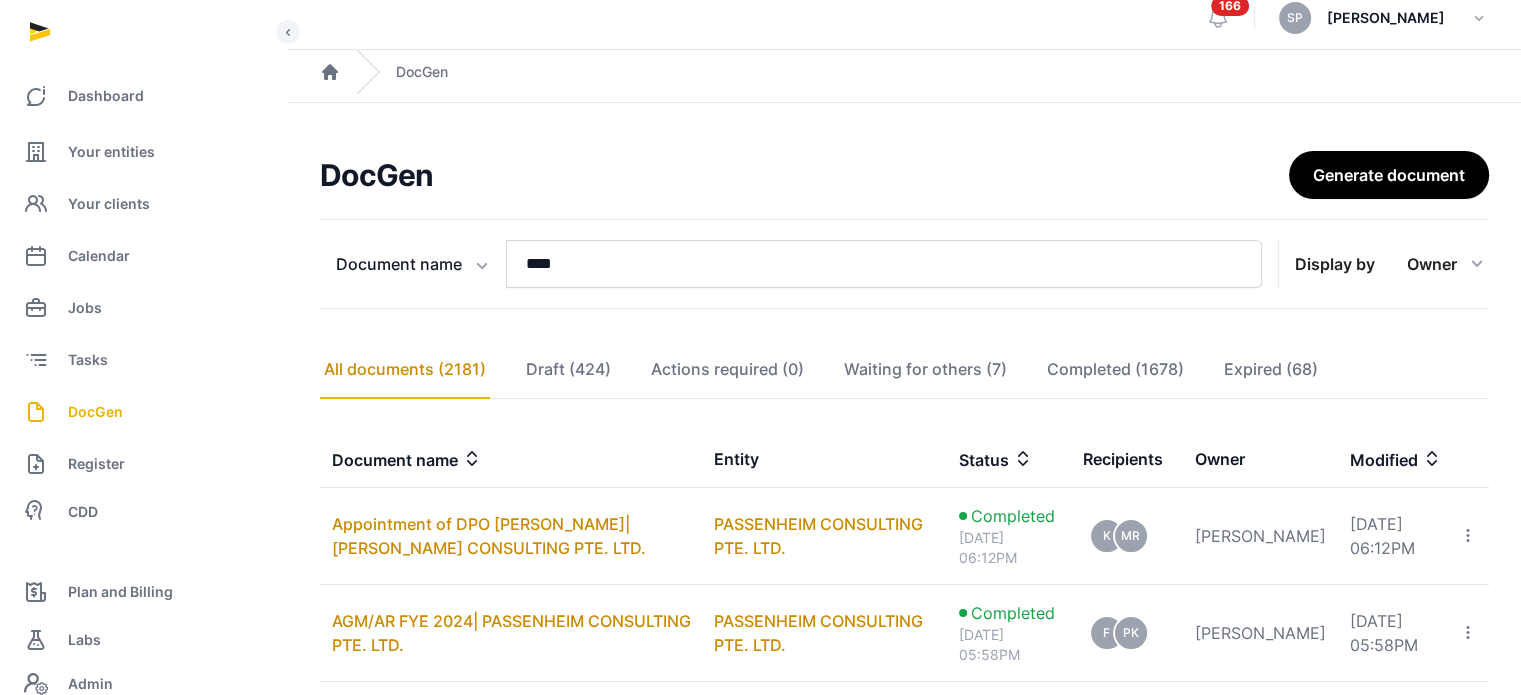 scroll, scrollTop: 12, scrollLeft: 0, axis: vertical 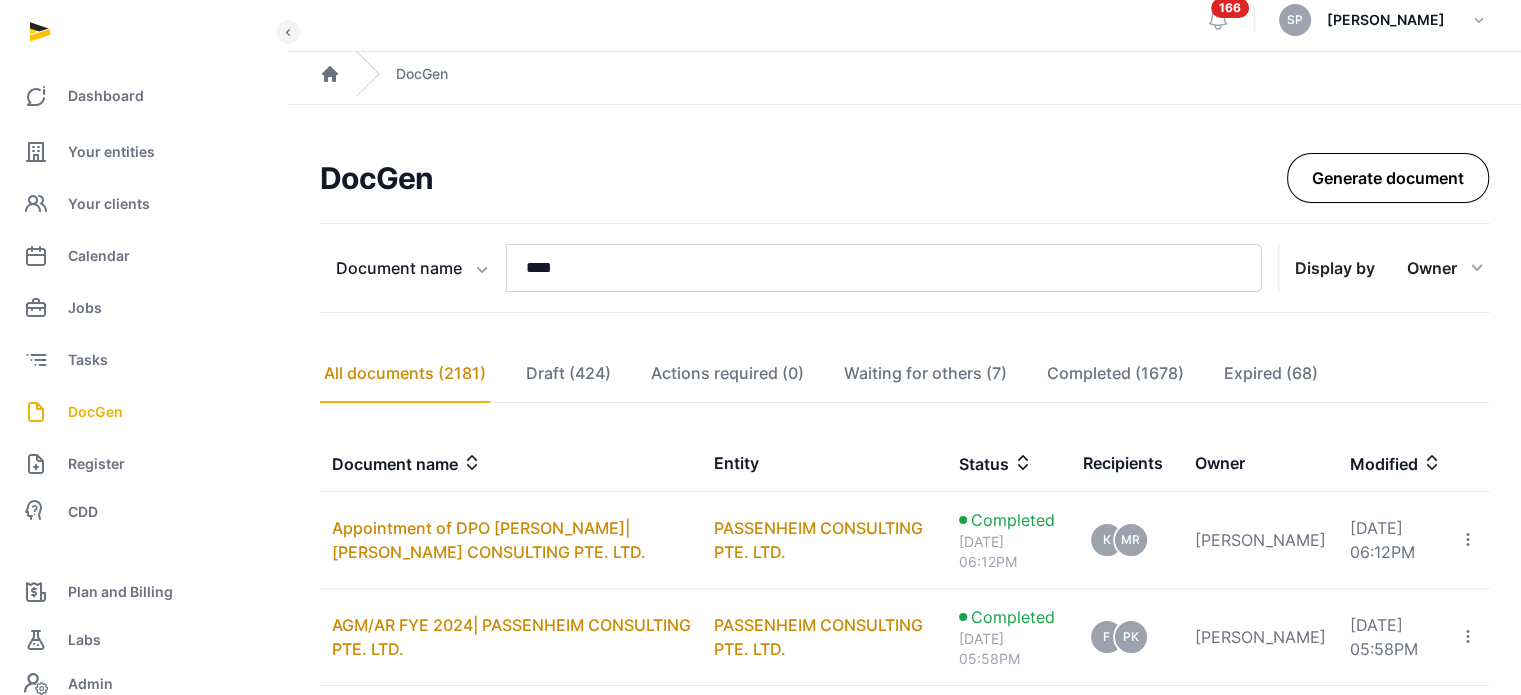 click on "Generate document" at bounding box center [1388, 178] 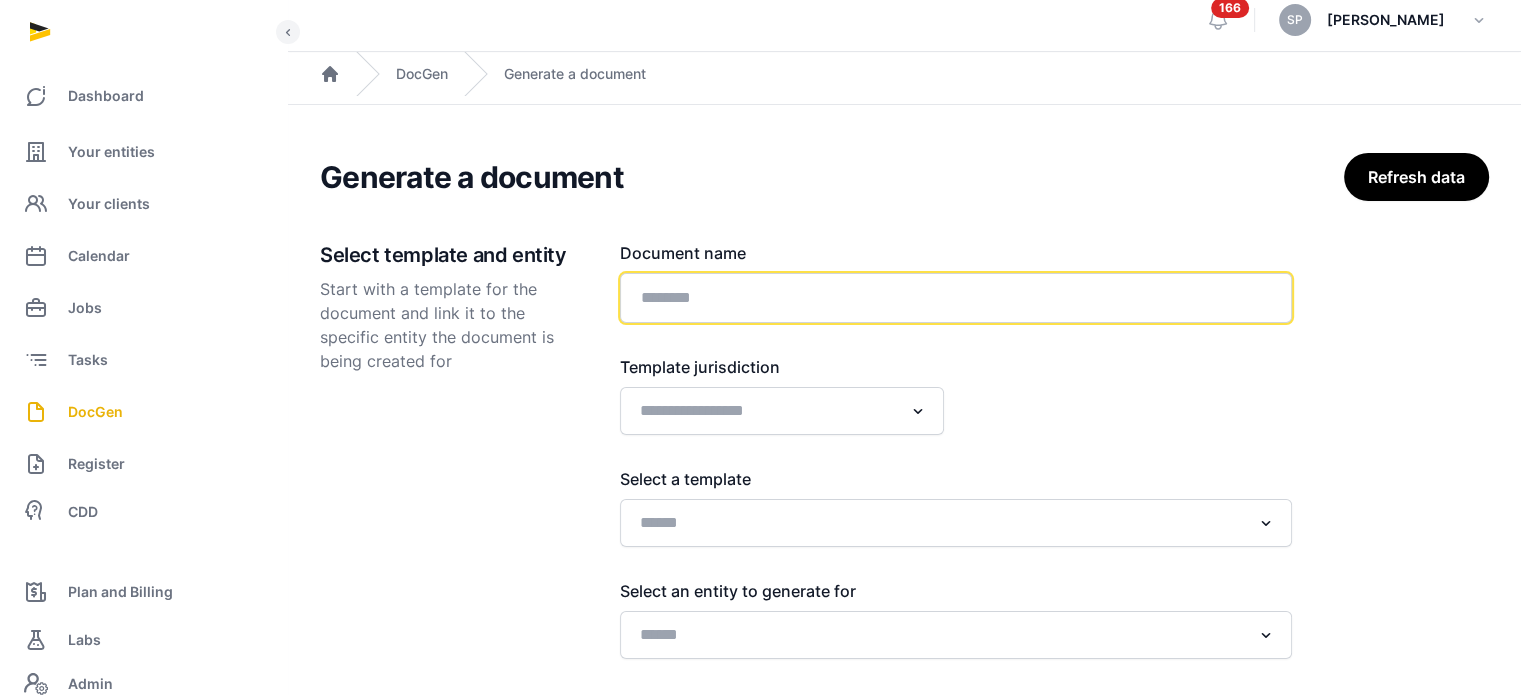 click 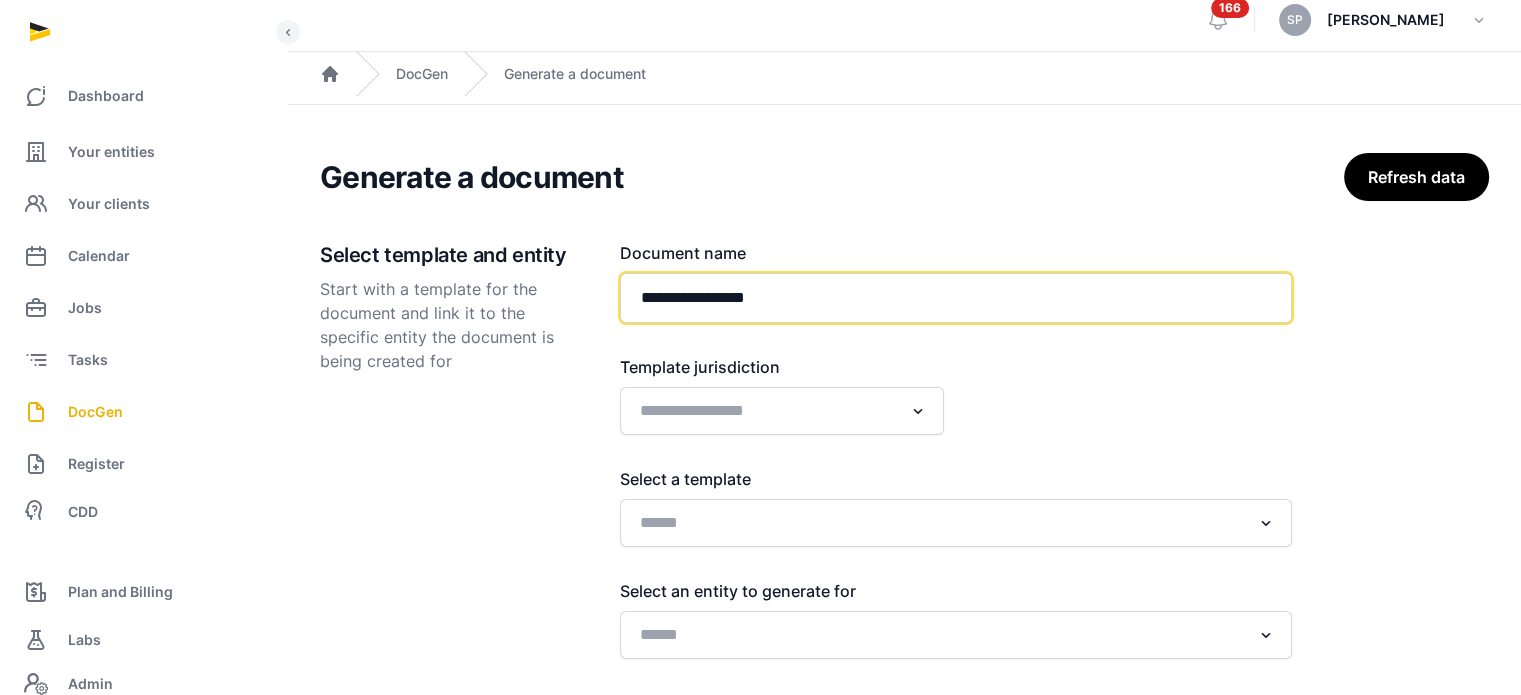paste on "**********" 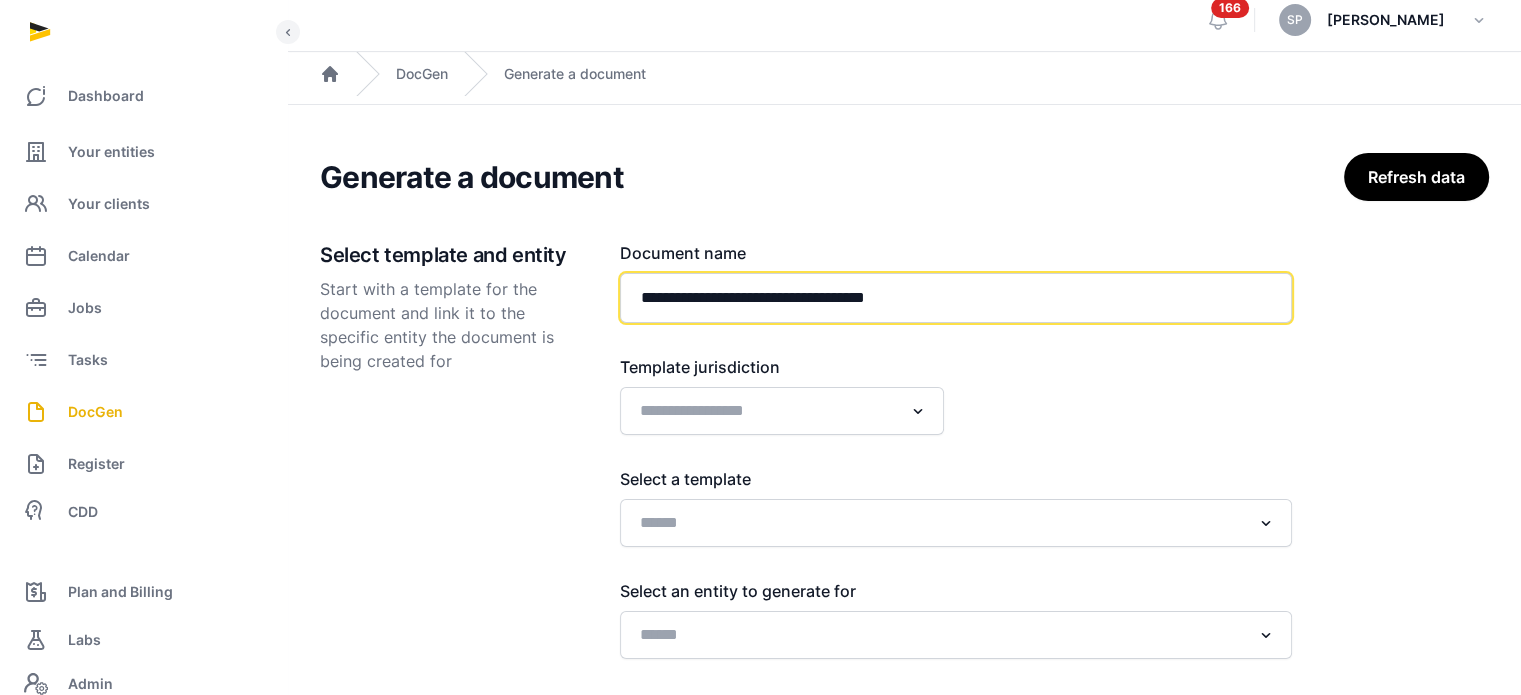 type on "**********" 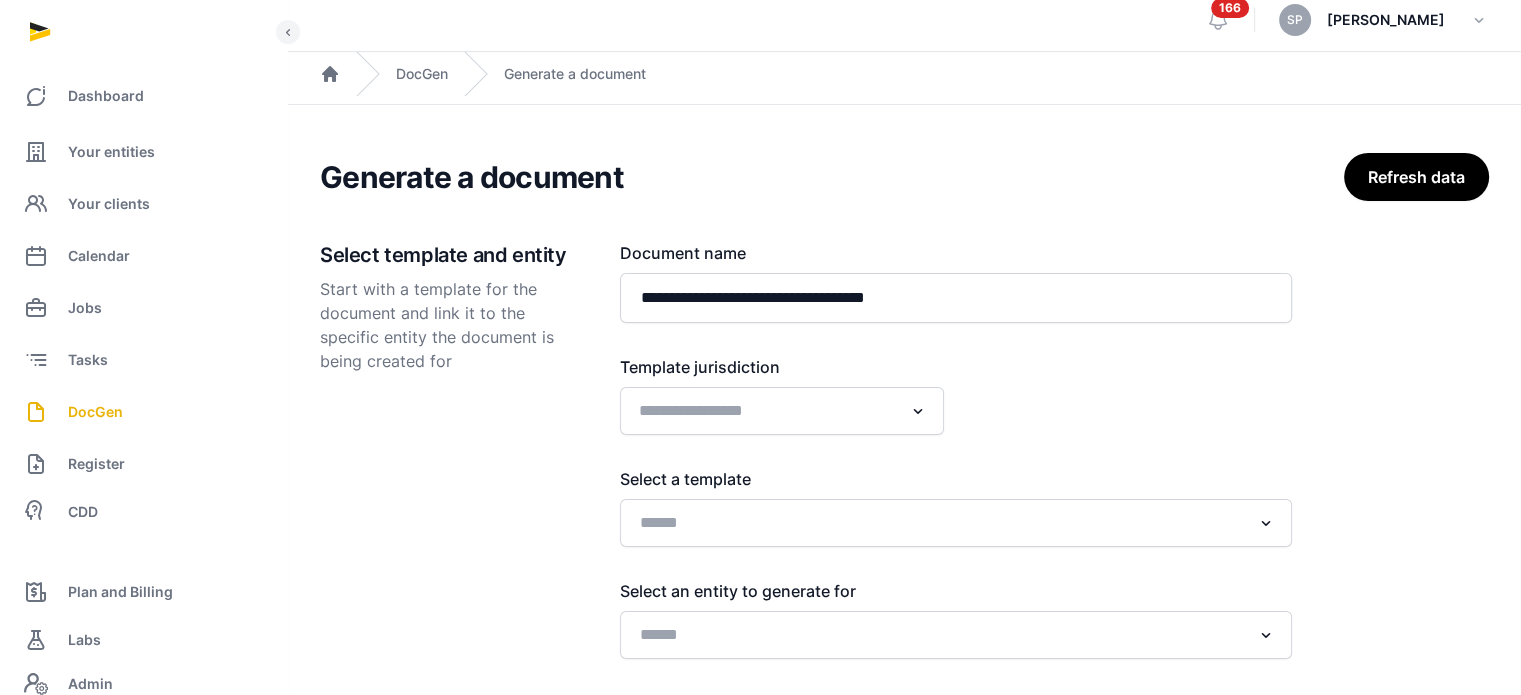 click at bounding box center [918, 411] 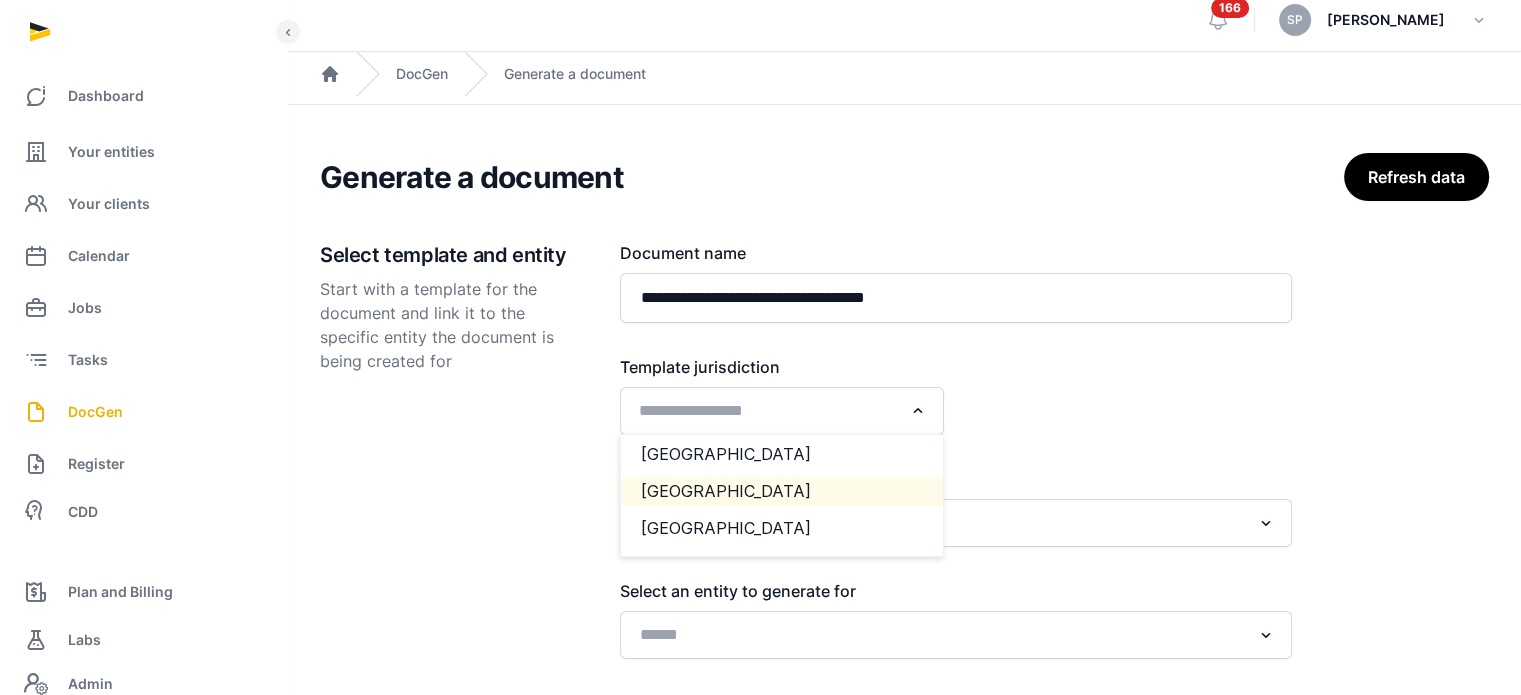 click on "[GEOGRAPHIC_DATA]" 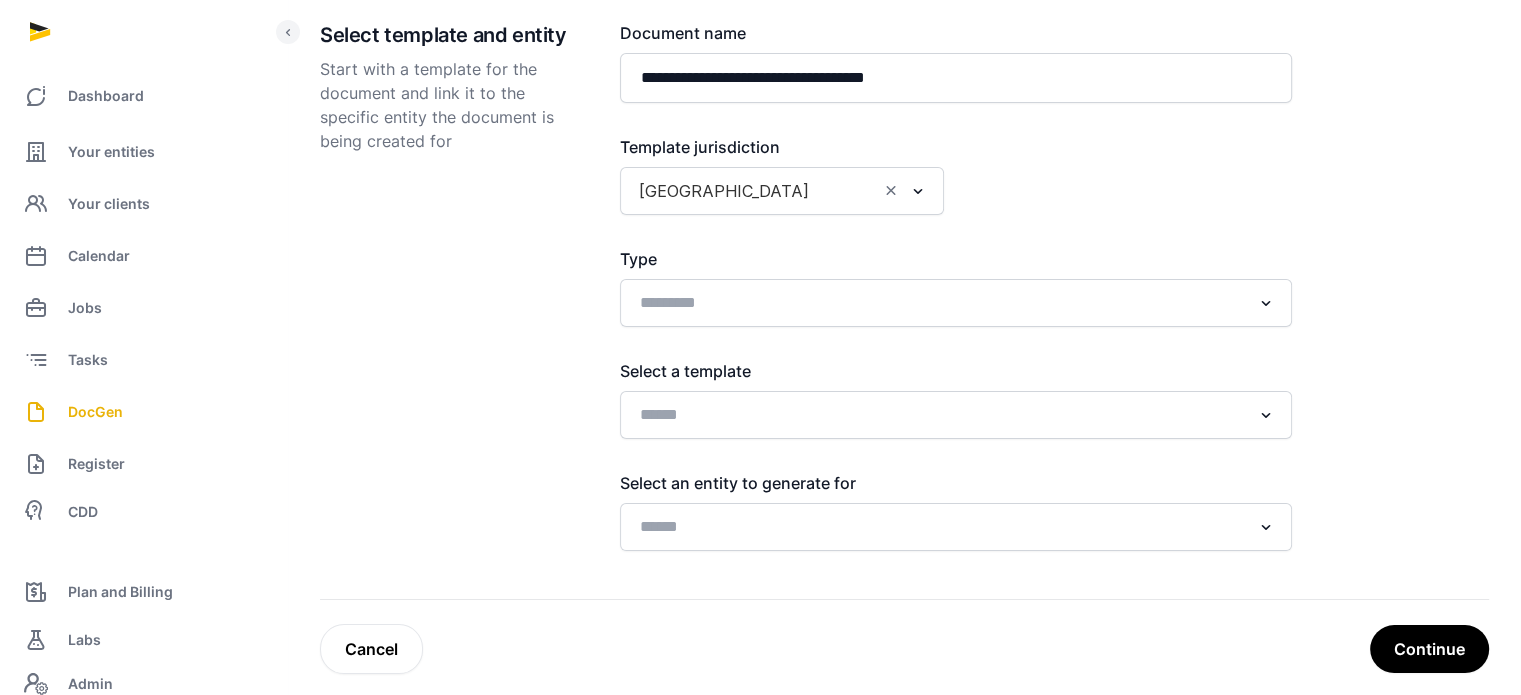 scroll, scrollTop: 234, scrollLeft: 0, axis: vertical 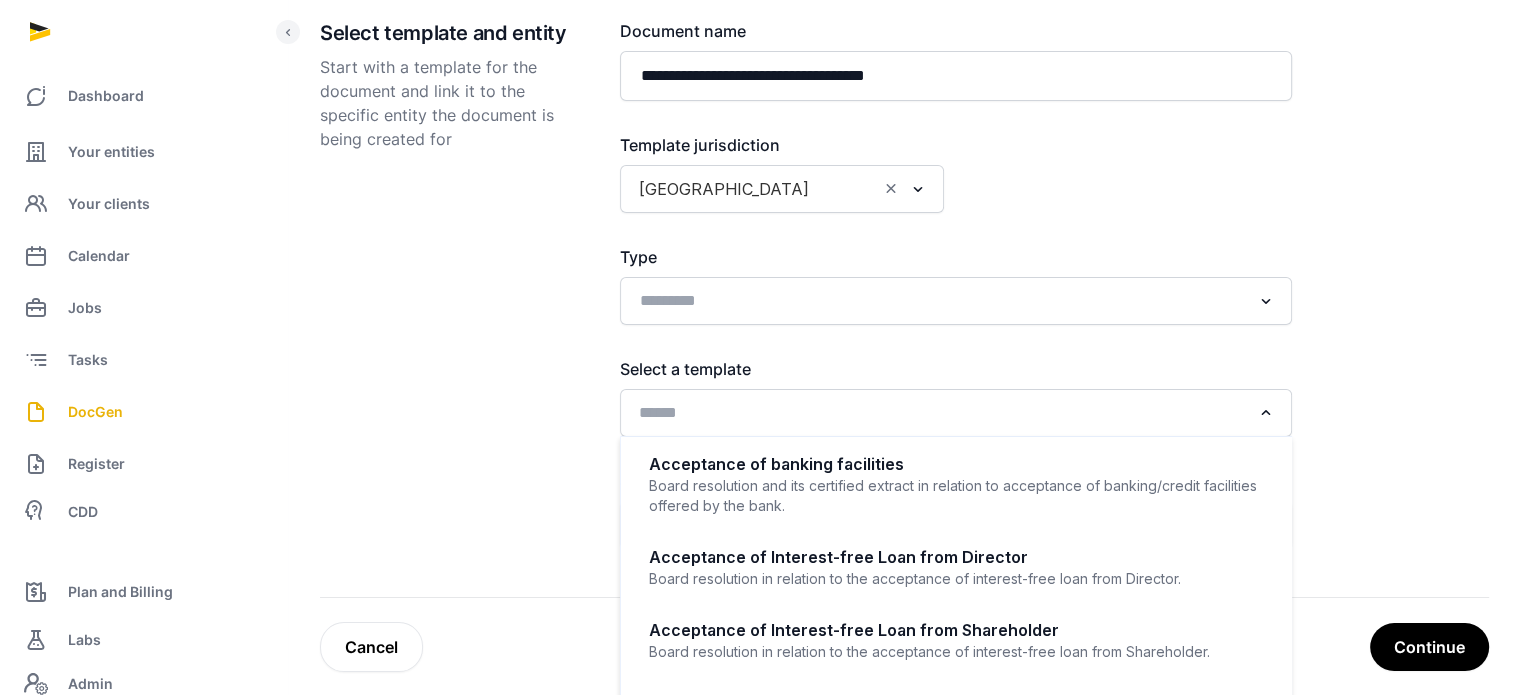 click 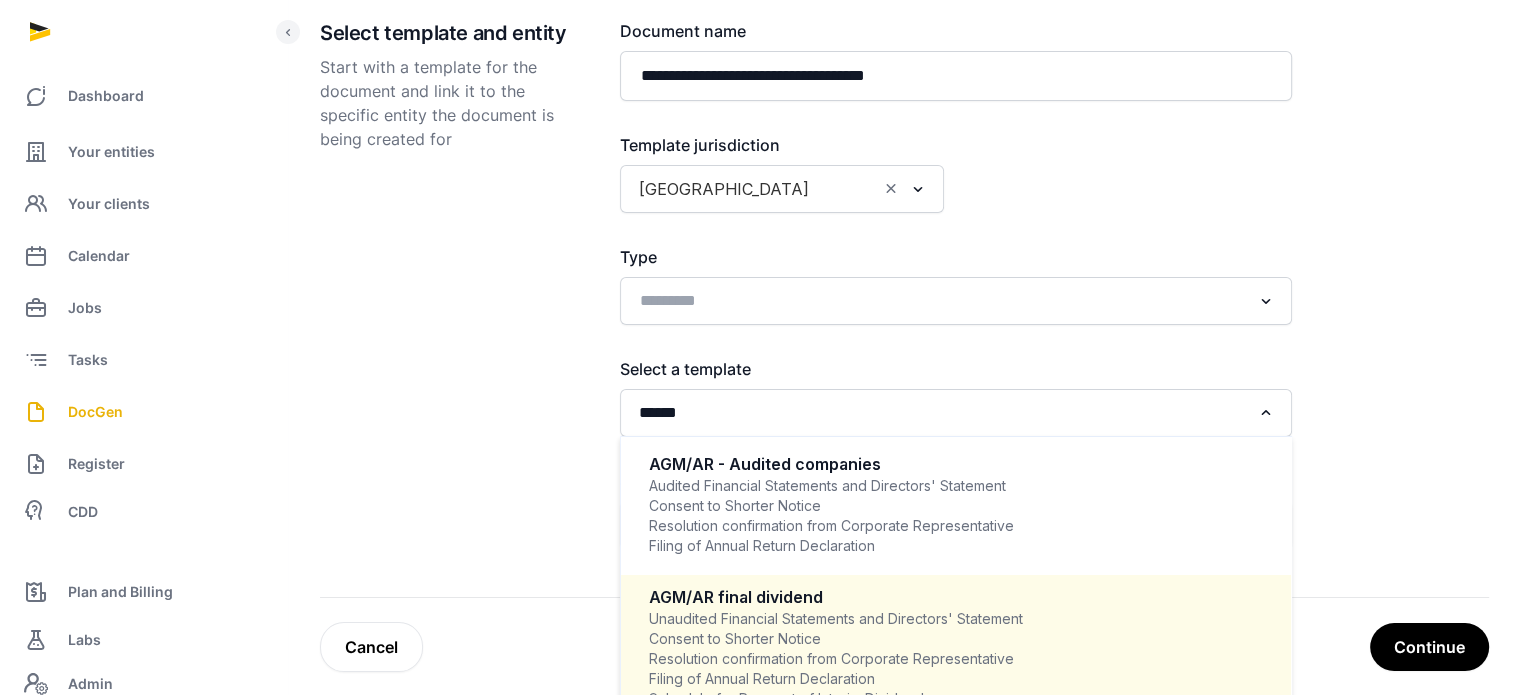 click on "Unaudited Financial Statements and Directors' Statement
Consent to Shorter Notice
Resolution confirmation from Corporate Representative
Filing of Annual Return Declaration
Schedule for Payment of Interim Dividend
Declaration of Interim Dividend for Financial Year Ending" at bounding box center (956, 669) 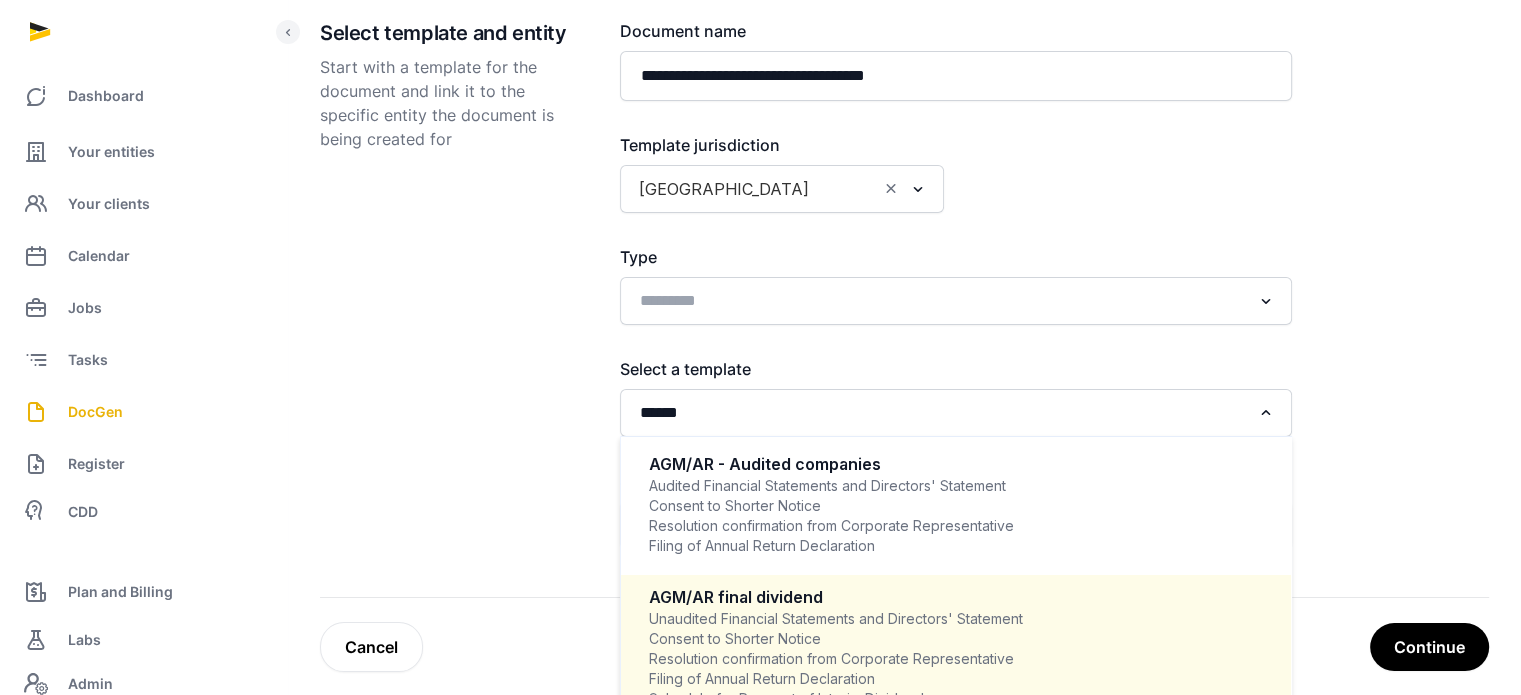 type 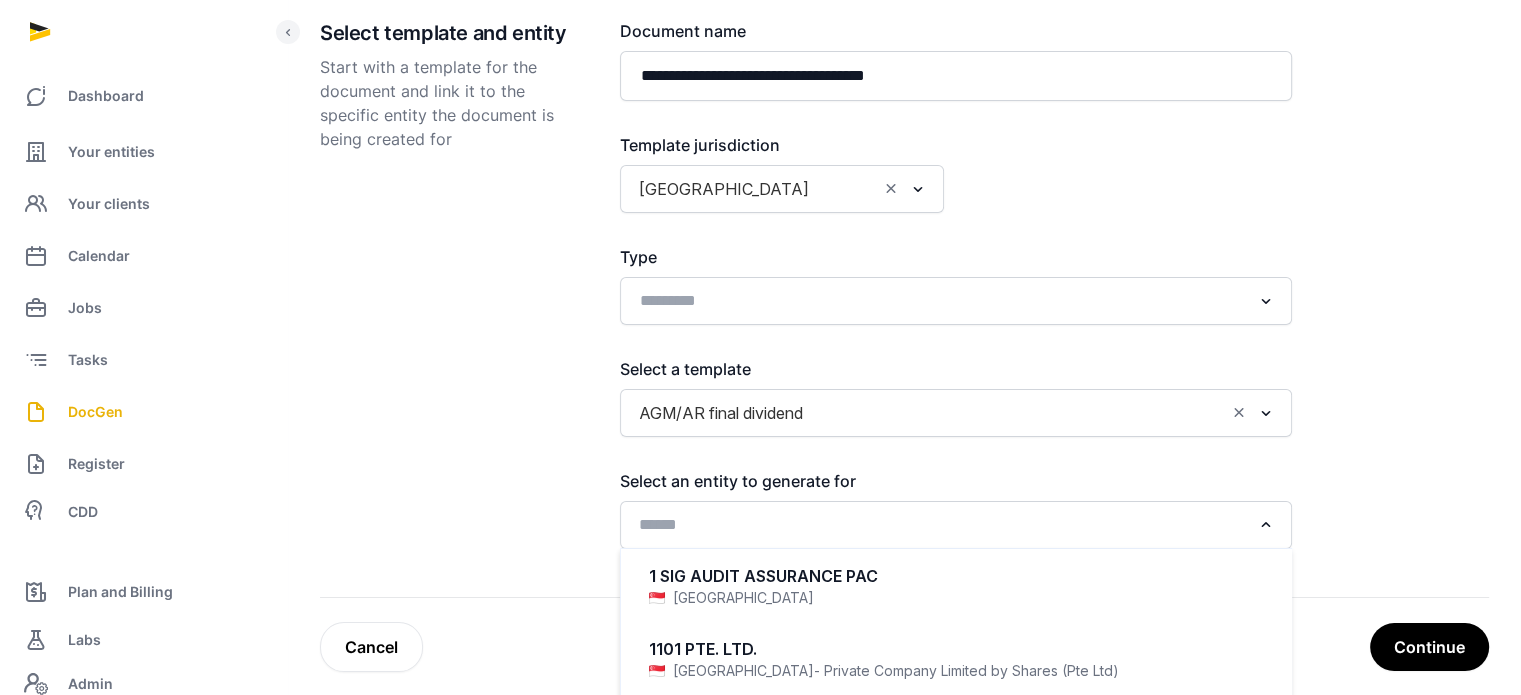 click 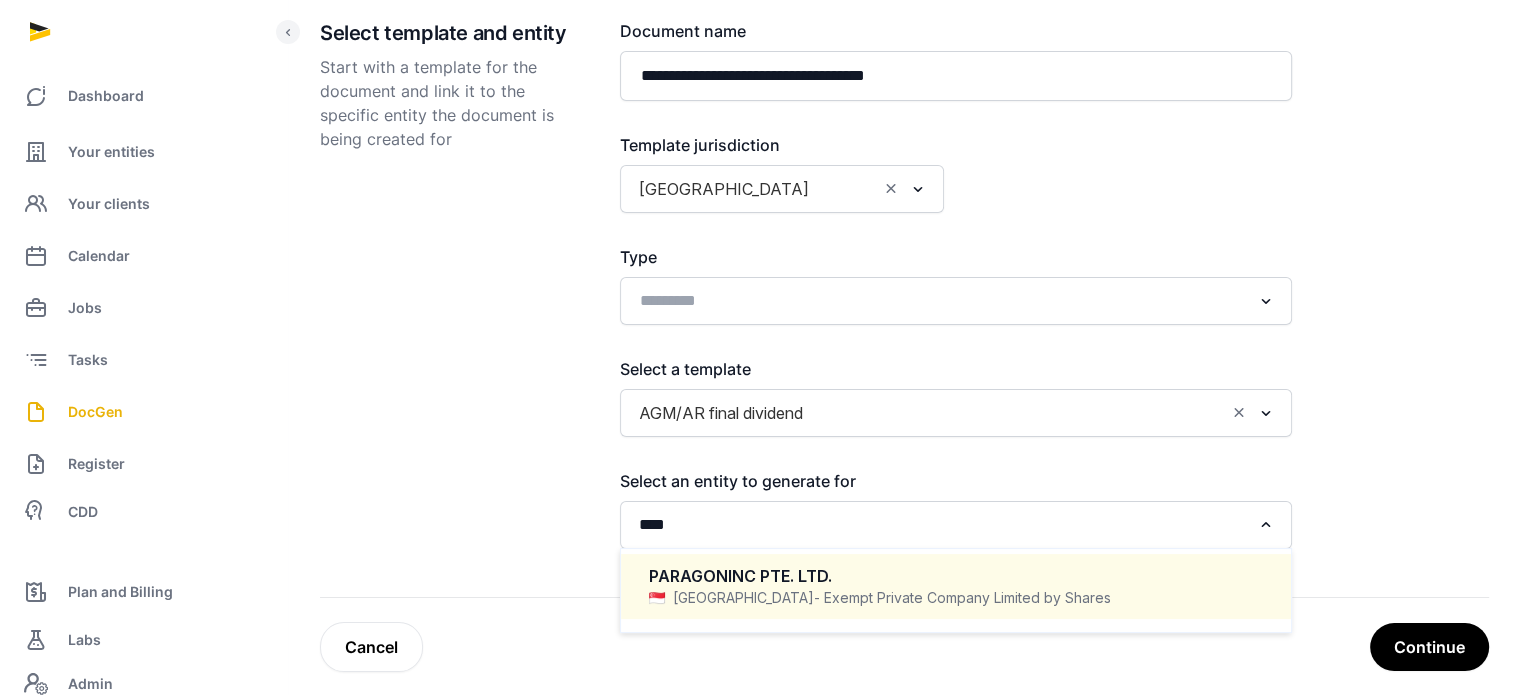 click on "- Exempt Private Company Limited by Shares" at bounding box center (962, 598) 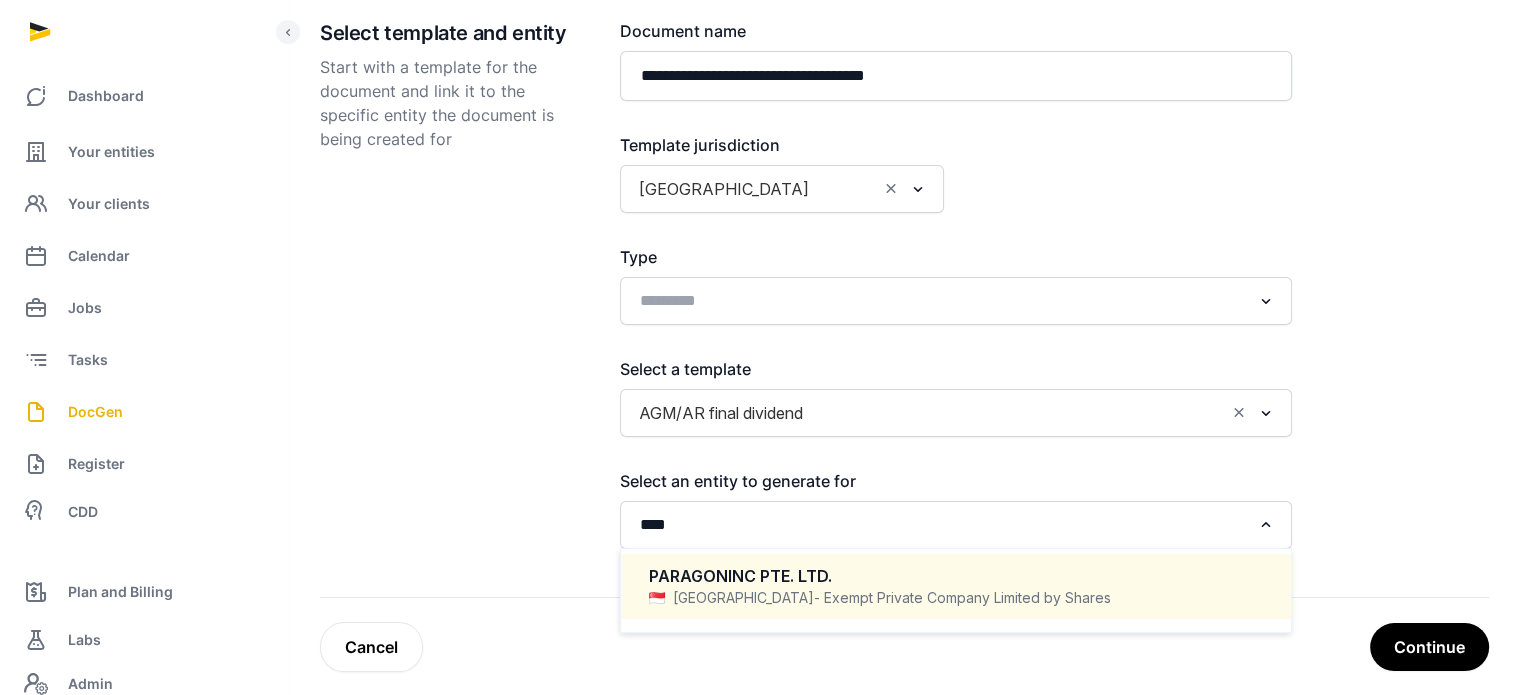 type 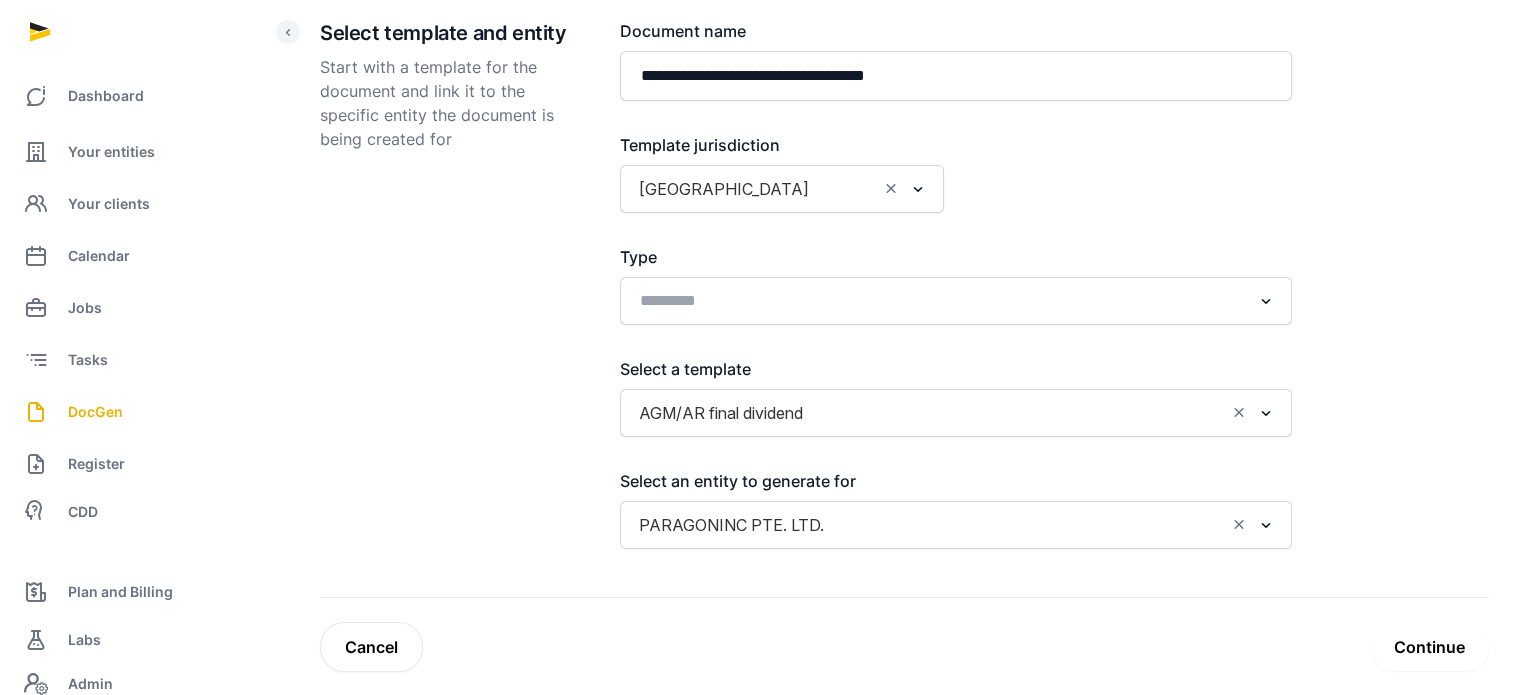 click on "Continue" at bounding box center [1429, 647] 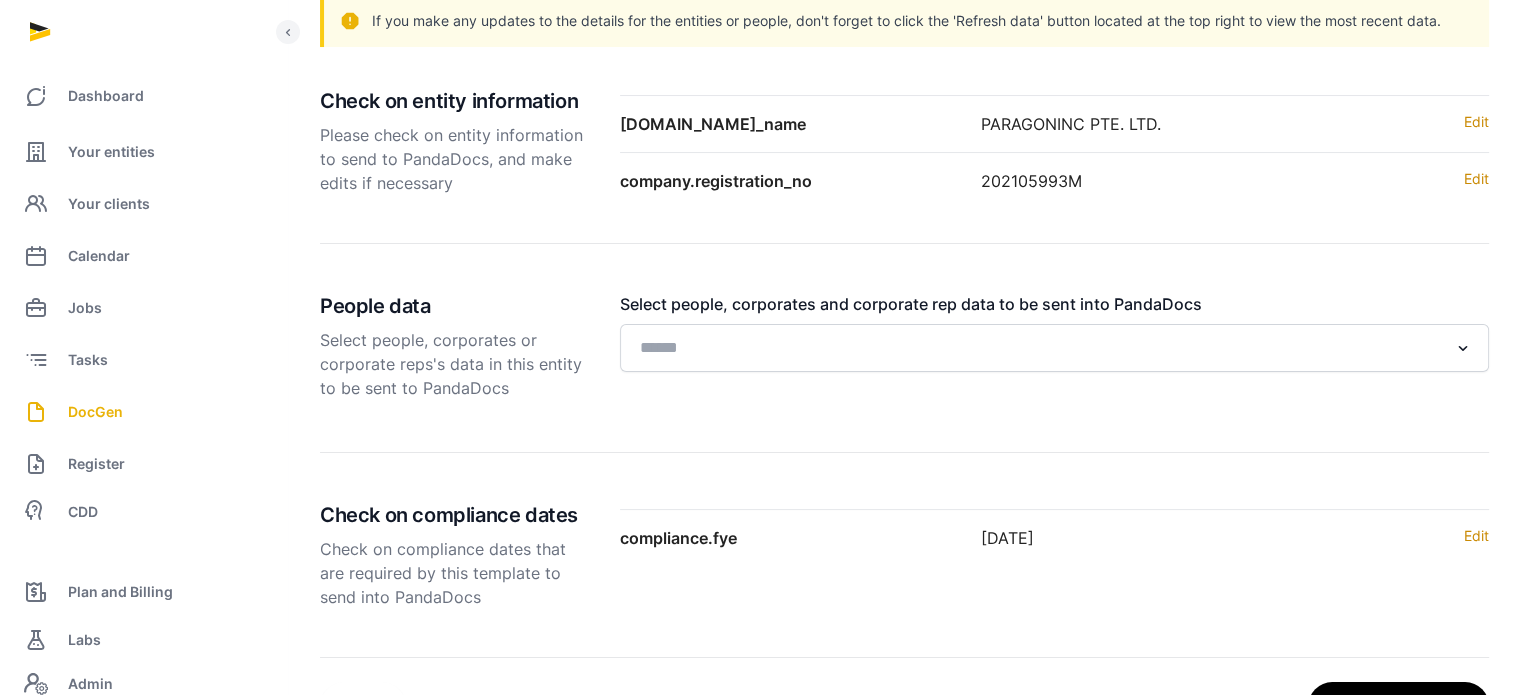 scroll, scrollTop: 294, scrollLeft: 0, axis: vertical 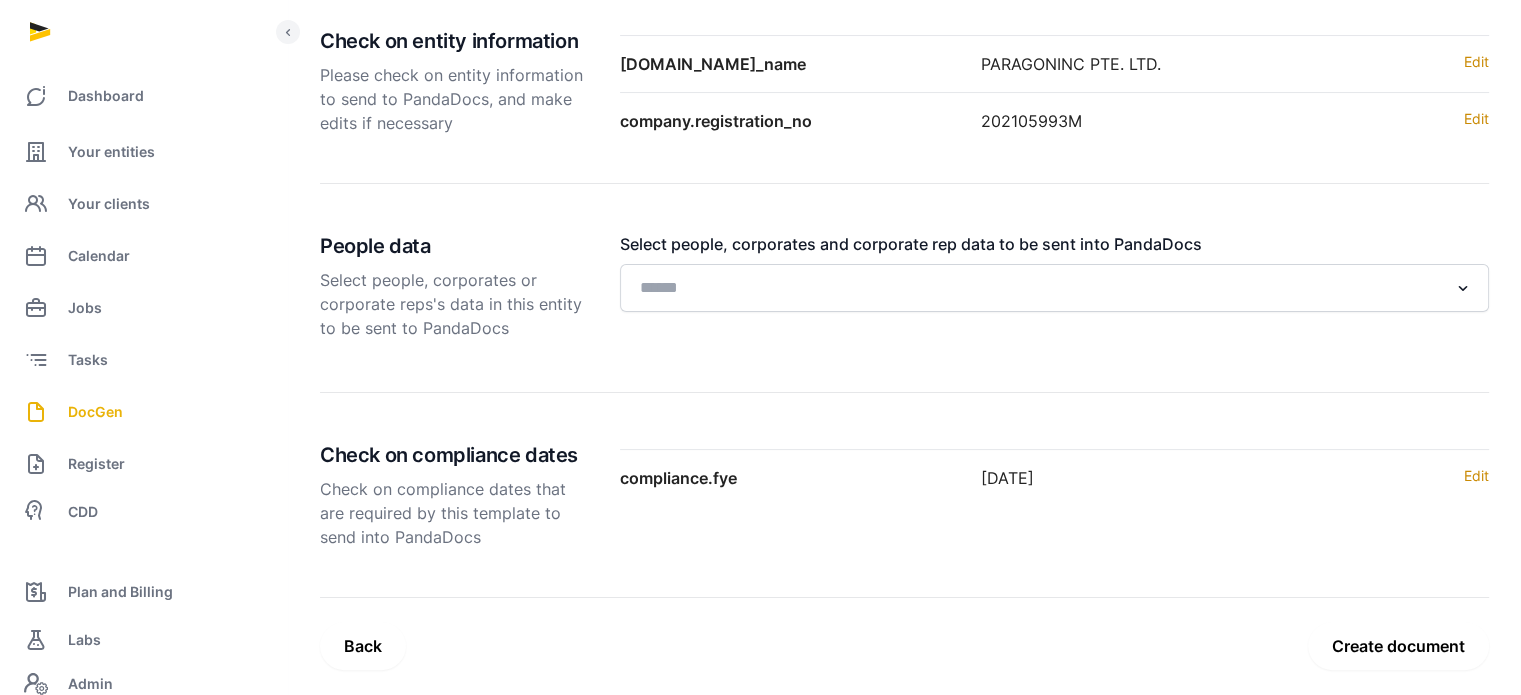 click on "Create document" at bounding box center [1398, 646] 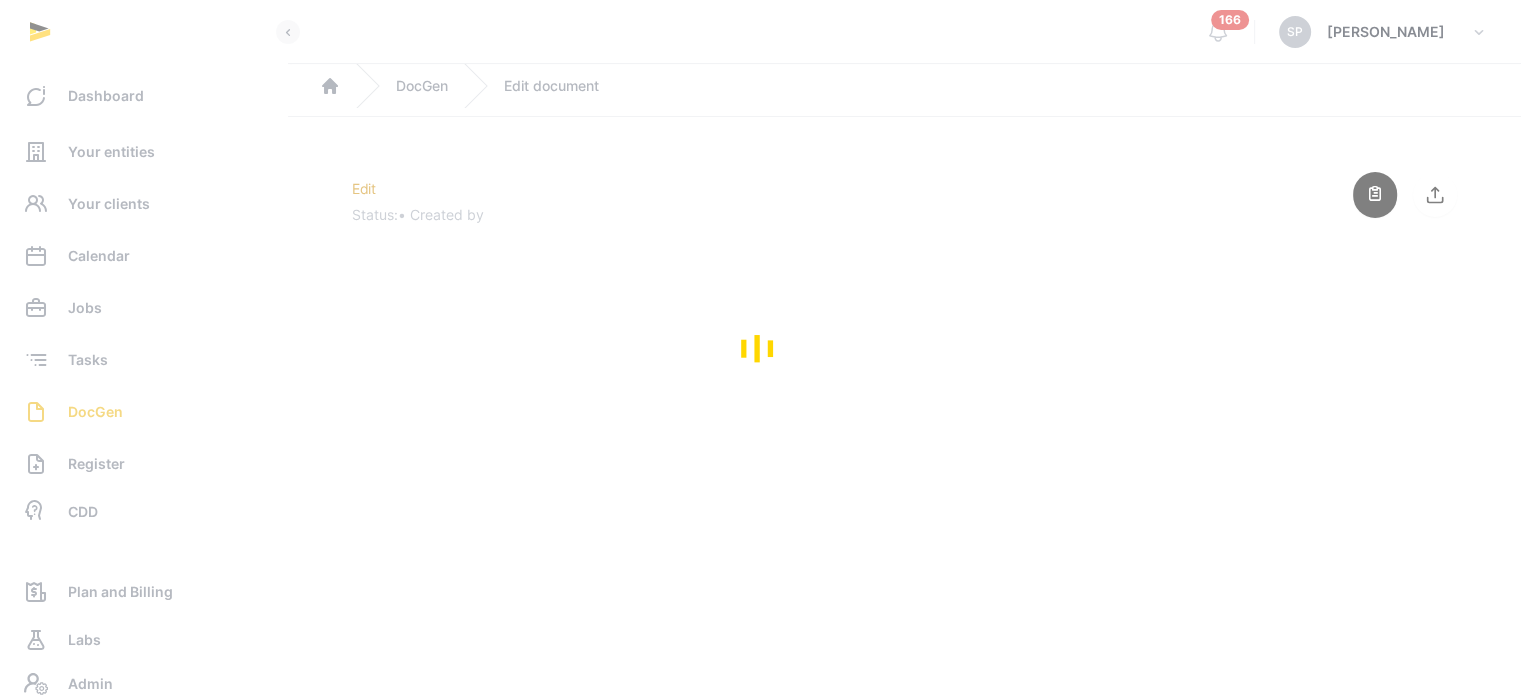 scroll, scrollTop: 0, scrollLeft: 0, axis: both 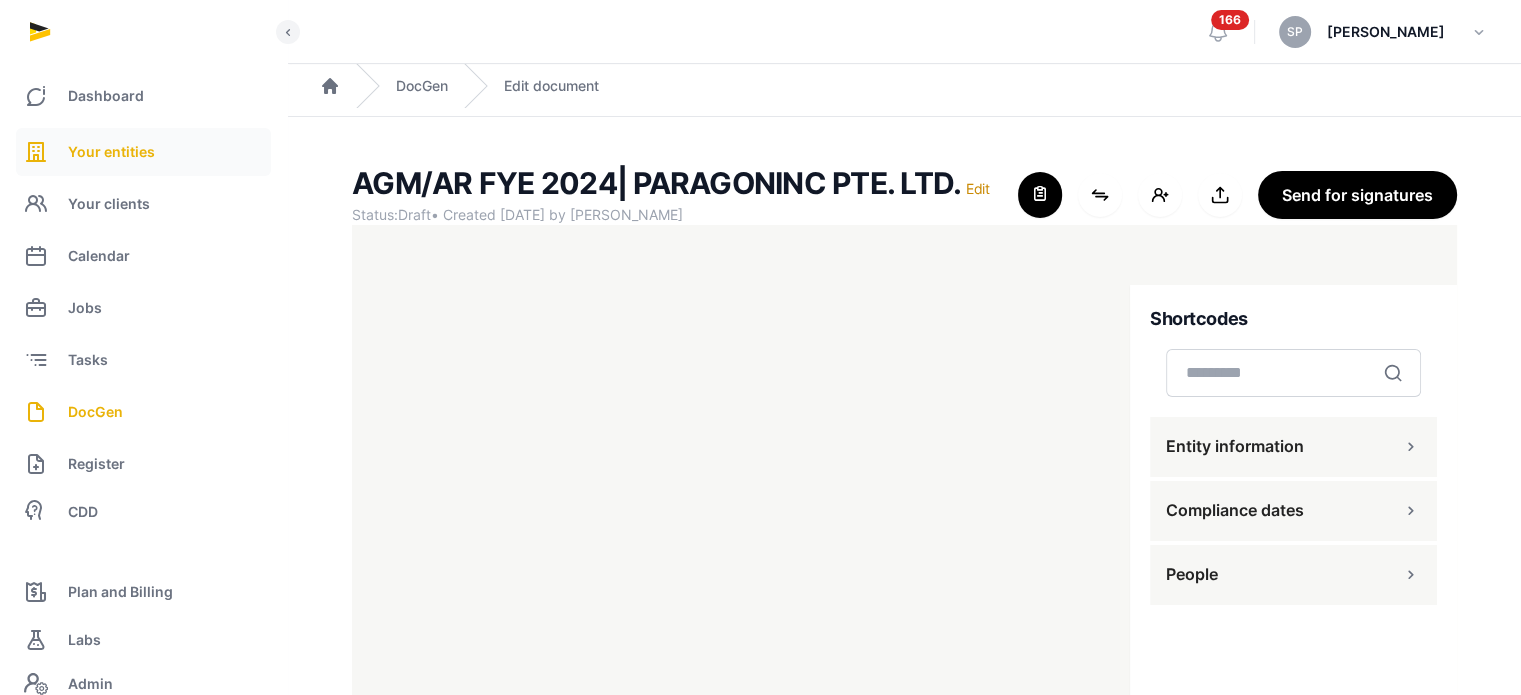 click on "Your entities" at bounding box center [143, 152] 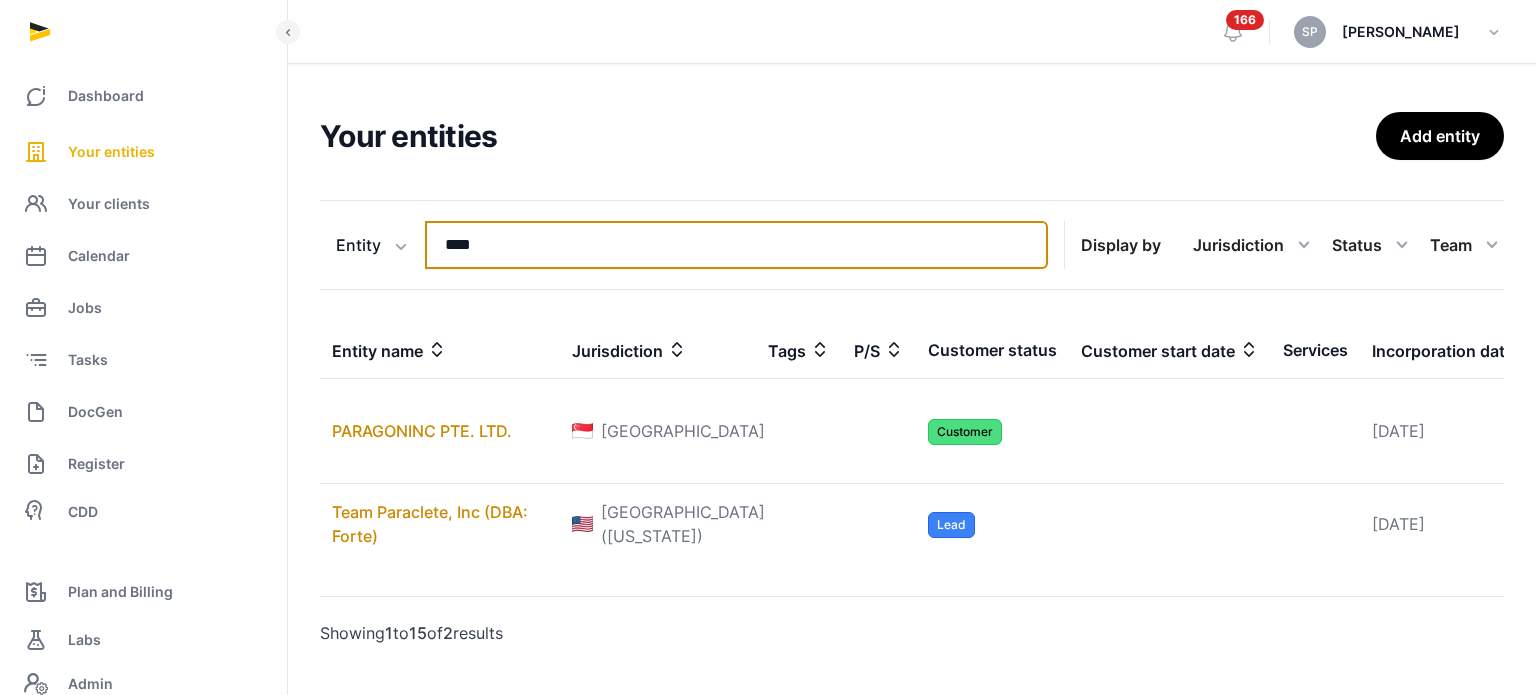 click on "****" at bounding box center [736, 245] 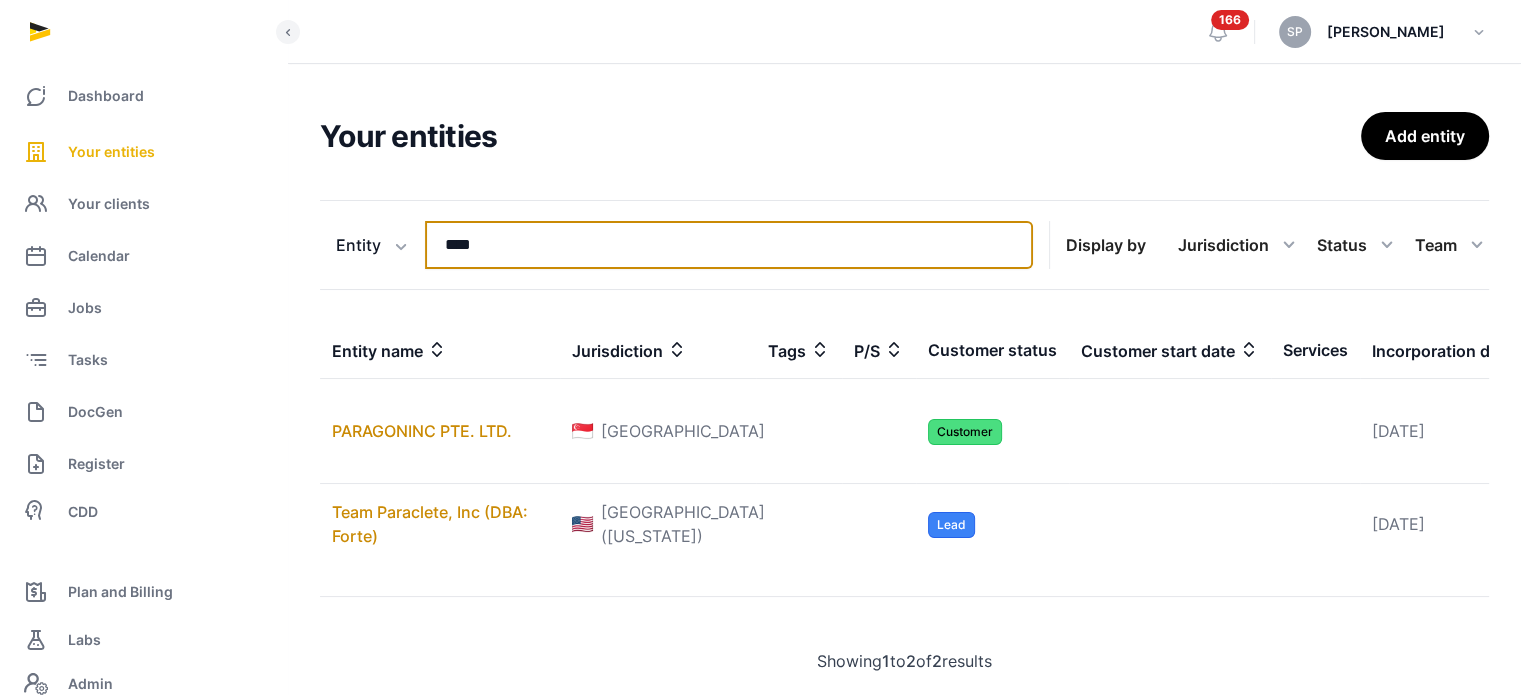 click on "****" at bounding box center (729, 245) 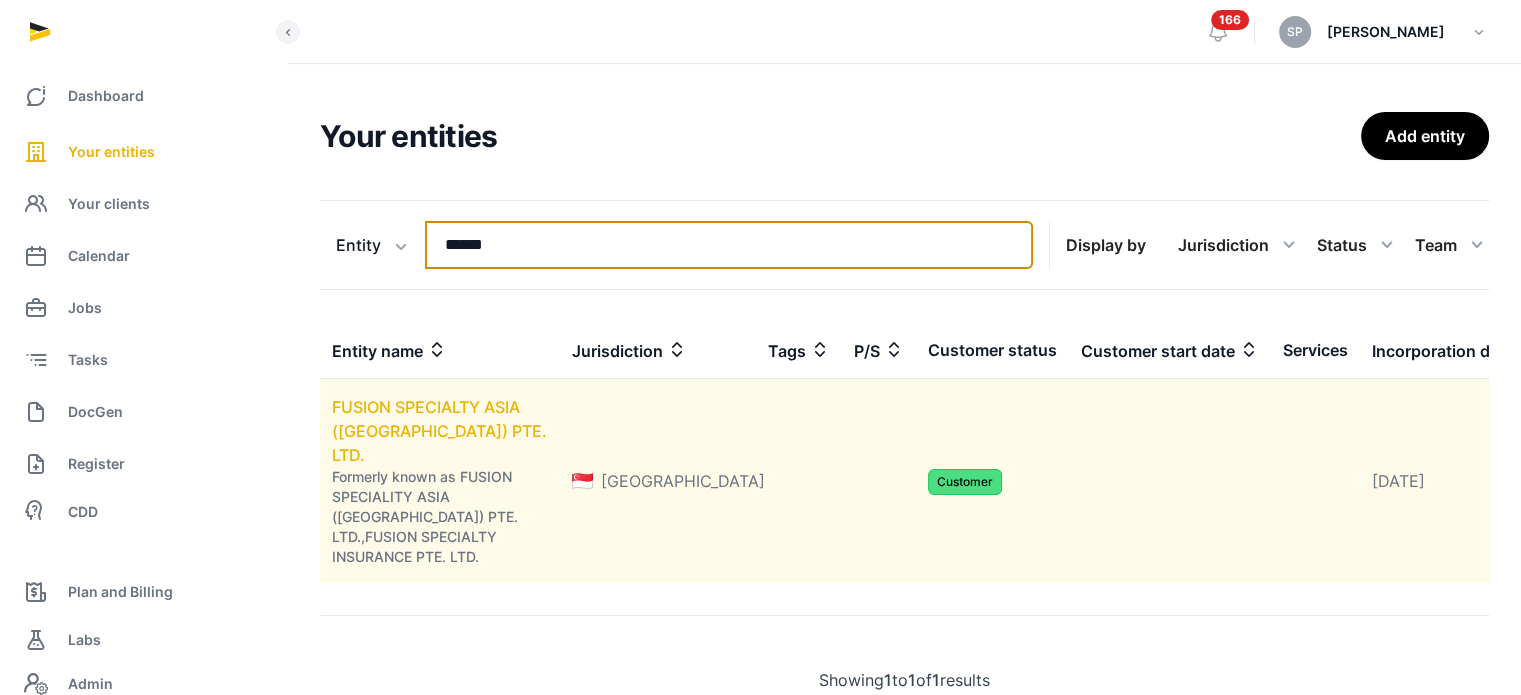 type on "******" 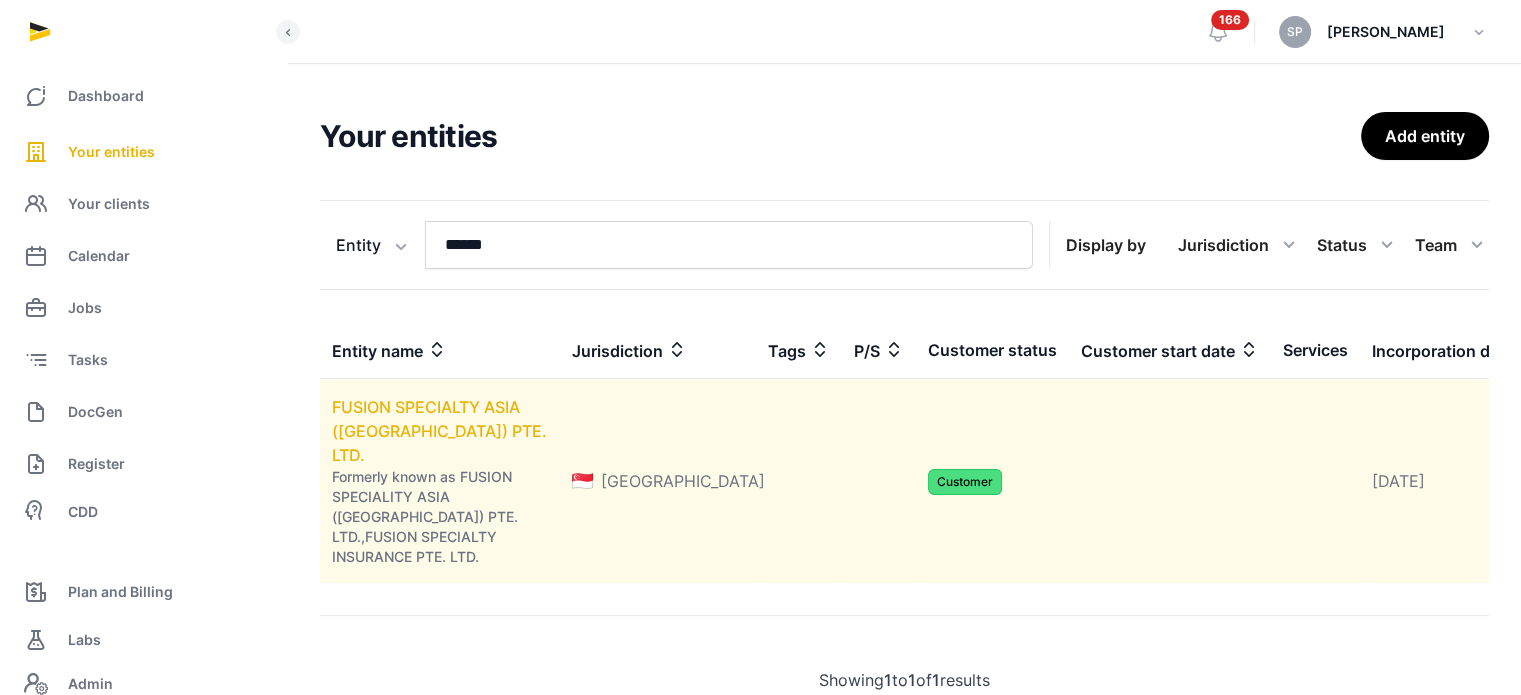 click on "FUSION SPECIALTY ASIA ([GEOGRAPHIC_DATA]) PTE. LTD." at bounding box center (439, 431) 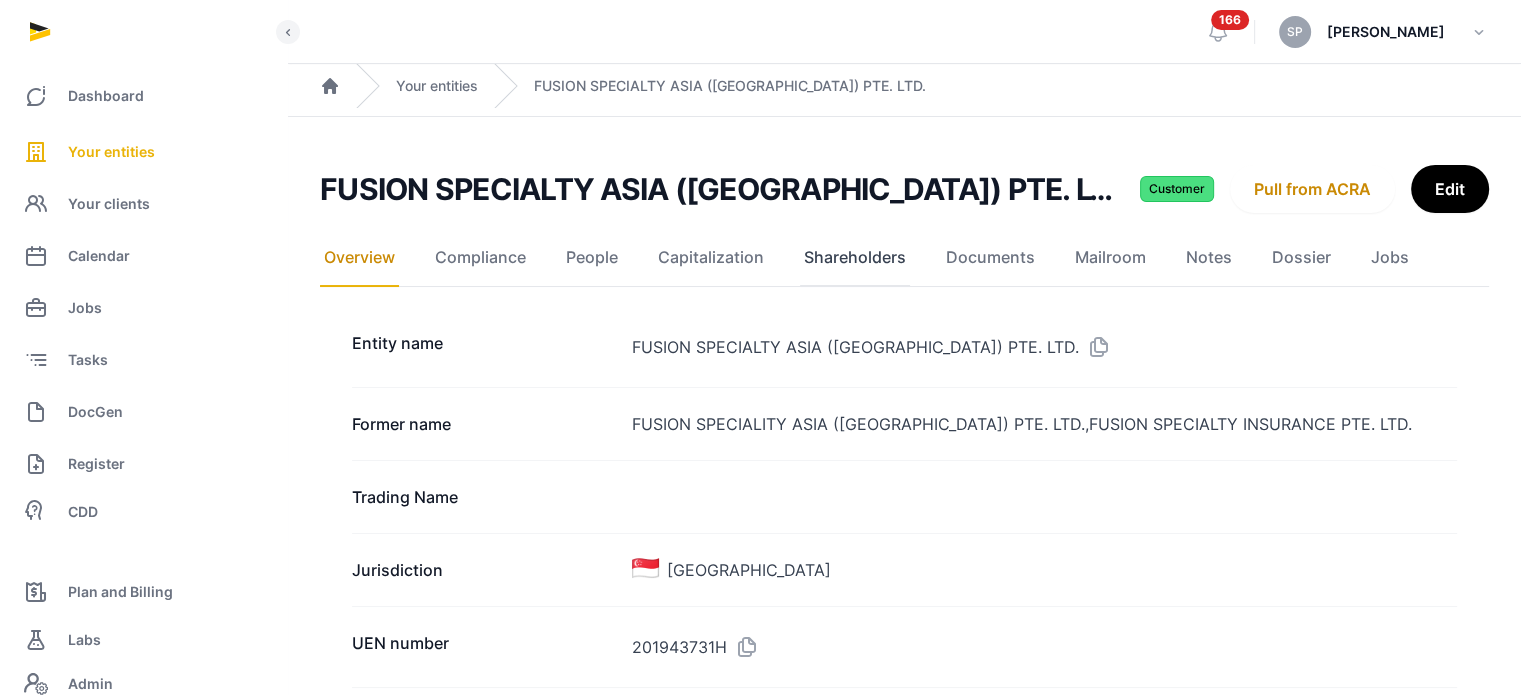 click on "Shareholders" 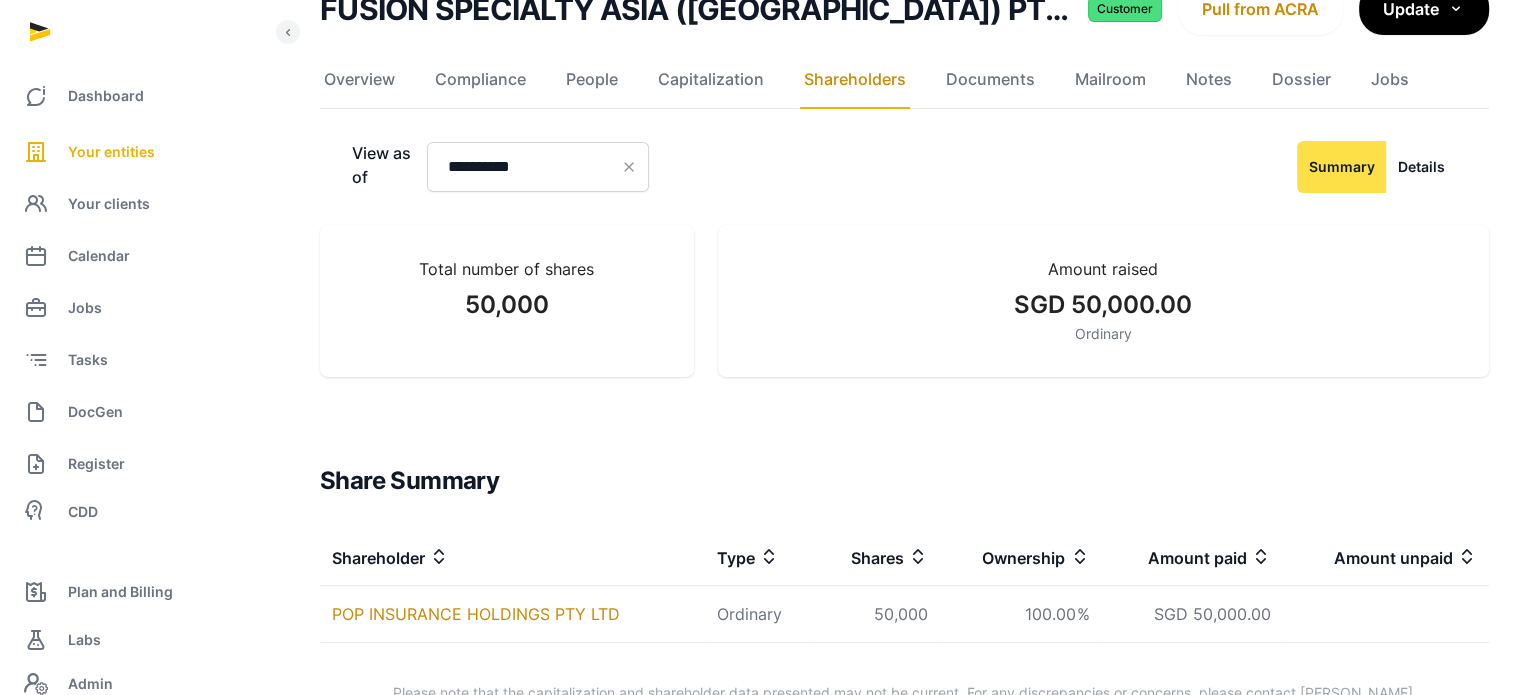 scroll, scrollTop: 228, scrollLeft: 0, axis: vertical 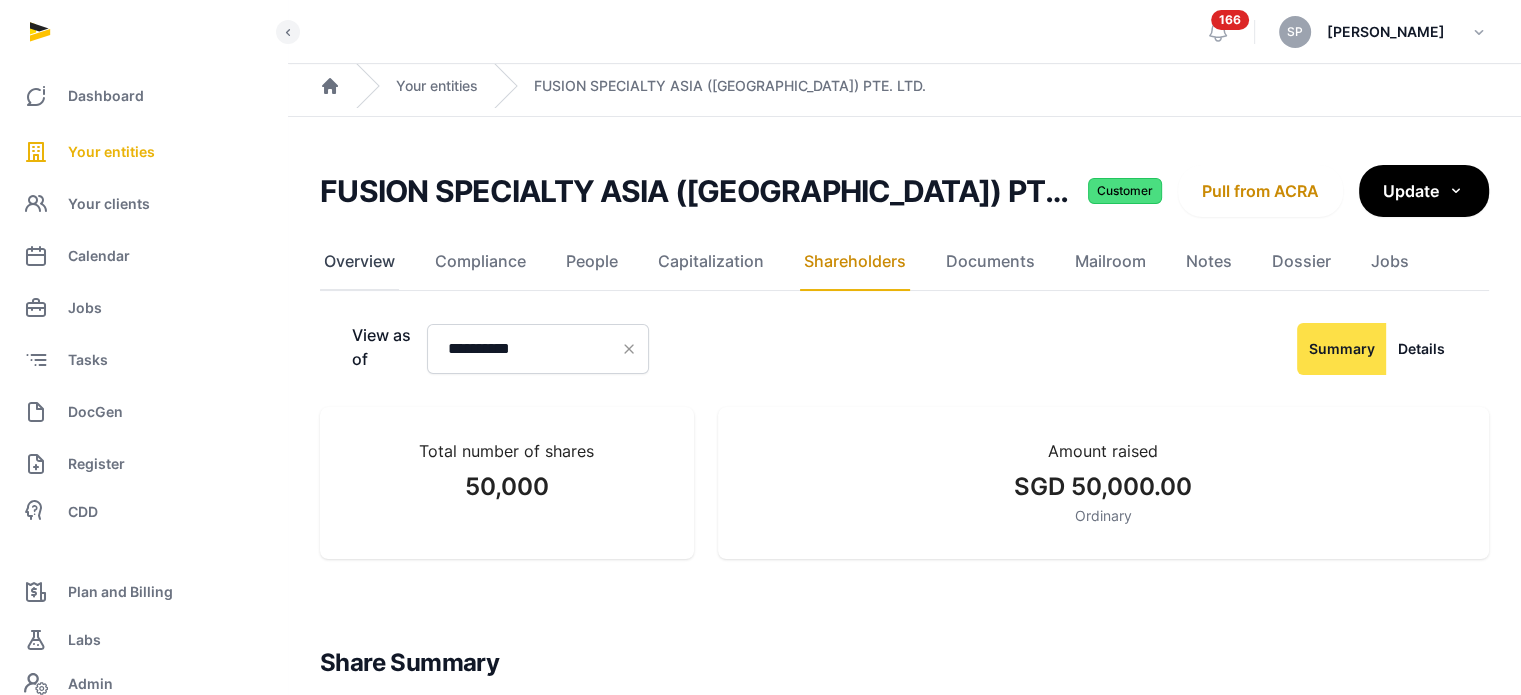 click on "Overview" 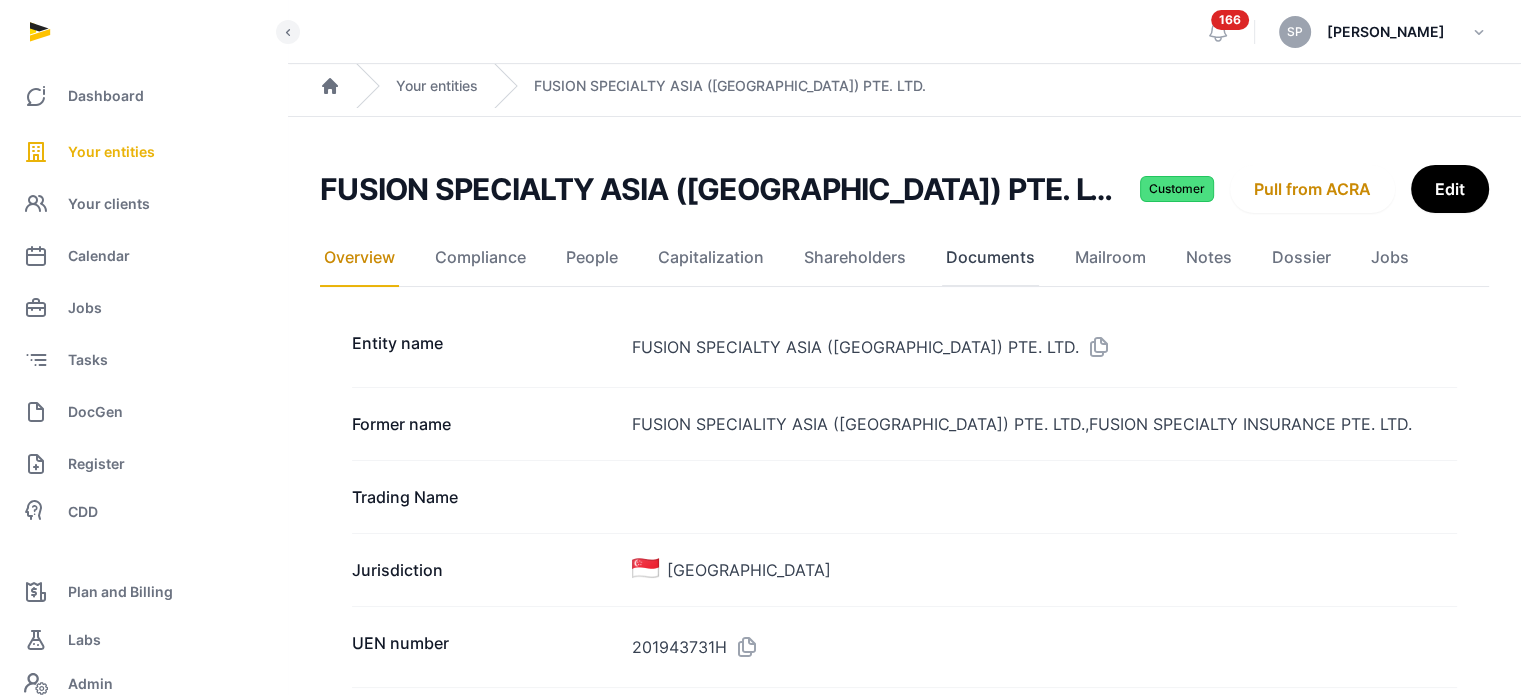 click on "Documents" 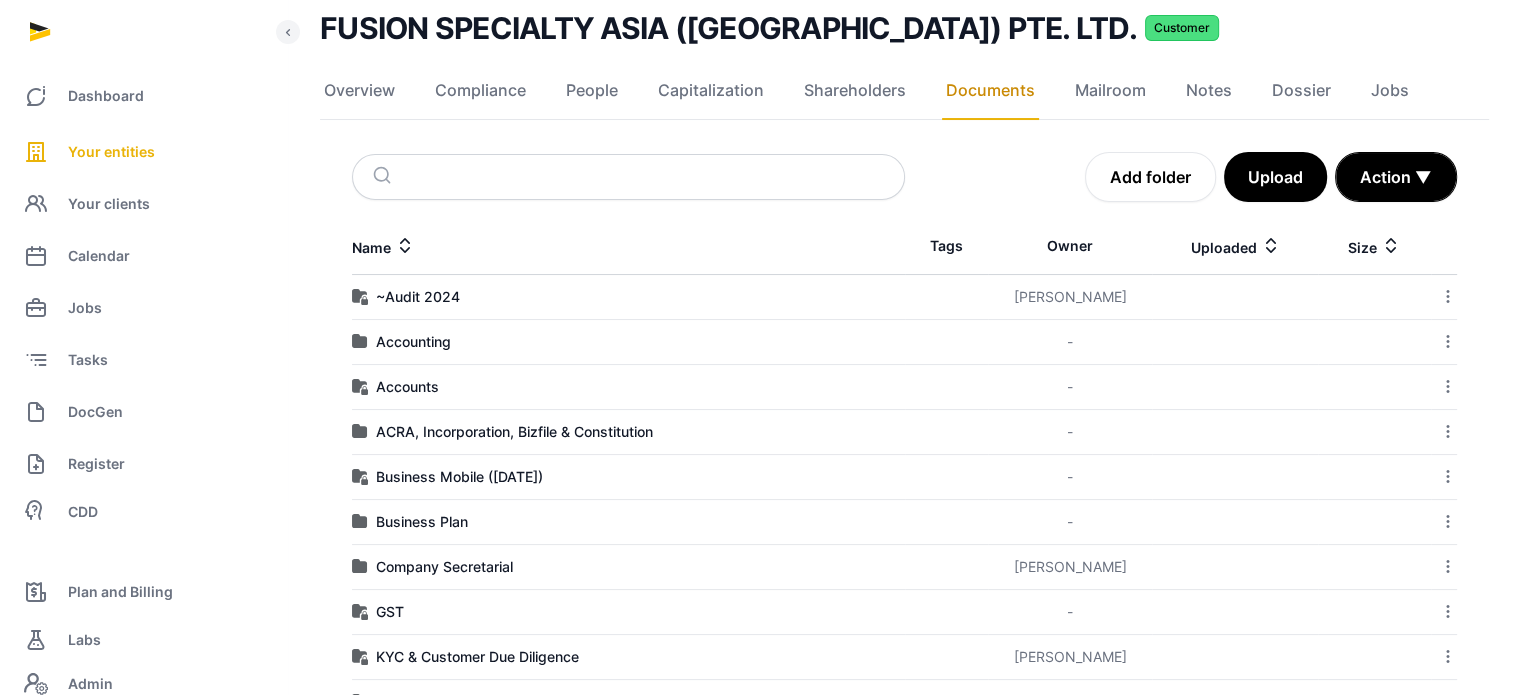 scroll, scrollTop: 319, scrollLeft: 0, axis: vertical 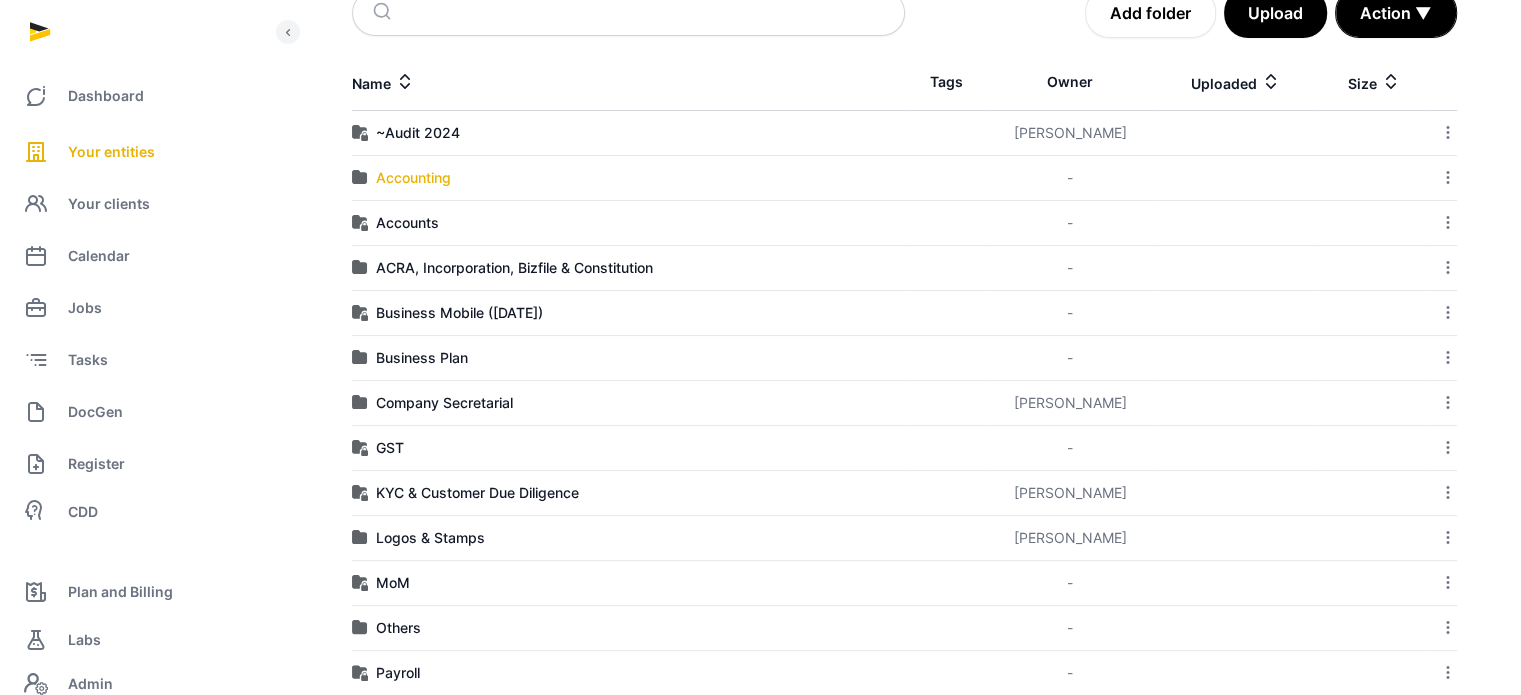 click on "Accounting" at bounding box center (413, 178) 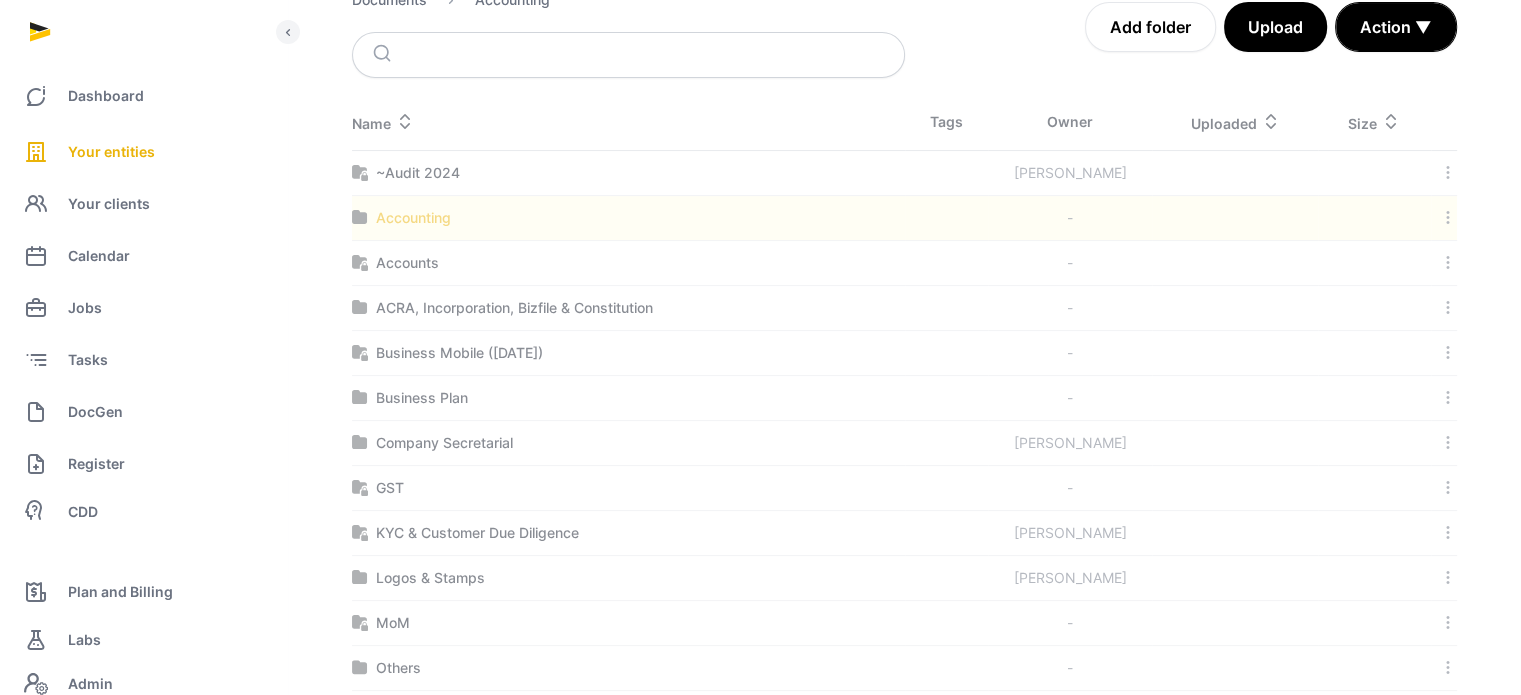 scroll, scrollTop: 0, scrollLeft: 0, axis: both 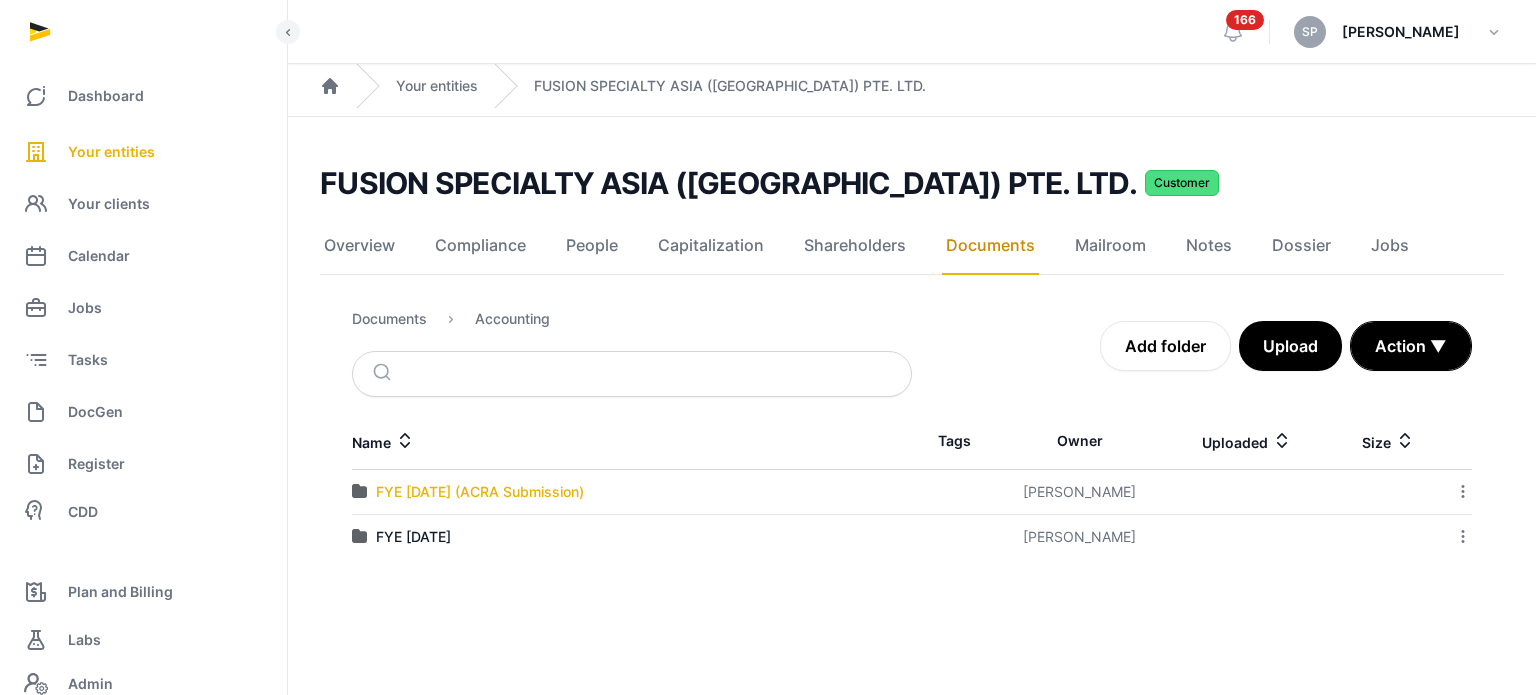 click on "FYE [DATE] (ACRA Submission)" at bounding box center [480, 492] 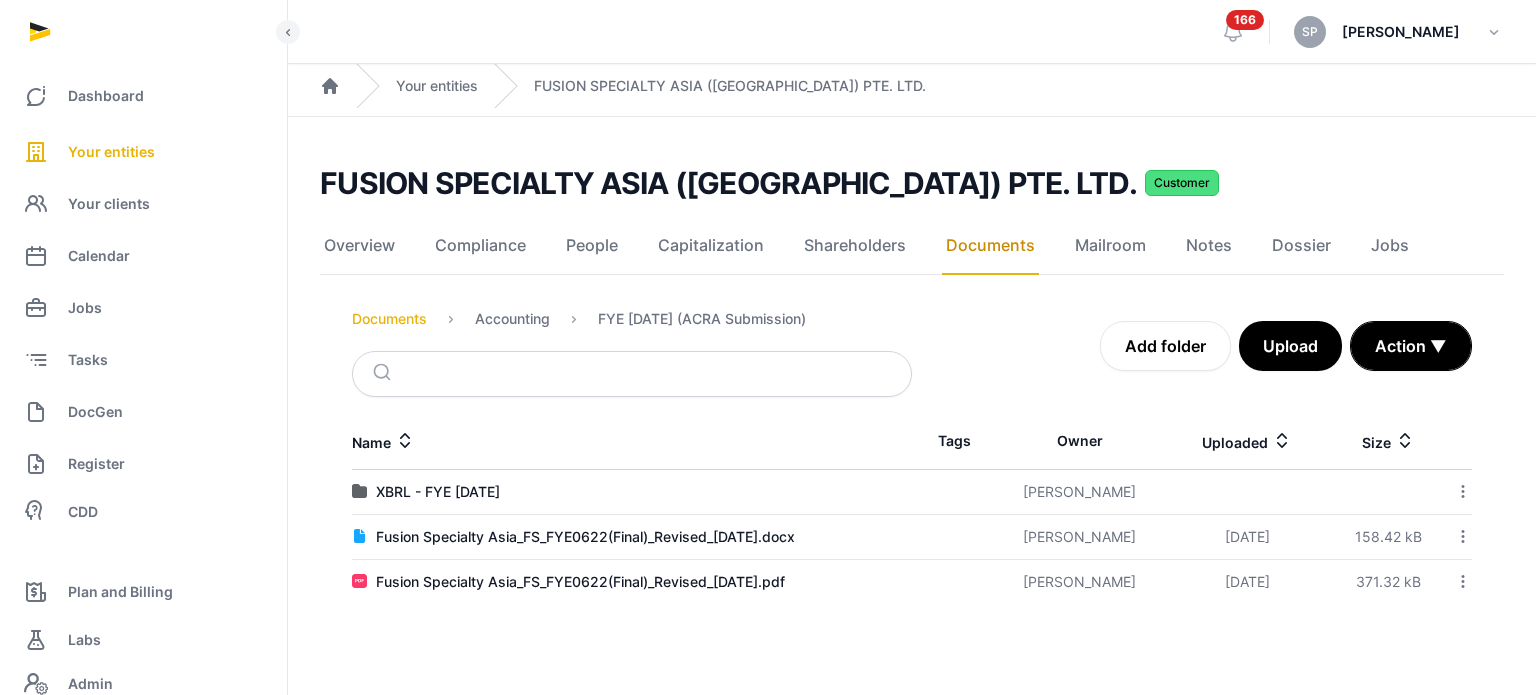 click on "Documents" at bounding box center (389, 319) 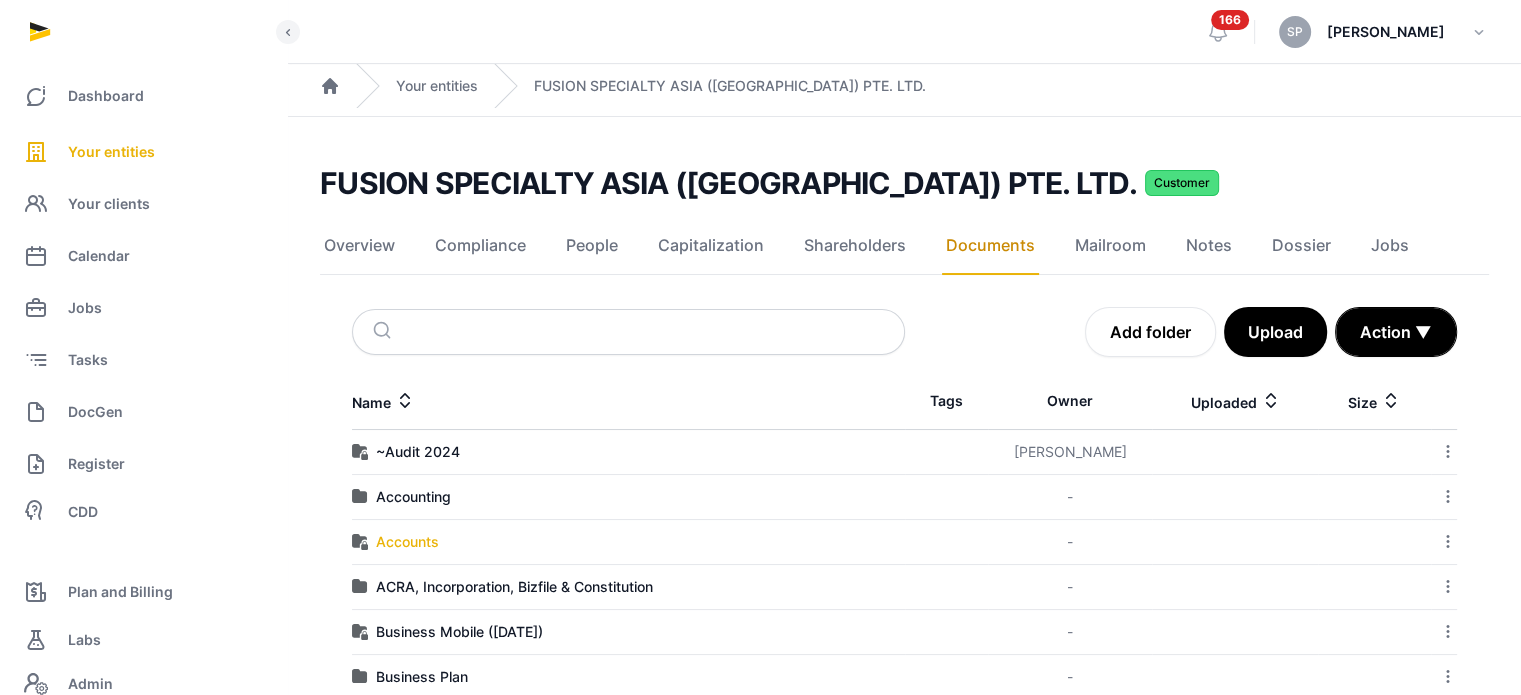 click on "Accounts" at bounding box center [407, 542] 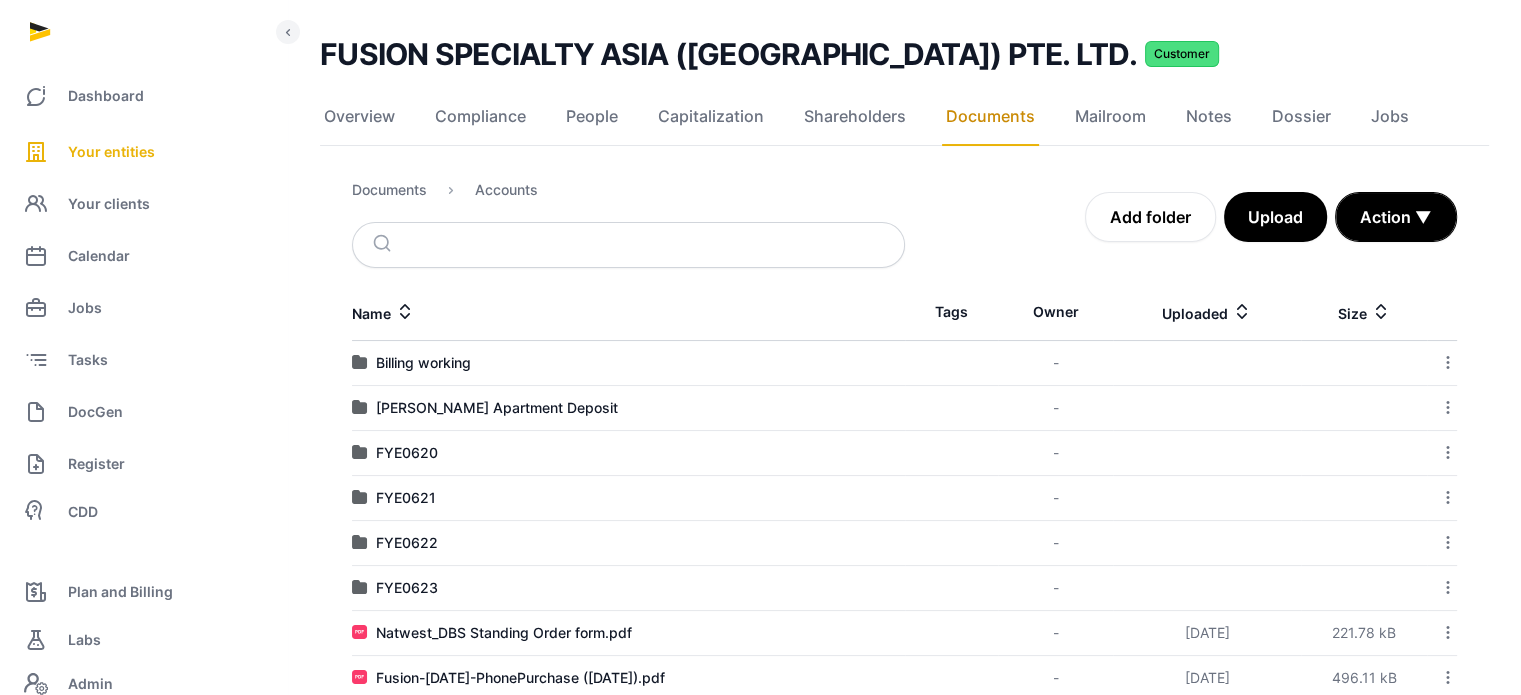 scroll, scrollTop: 171, scrollLeft: 0, axis: vertical 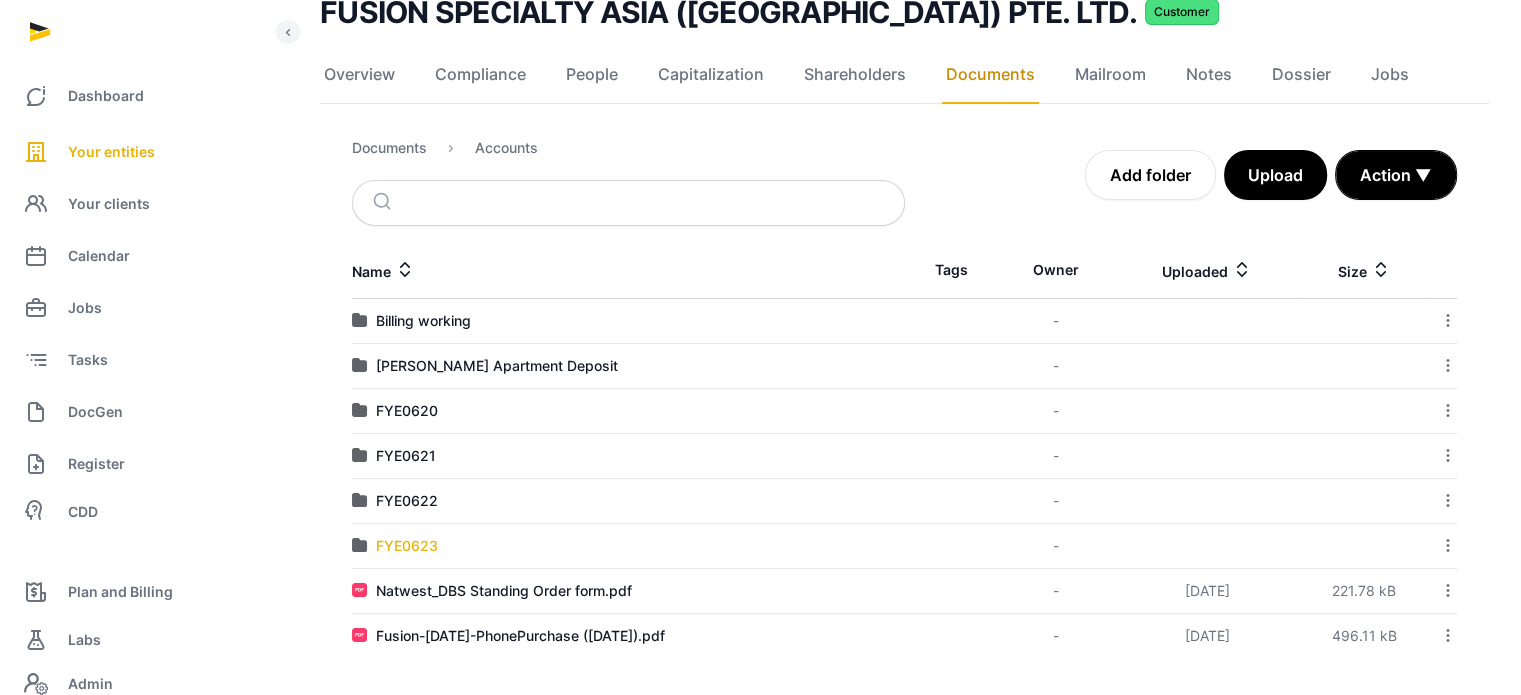 click on "FYE0623" at bounding box center [407, 546] 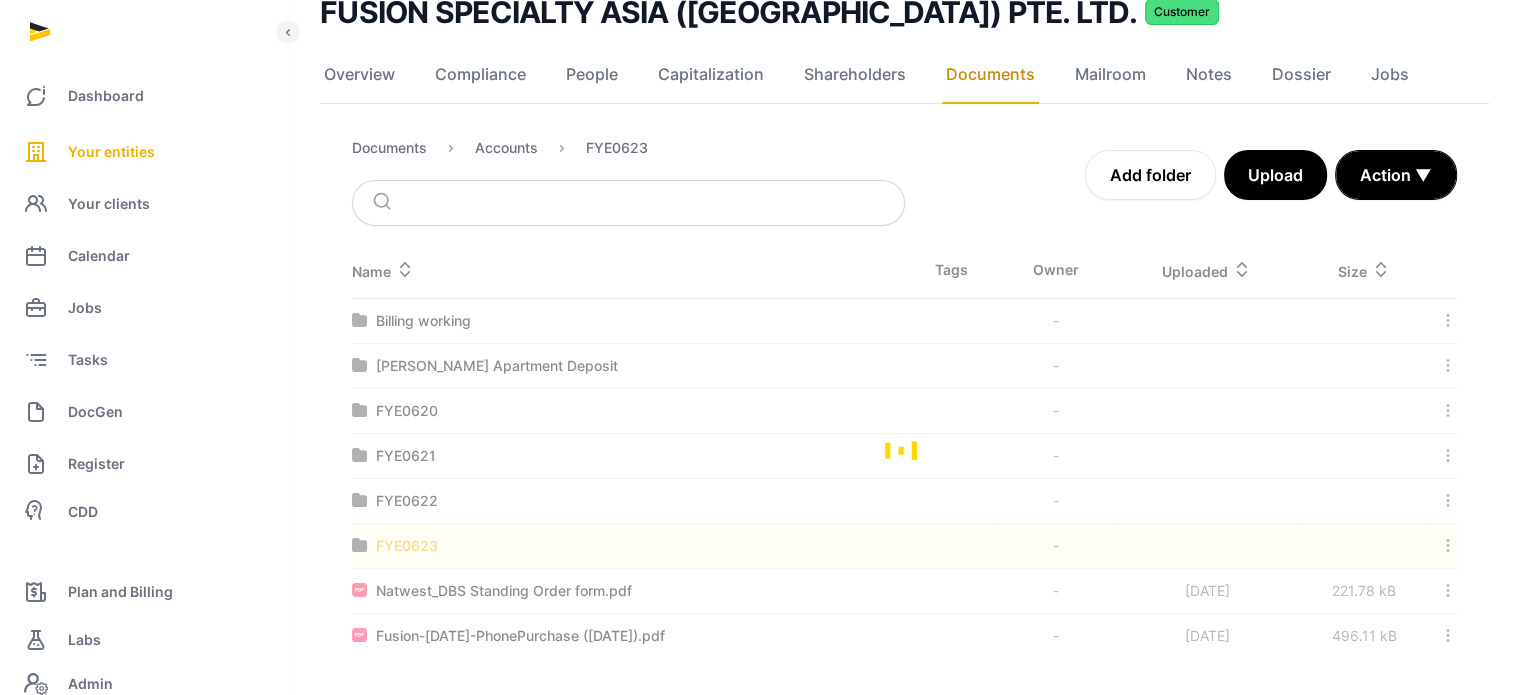 scroll, scrollTop: 0, scrollLeft: 0, axis: both 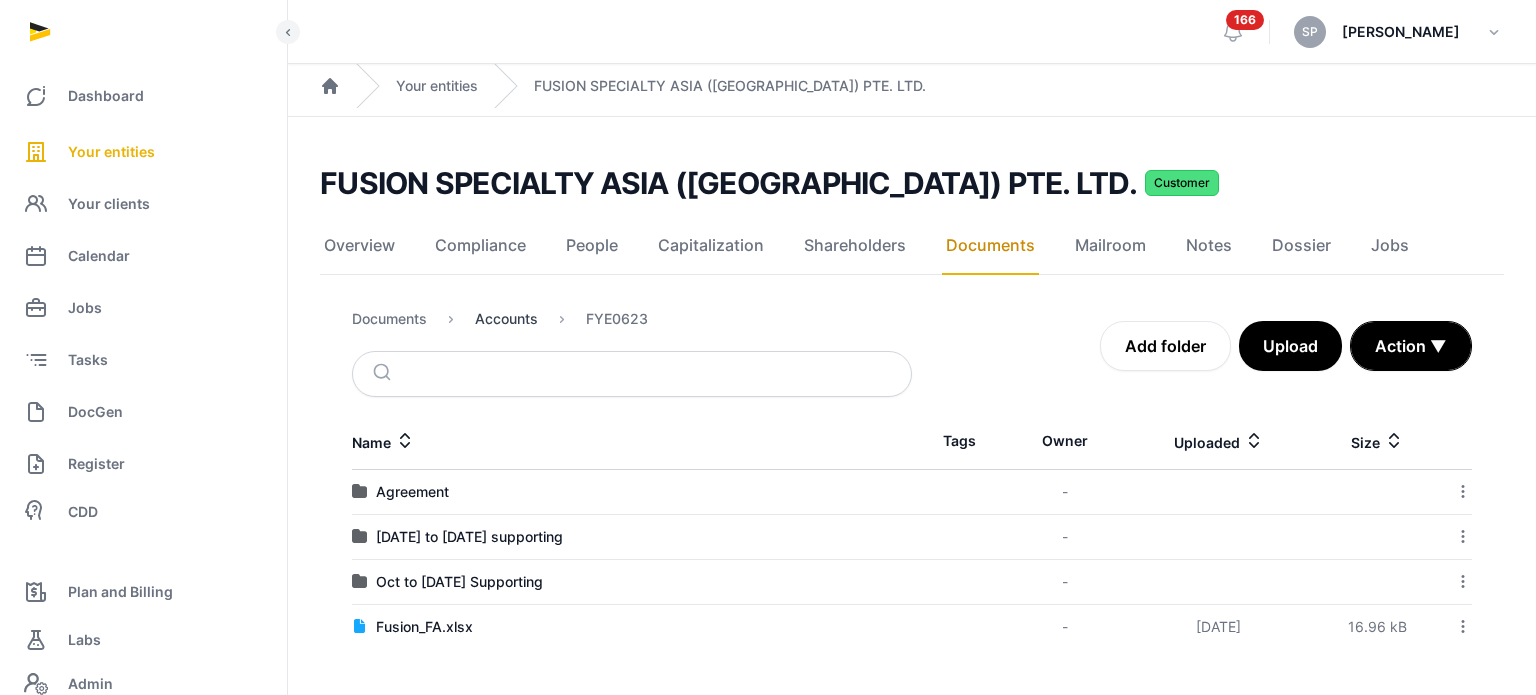 click on "Accounts" at bounding box center (506, 319) 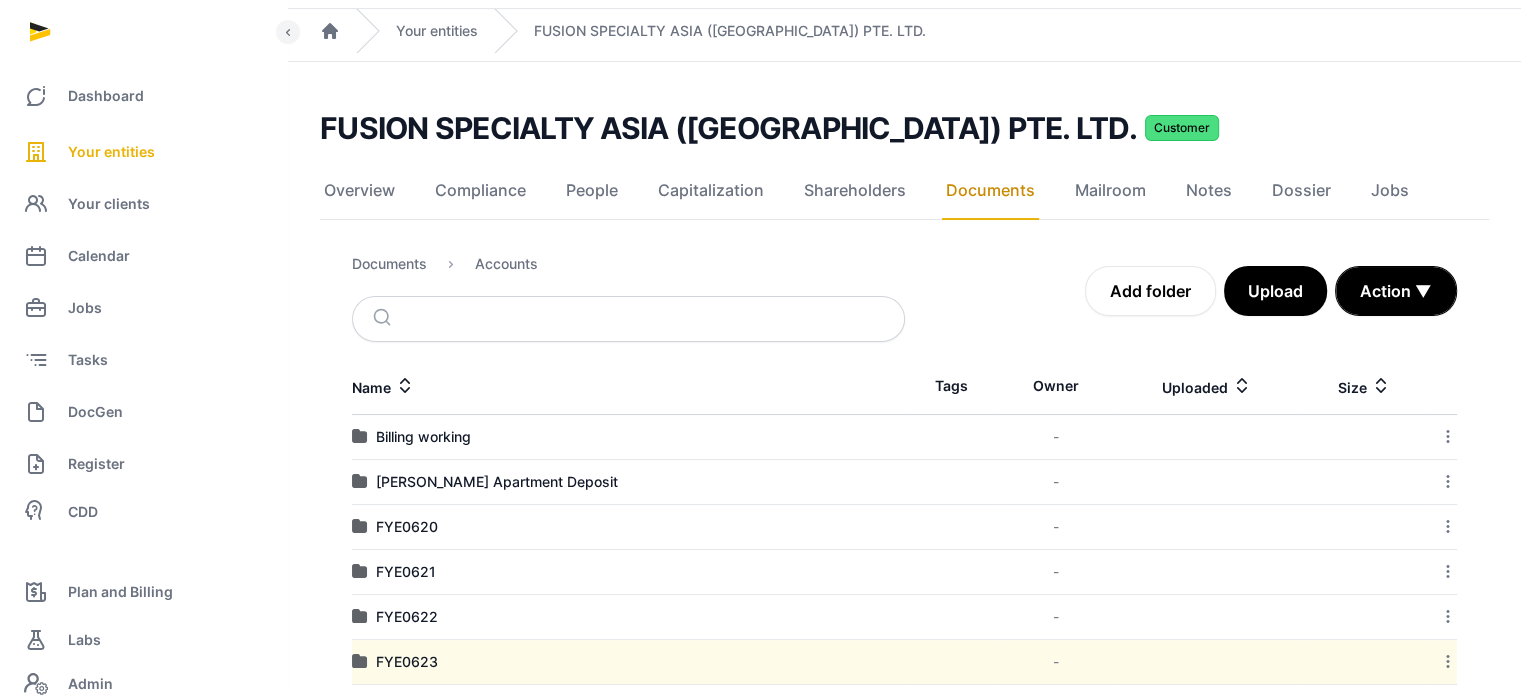 scroll, scrollTop: 171, scrollLeft: 0, axis: vertical 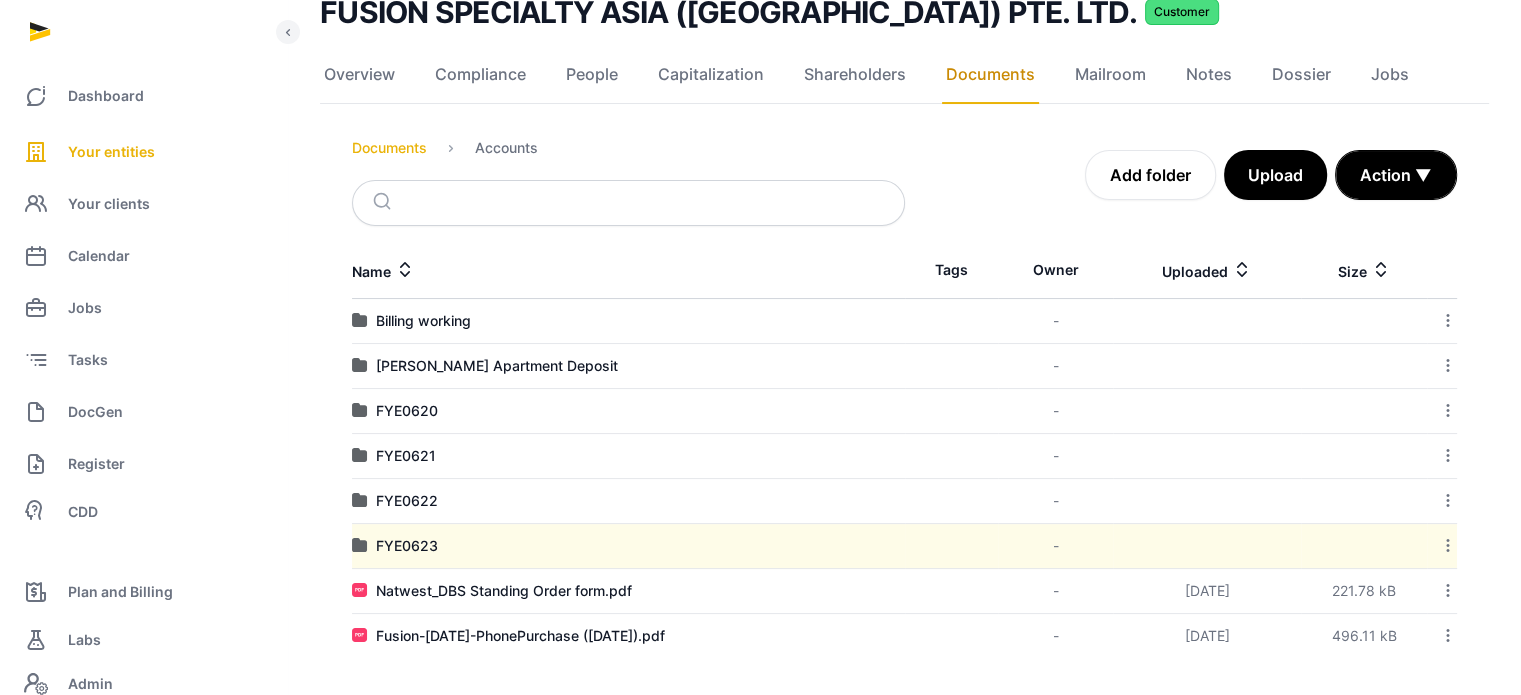 click on "Documents" at bounding box center [389, 148] 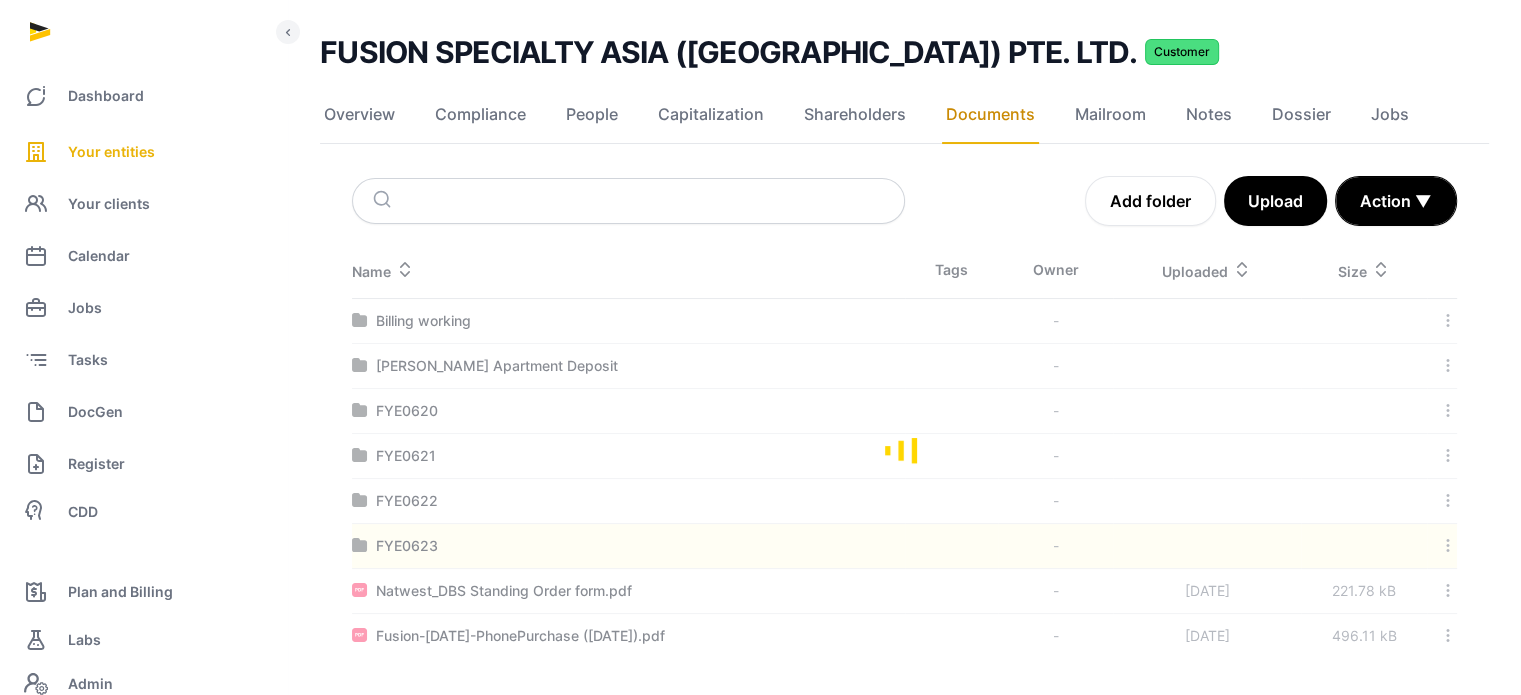 scroll, scrollTop: 171, scrollLeft: 0, axis: vertical 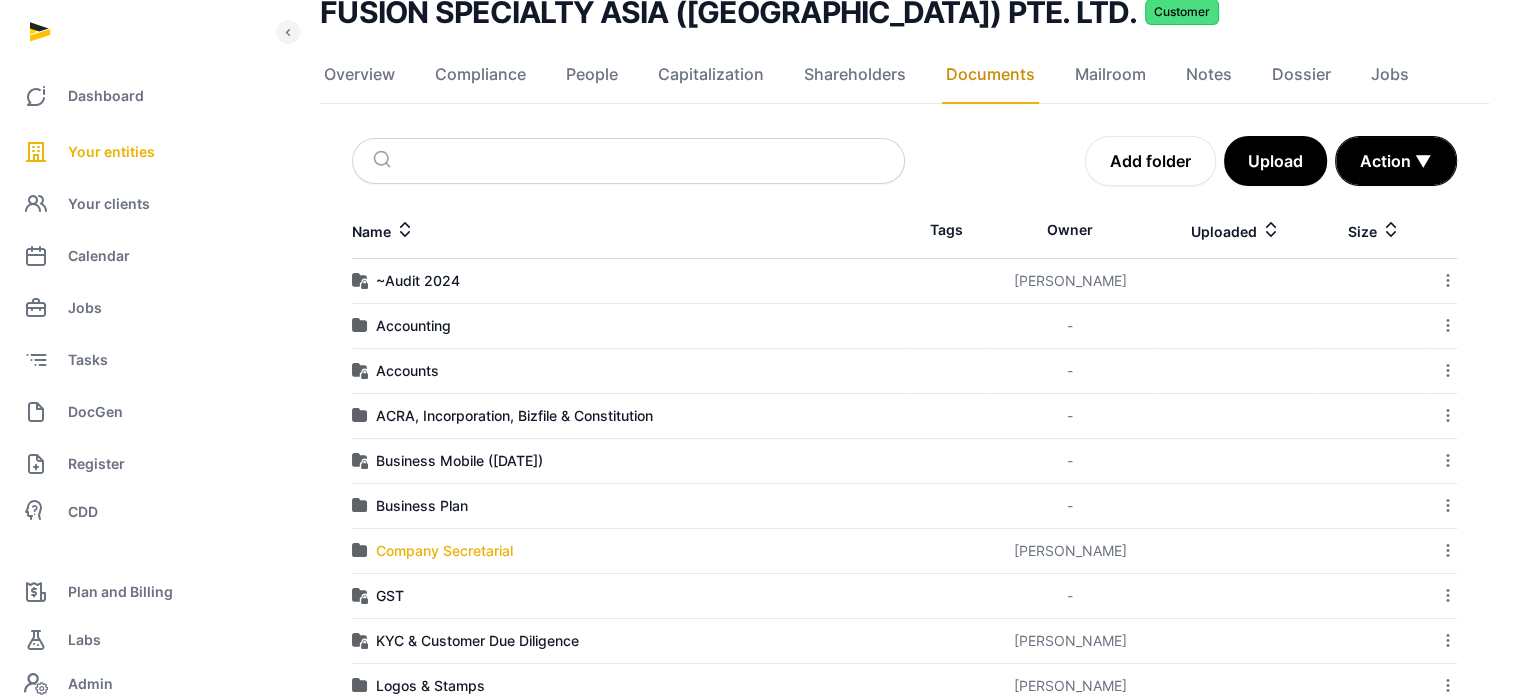 click on "Company Secretarial" at bounding box center (444, 551) 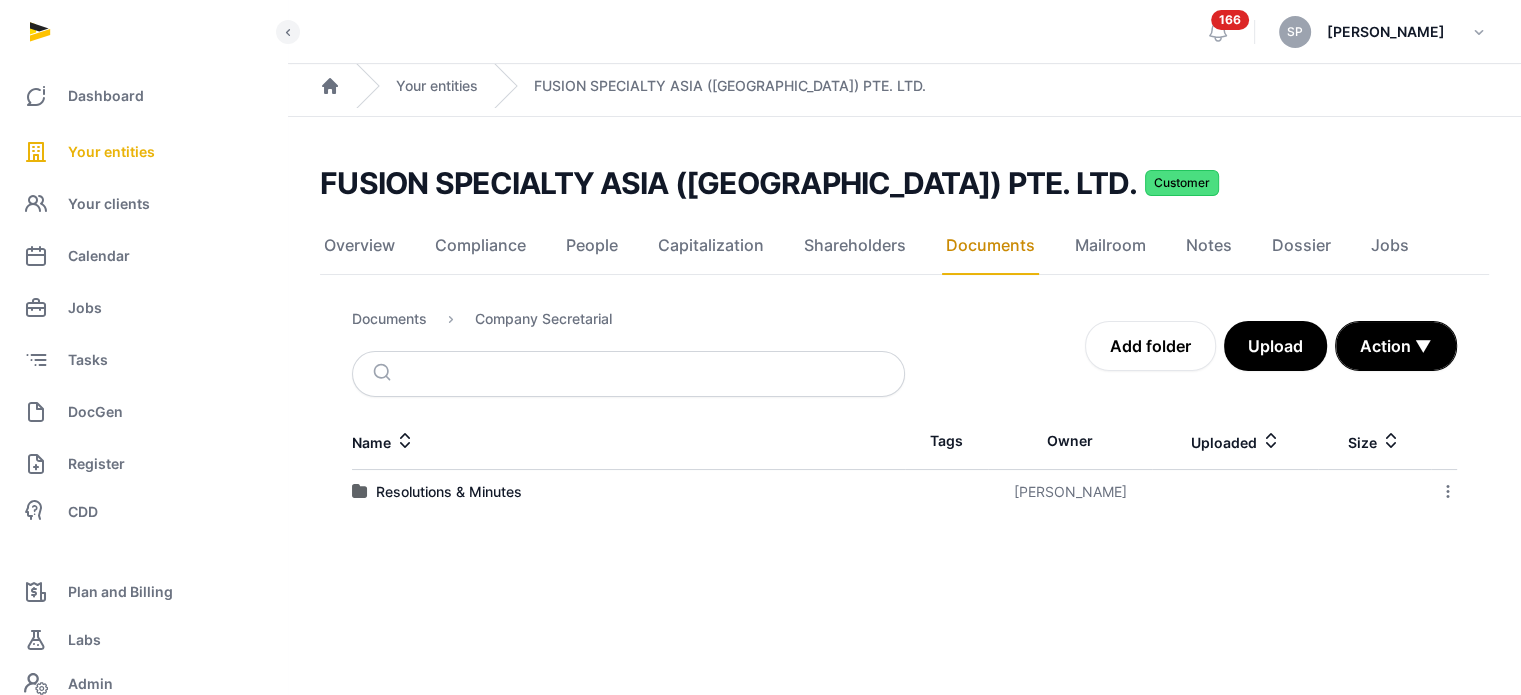scroll, scrollTop: 0, scrollLeft: 0, axis: both 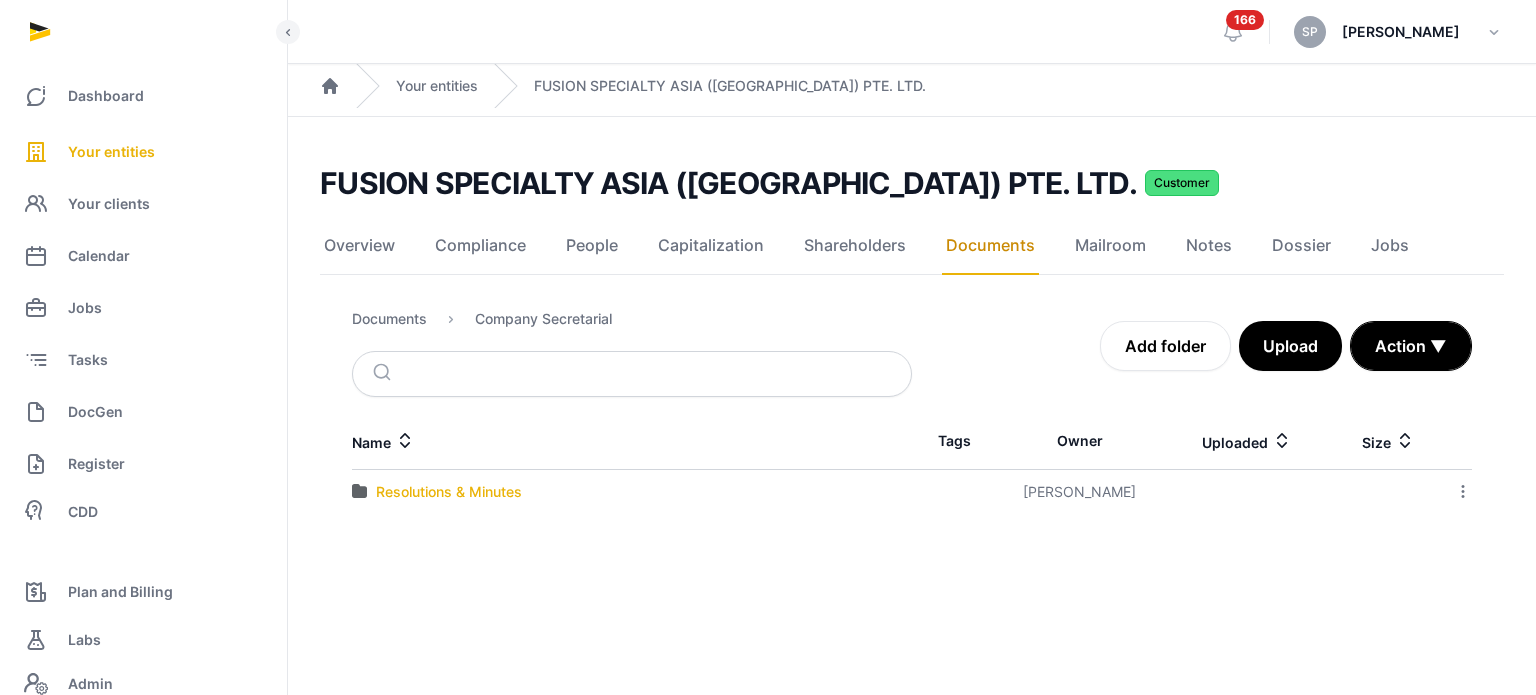 click on "Resolutions & Minutes" at bounding box center (449, 492) 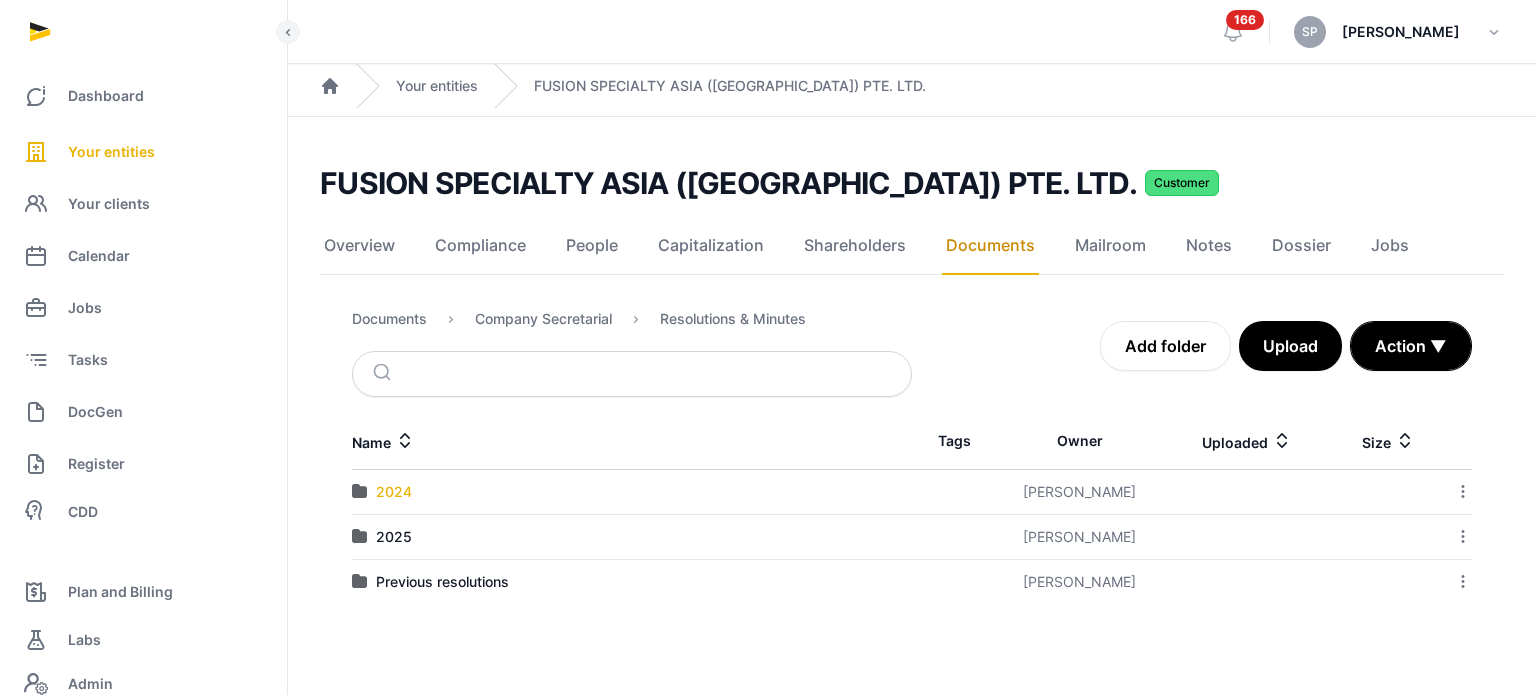 click on "2024" at bounding box center [394, 492] 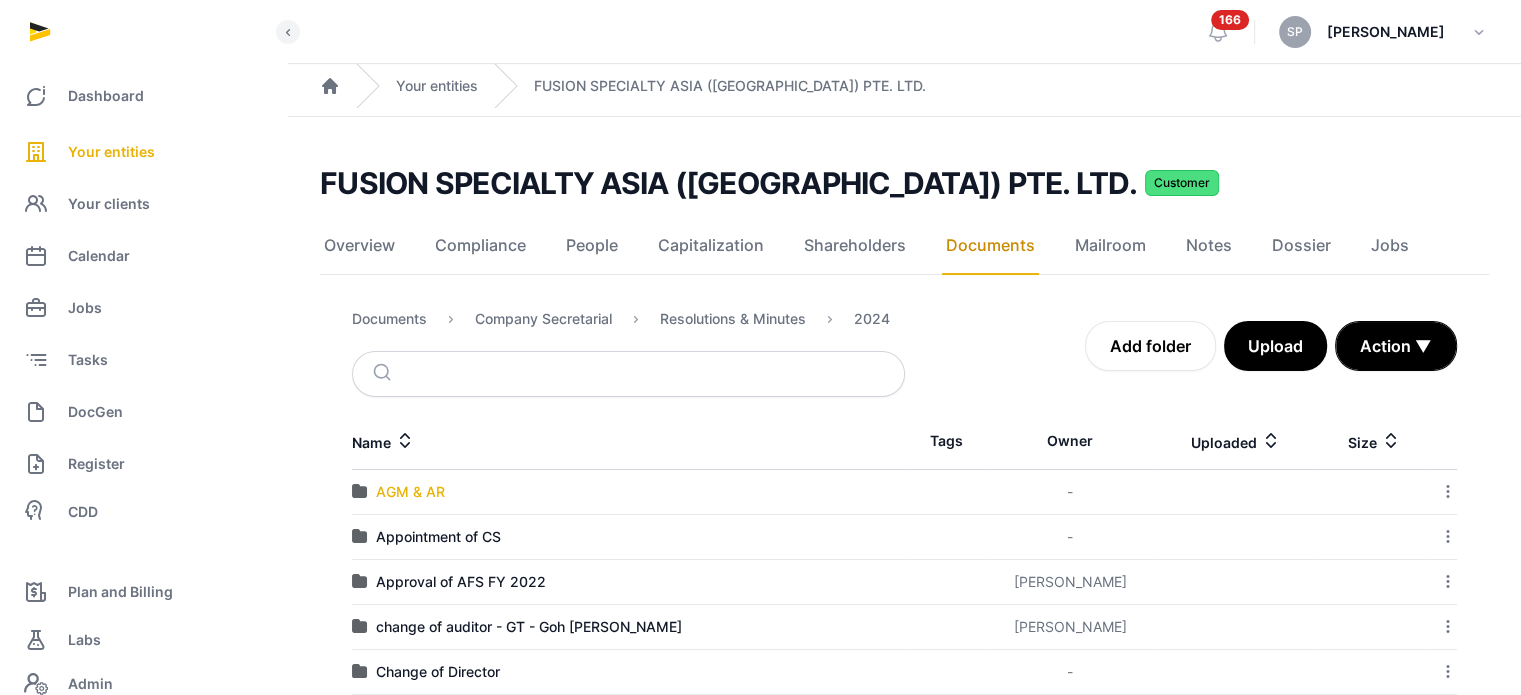 click on "AGM & AR" at bounding box center [410, 492] 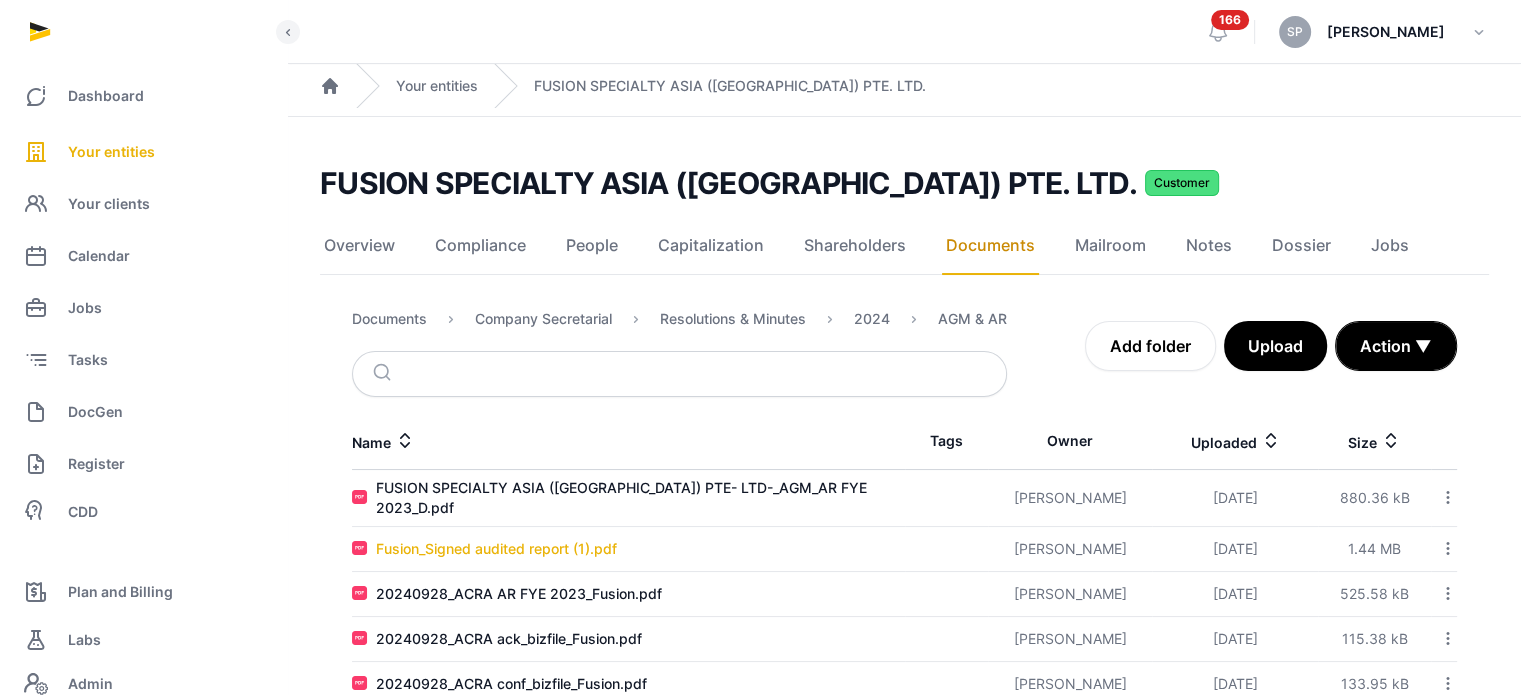click on "Fusion_Signed audited report (1).pdf" at bounding box center [496, 549] 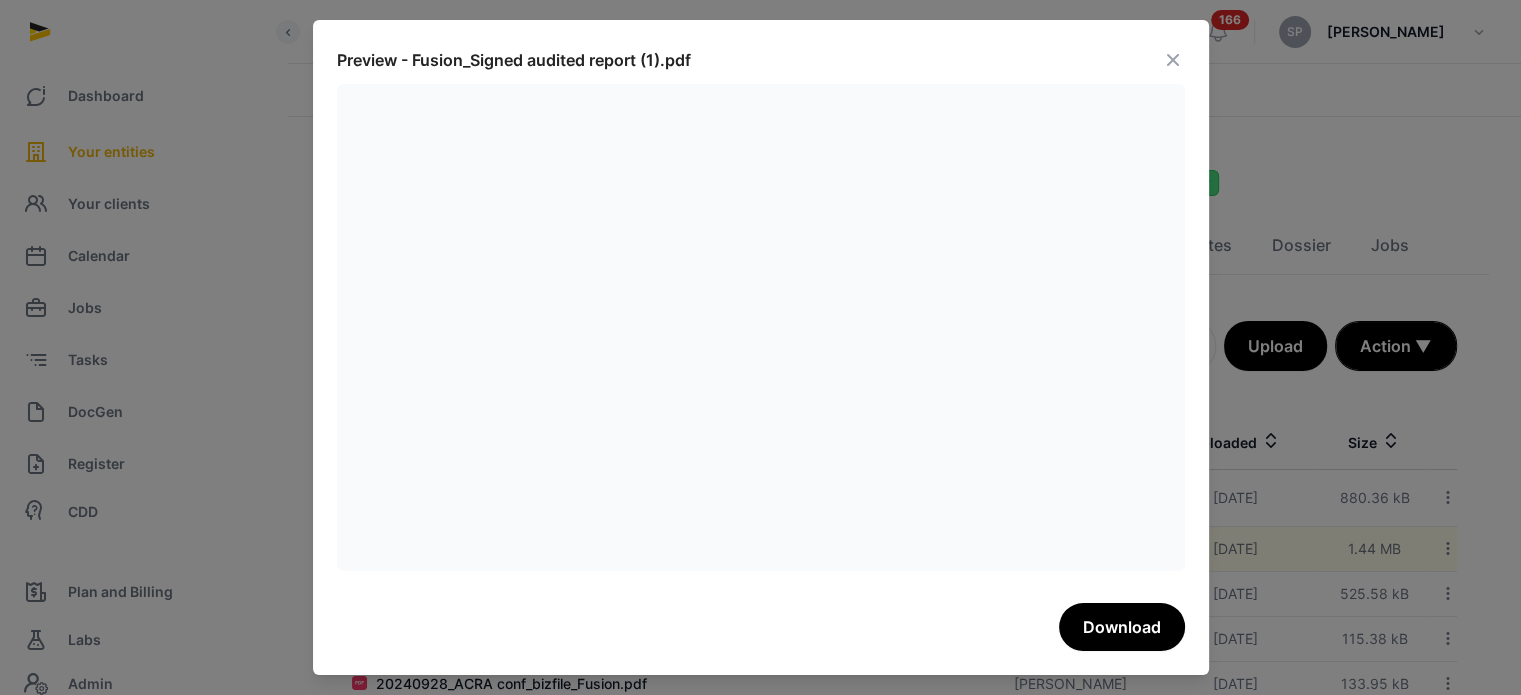 click at bounding box center [1173, 60] 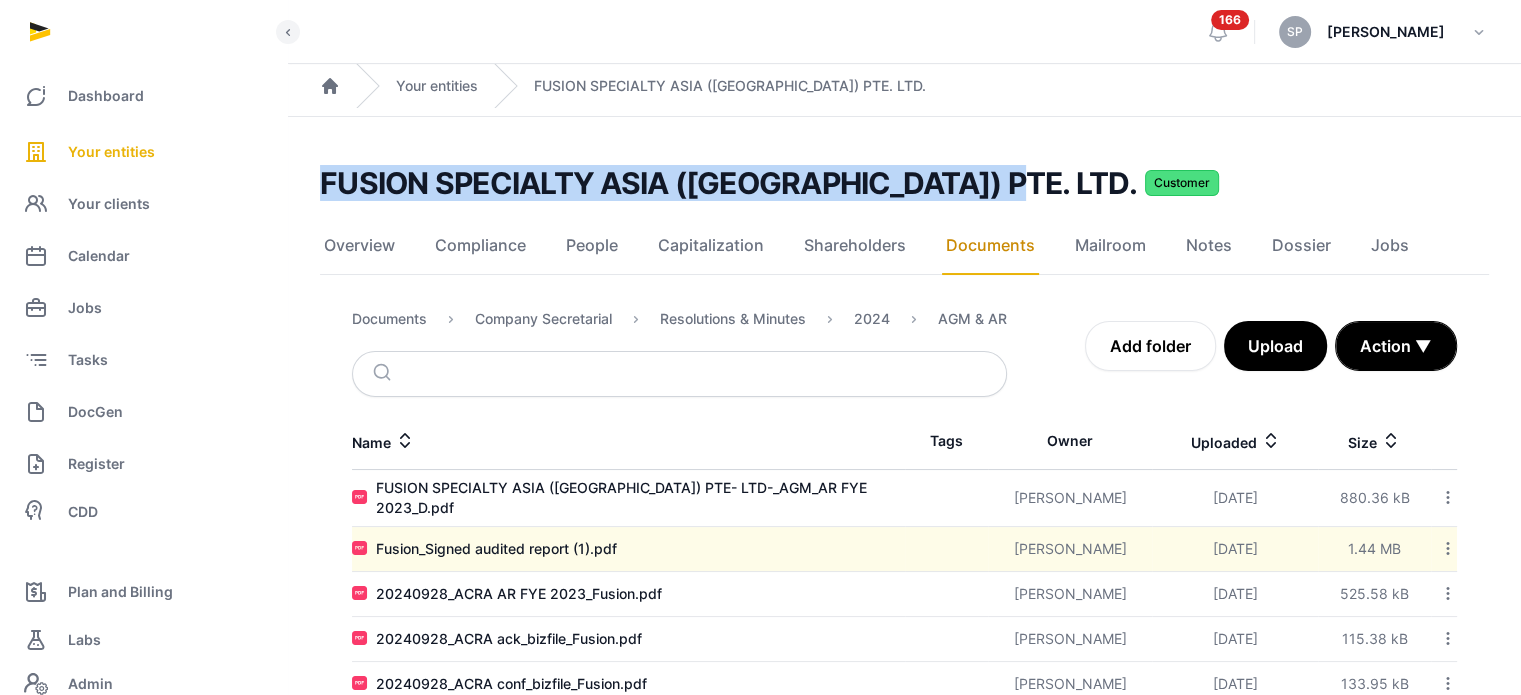 drag, startPoint x: 1004, startPoint y: 193, endPoint x: 321, endPoint y: 183, distance: 683.0732 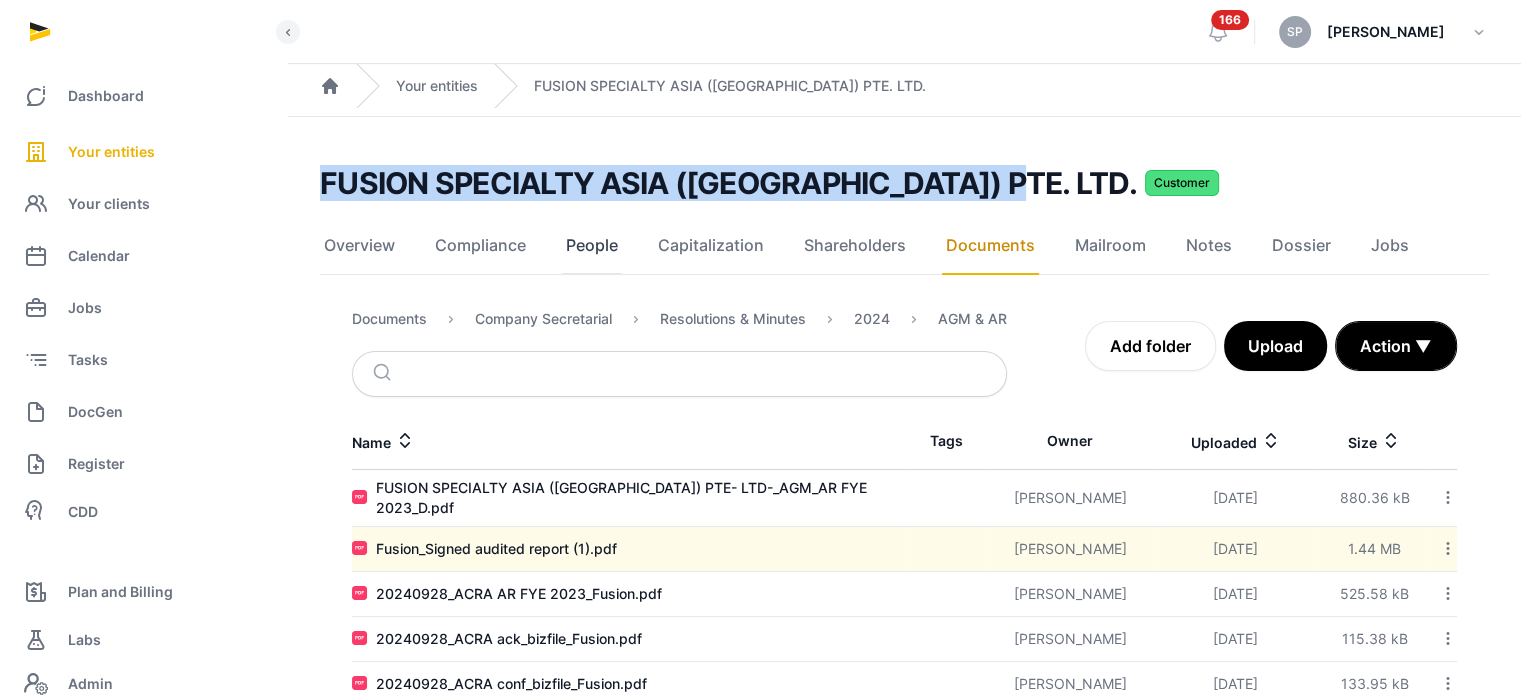 click on "People" 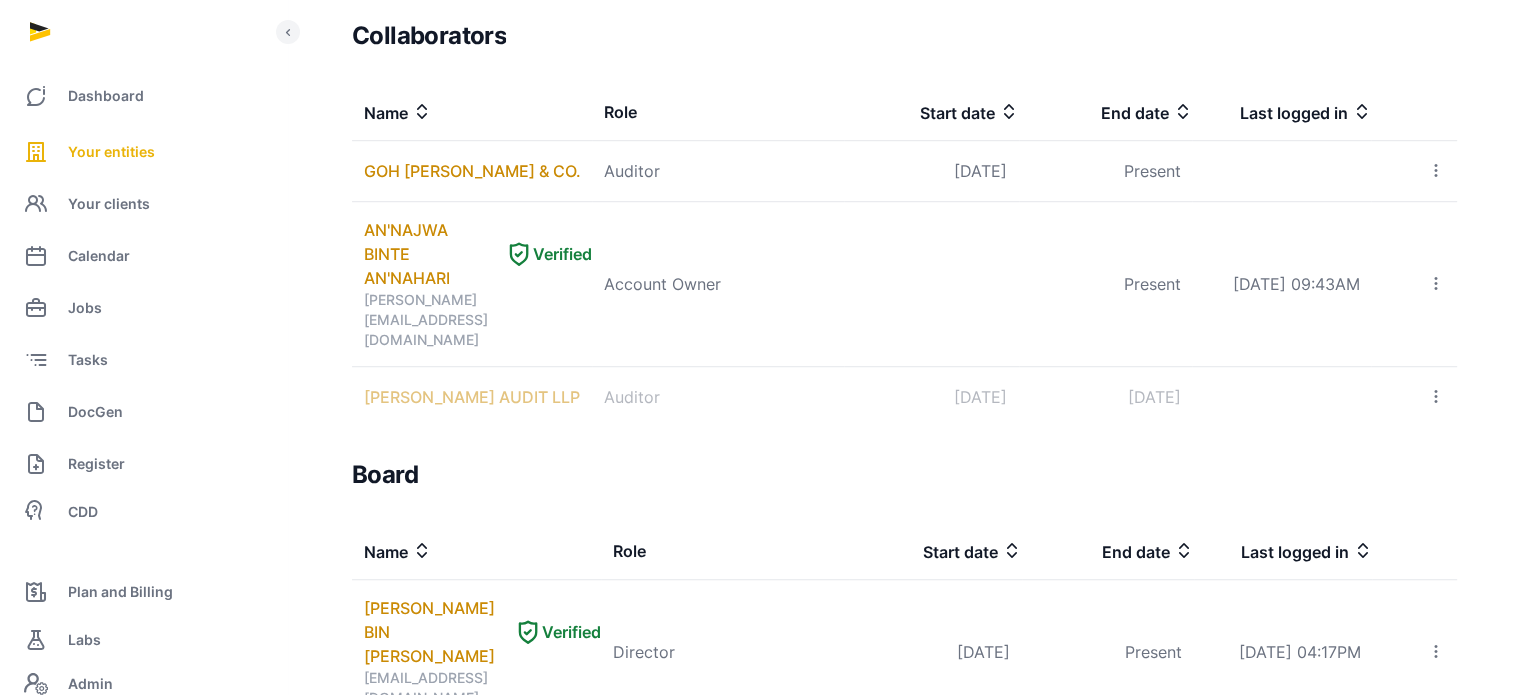 scroll, scrollTop: 1330, scrollLeft: 0, axis: vertical 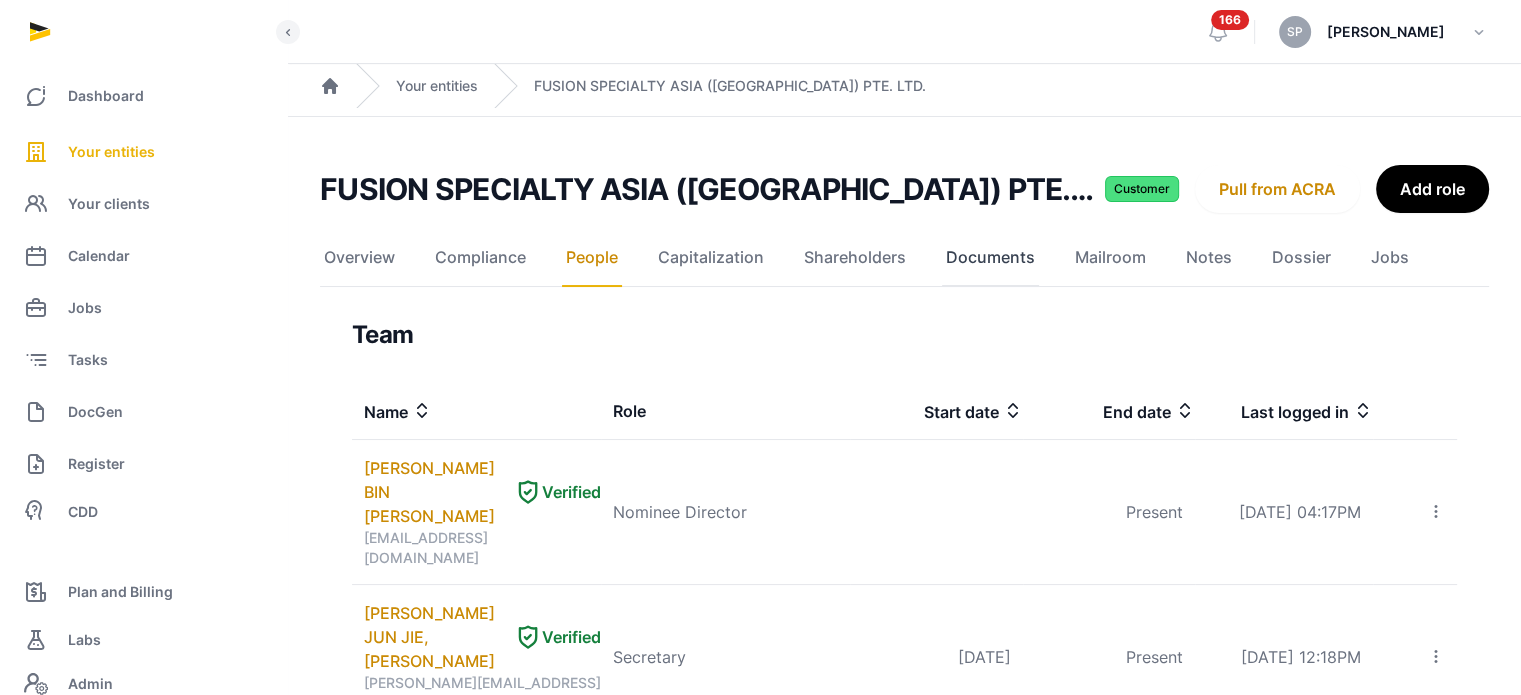 click on "Documents" 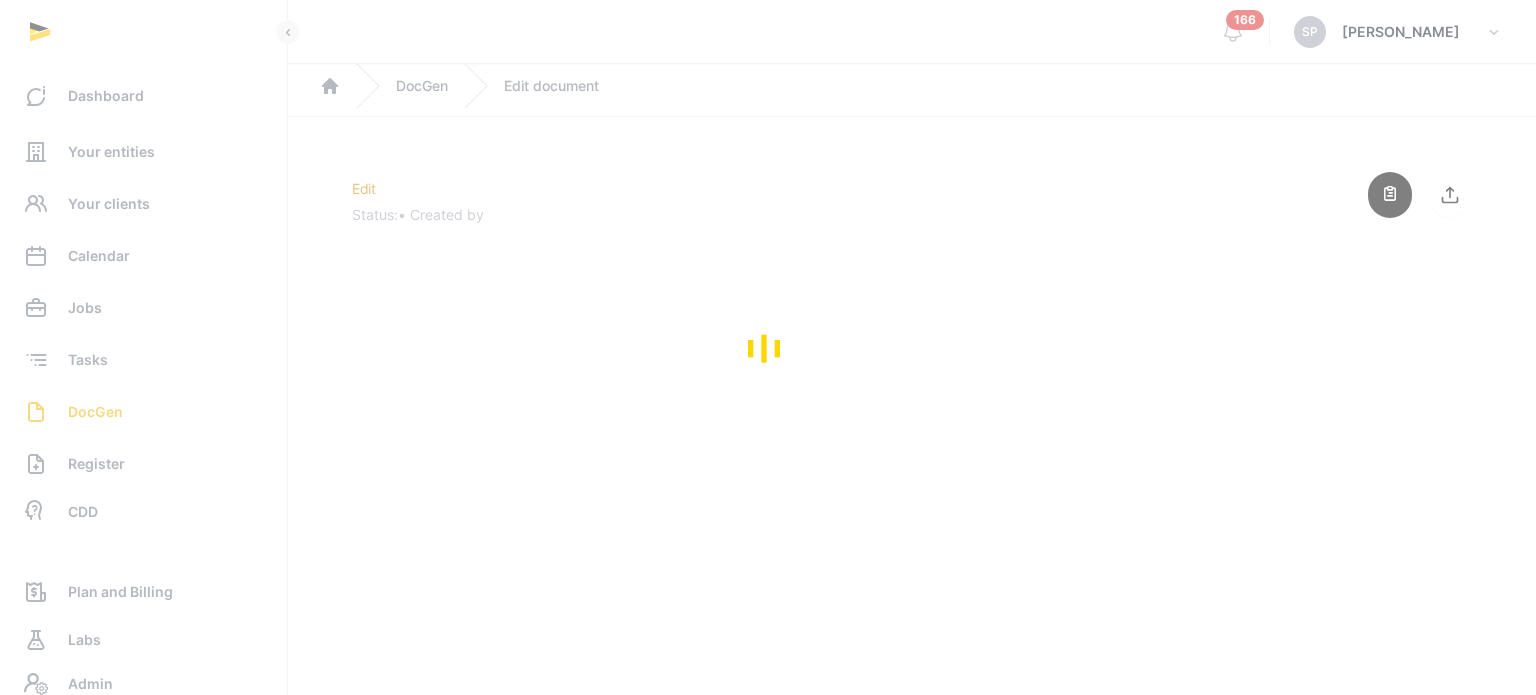 scroll, scrollTop: 0, scrollLeft: 0, axis: both 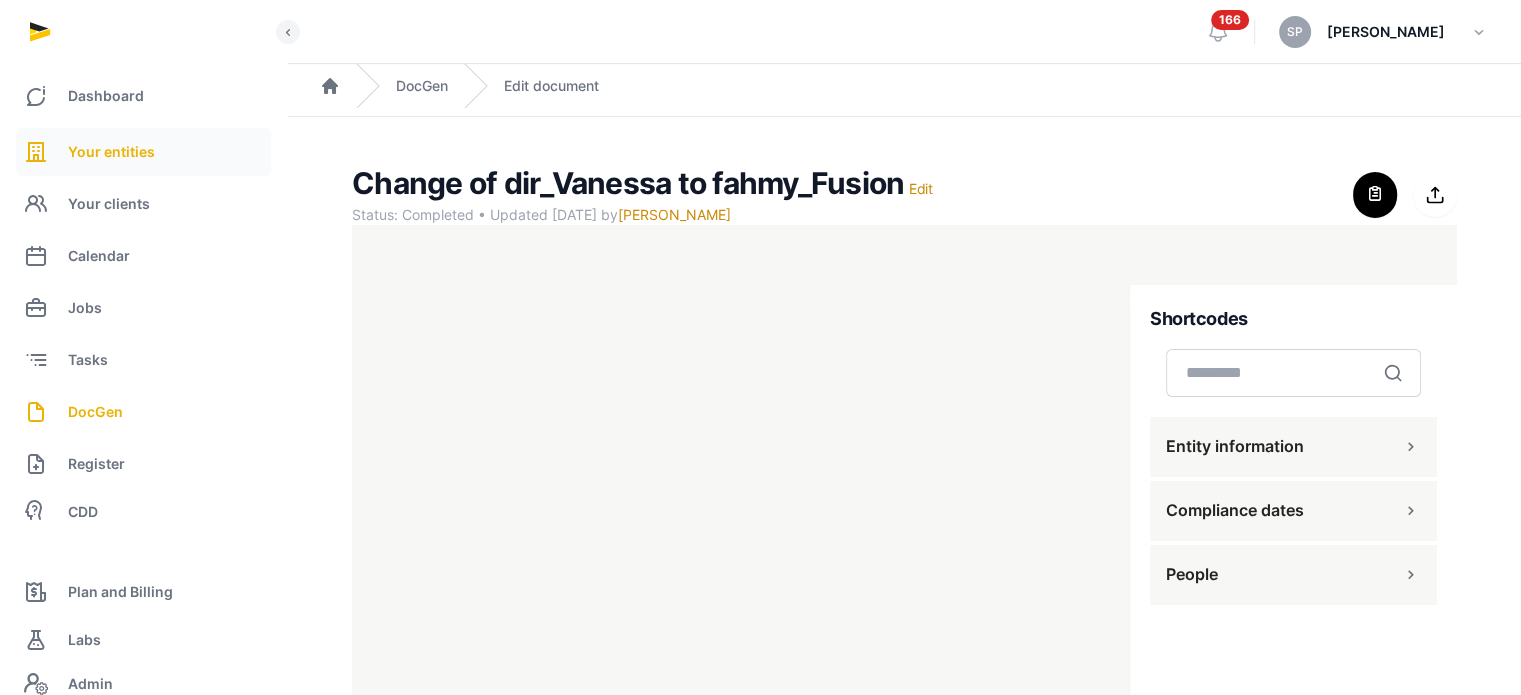 click on "Your entities" at bounding box center (111, 152) 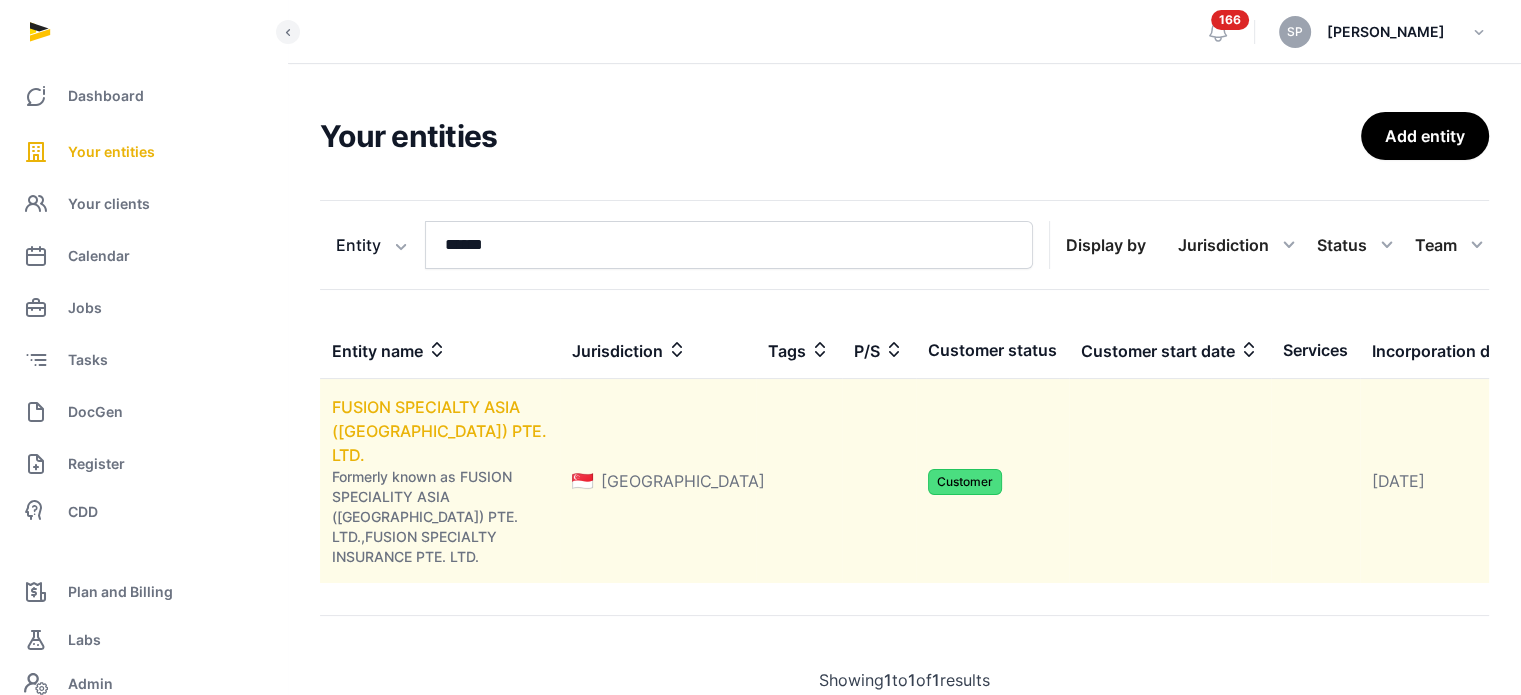 click on "FUSION SPECIALTY ASIA ([GEOGRAPHIC_DATA]) PTE. LTD." at bounding box center [439, 431] 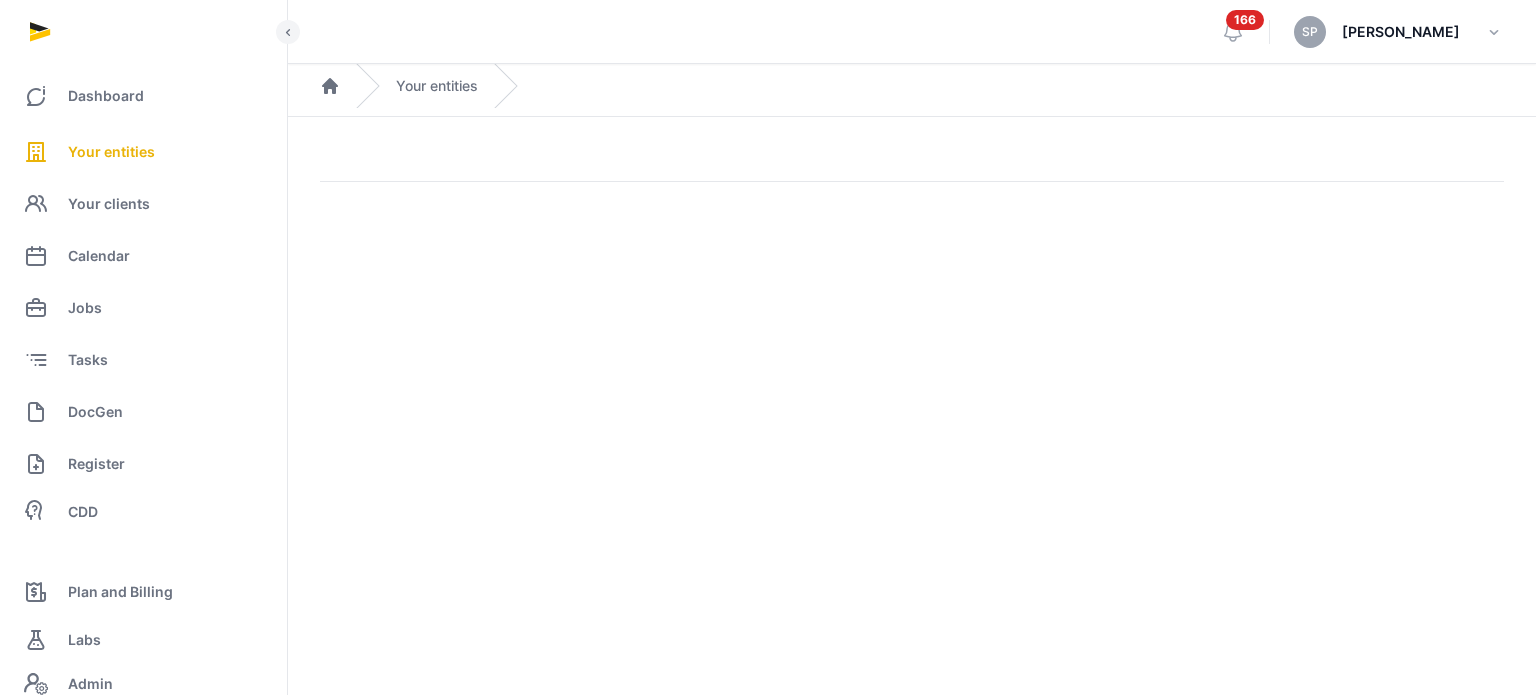 click on "Open sidebar 166 SP Sneha Patwari Home Your entities" at bounding box center (768, 347) 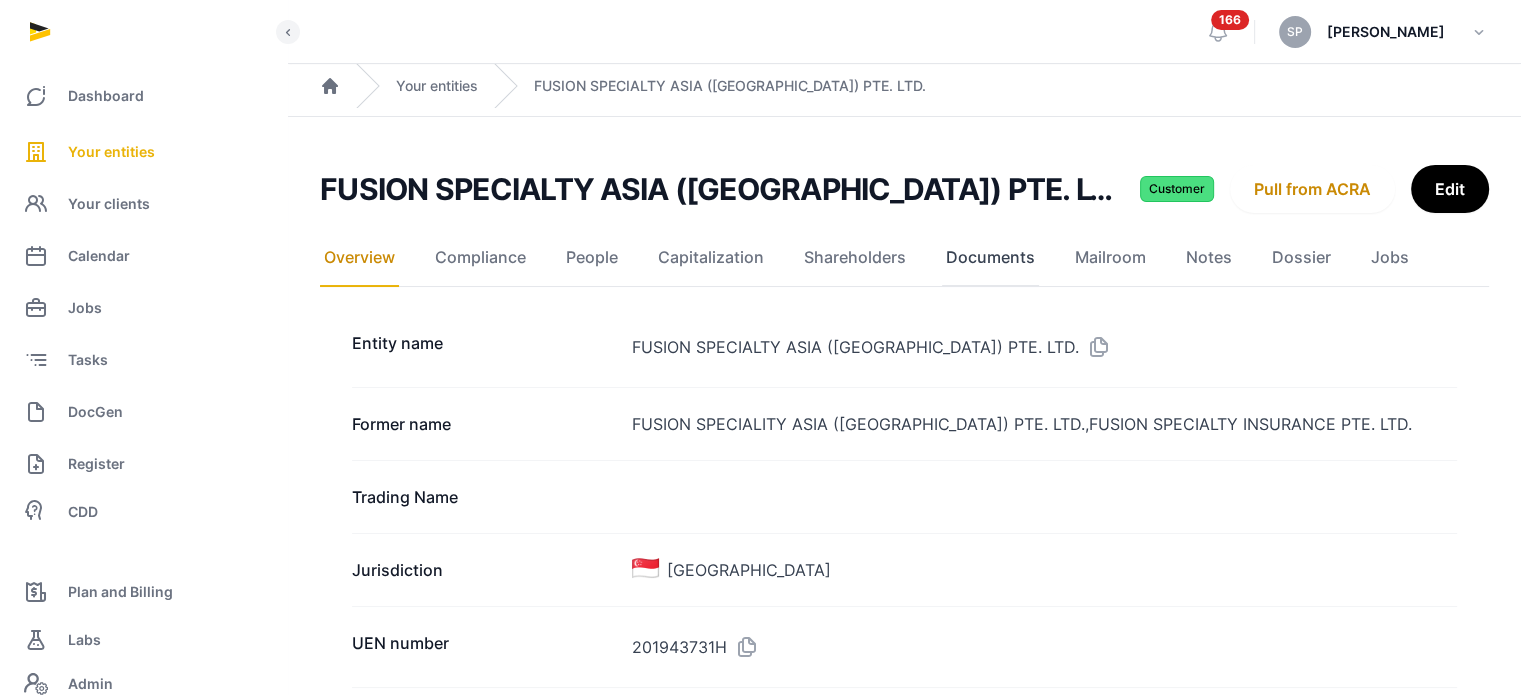 click on "Documents" 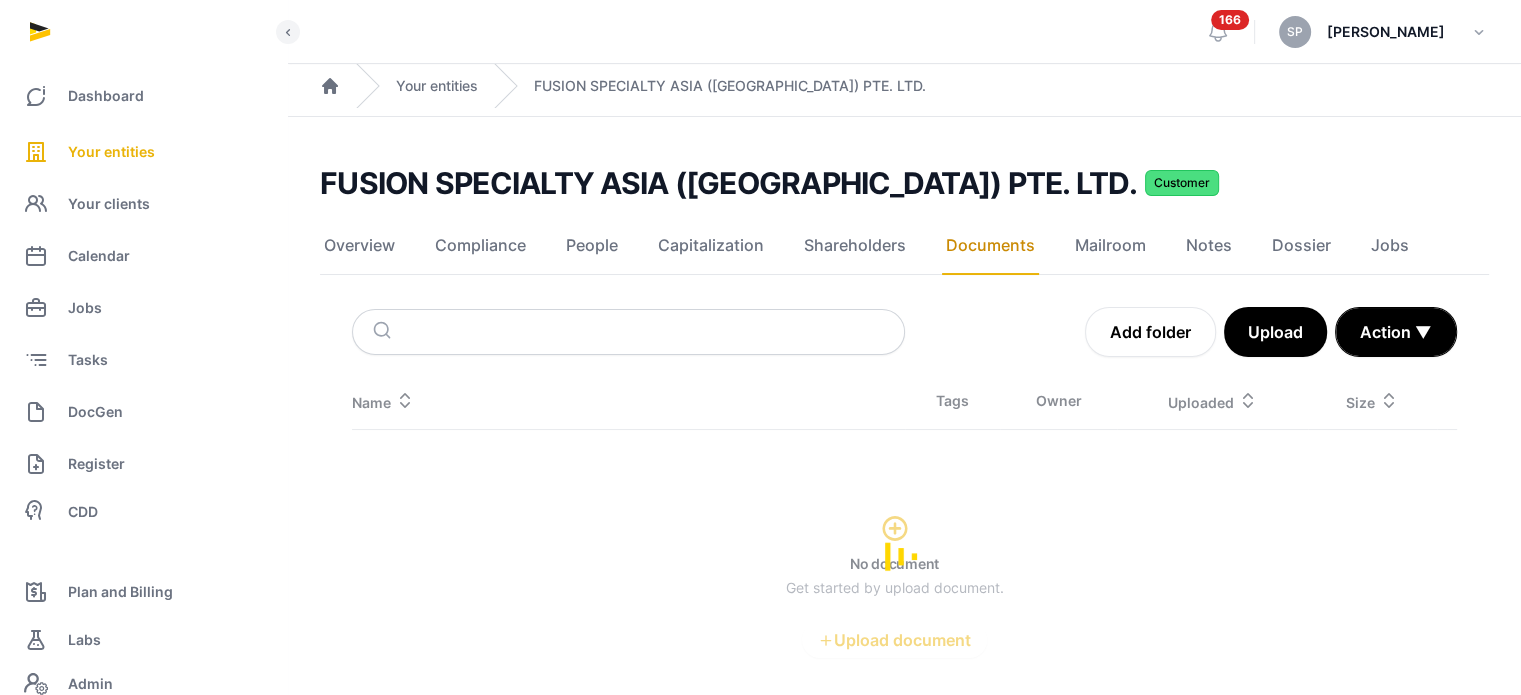 click on "Name  Tags Owner  Uploaded   Size  No document Get started by upload document.  Upload document" at bounding box center (904, 555) 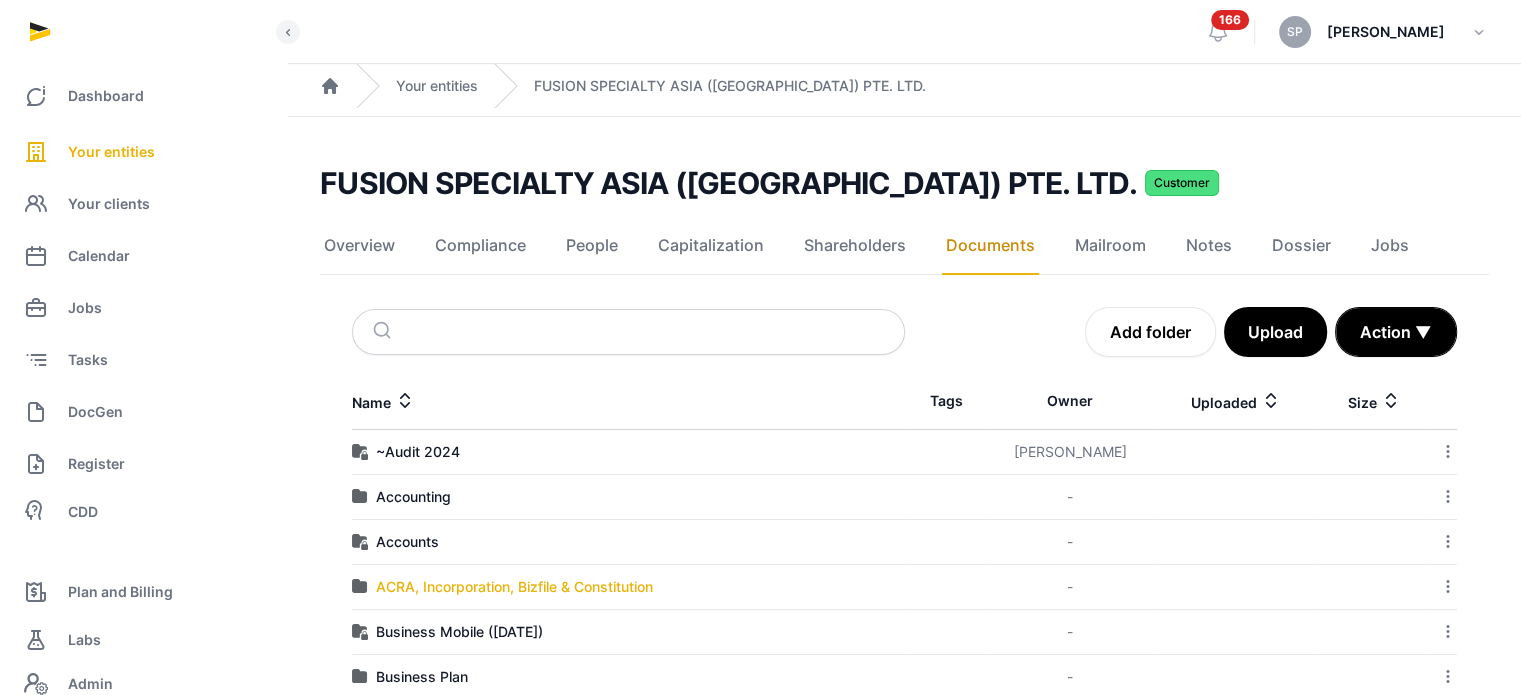 click on "ACRA, Incorporation, Bizfile & Constitution" at bounding box center (514, 587) 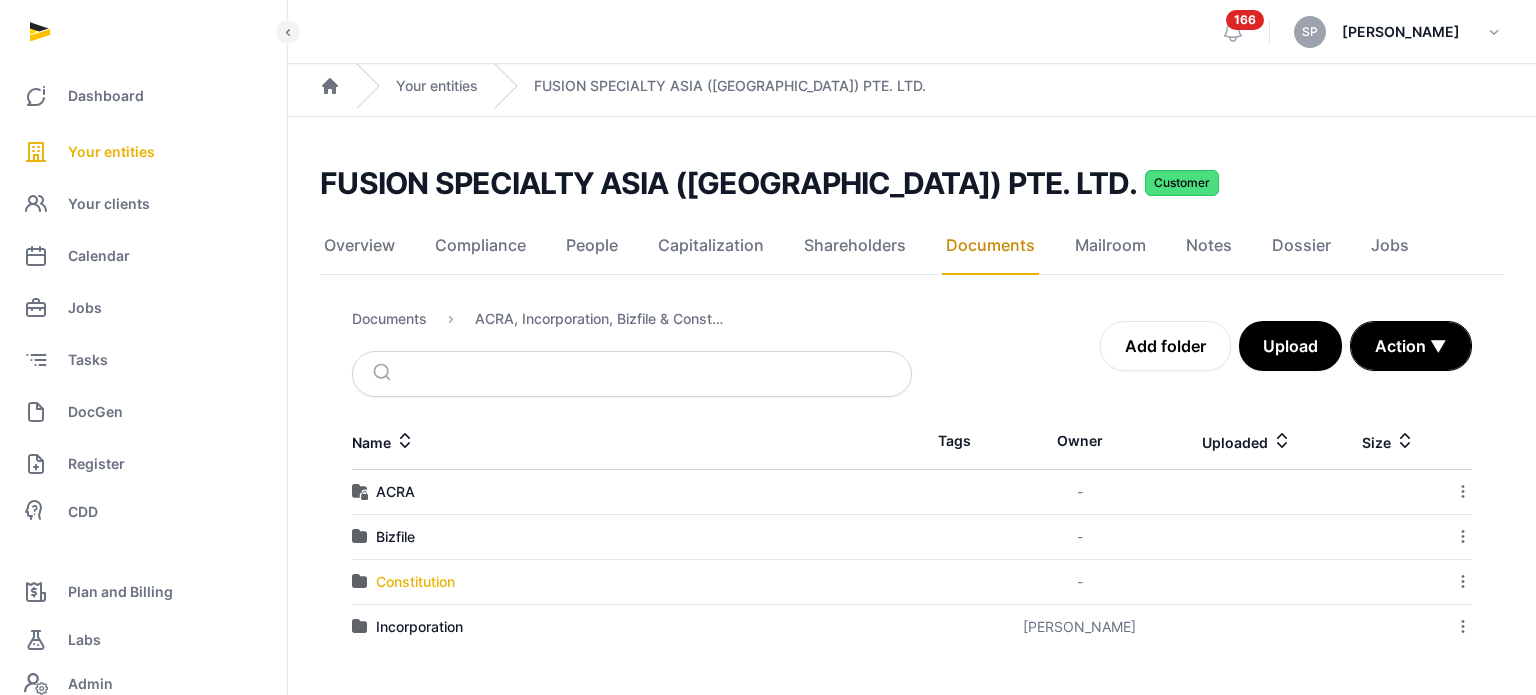 click on "Constitution" at bounding box center (415, 582) 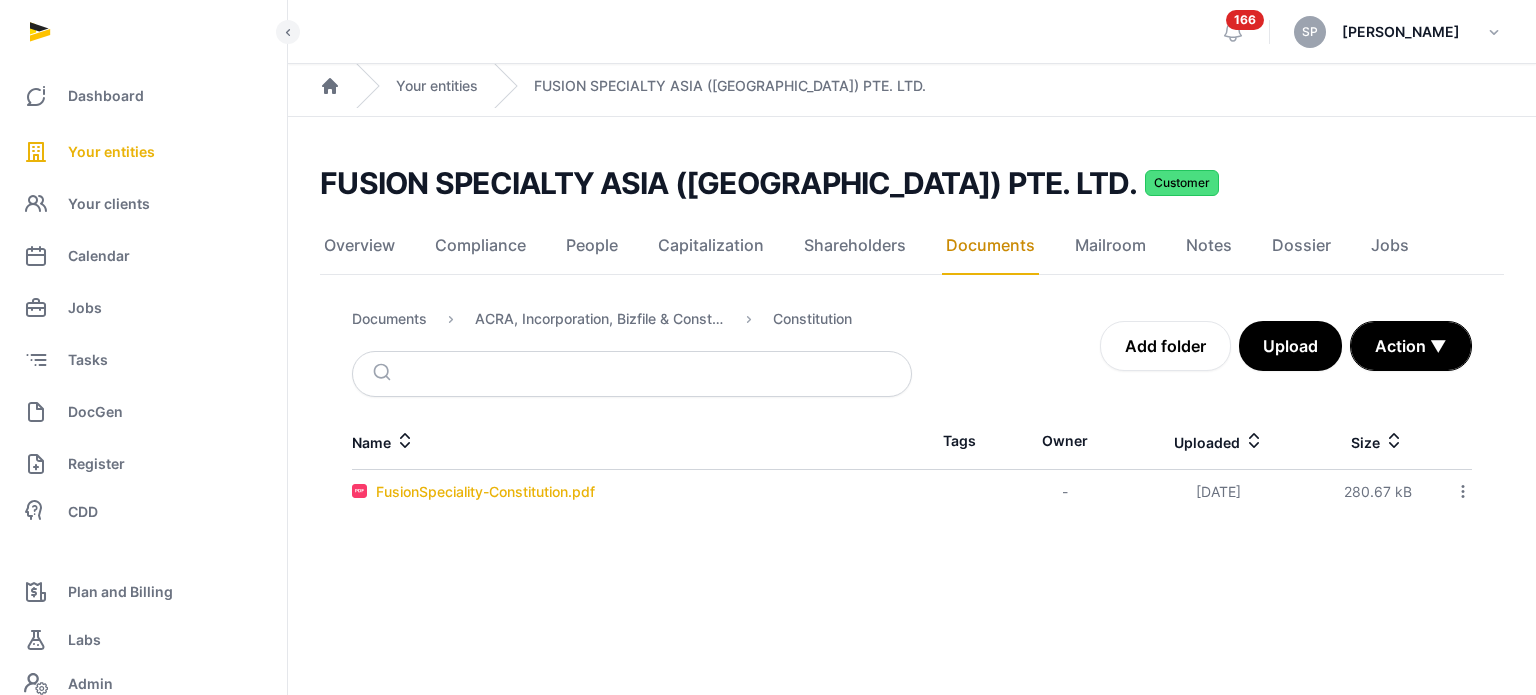 click on "FusionSpeciality-Constitution.pdf" at bounding box center (485, 492) 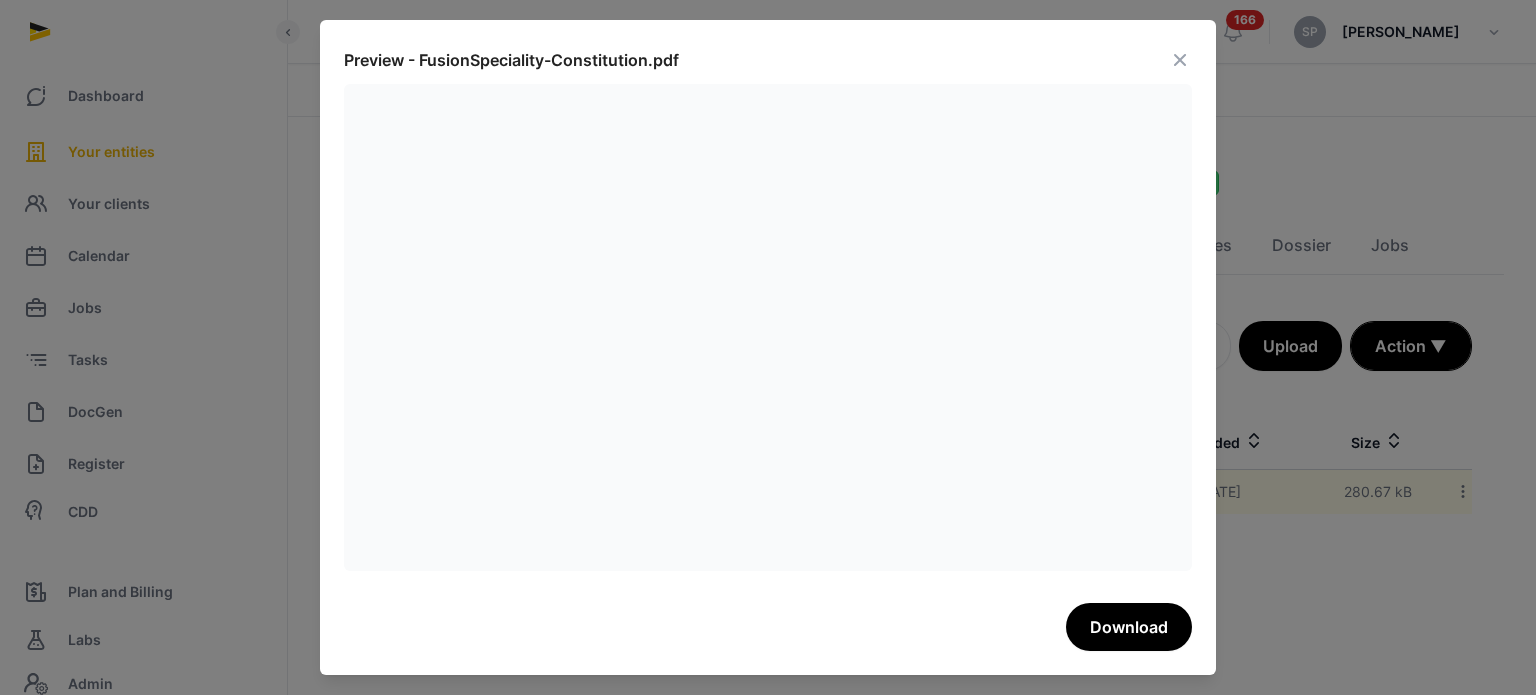 click at bounding box center (1180, 60) 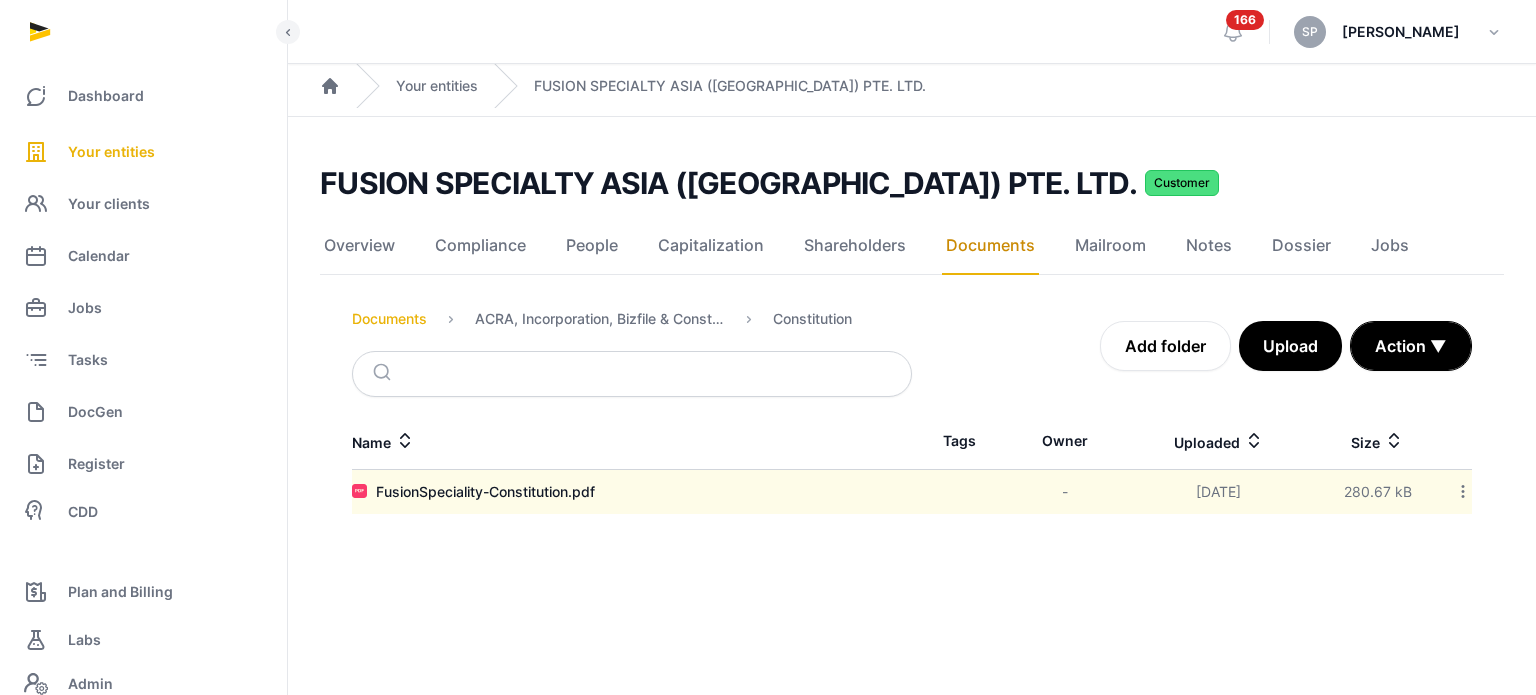 click on "Documents" at bounding box center (389, 319) 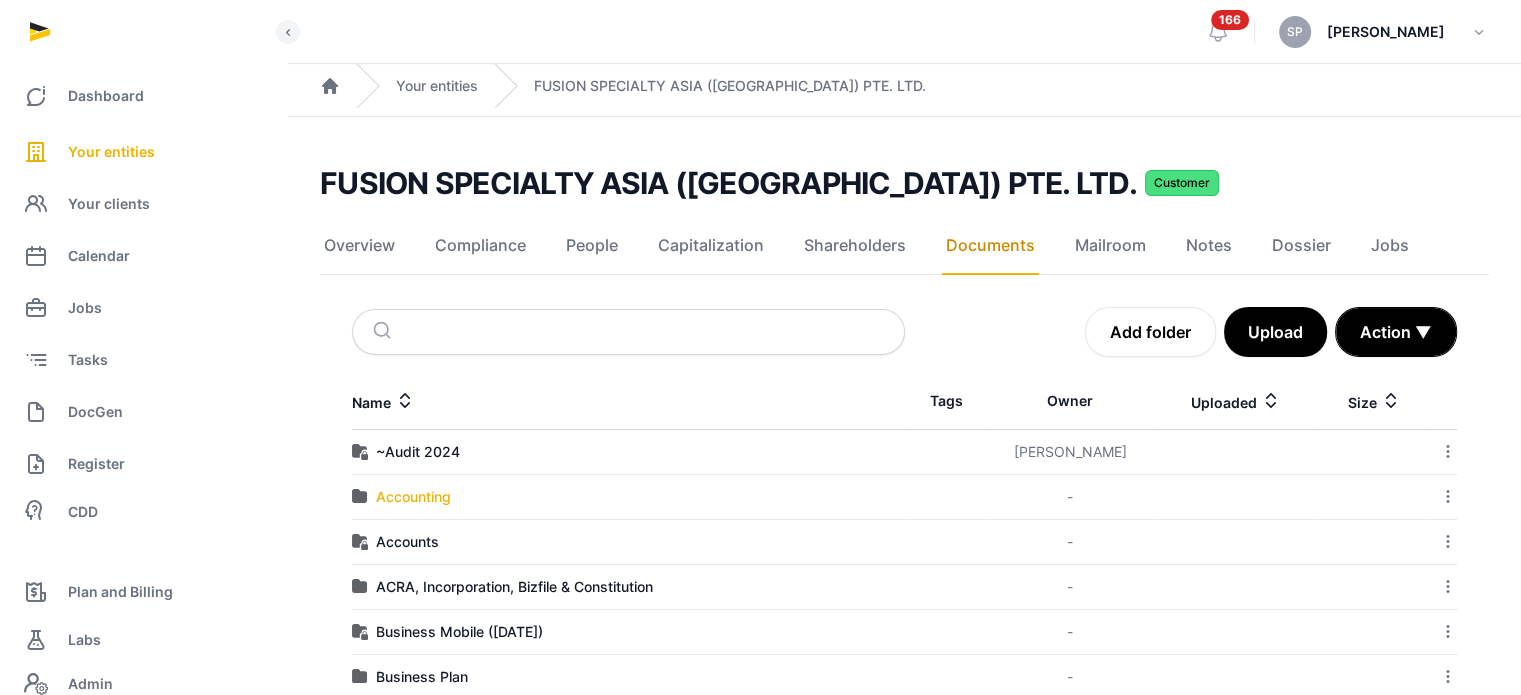 click on "Accounting" at bounding box center (413, 497) 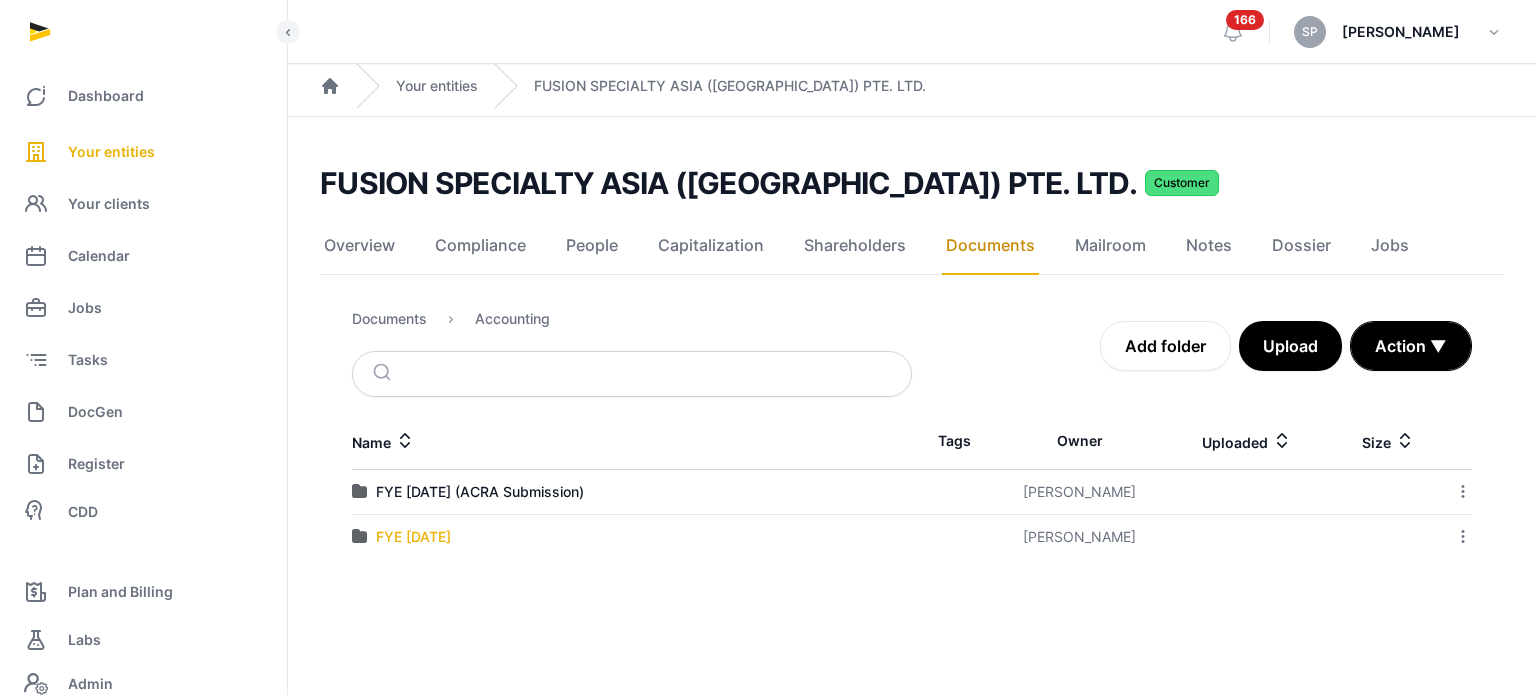 click on "FYE [DATE]" at bounding box center (413, 537) 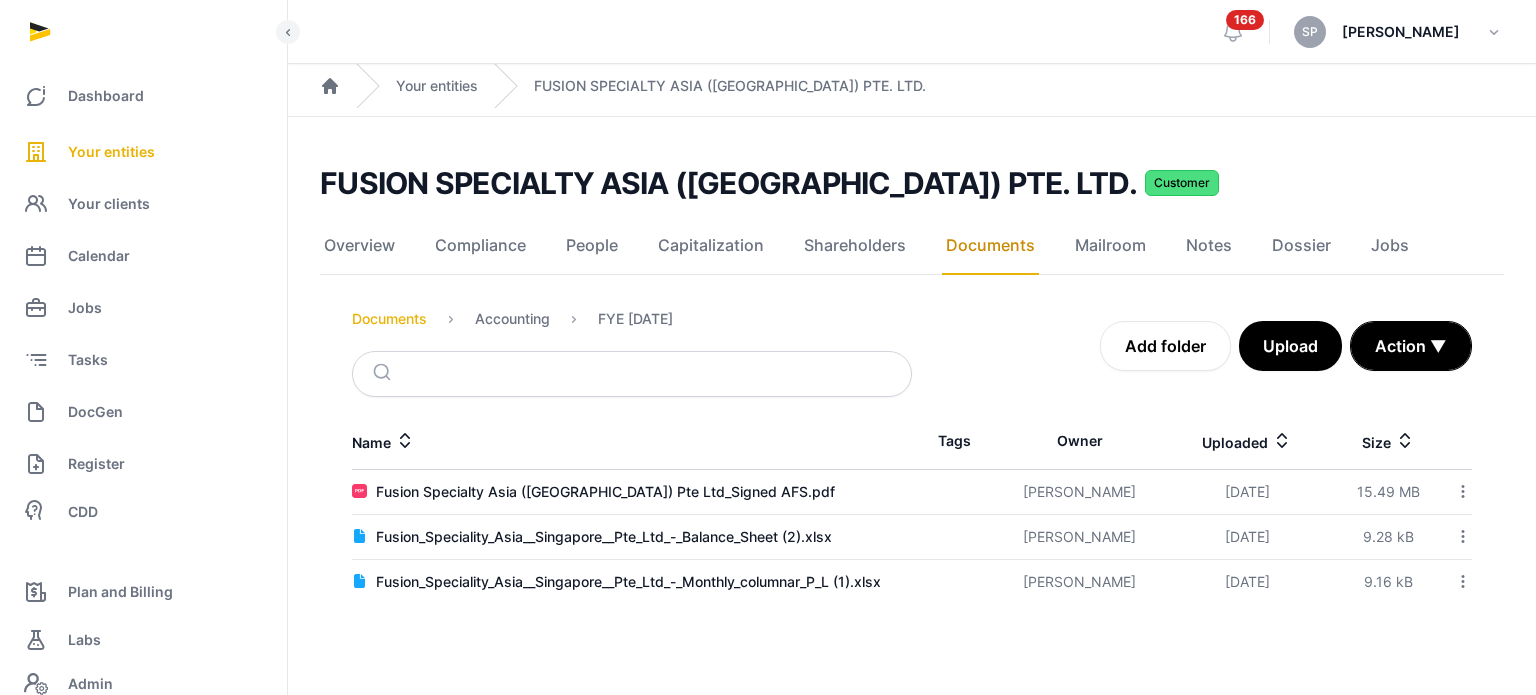 click on "Documents" at bounding box center [389, 319] 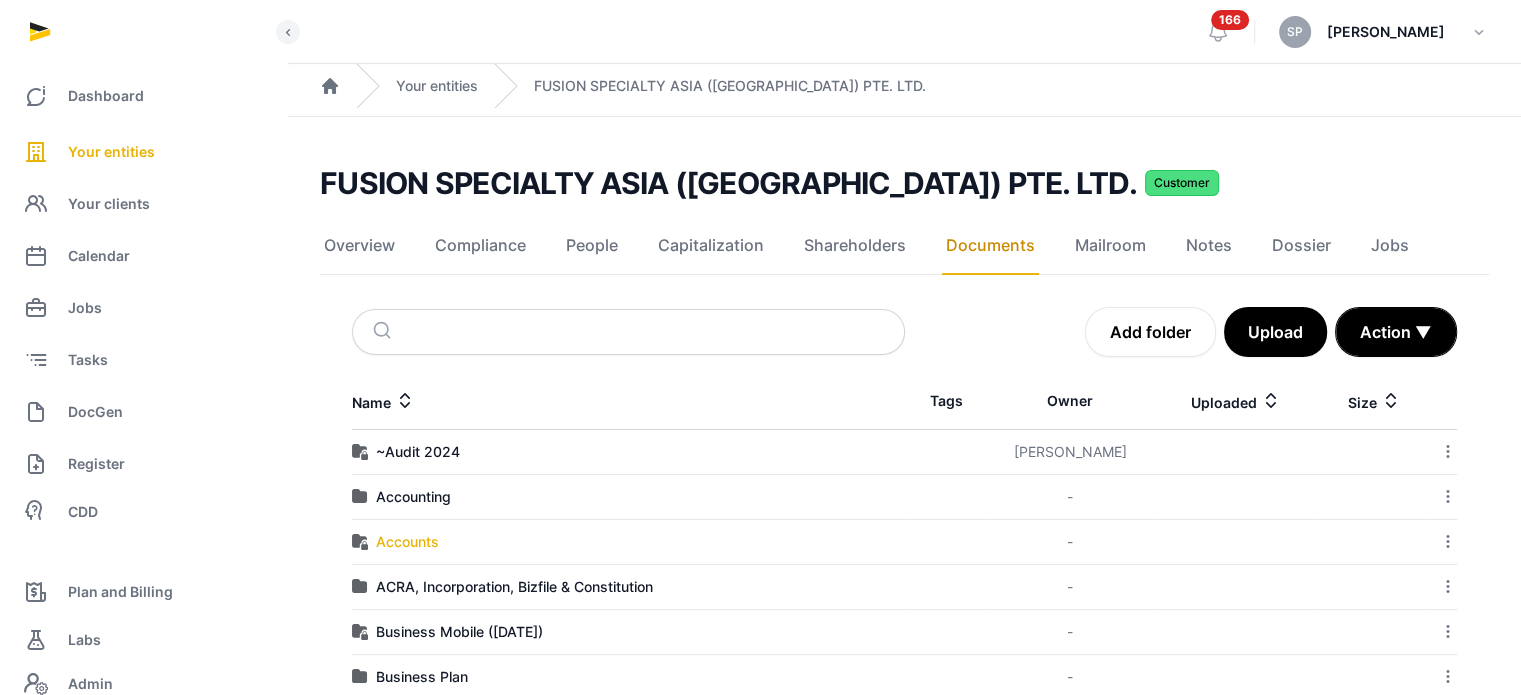 click on "Accounts" at bounding box center (407, 542) 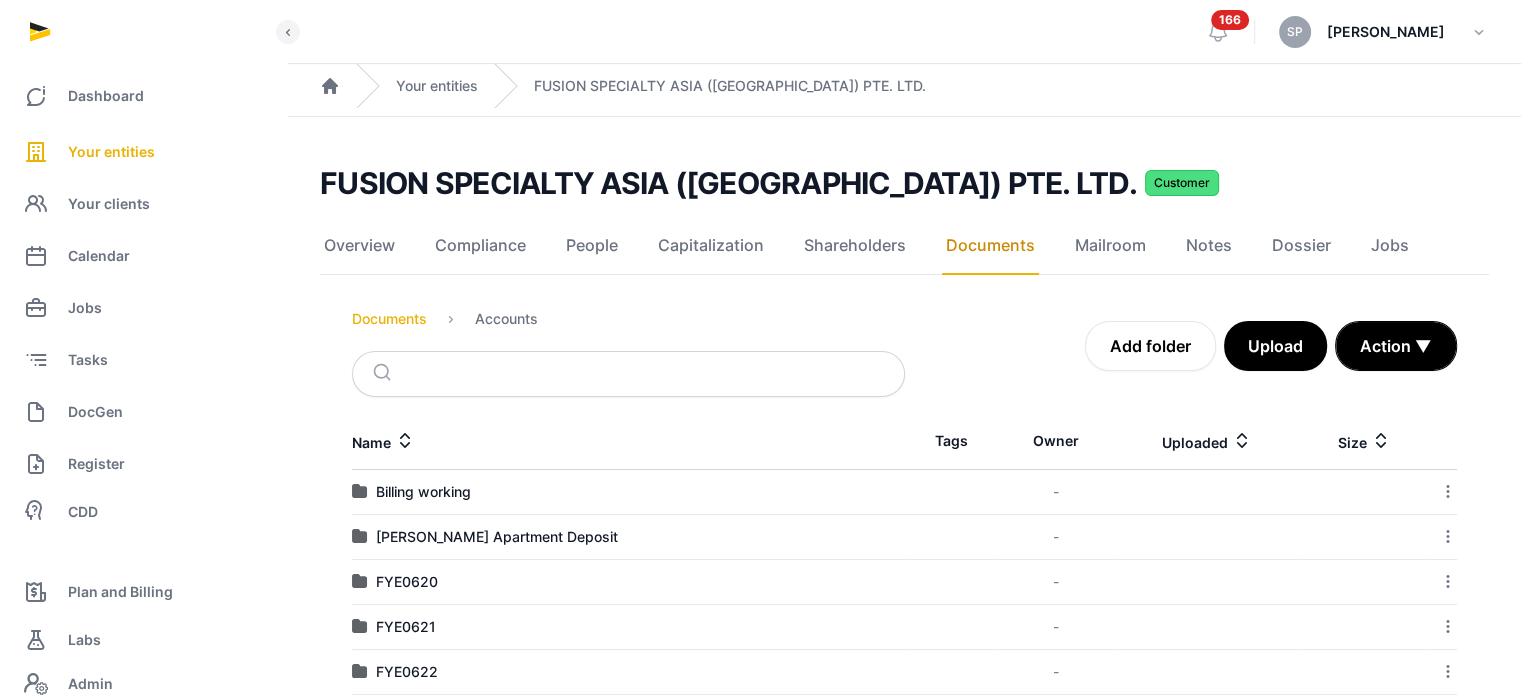 click on "Documents" at bounding box center [389, 319] 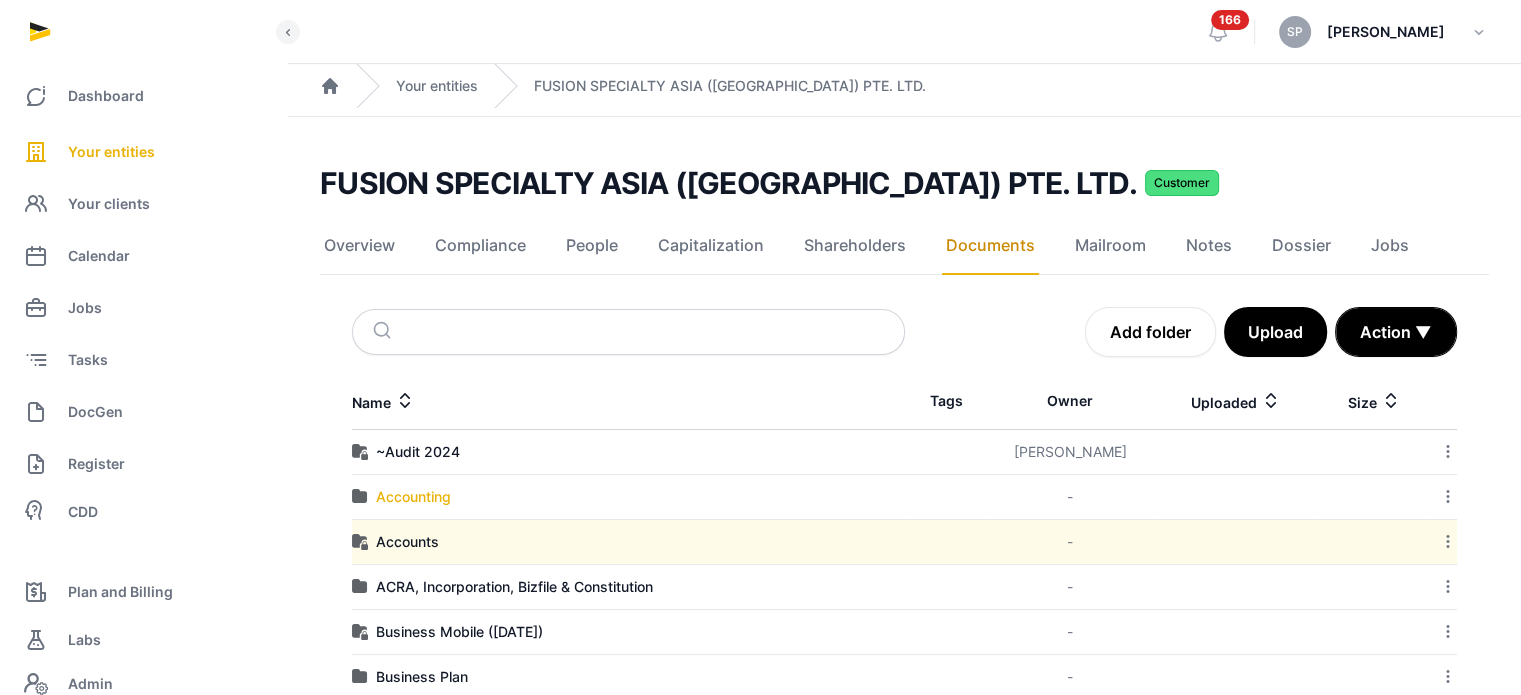 click on "Accounting" at bounding box center [413, 497] 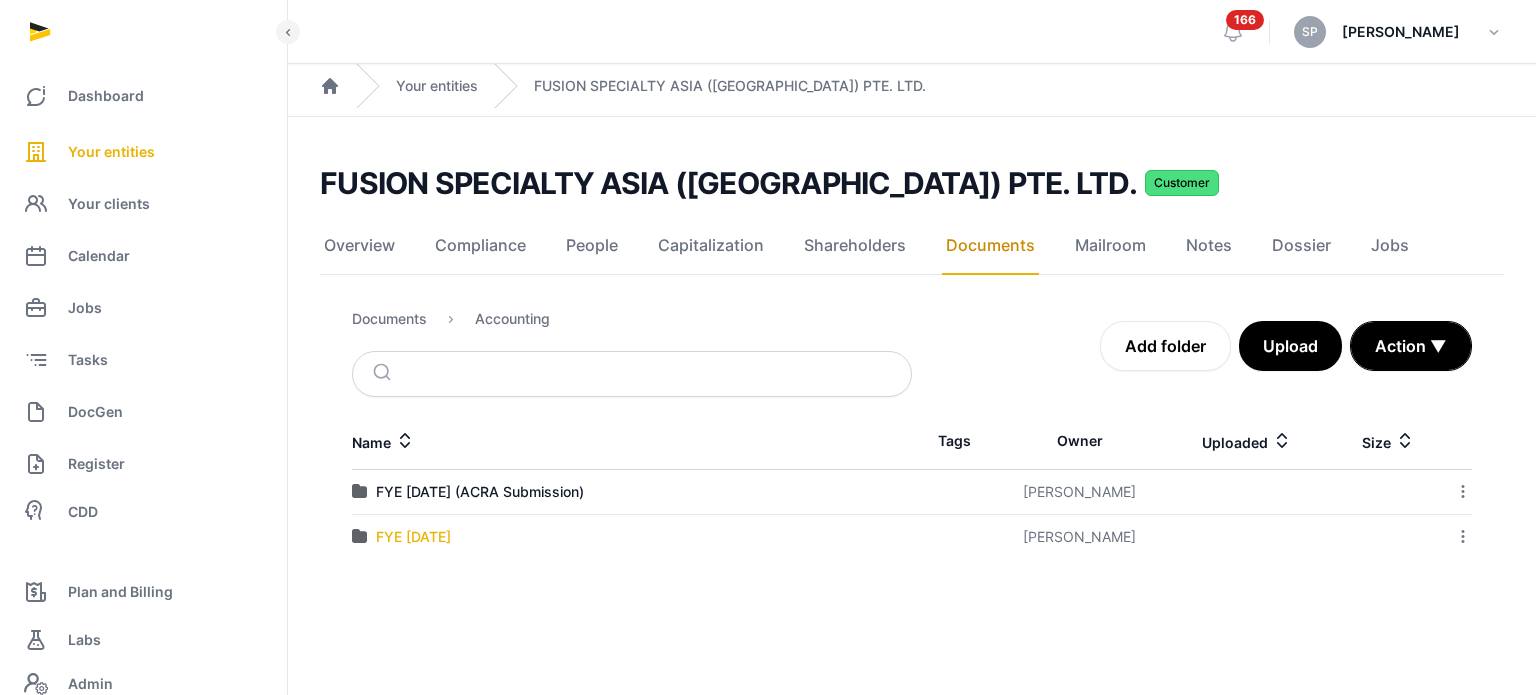 click on "FYE [DATE]" at bounding box center (413, 537) 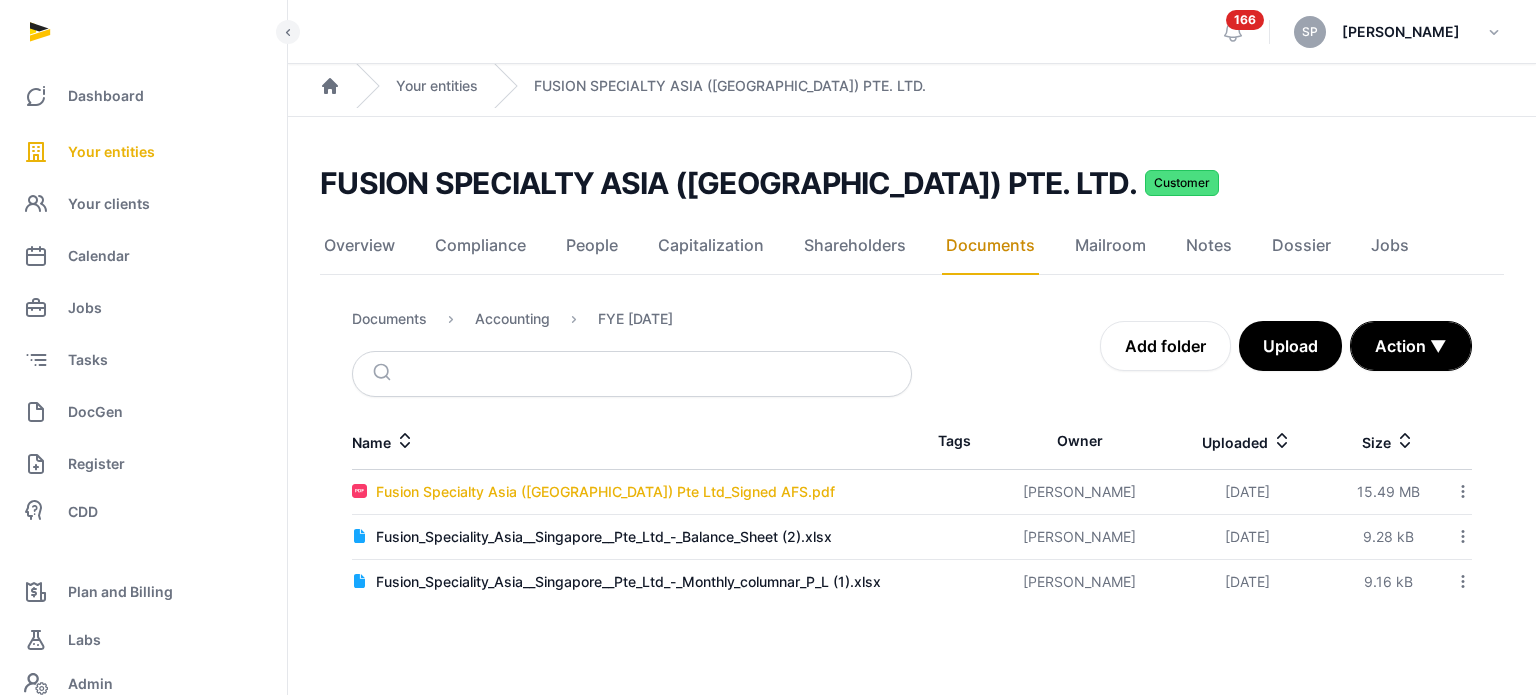 click on "Fusion Specialty Asia (Singapore) Pte Ltd_Signed AFS.pdf" at bounding box center [605, 492] 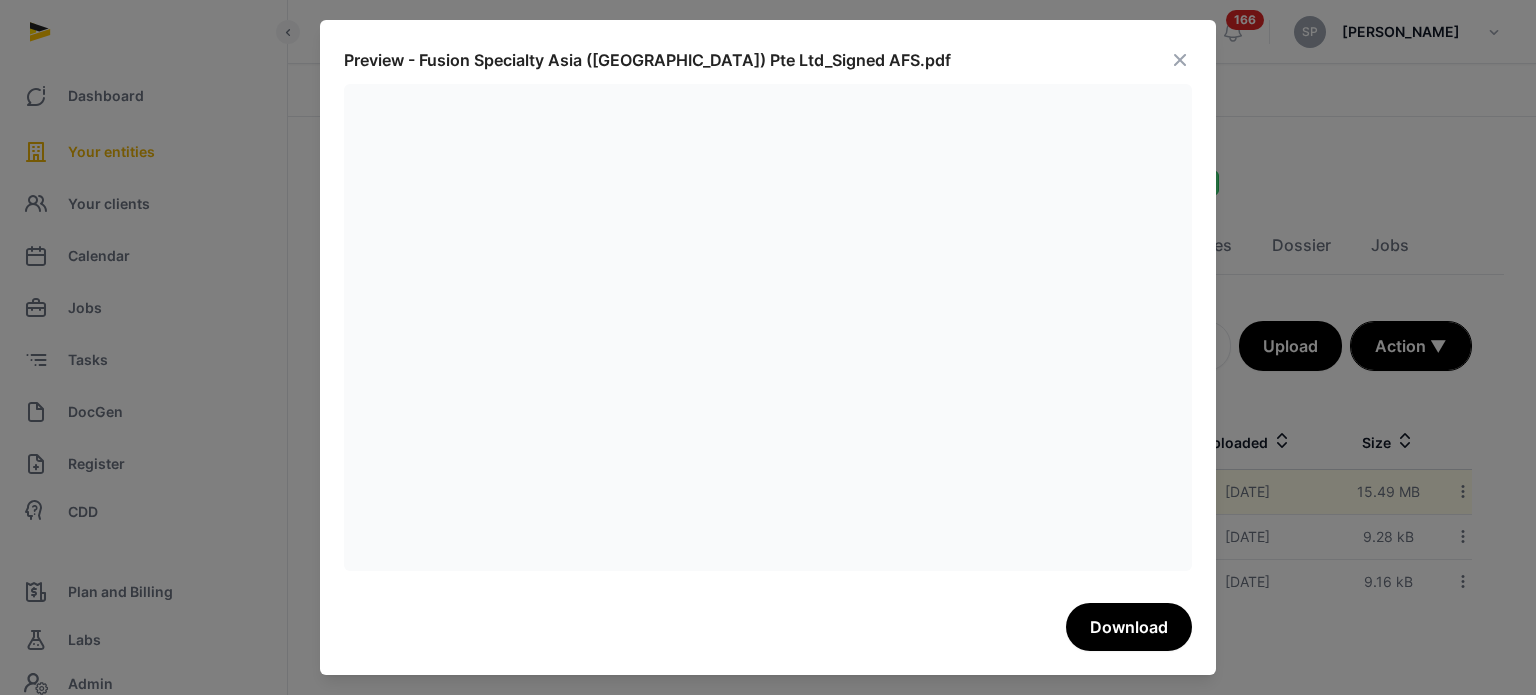 click at bounding box center [1180, 60] 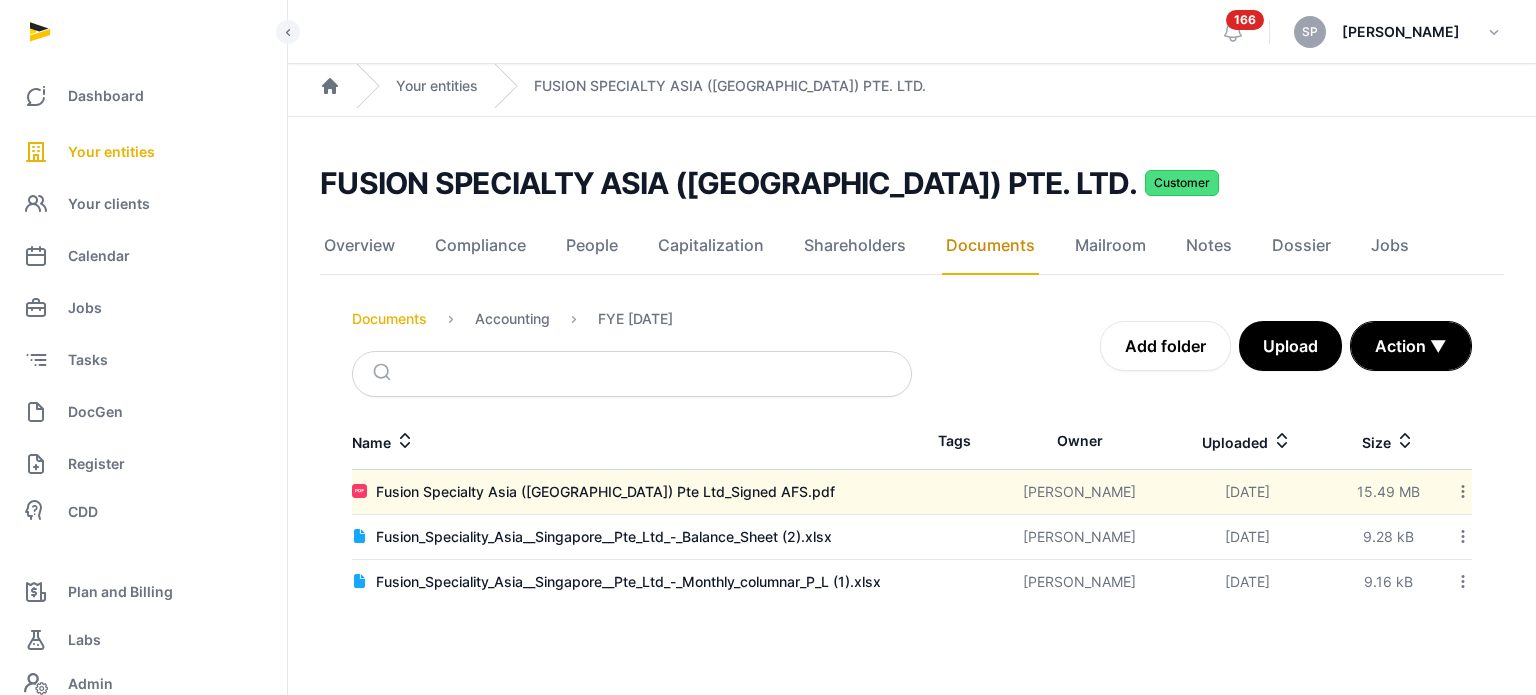 click on "Documents" at bounding box center (389, 319) 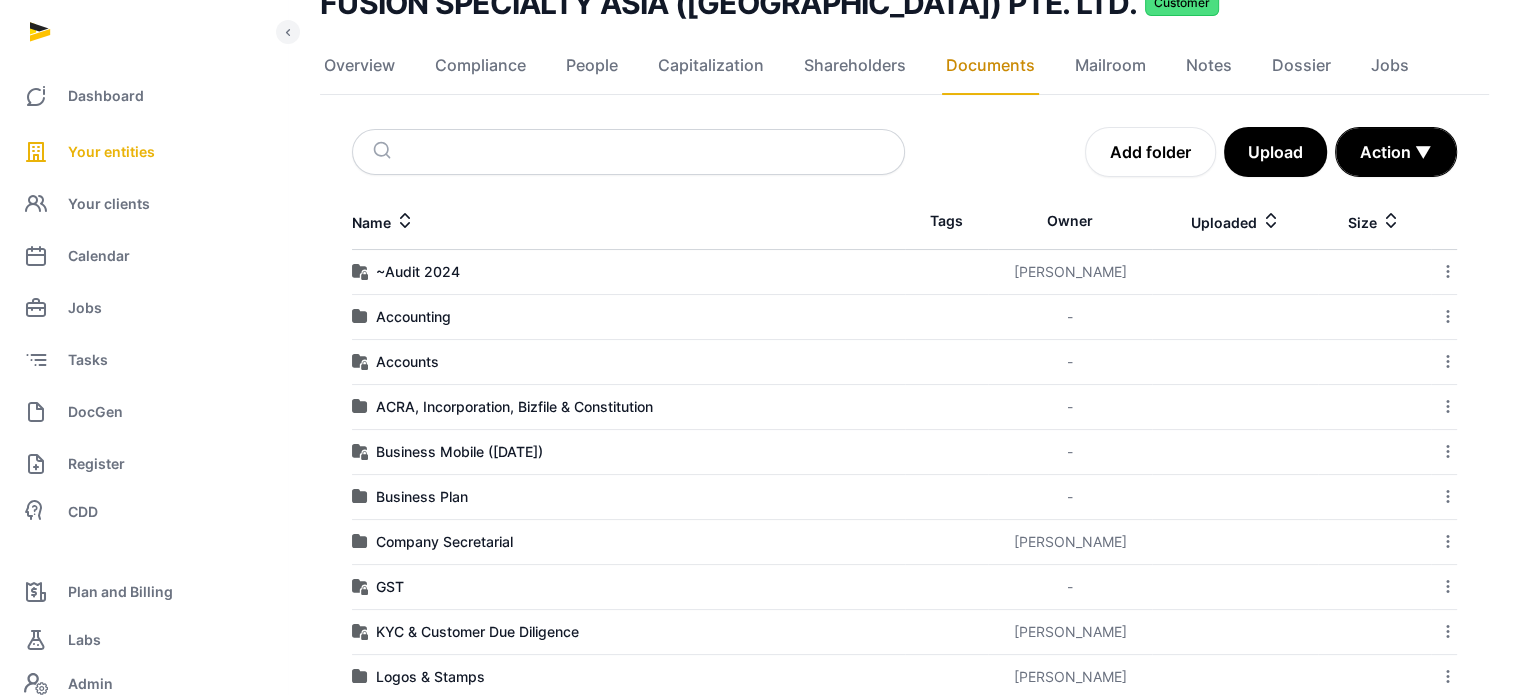 scroll, scrollTop: 187, scrollLeft: 0, axis: vertical 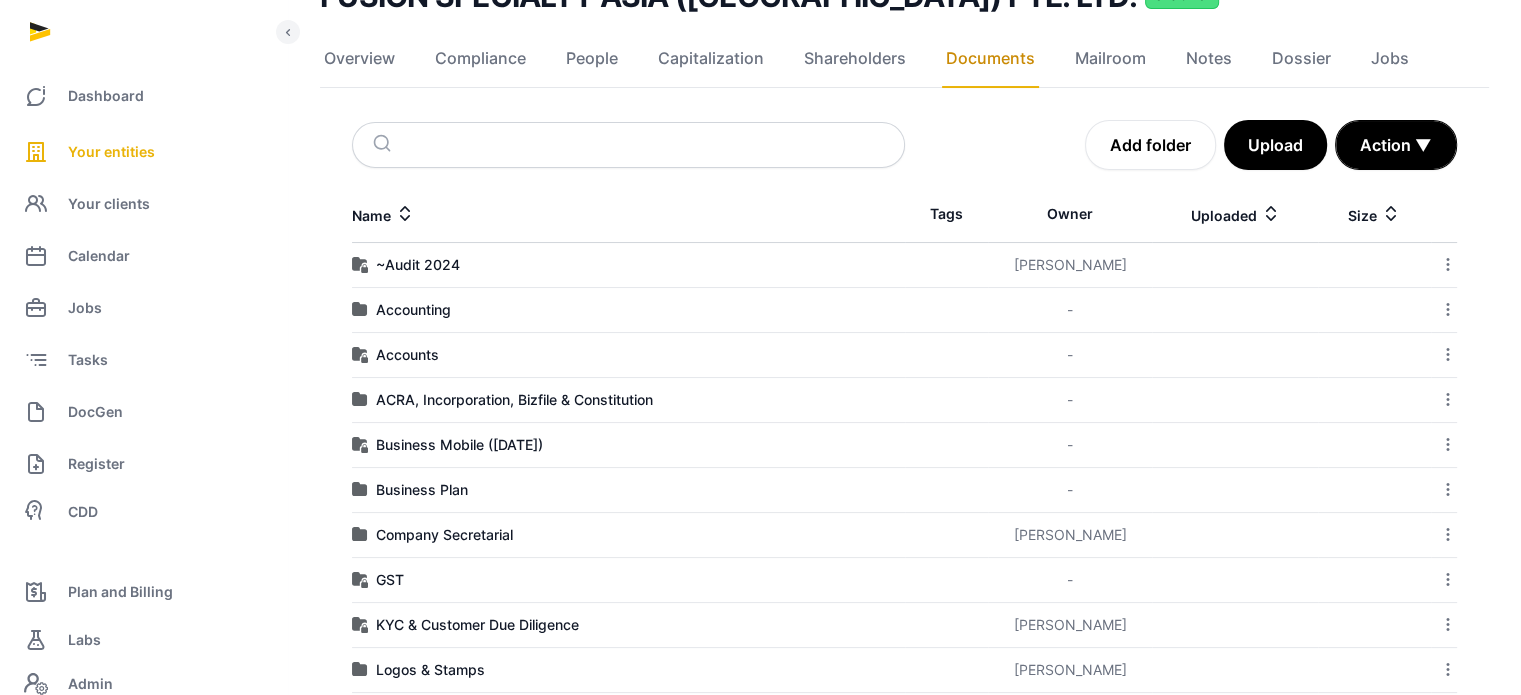 click on "Company Secretarial" at bounding box center (628, 535) 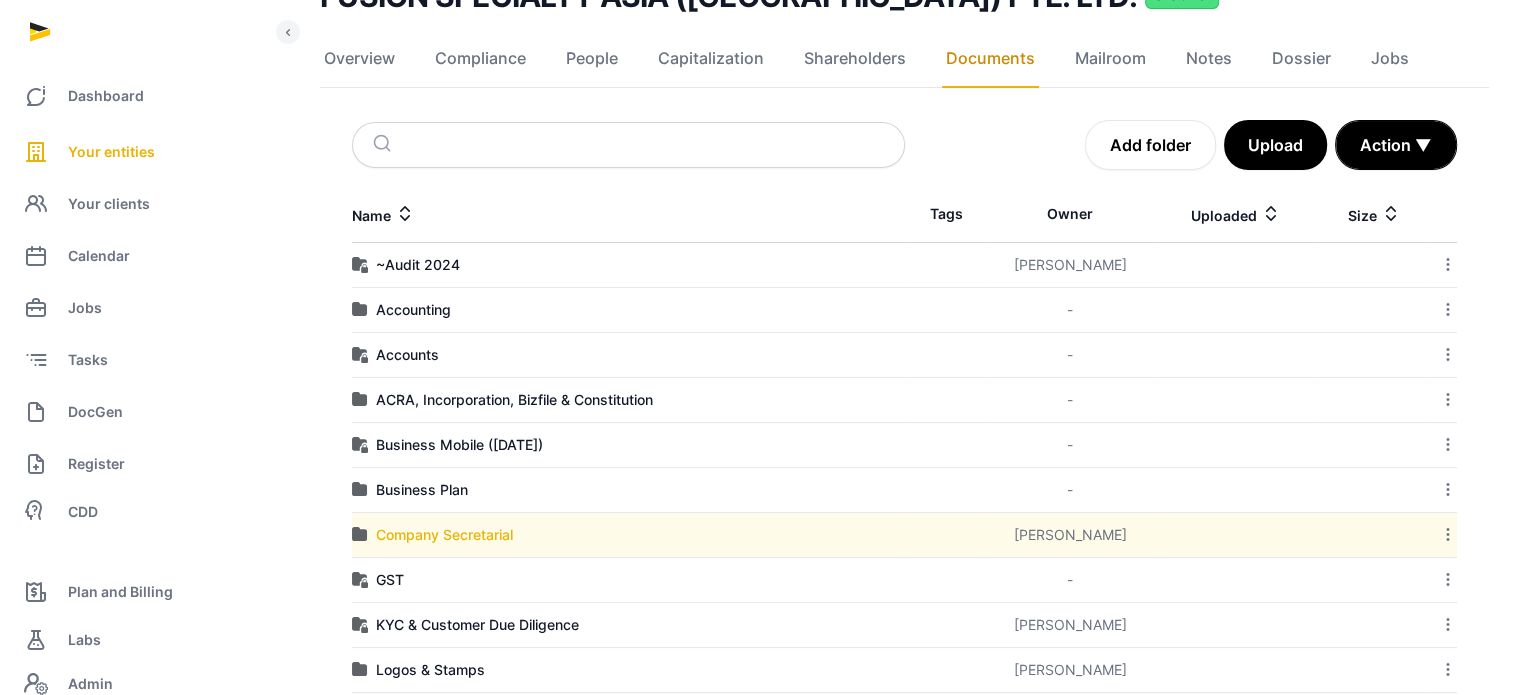 click on "Company Secretarial" at bounding box center [444, 535] 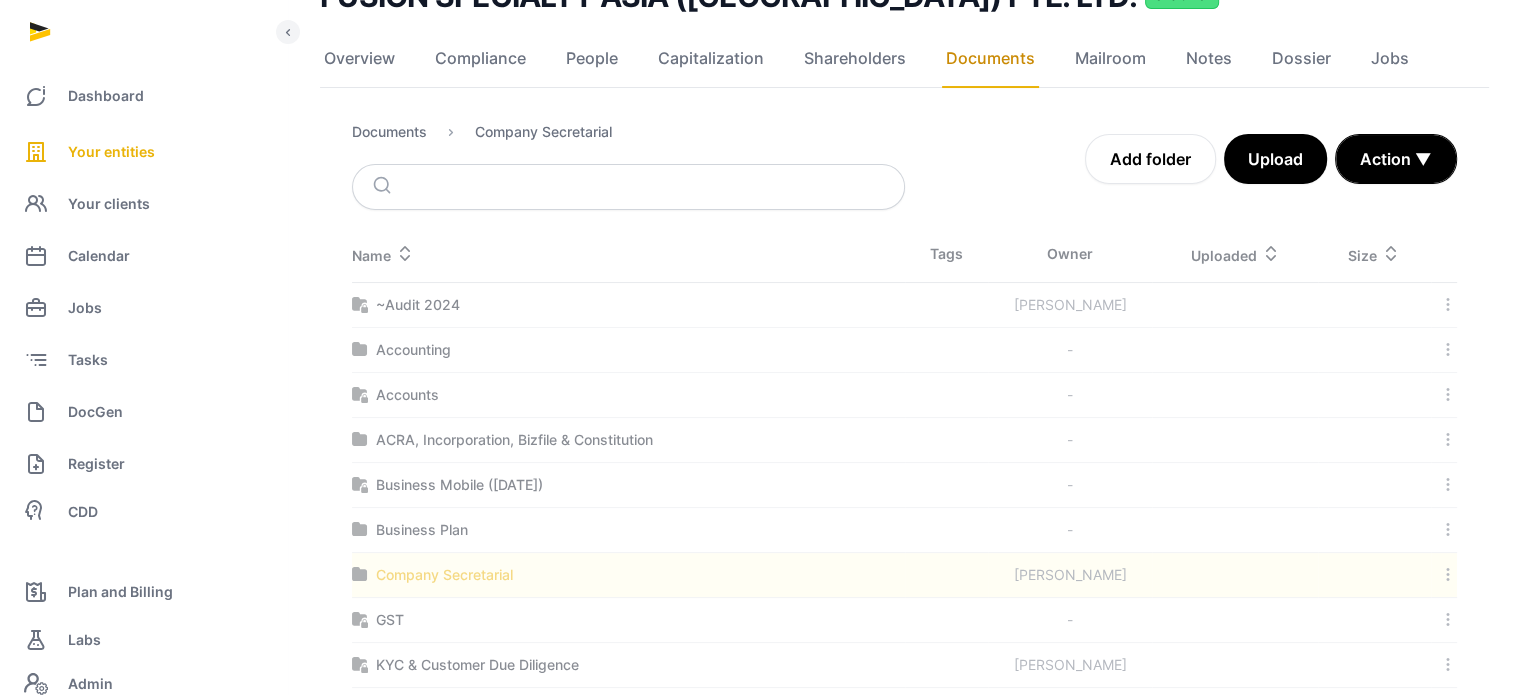scroll, scrollTop: 0, scrollLeft: 0, axis: both 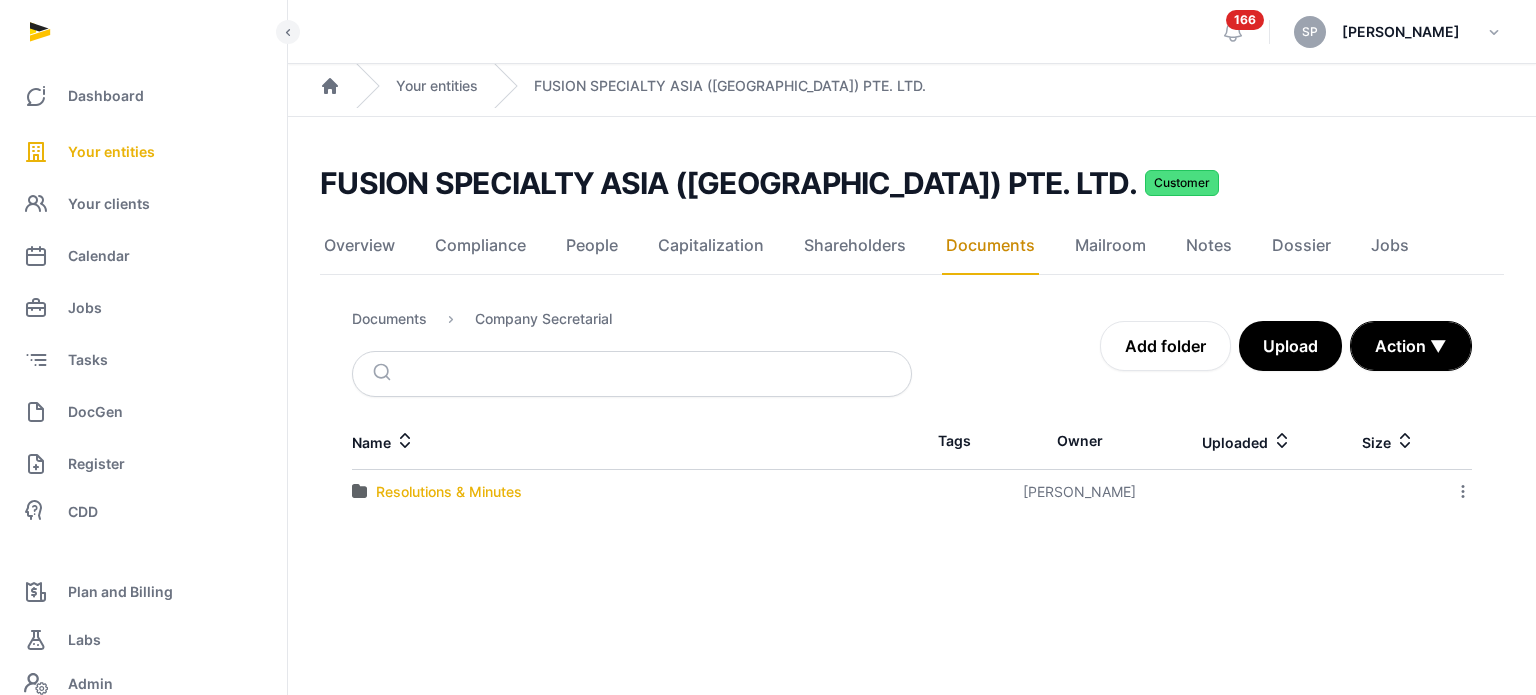 click on "Resolutions & Minutes" at bounding box center (449, 492) 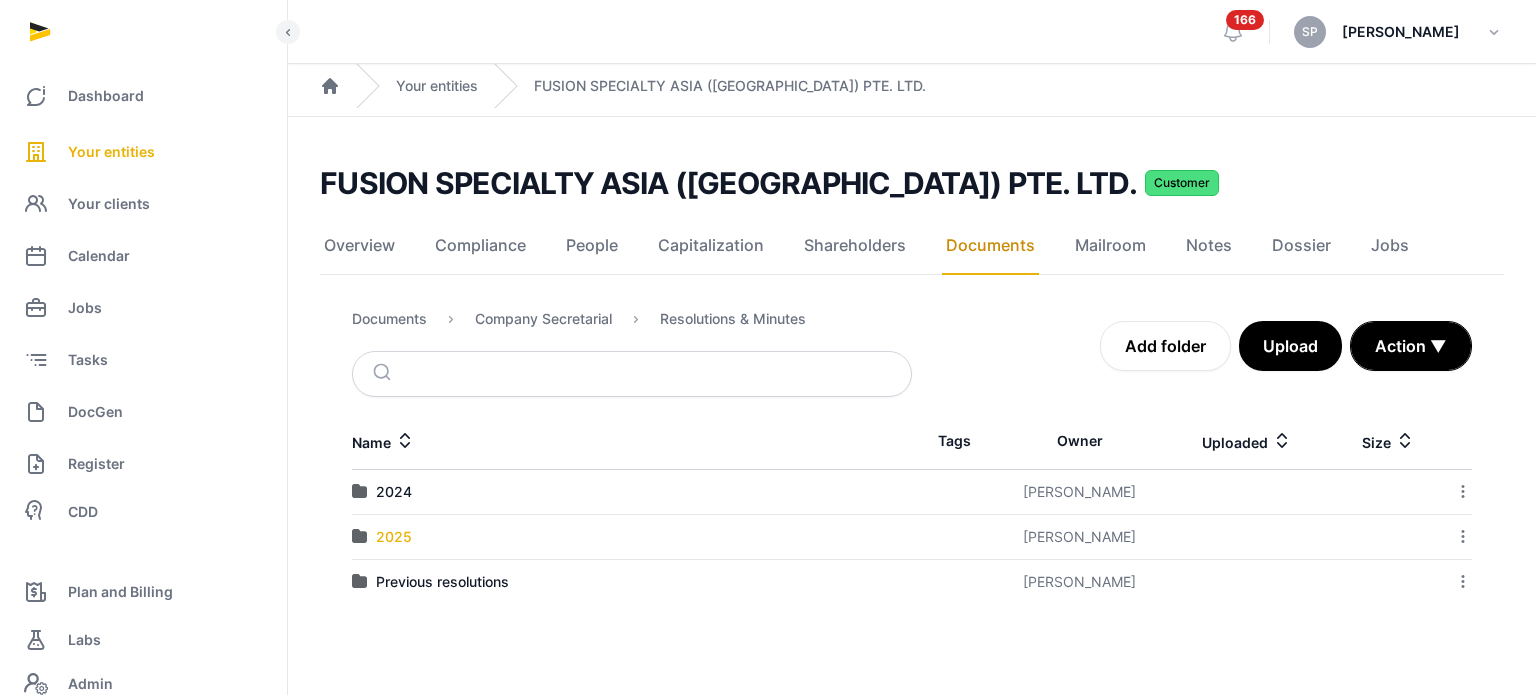 click on "2025" at bounding box center [394, 537] 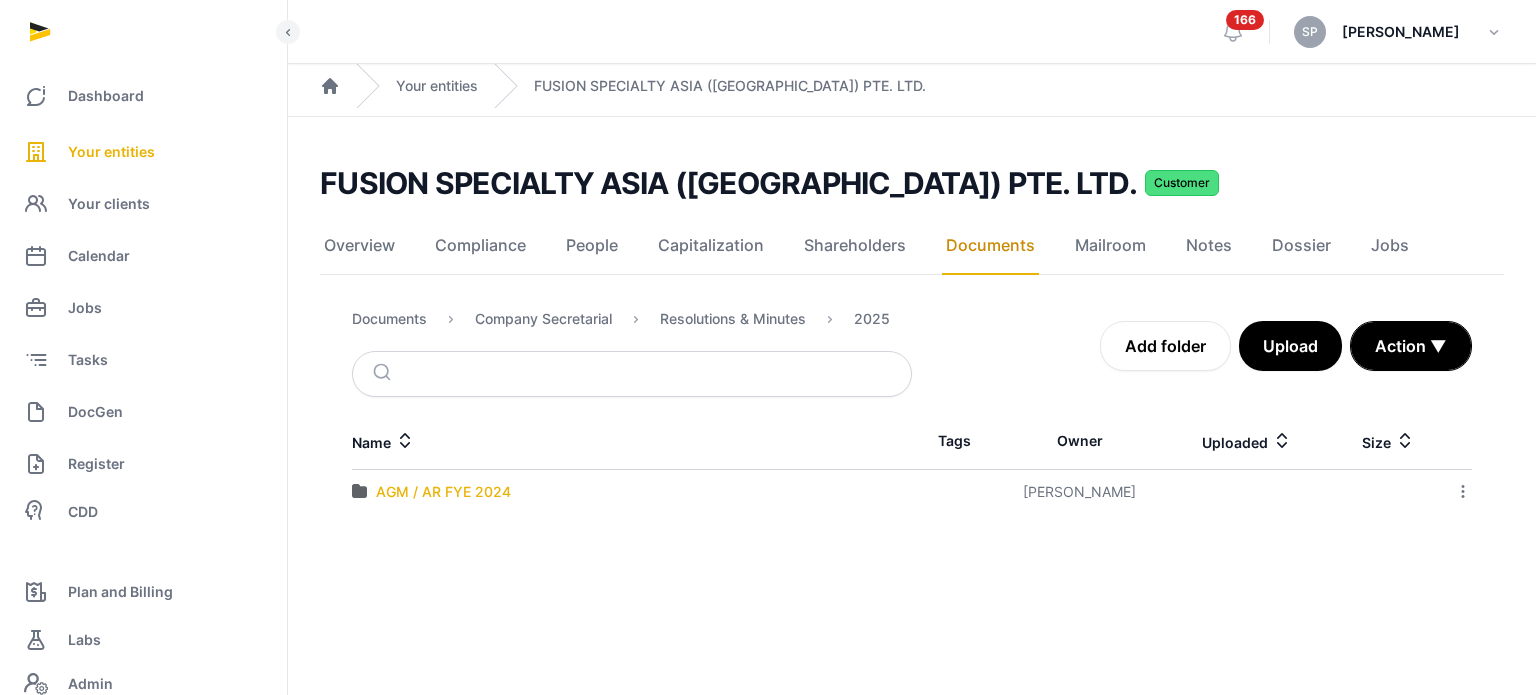 click on "AGM / AR FYE 2024" at bounding box center (443, 492) 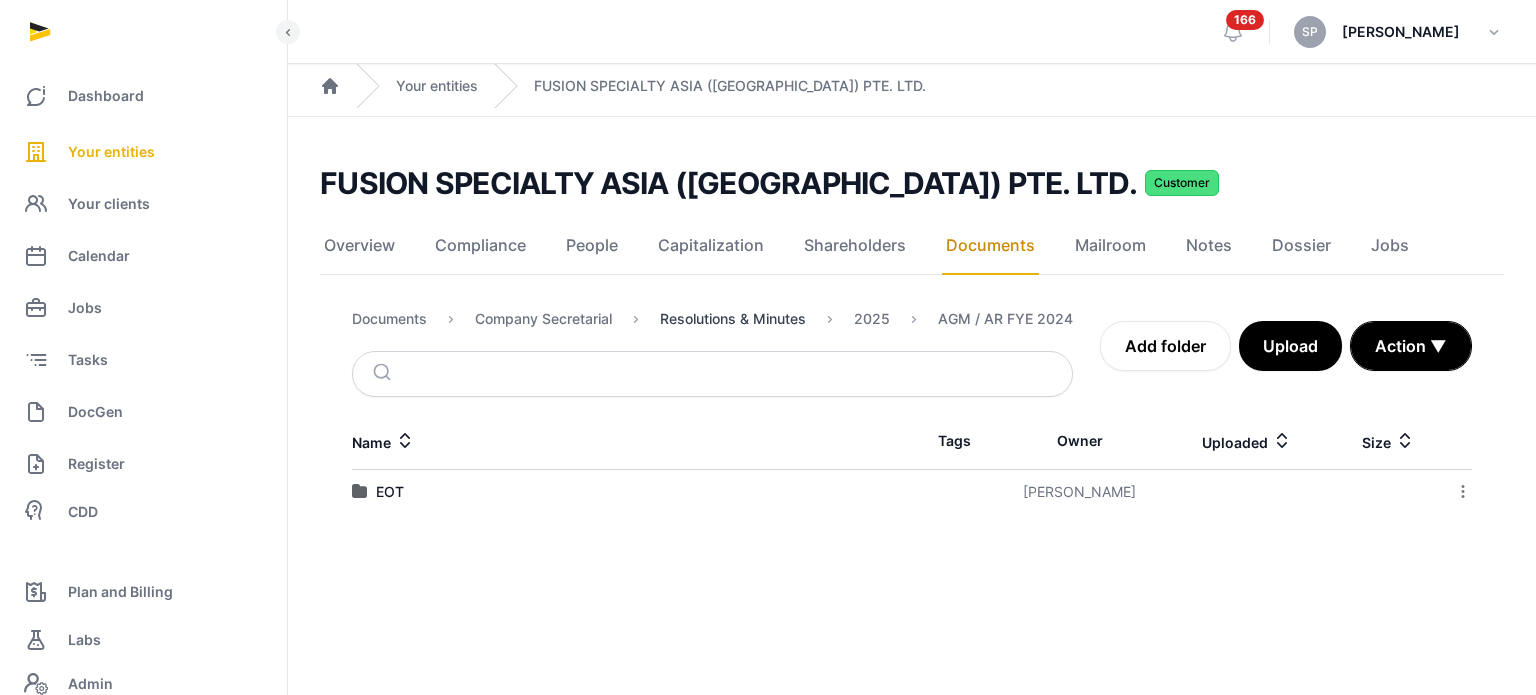 click on "Resolutions & Minutes" at bounding box center (733, 319) 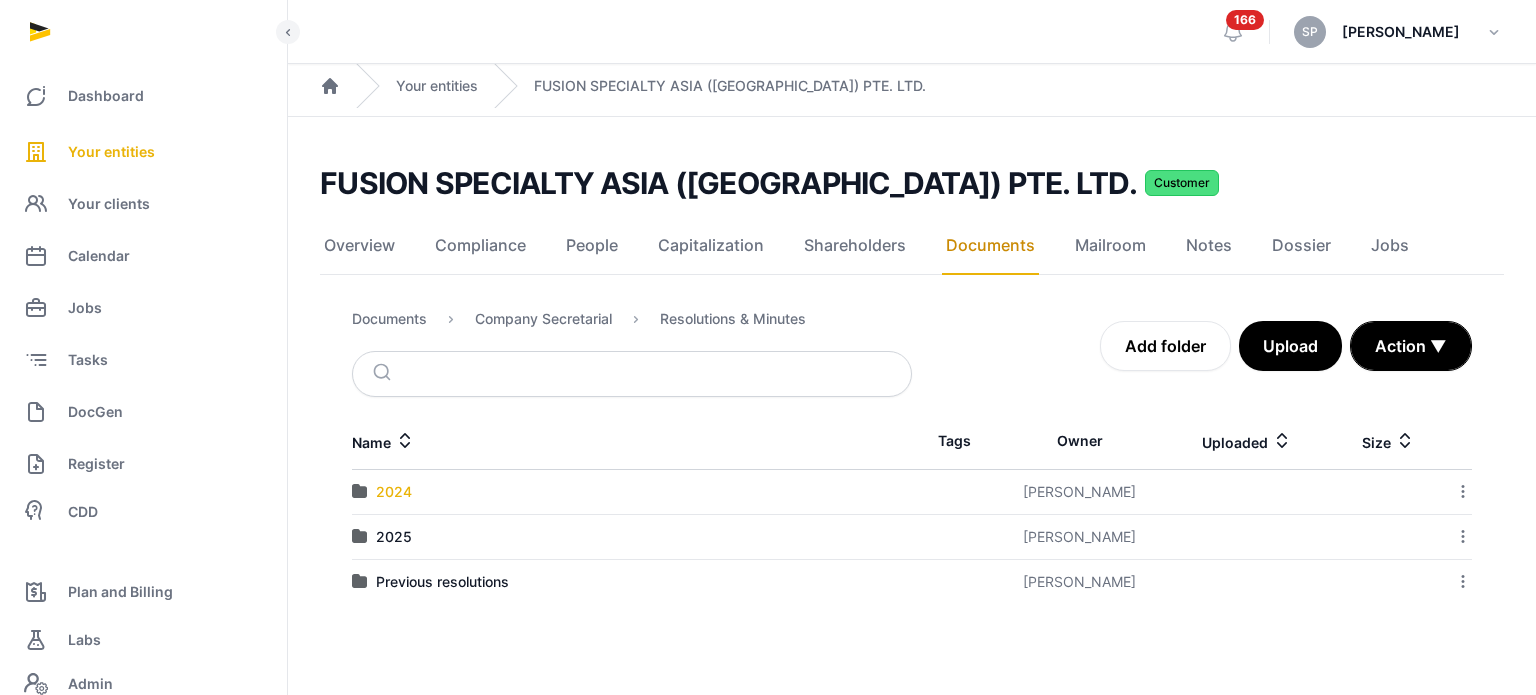 click on "2024" at bounding box center (394, 492) 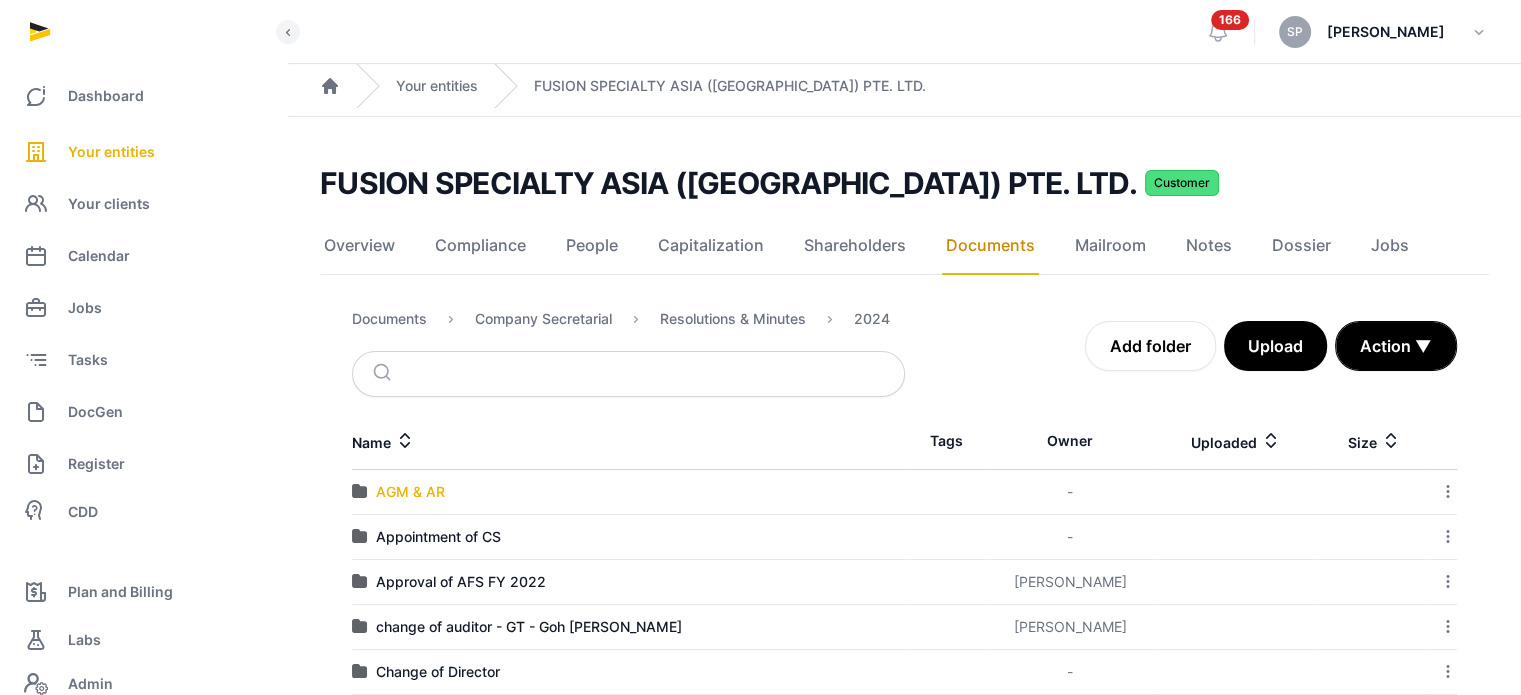 click on "AGM & AR" at bounding box center [410, 492] 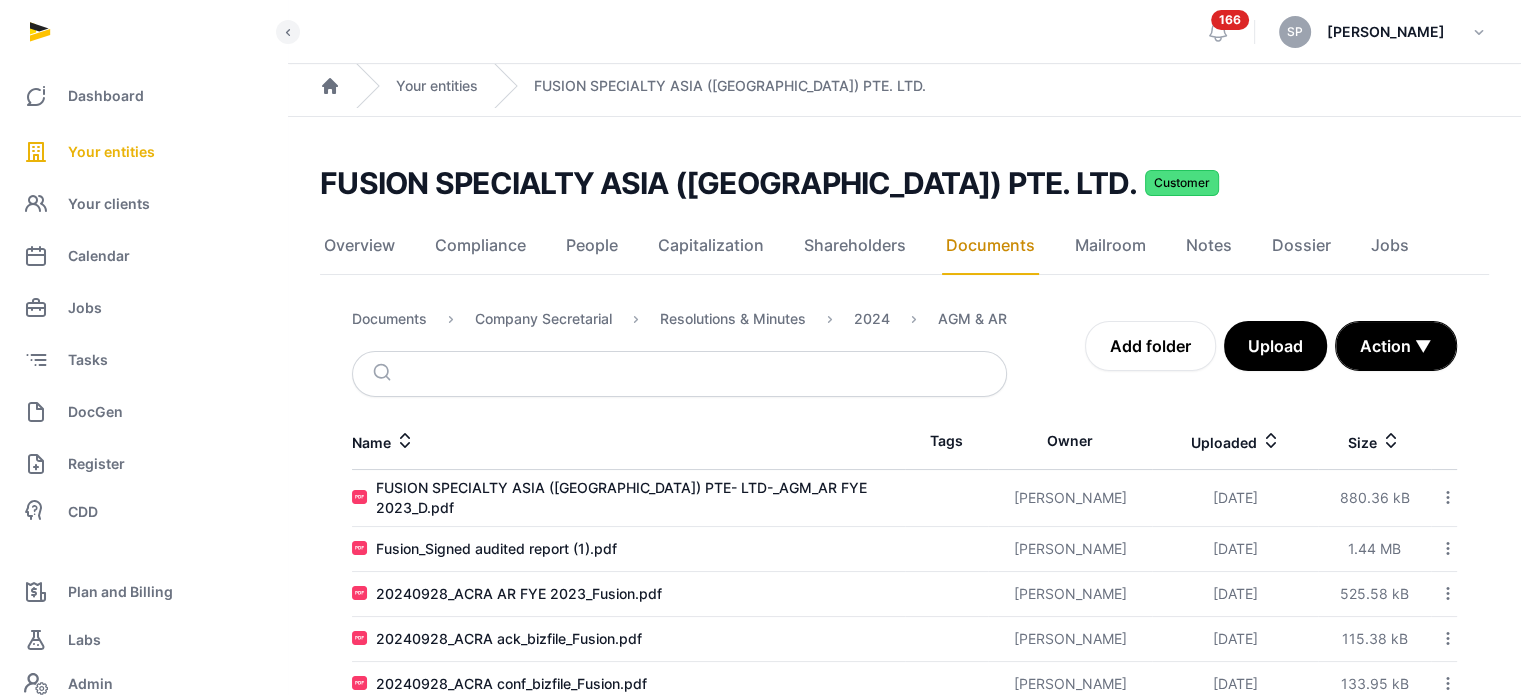 scroll, scrollTop: 93, scrollLeft: 0, axis: vertical 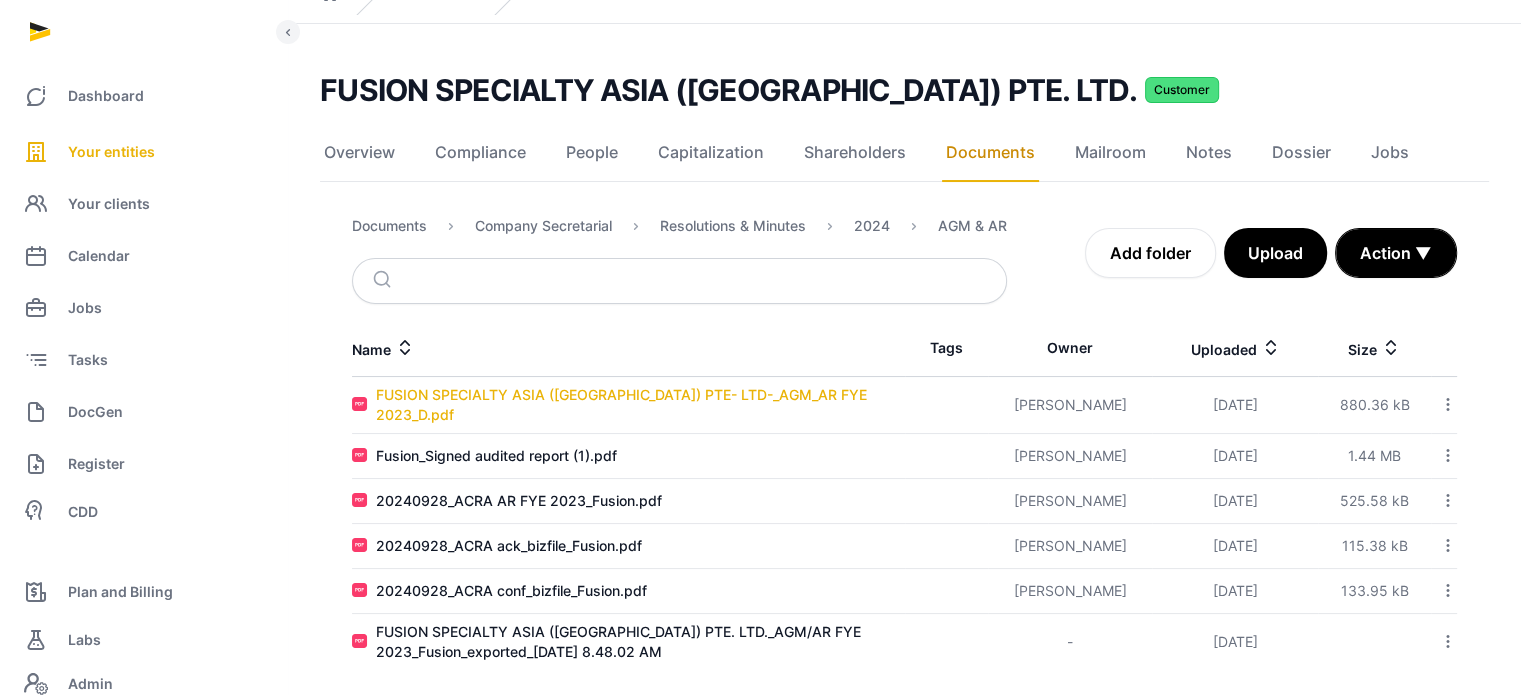 click on "FUSION SPECIALTY ASIA ([GEOGRAPHIC_DATA]) PTE- LTD-_AGM_AR FYE 2023_D.pdf" at bounding box center (640, 405) 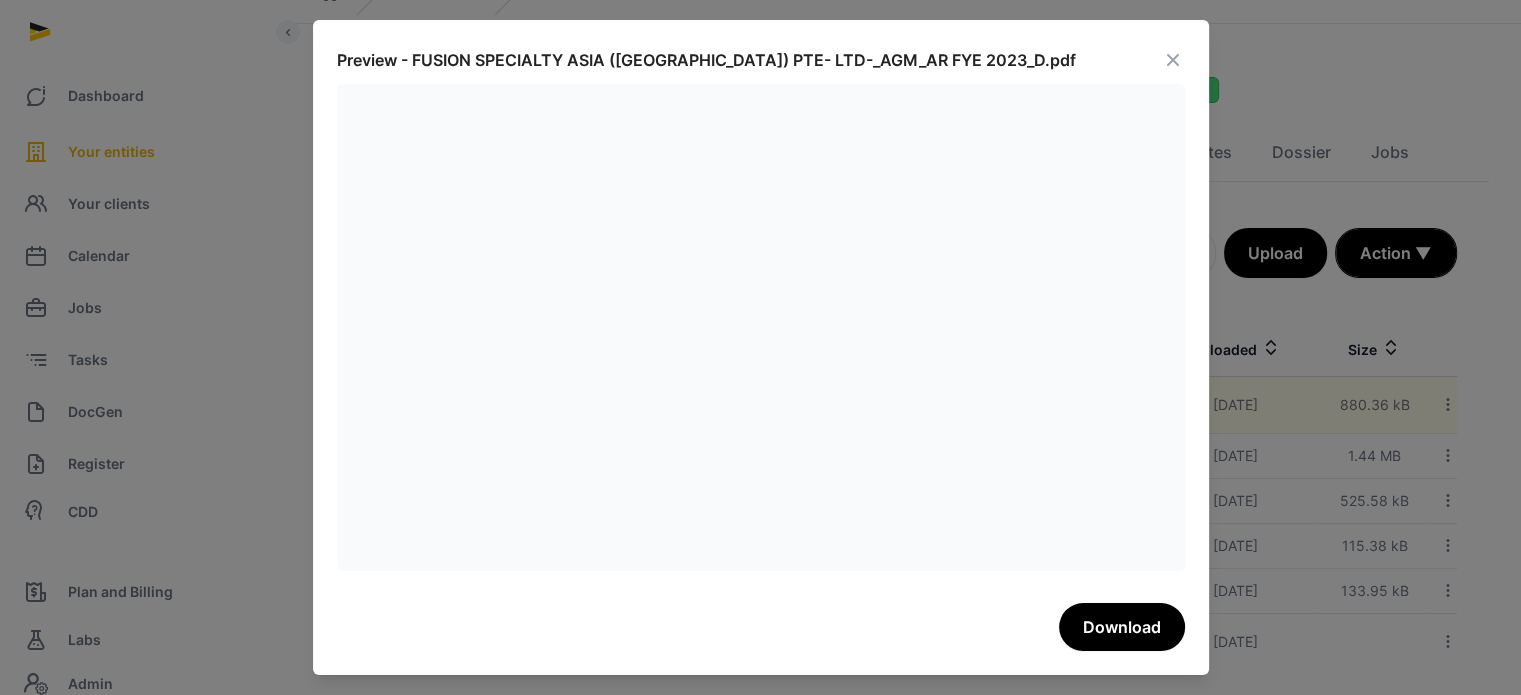 click on "Preview - FUSION SPECIALTY ASIA (SINGAPORE) PTE- LTD-_AGM_AR FYE 2023_D.pdf Download" at bounding box center [761, 347] 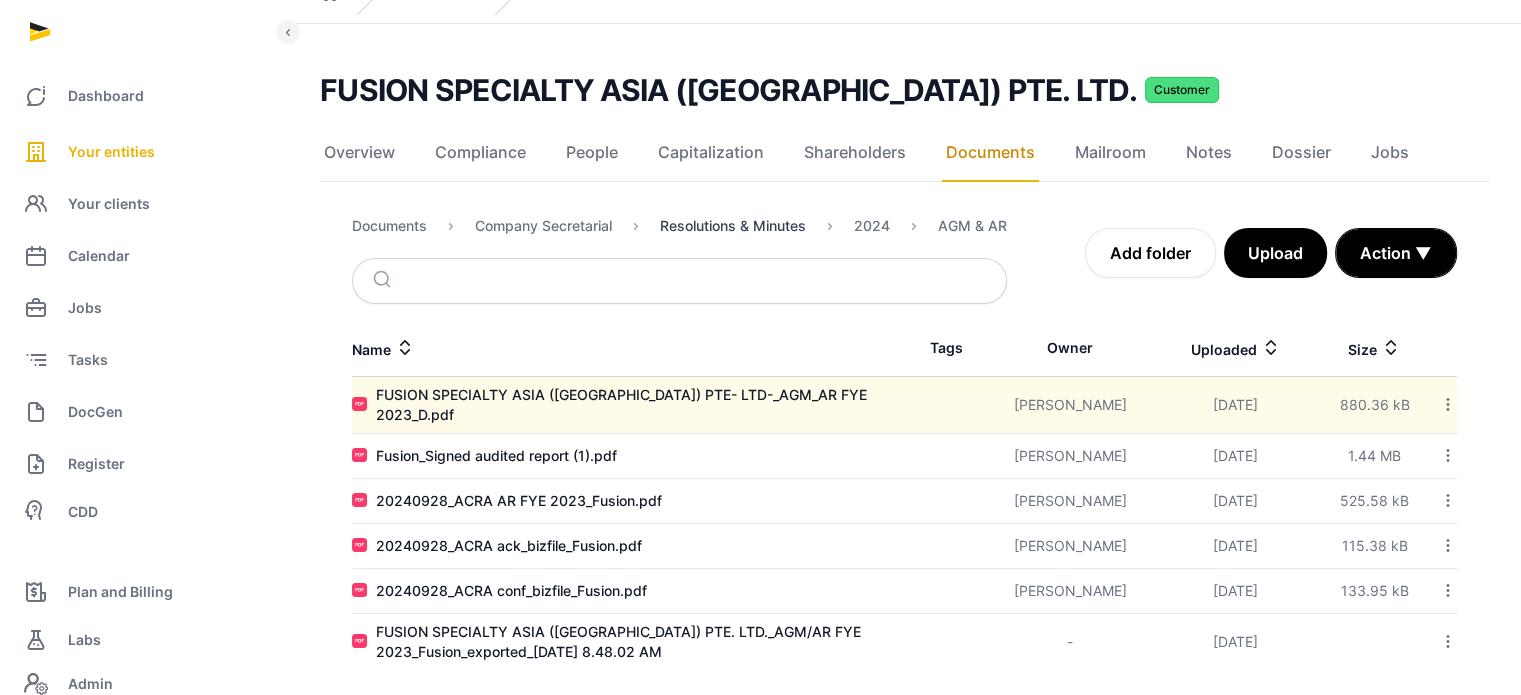 click on "Resolutions & Minutes" at bounding box center (733, 226) 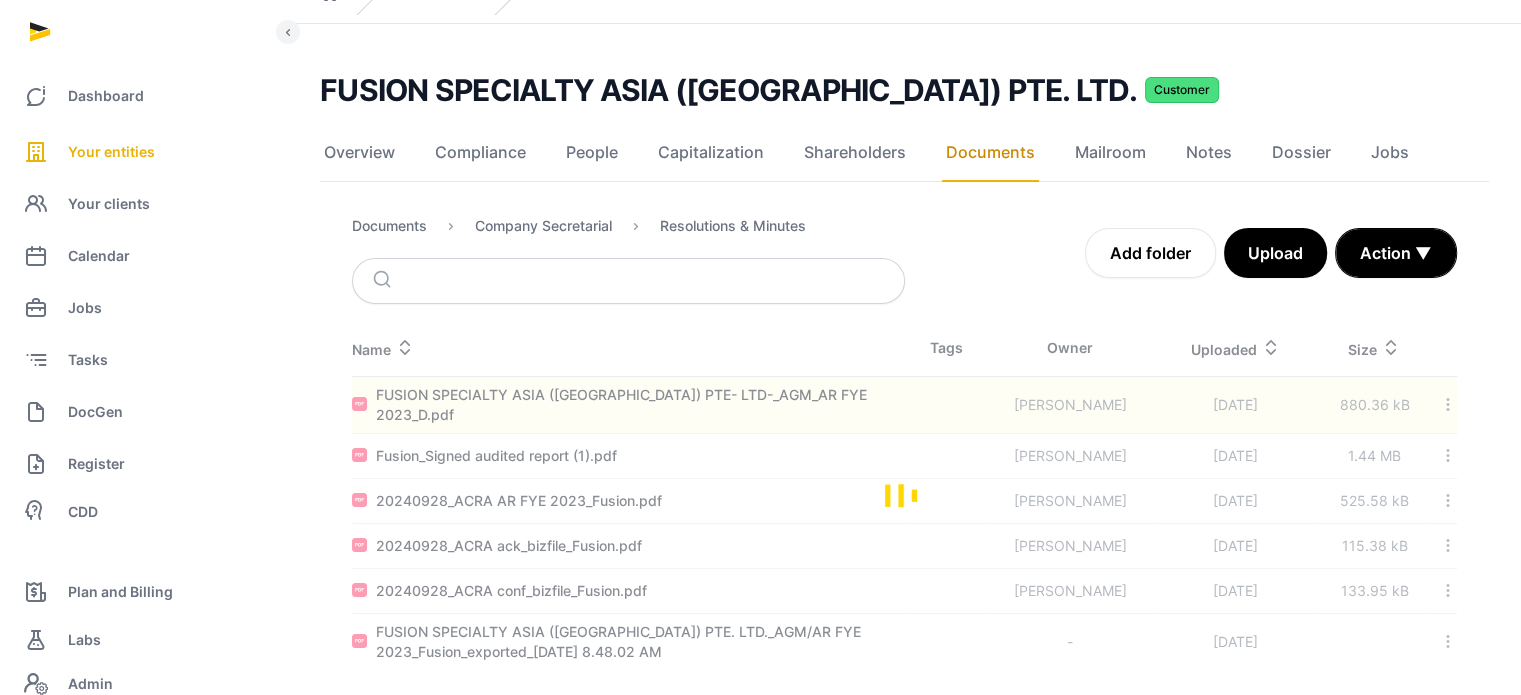 scroll, scrollTop: 0, scrollLeft: 0, axis: both 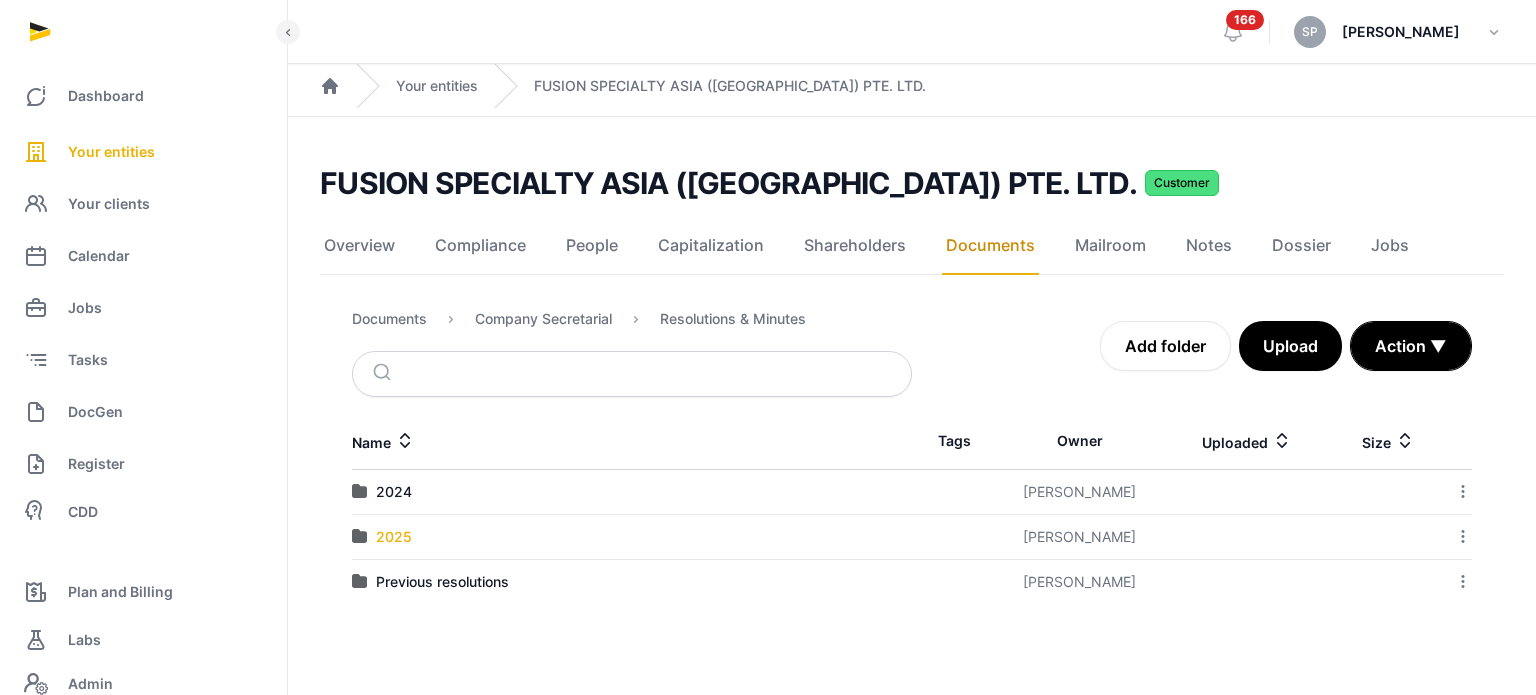 click on "2025" at bounding box center [394, 537] 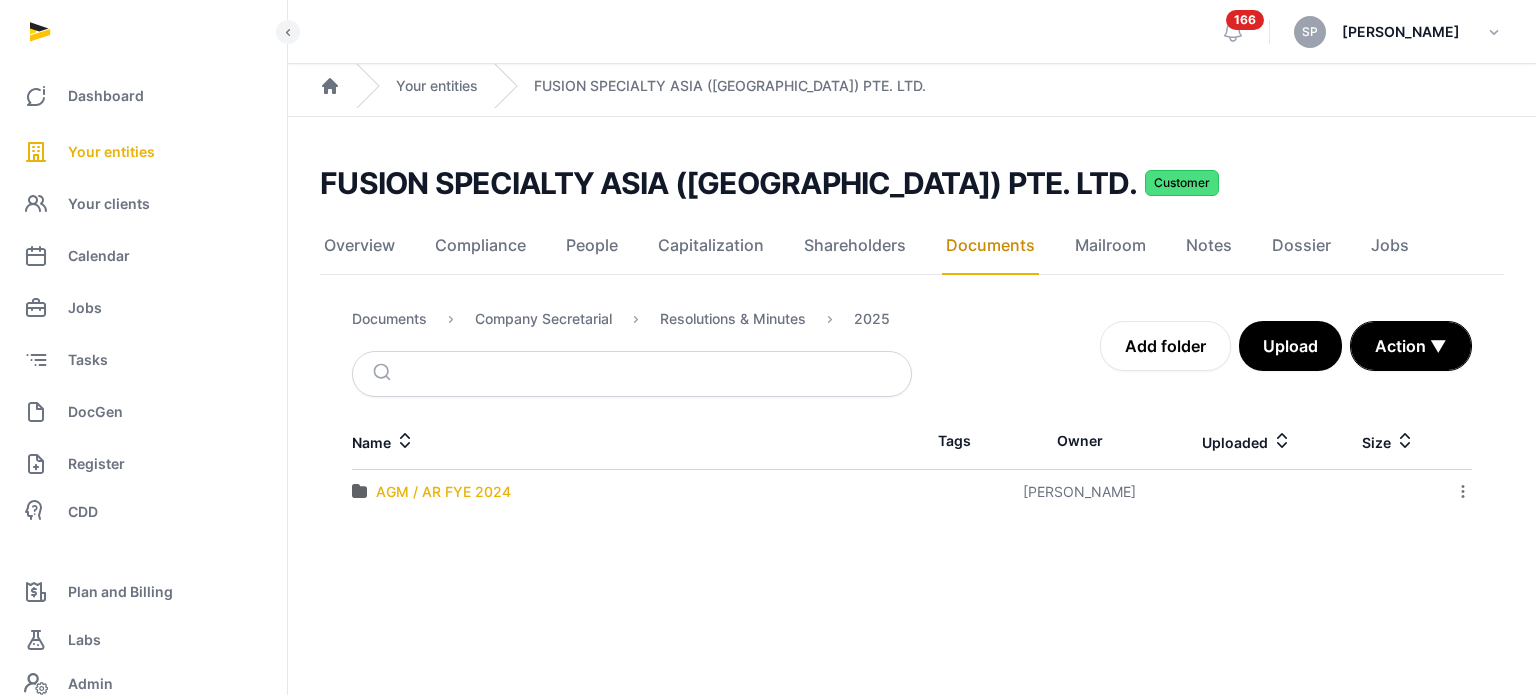 click on "AGM / AR FYE 2024" at bounding box center [443, 492] 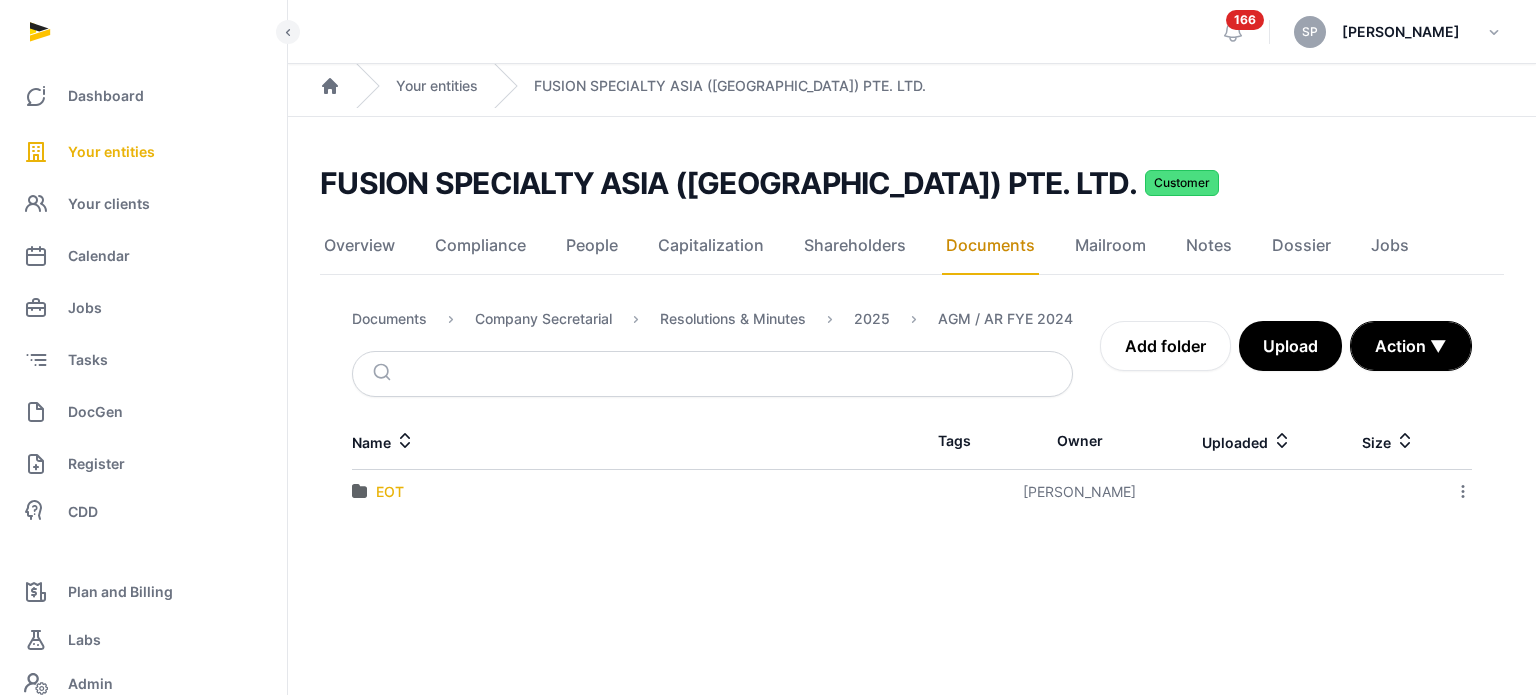 click on "EOT" at bounding box center (390, 492) 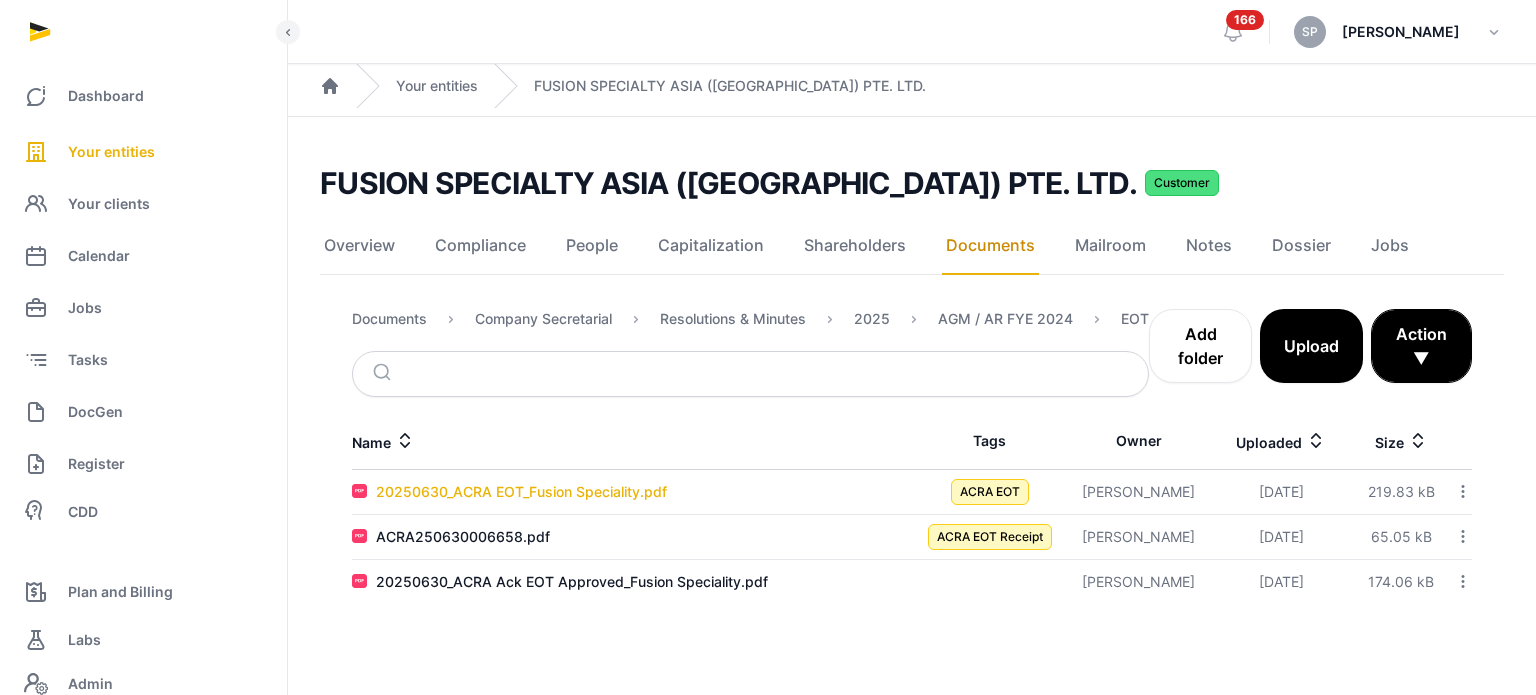 click on "20250630_ACRA EOT_Fusion Speciality.pdf" at bounding box center [521, 492] 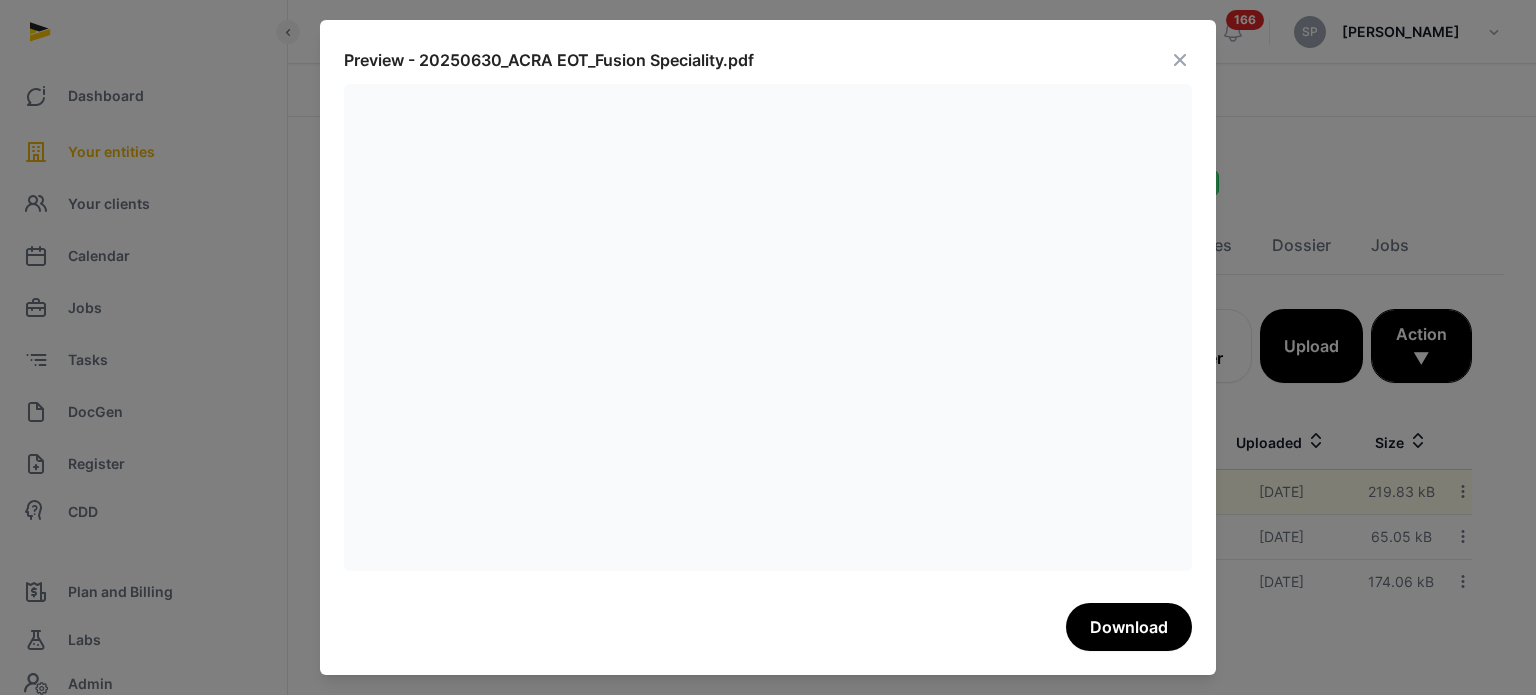 click at bounding box center [1180, 60] 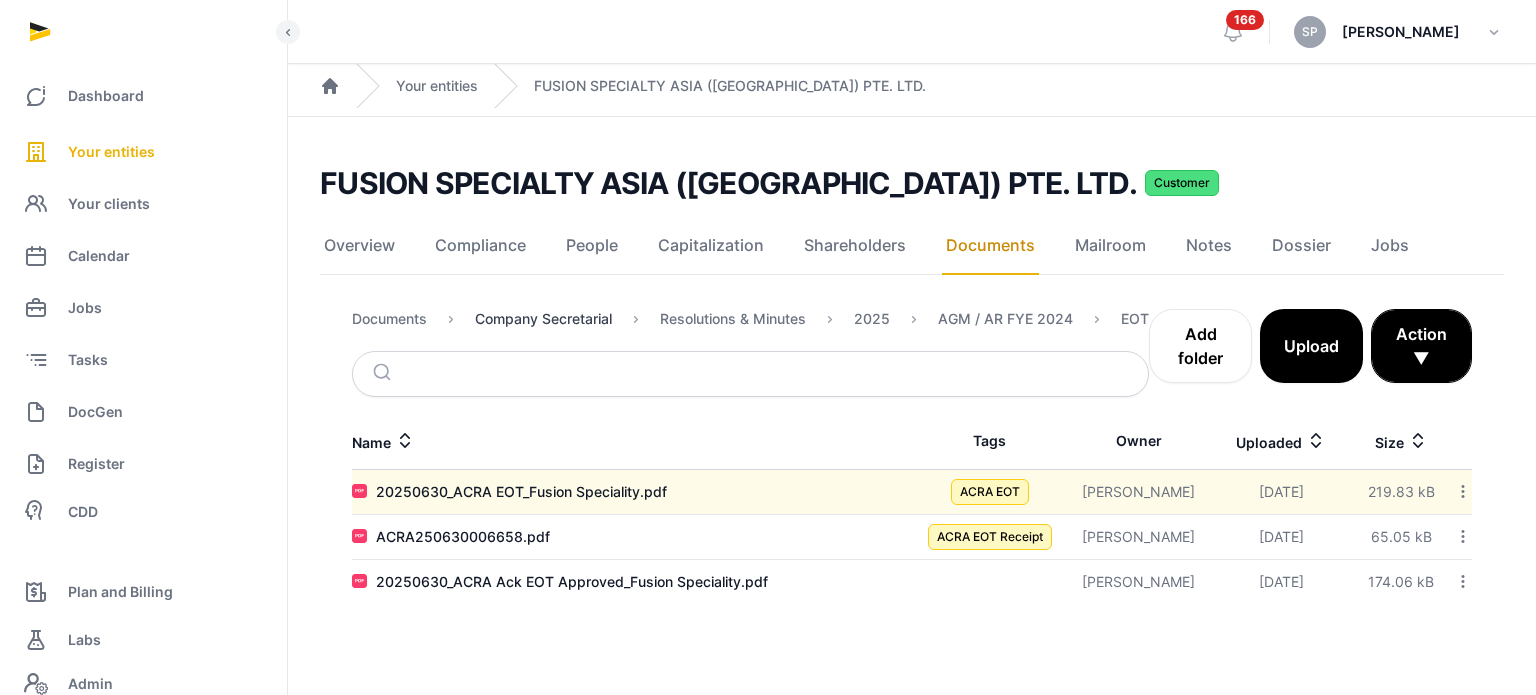 click on "Company Secretarial" at bounding box center [543, 319] 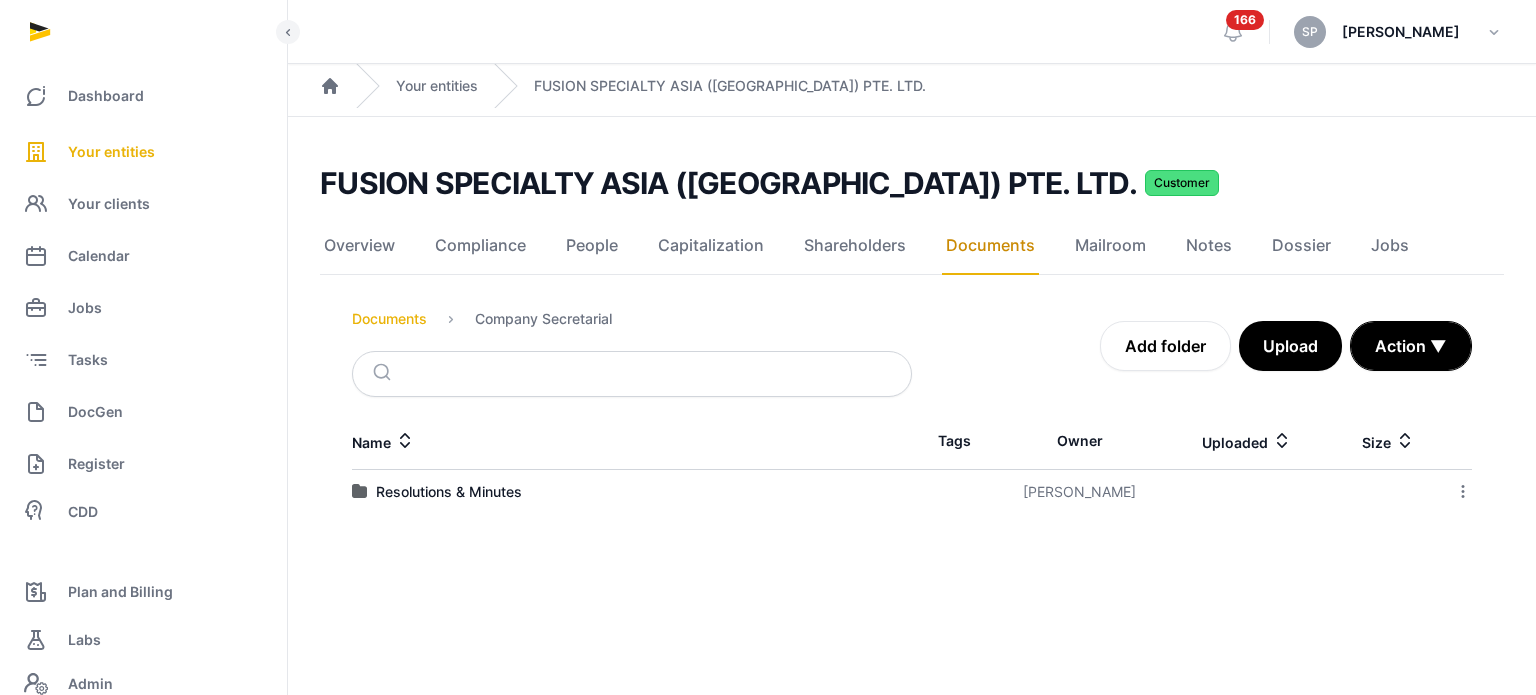 click on "Documents" at bounding box center (389, 319) 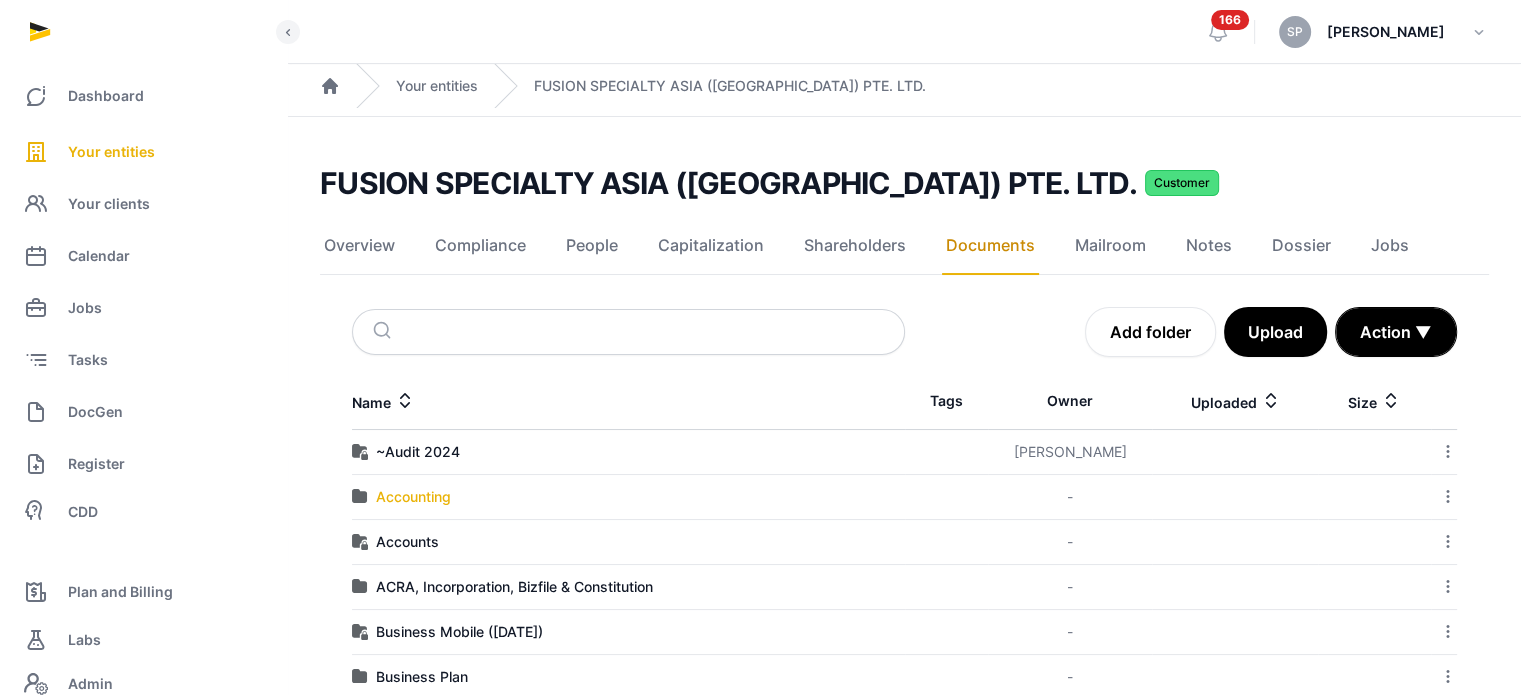 click on "Accounting" at bounding box center (413, 497) 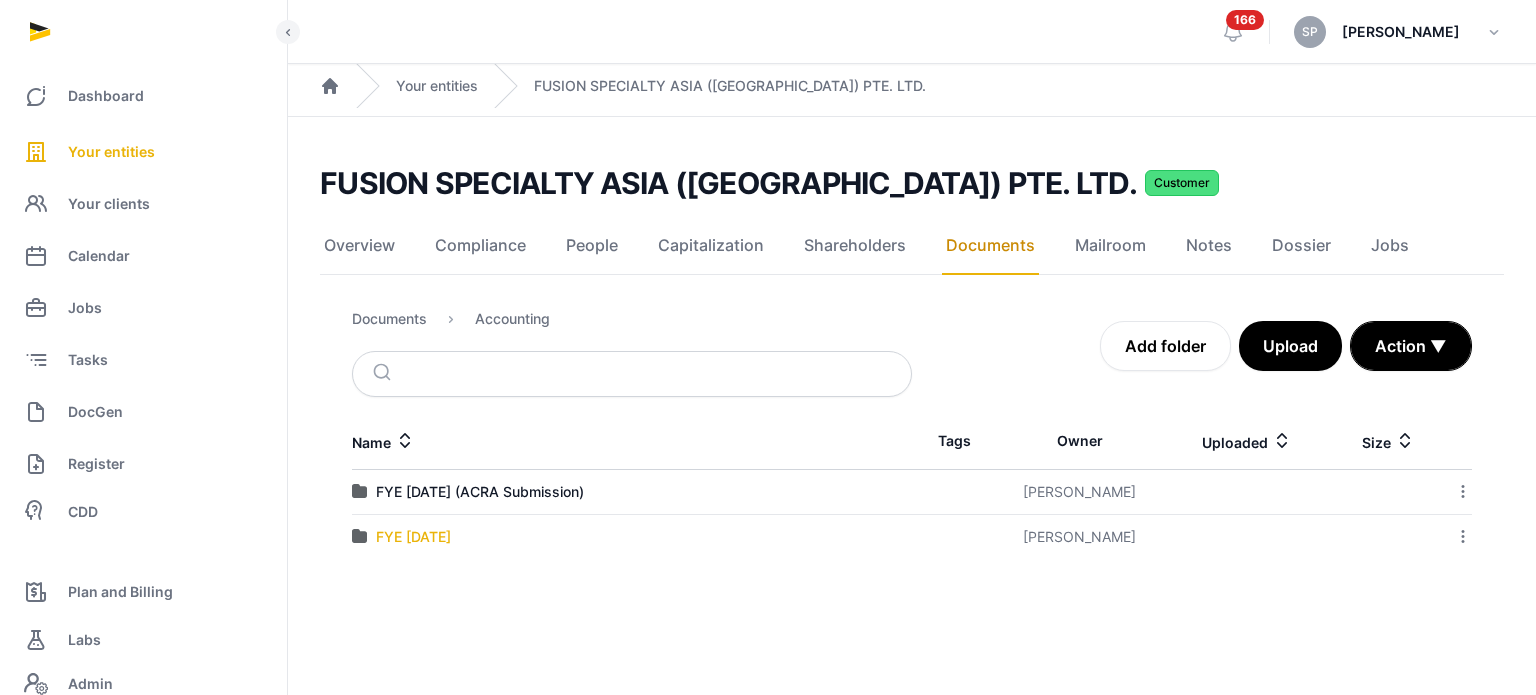 click on "FYE [DATE]" at bounding box center (413, 537) 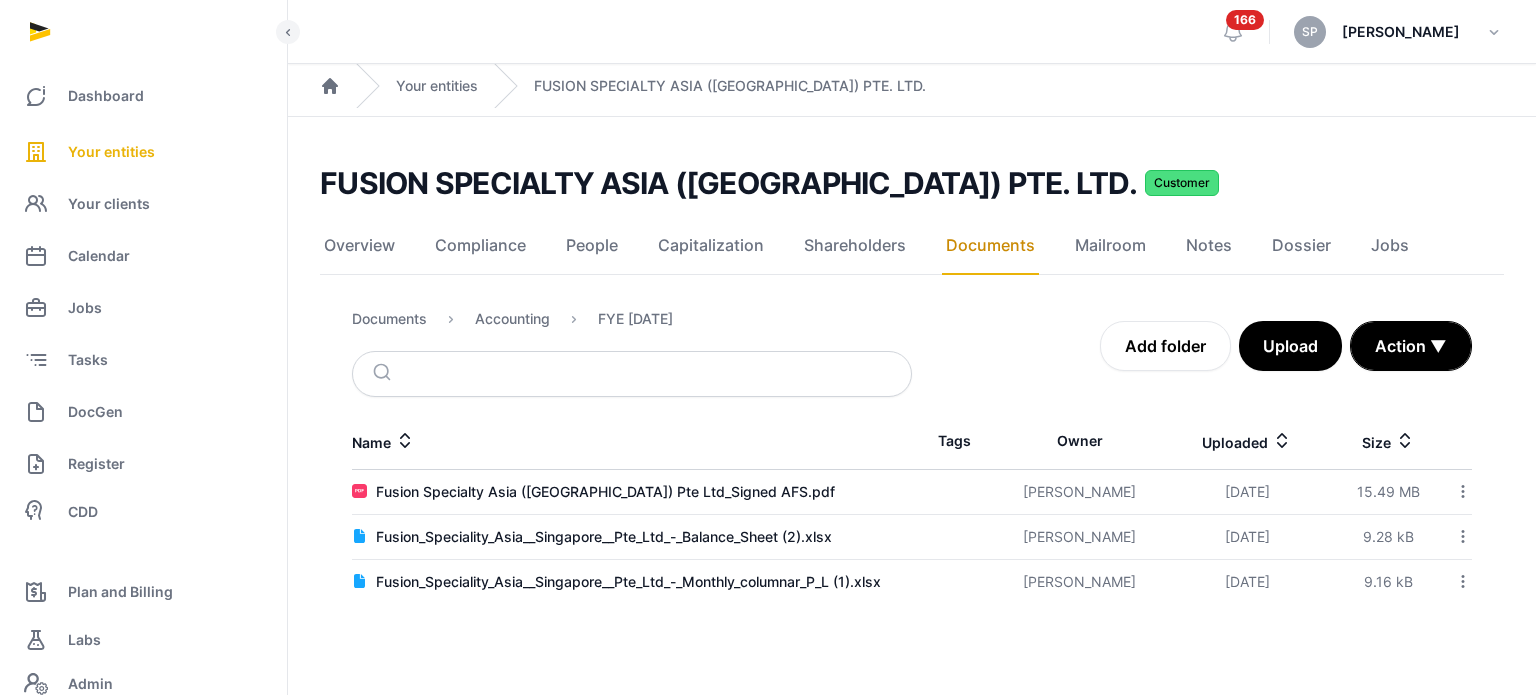 click 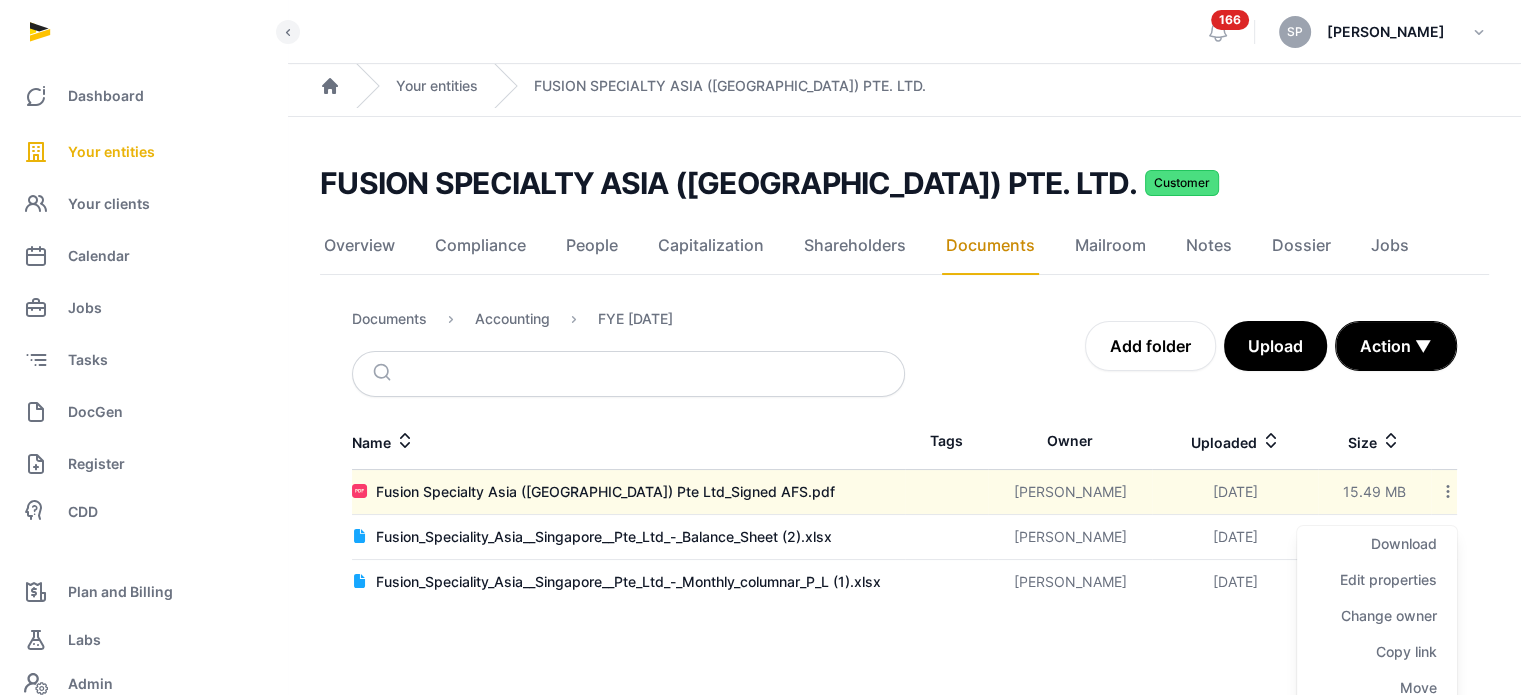 scroll, scrollTop: 81, scrollLeft: 0, axis: vertical 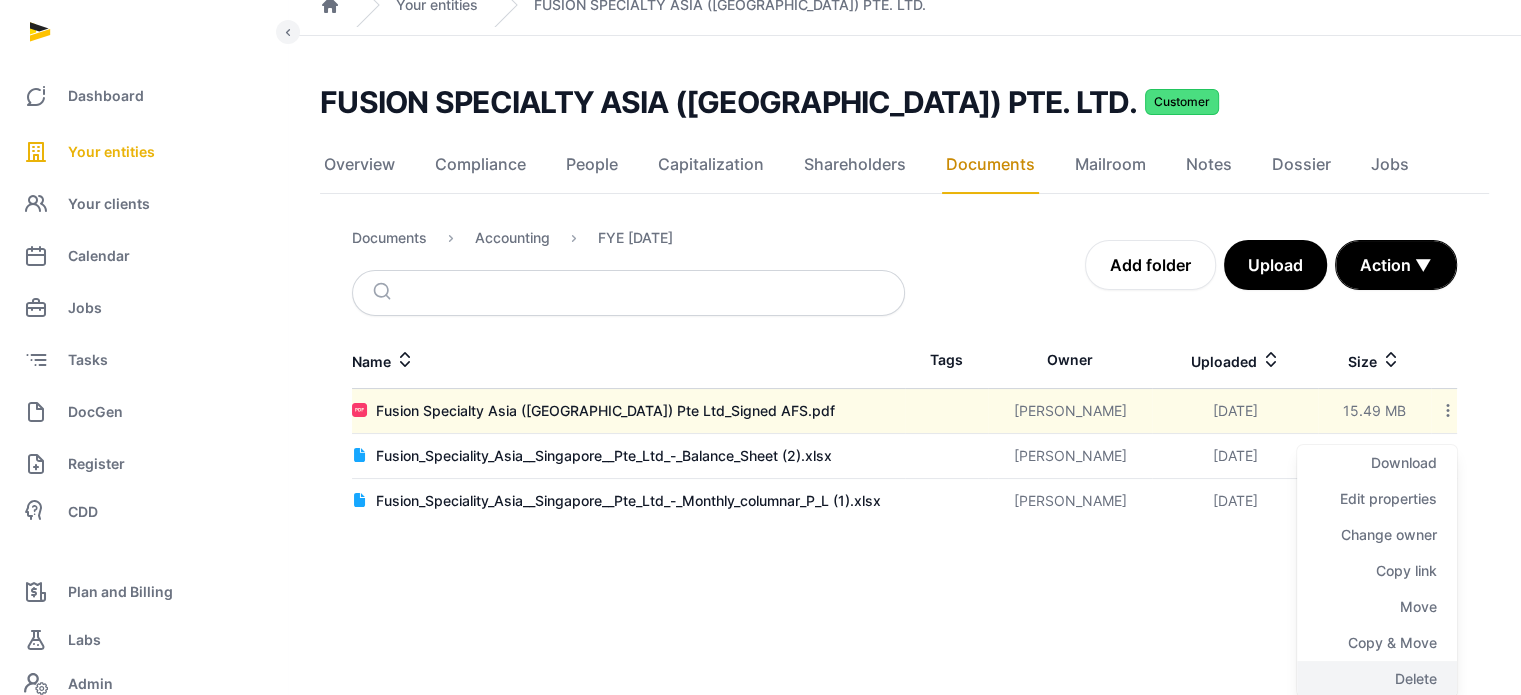 click on "Delete" 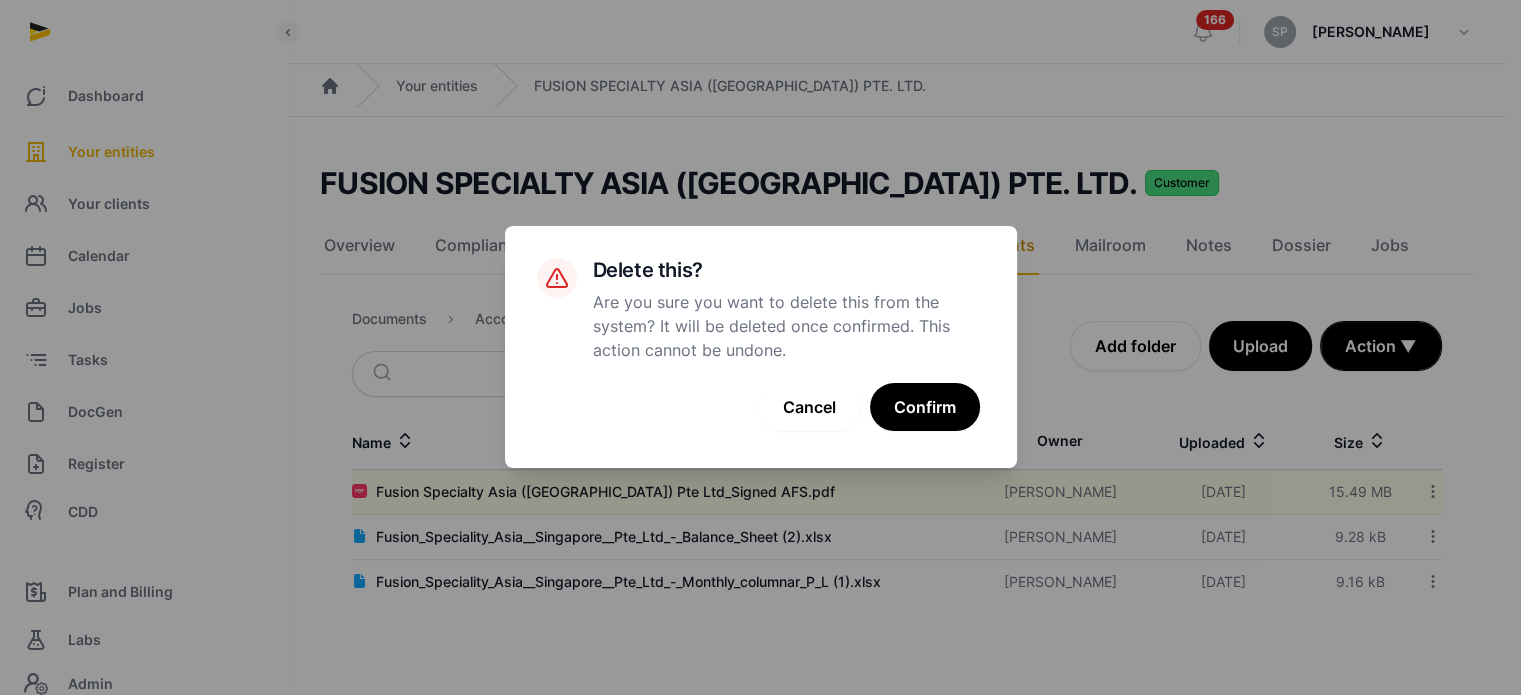 scroll, scrollTop: 0, scrollLeft: 0, axis: both 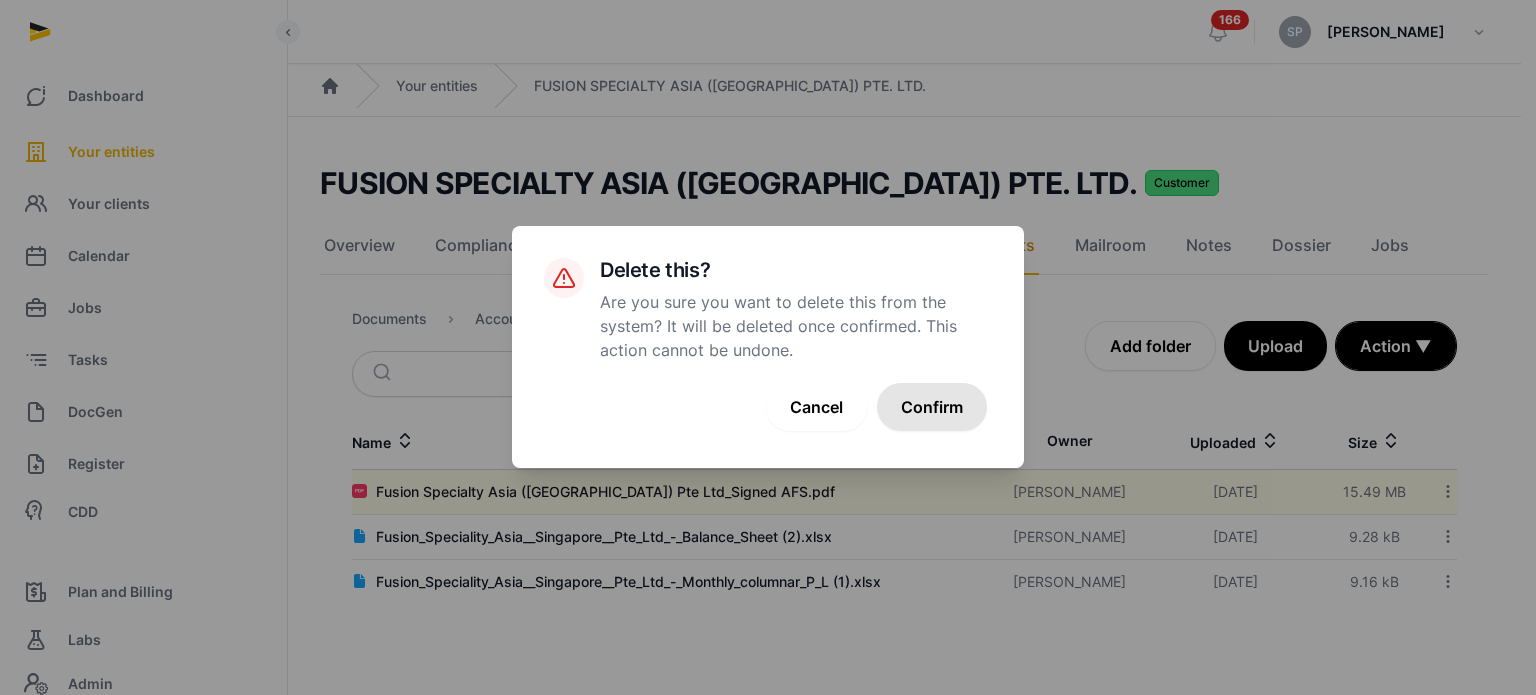 click on "Confirm" at bounding box center (932, 407) 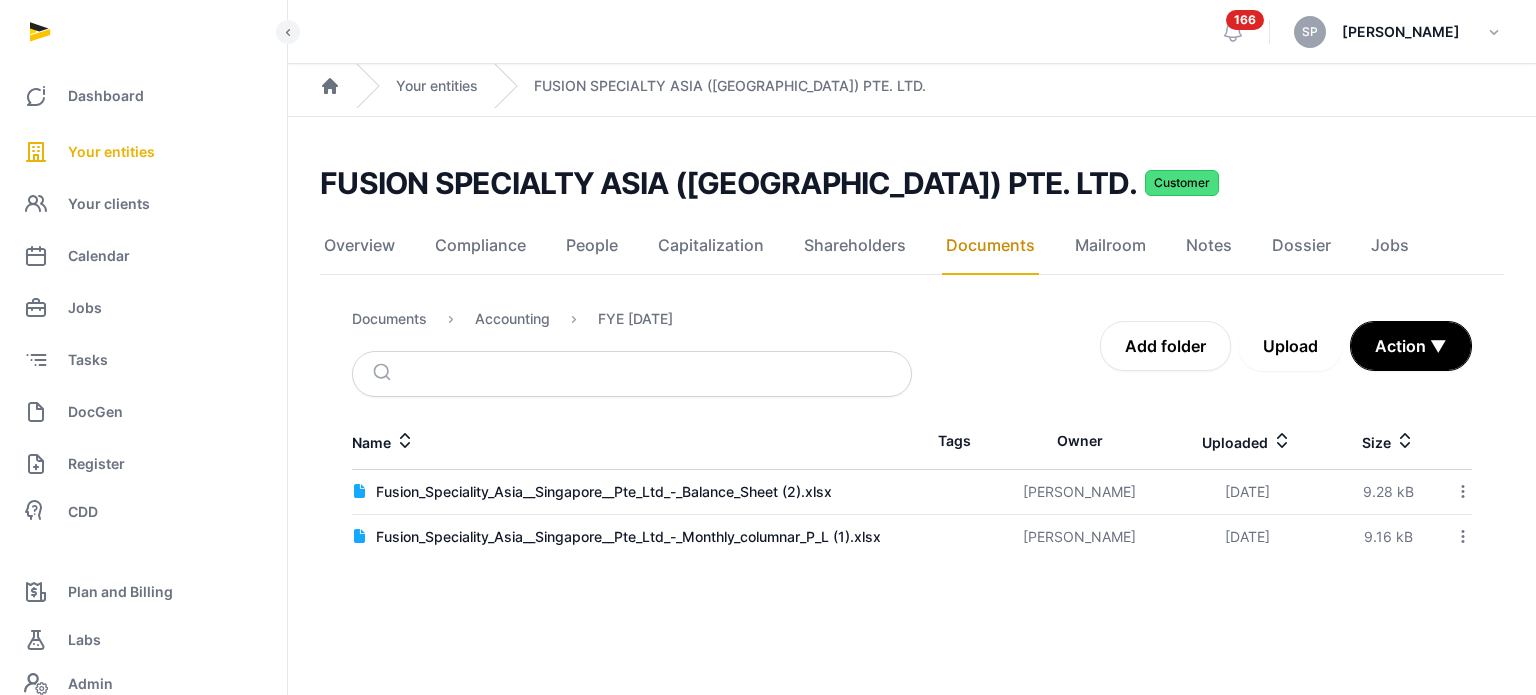 click on "Upload" at bounding box center (1290, 346) 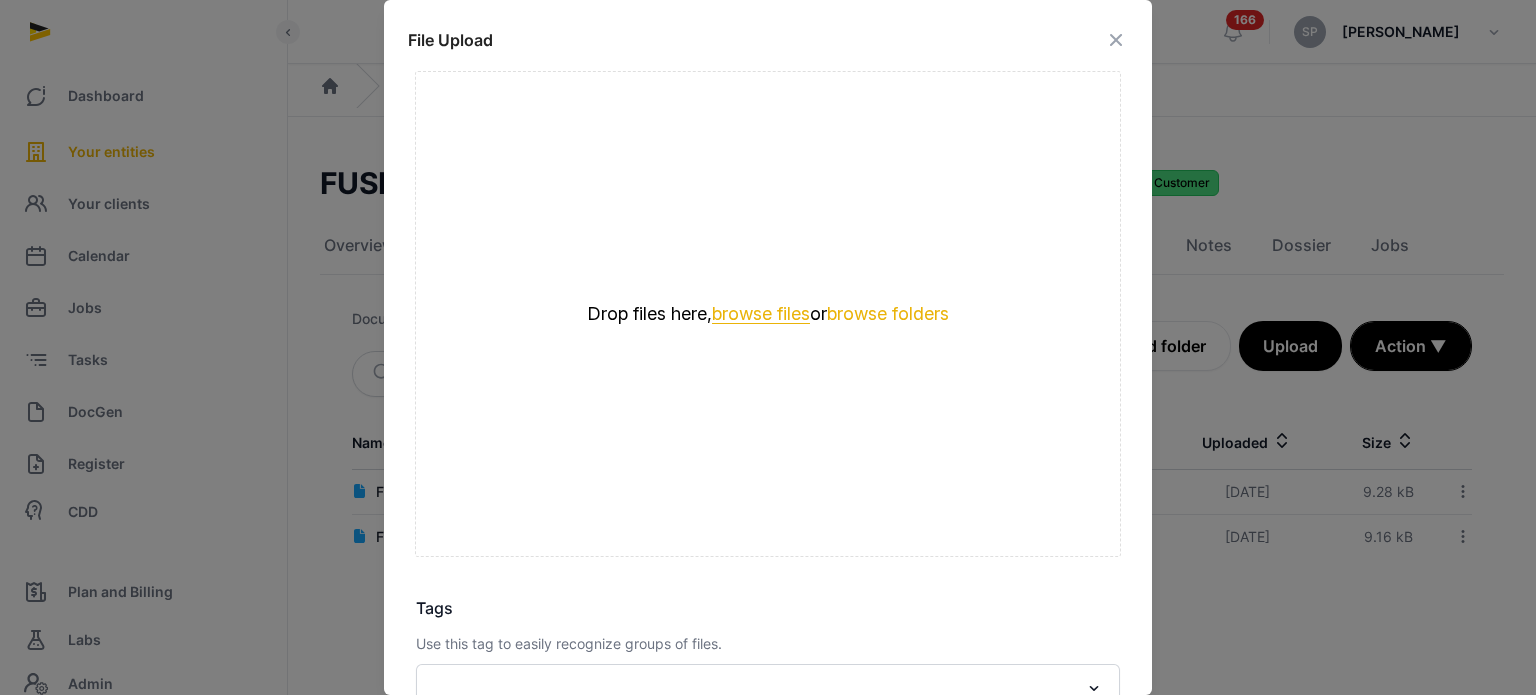 click on "browse files" at bounding box center [761, 314] 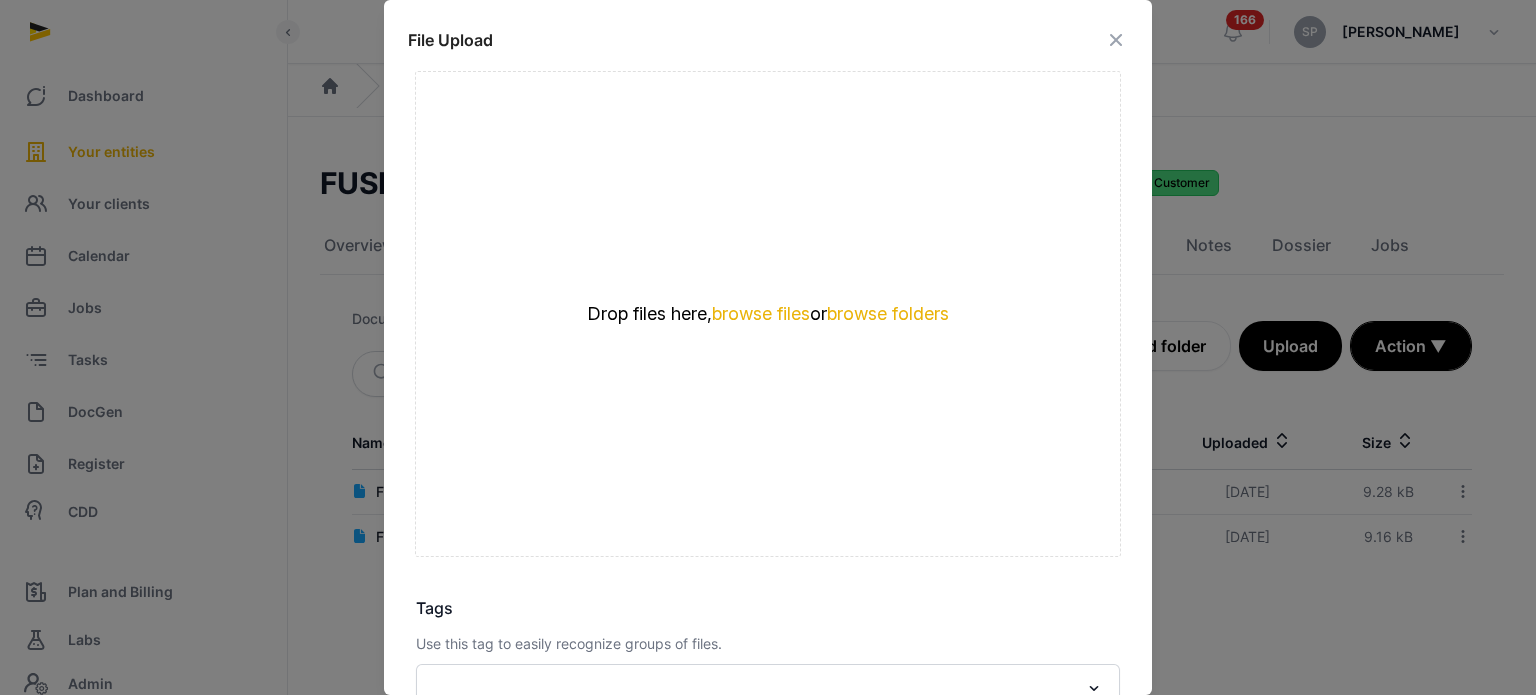 click at bounding box center [1116, 40] 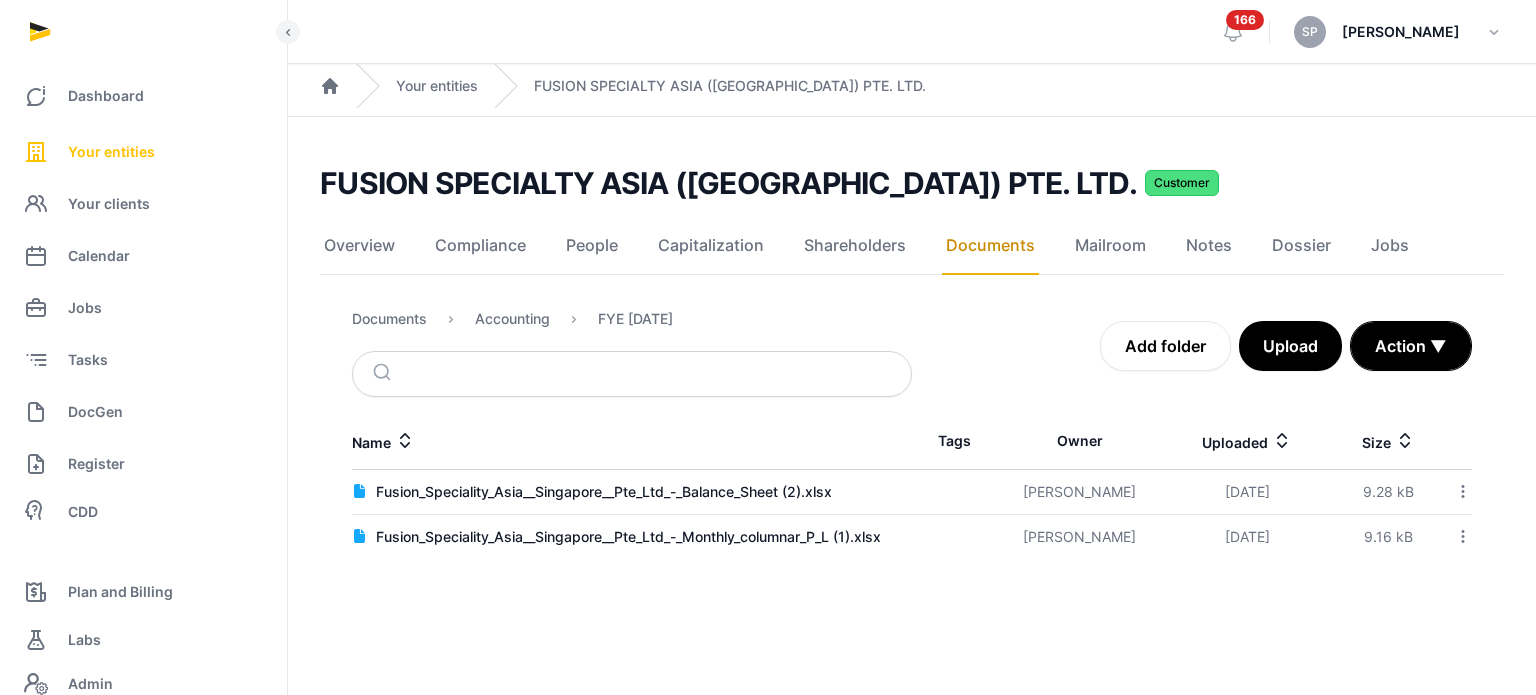 click on "Your entities" at bounding box center [111, 152] 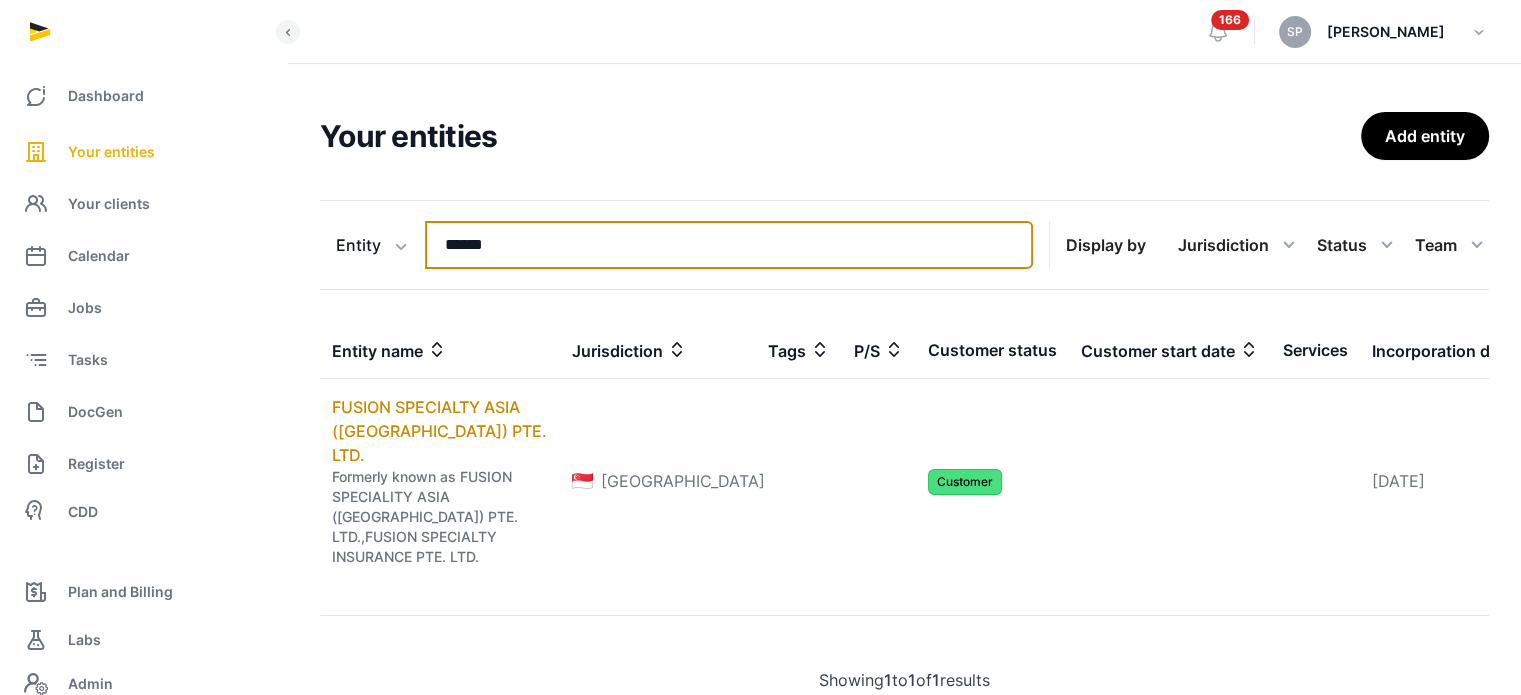 click on "******" at bounding box center (729, 245) 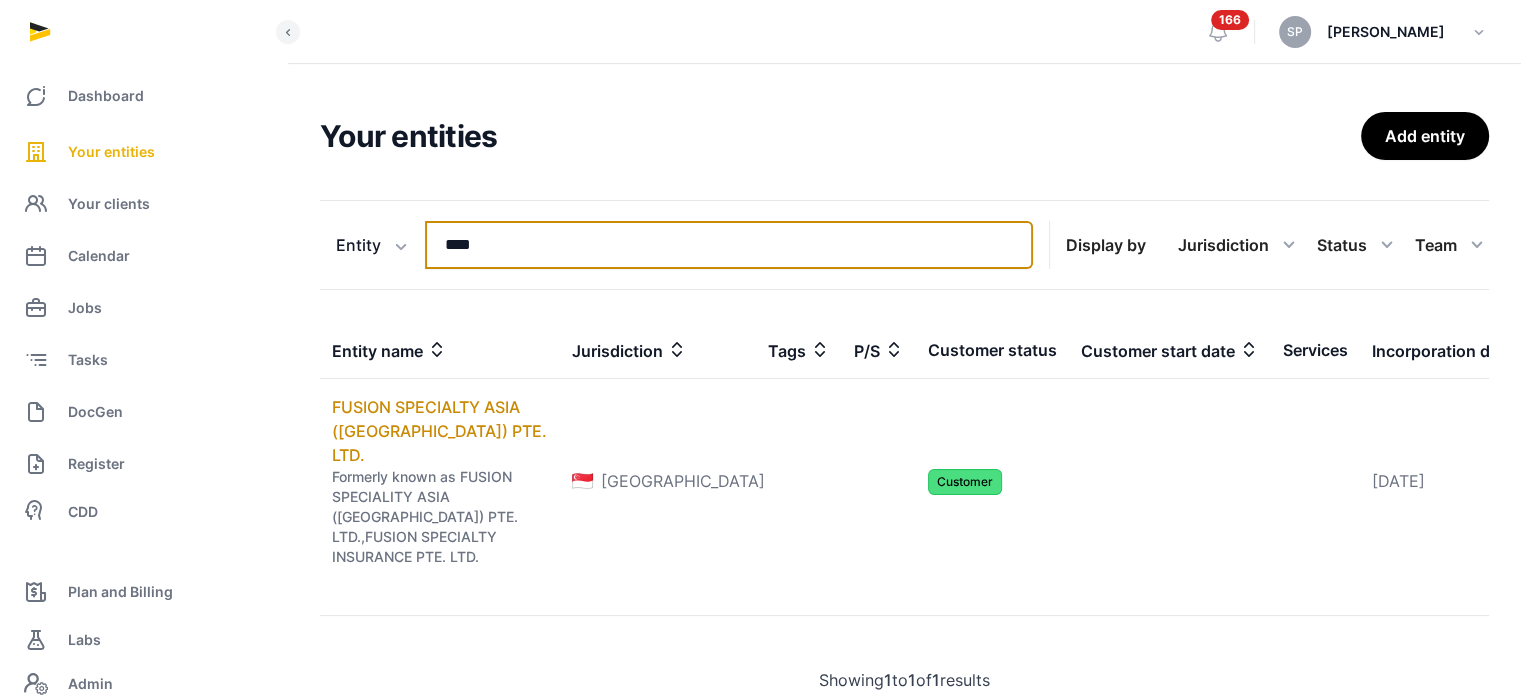 type on "****" 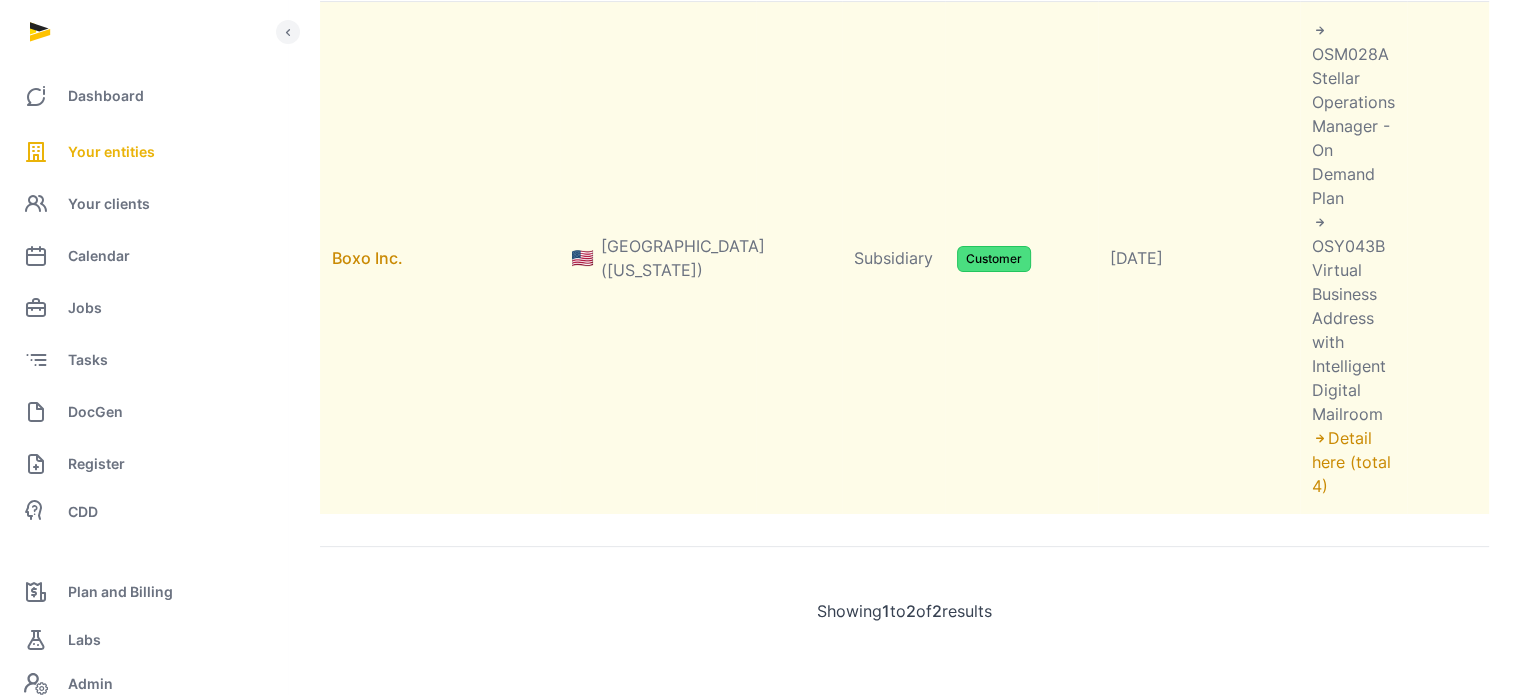 scroll, scrollTop: 488, scrollLeft: 0, axis: vertical 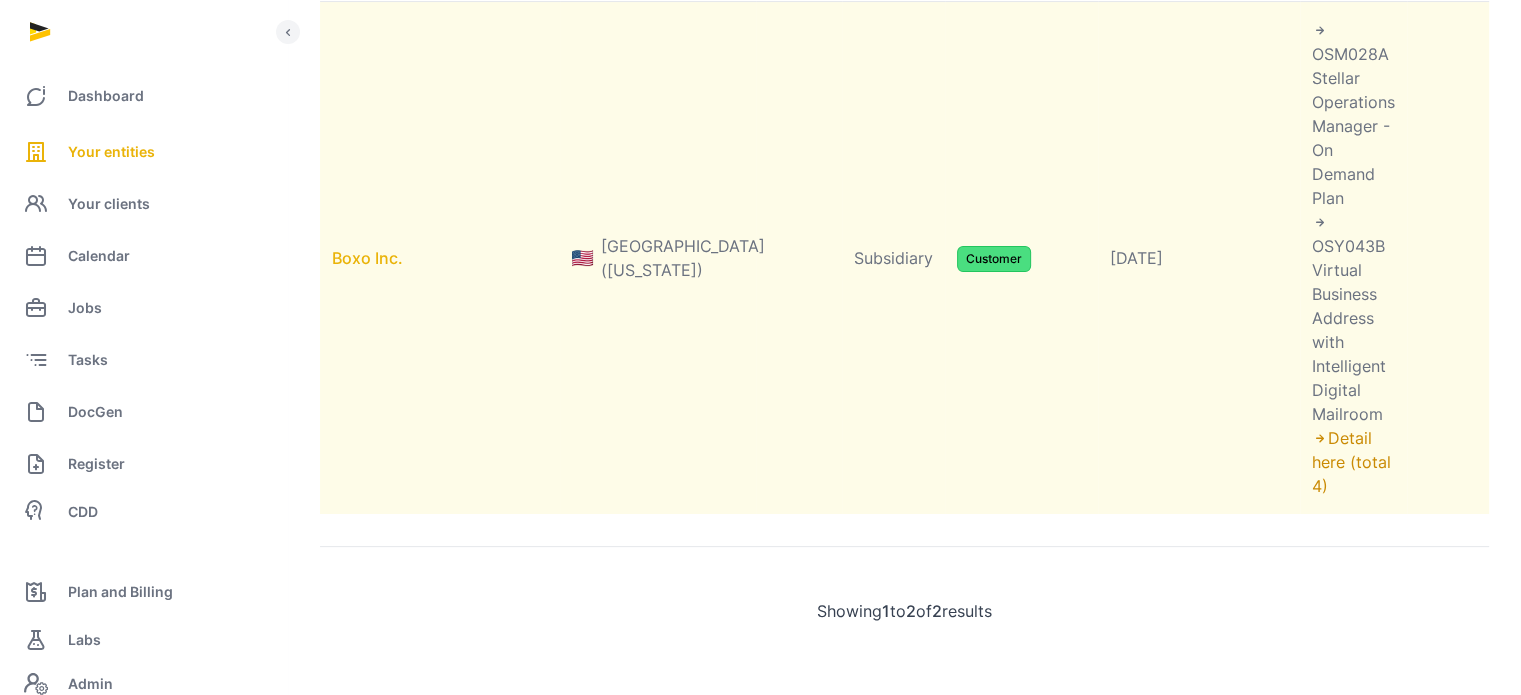 click on "Boxo Inc." at bounding box center [367, 258] 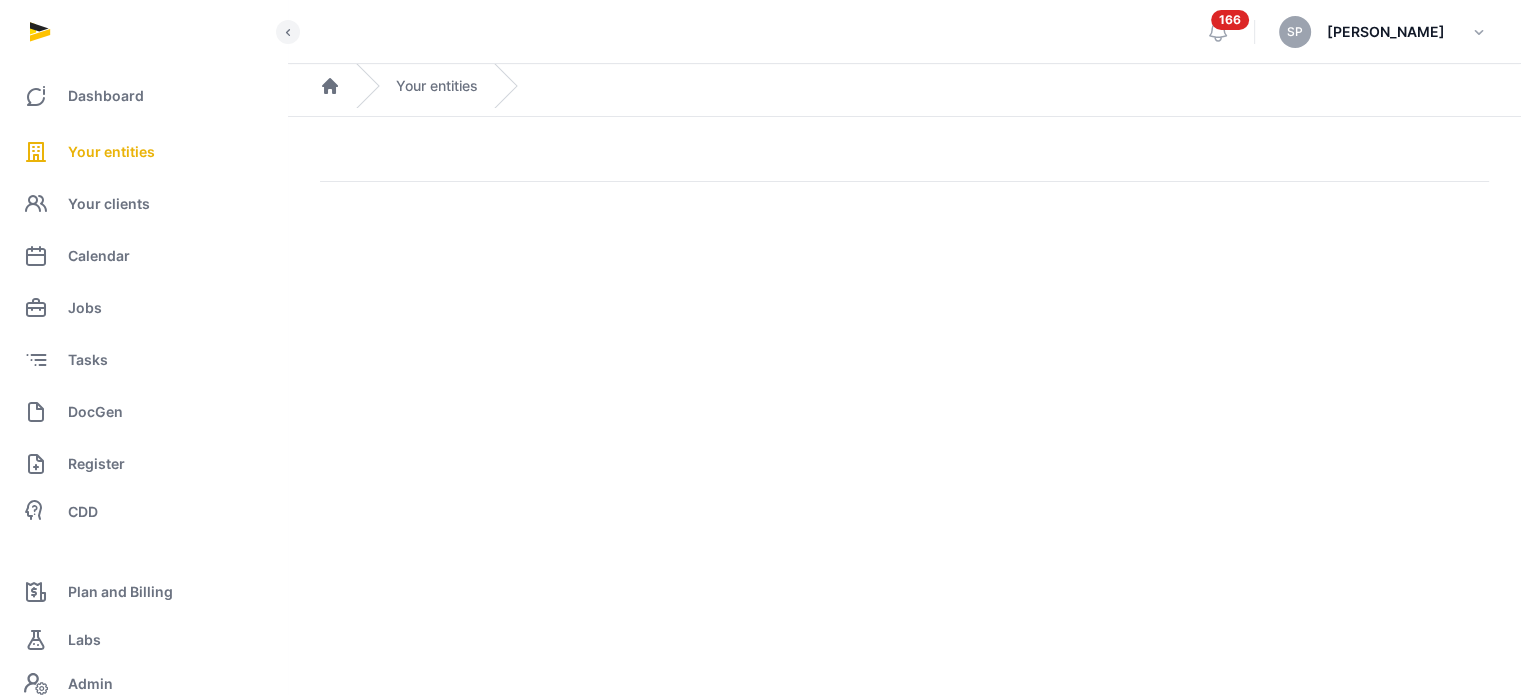 scroll, scrollTop: 0, scrollLeft: 0, axis: both 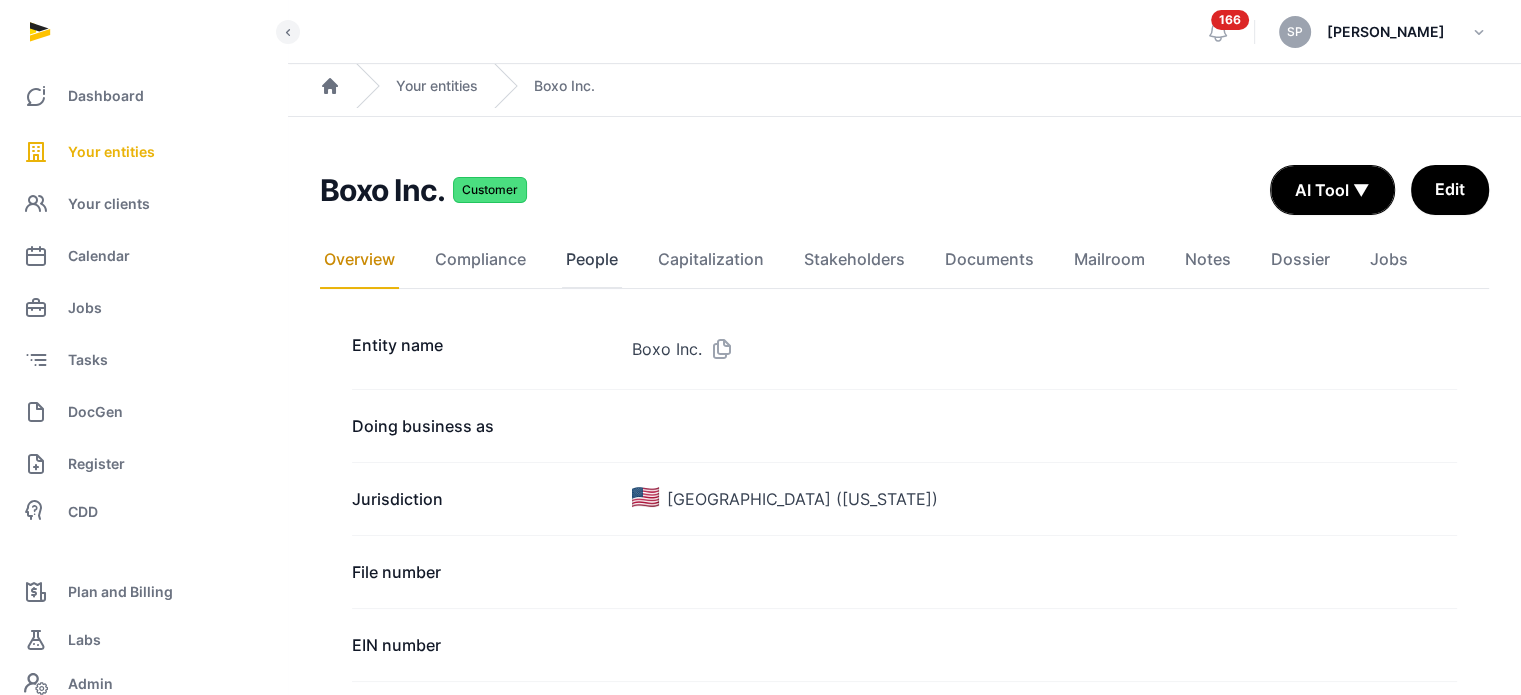 click on "People" 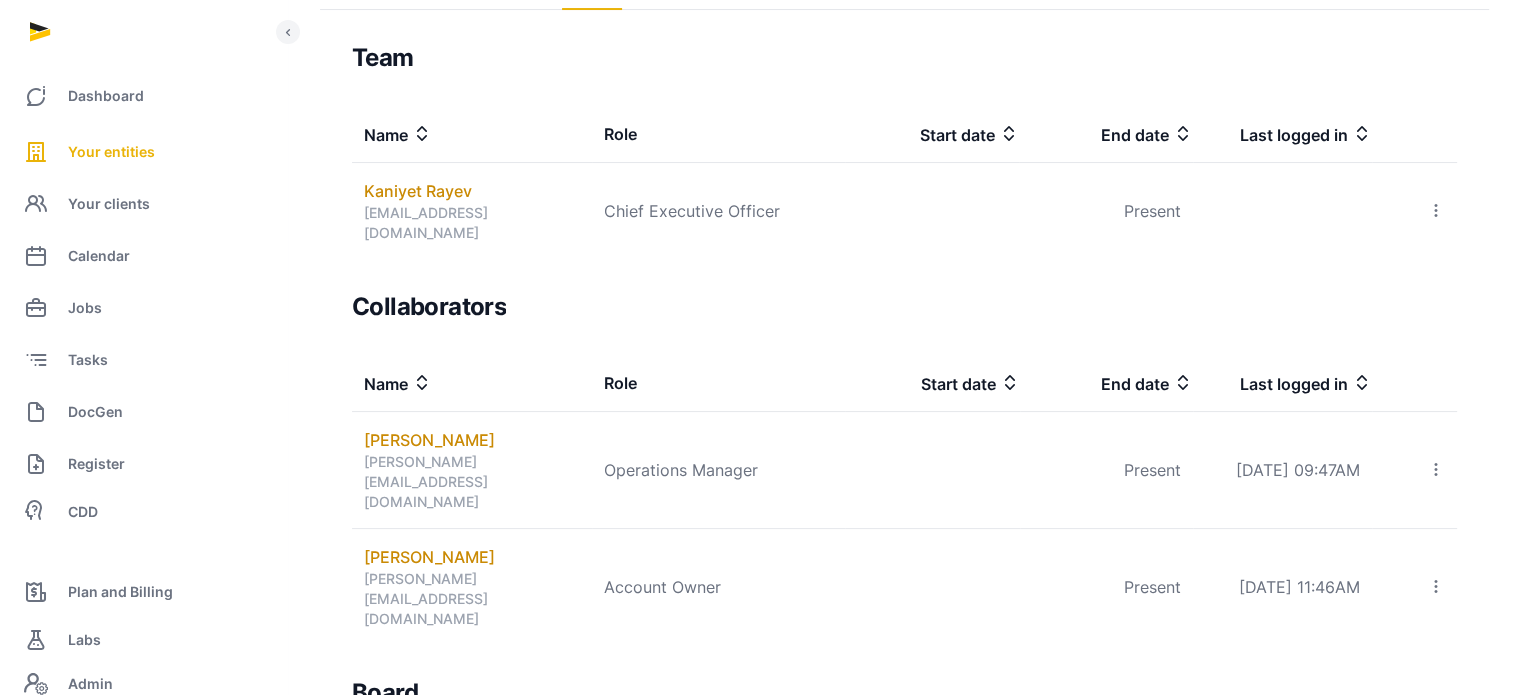 scroll, scrollTop: 316, scrollLeft: 0, axis: vertical 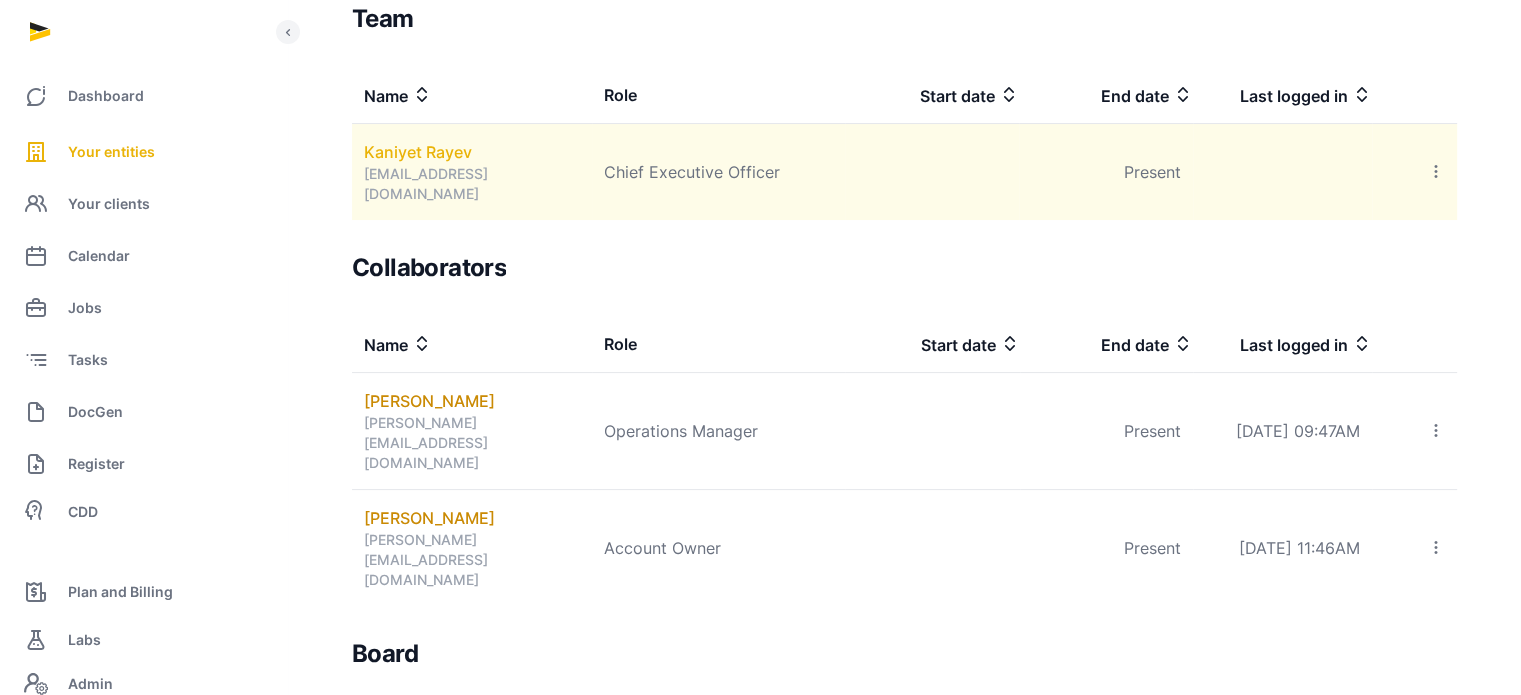 click on "Kaniyet Rayev" at bounding box center (418, 152) 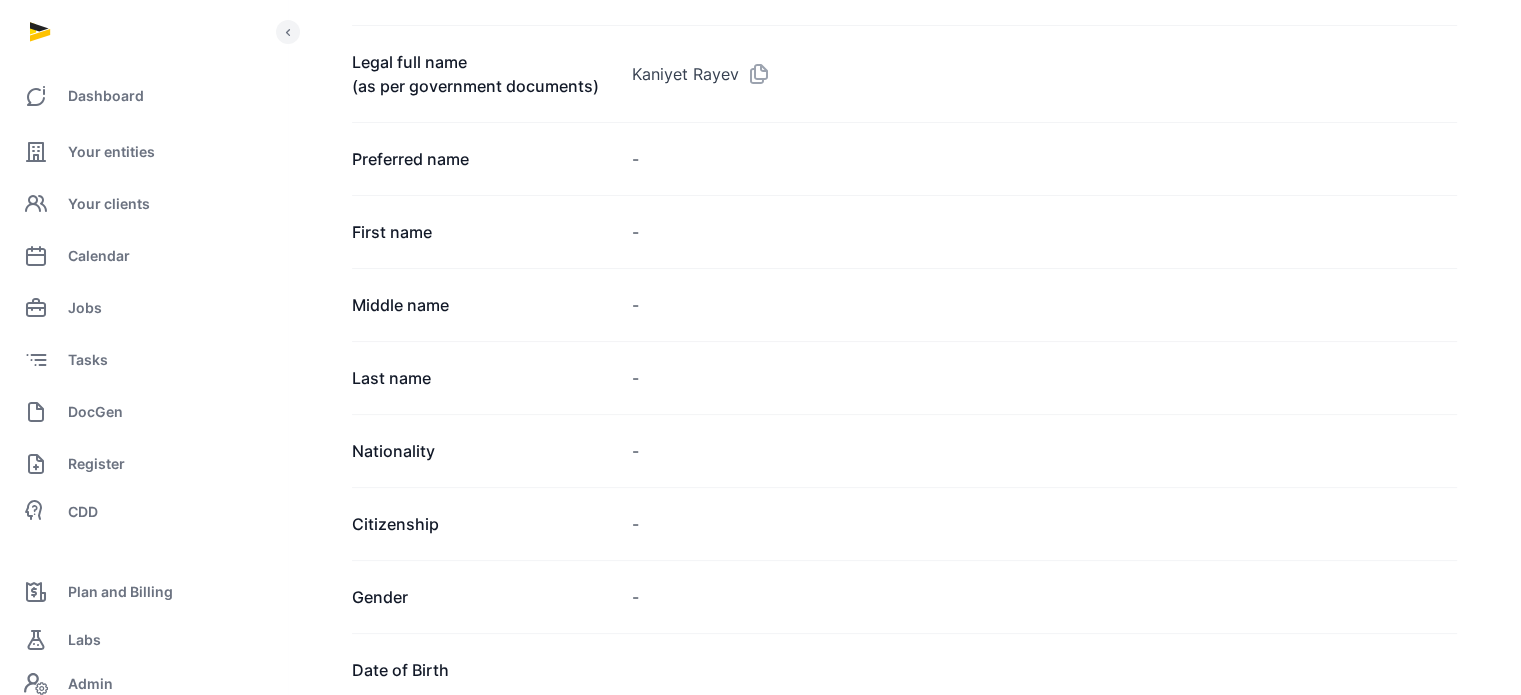 click on "Kaniyet Rayev Pull from ACRA Edit Full name Kaniyet Rayev  Legal full name (as per government documents) Kaniyet Rayev  Preferred name - First name -  Middle name -  Last name -  Nationality - Citizenship - Gender - Date of Birth Country of birth - Occupation - Email address kani@boxo.io Contact number (Cell) Contact number (Business) Address -  Contact Address -  Politically Exposed Person (PEP) No Risk rating   Identification & Addresses No identification data Request or upload identification for this individual  Request/upload identification  CDD documents No CDD documents Request from the CDD section, or upload your checks from other CDD softwares.  Upload AML/CFT results  Roles Role Entity Start date End date Chief Executive Officer Boxo Inc." at bounding box center [904, 1036] 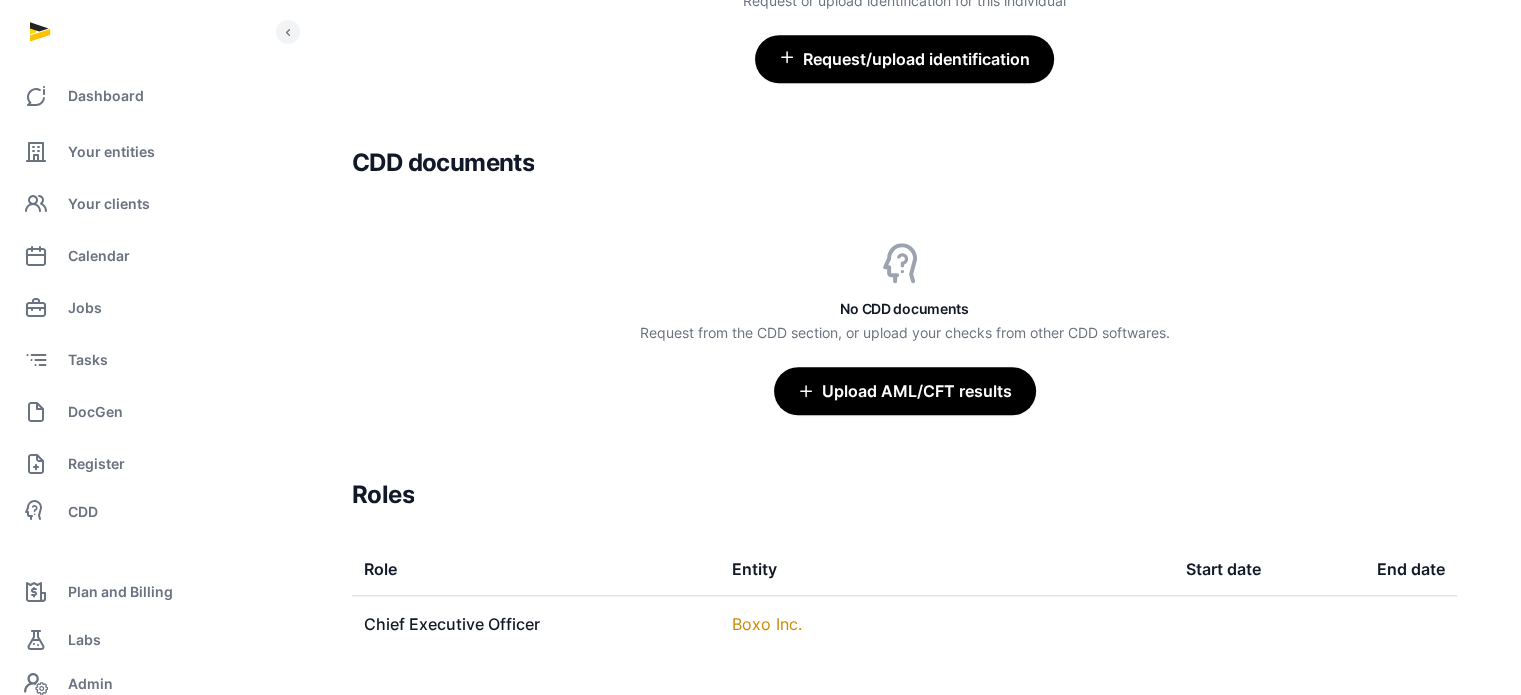 scroll, scrollTop: 0, scrollLeft: 0, axis: both 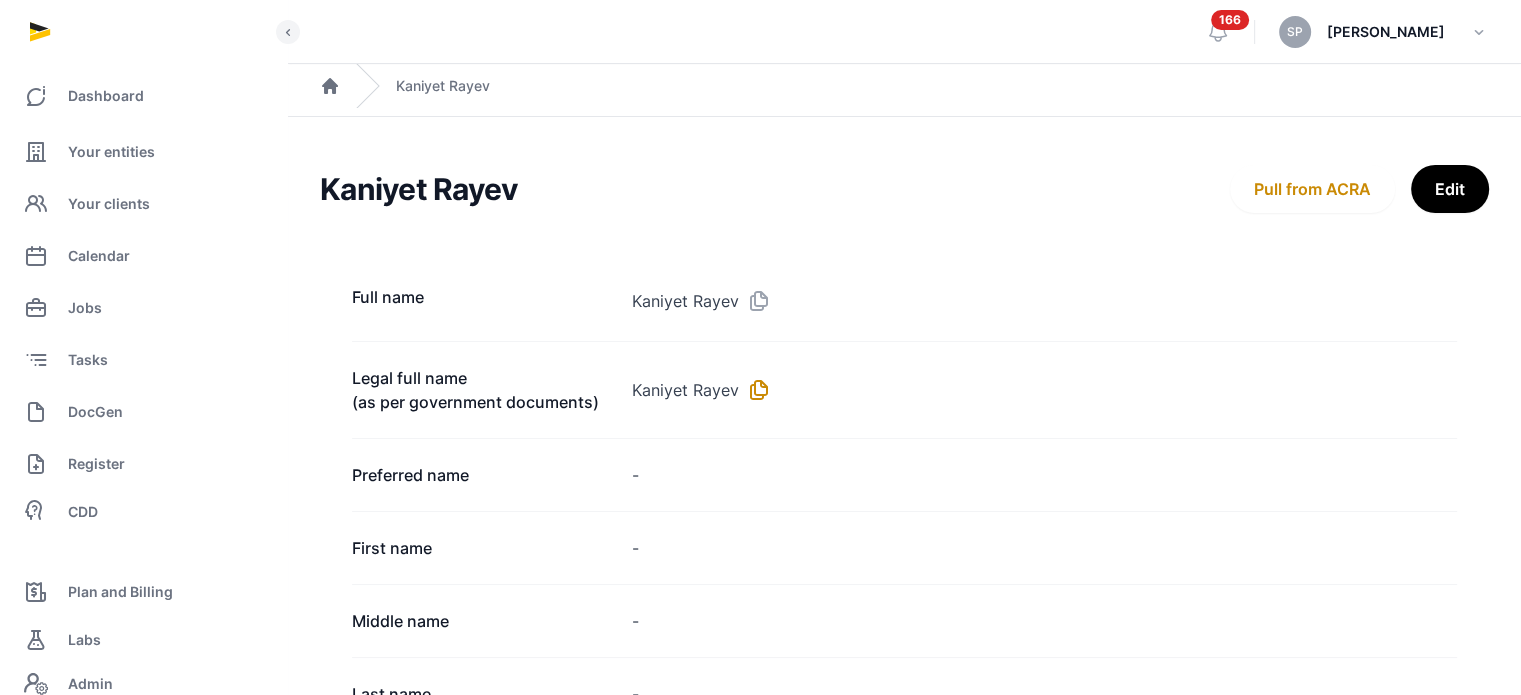 click at bounding box center (755, 390) 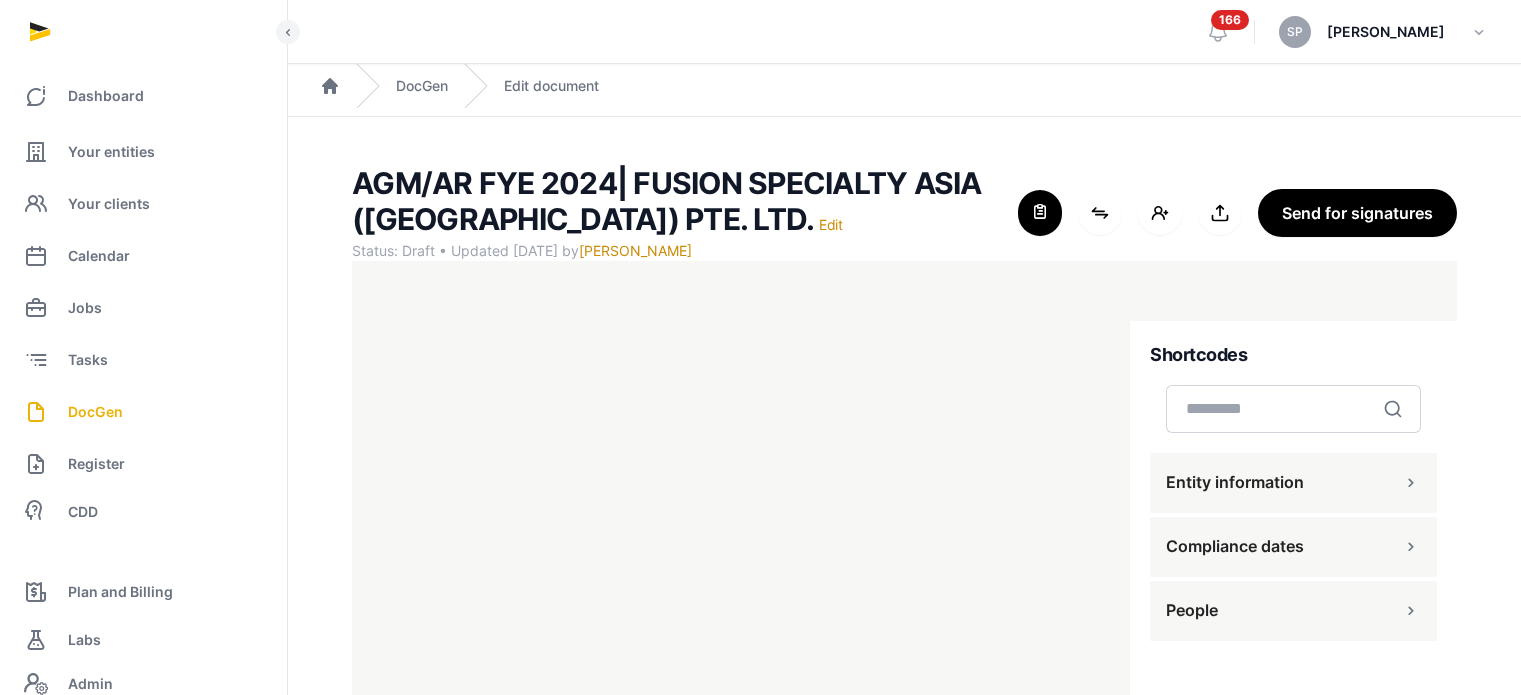 scroll, scrollTop: 0, scrollLeft: 0, axis: both 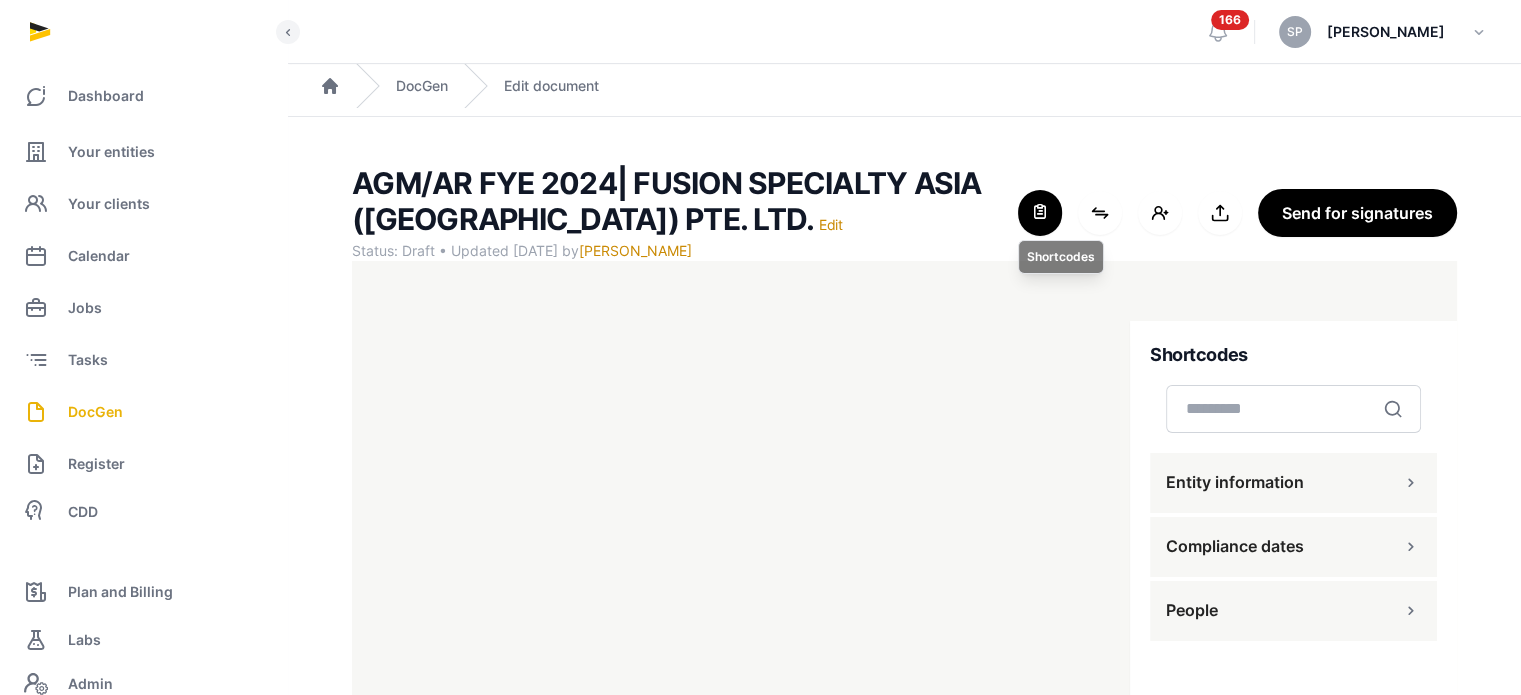 click at bounding box center (1040, 213) 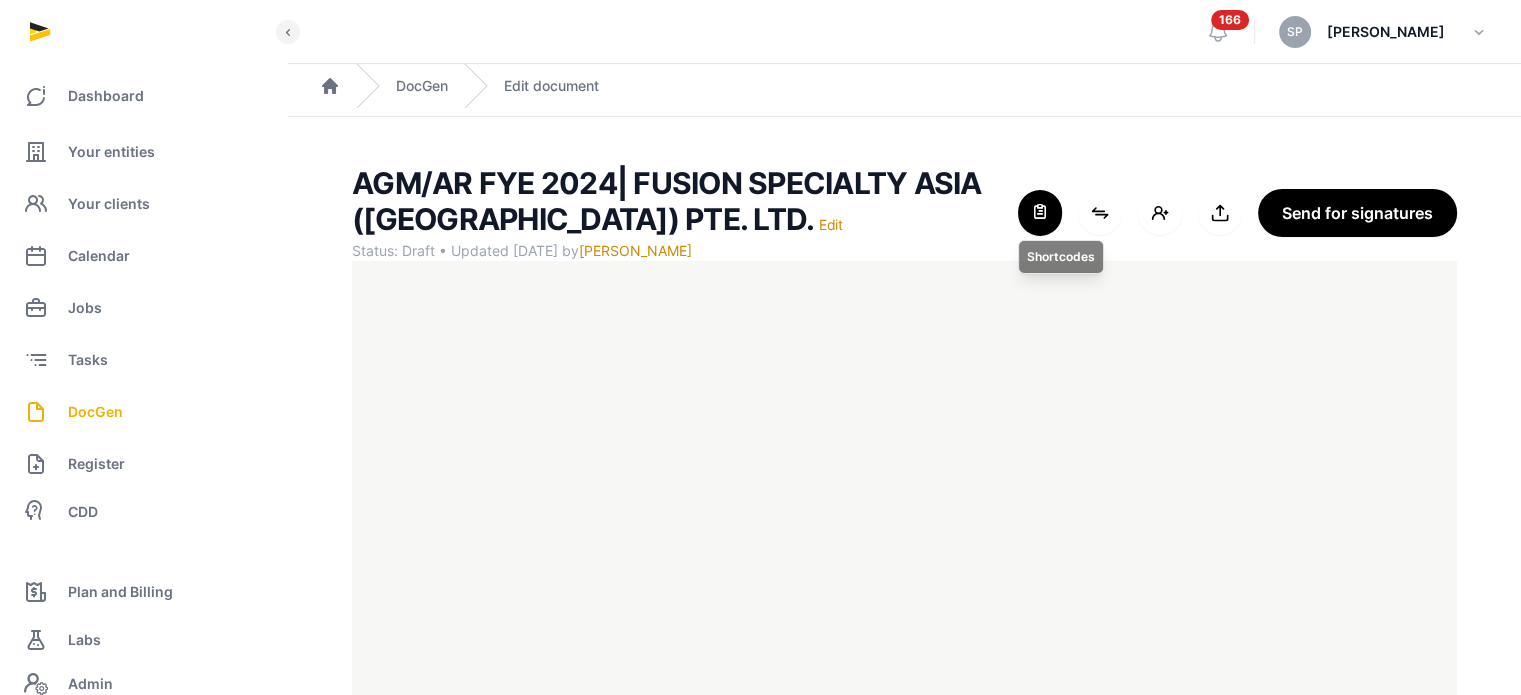 click at bounding box center [1040, 213] 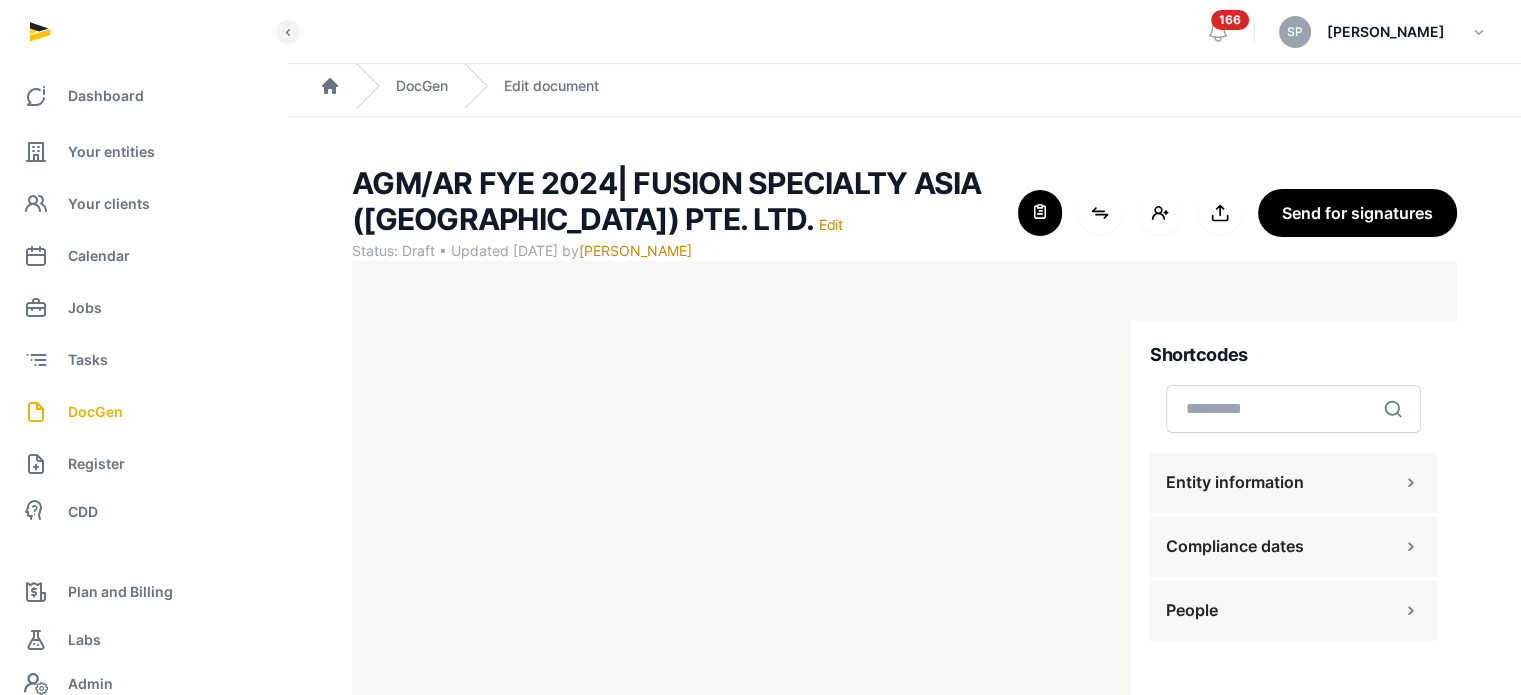 scroll, scrollTop: 127, scrollLeft: 0, axis: vertical 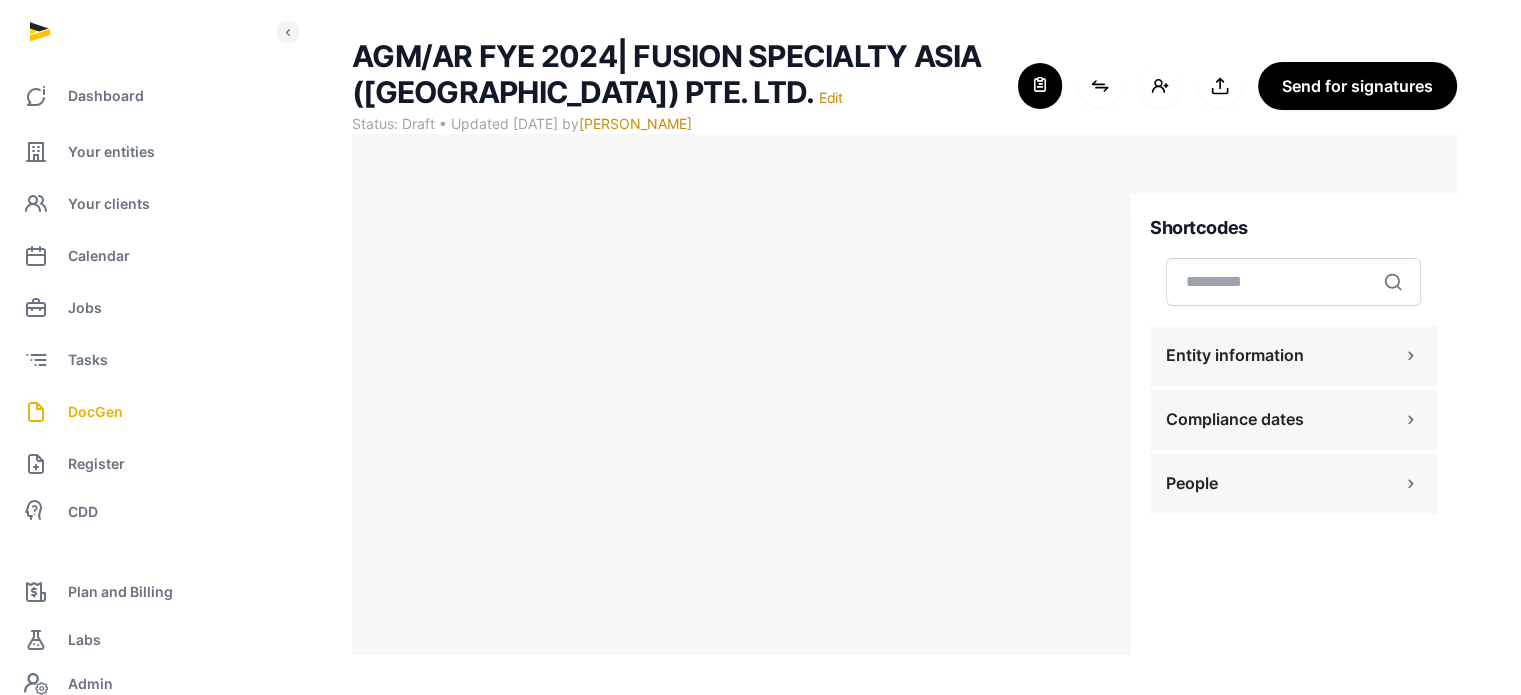 click on "People" at bounding box center (1293, 484) 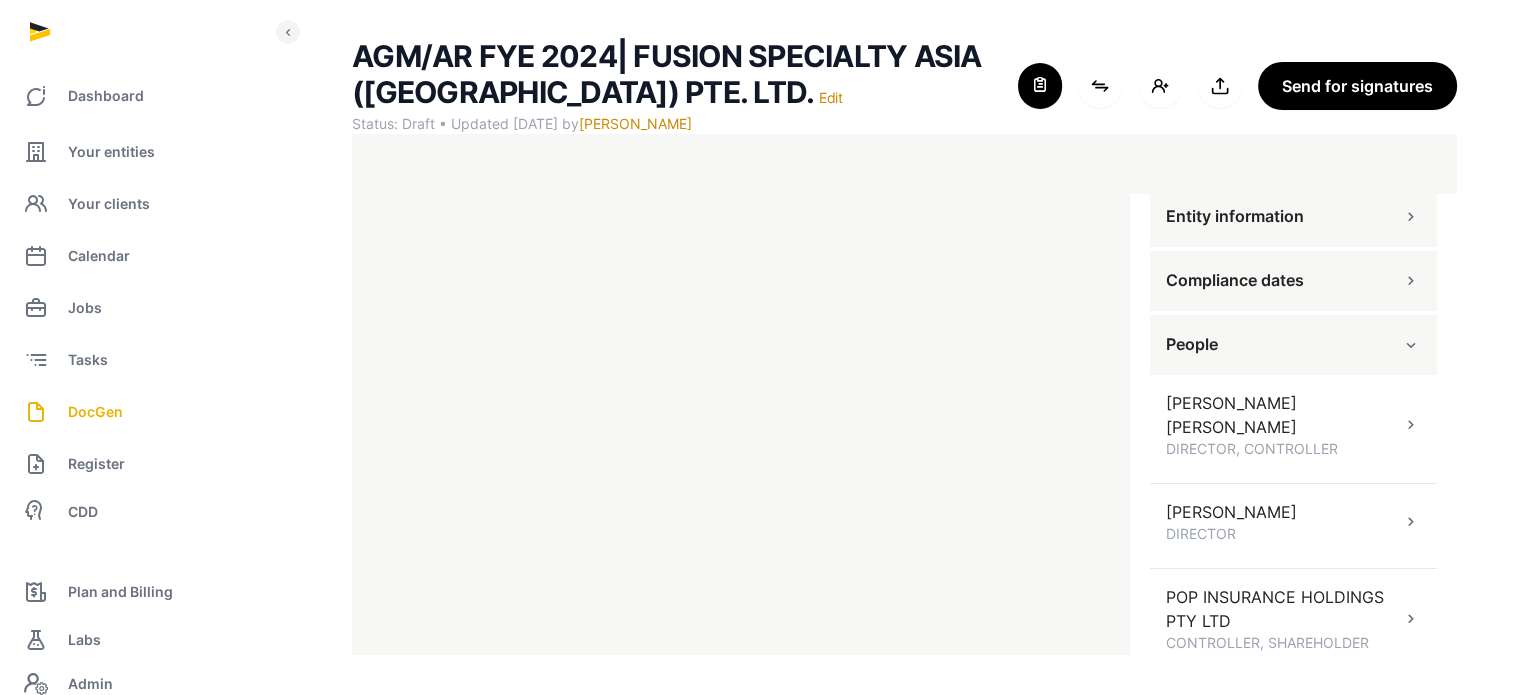 scroll, scrollTop: 143, scrollLeft: 0, axis: vertical 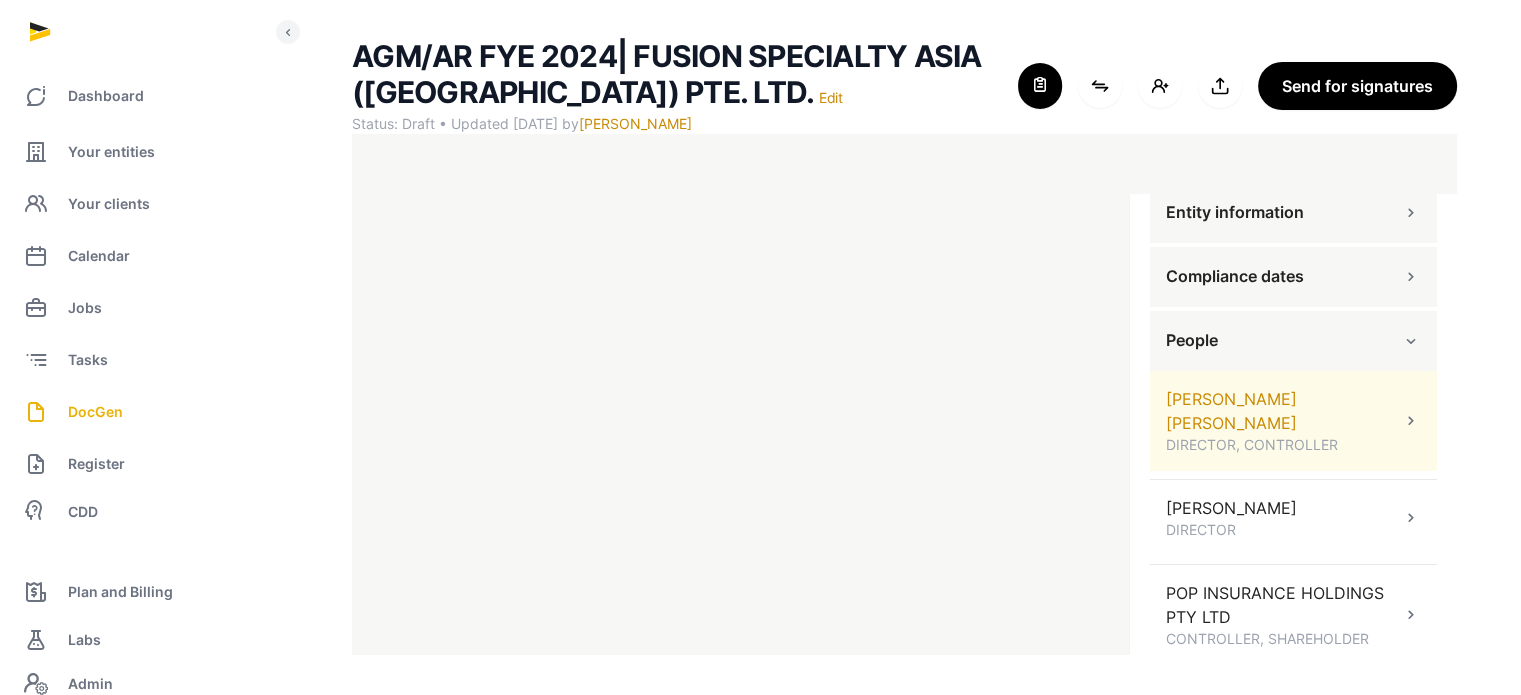 click on "DIRECTOR, CONTROLLER" at bounding box center (1283, 445) 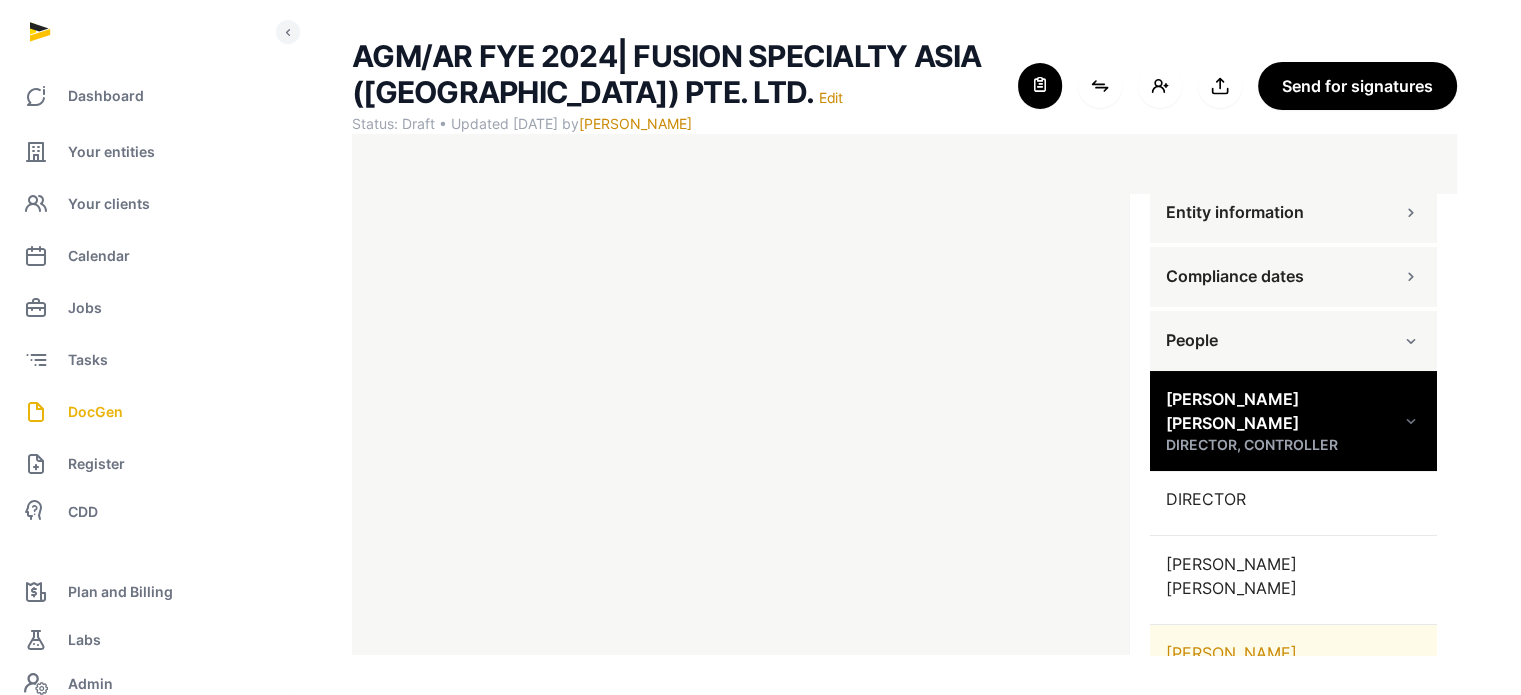 click on "DAVID@FUSION.INSURE" at bounding box center [1293, 677] 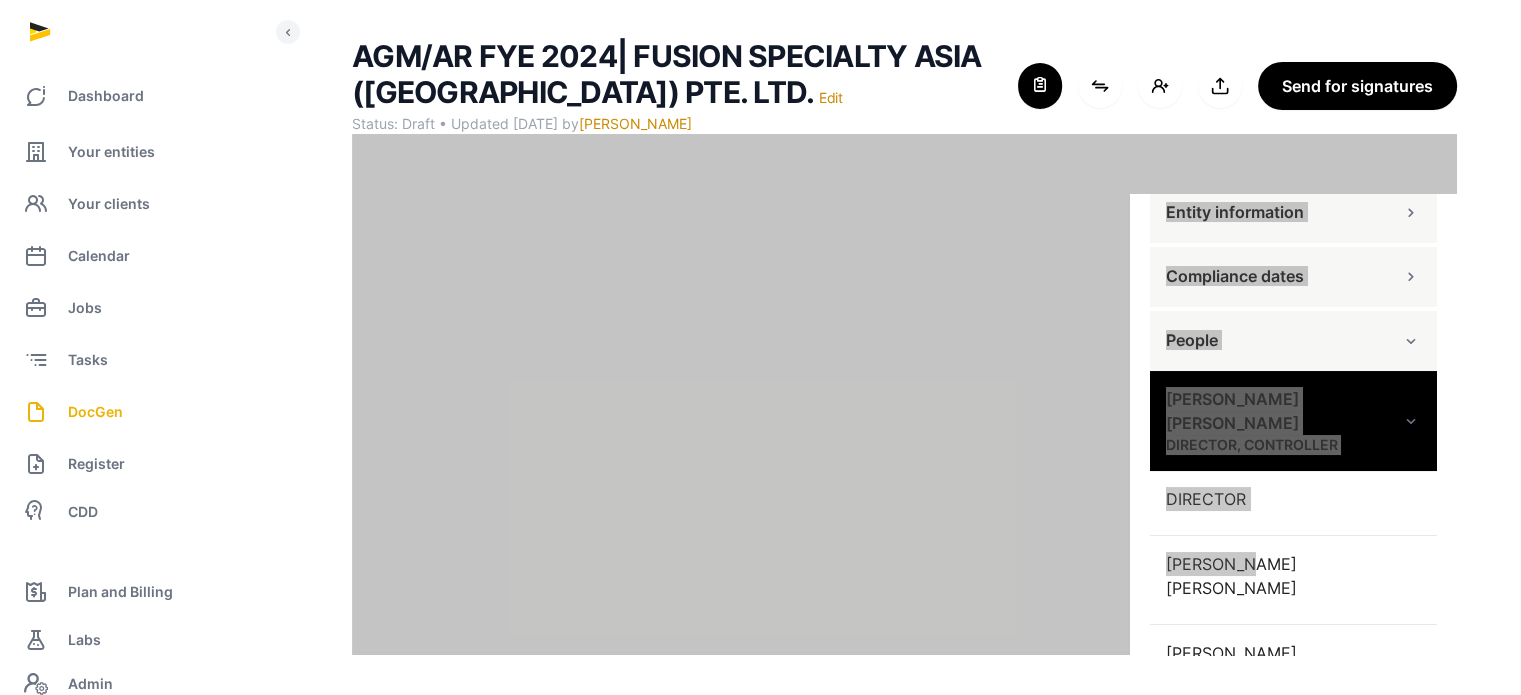 drag, startPoint x: 1245, startPoint y: 531, endPoint x: 1121, endPoint y: 461, distance: 142.39381 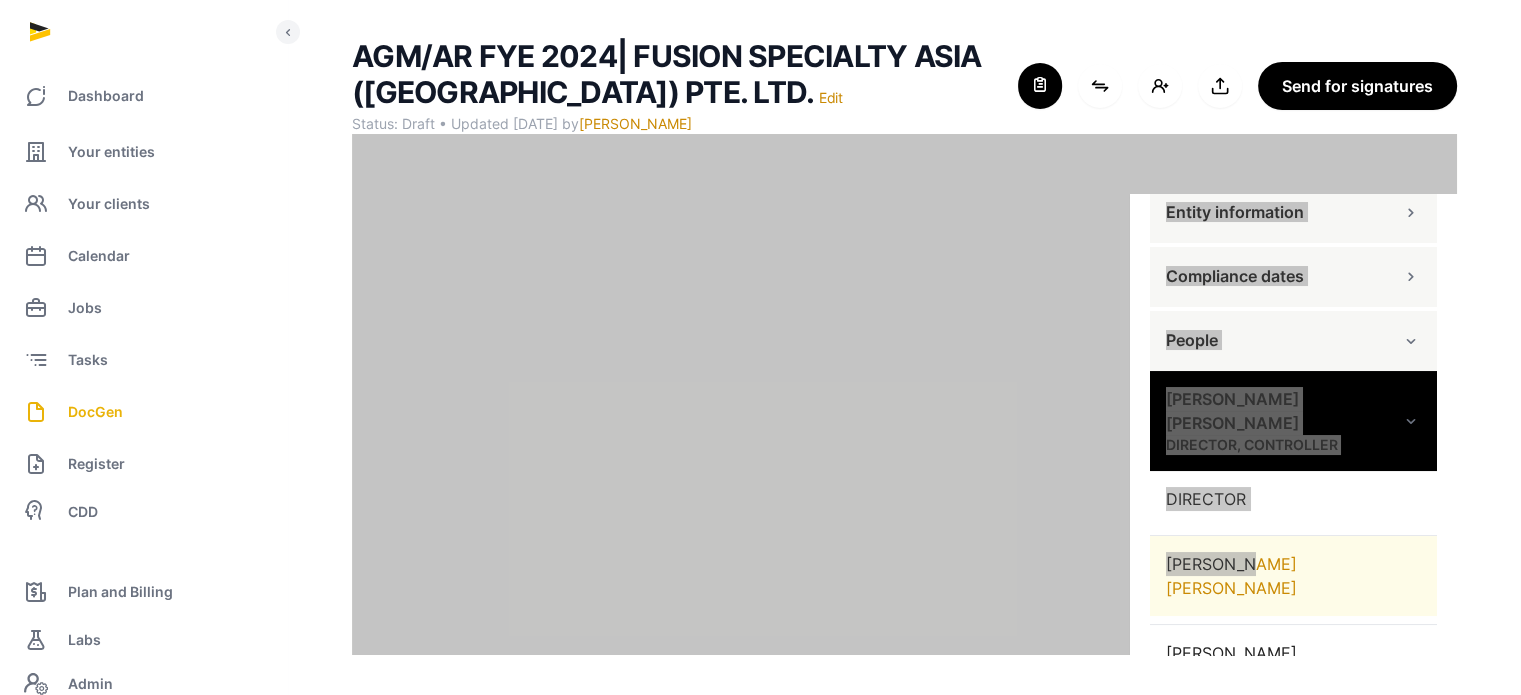 click on "[PERSON_NAME] [PERSON_NAME]" at bounding box center (1293, 576) 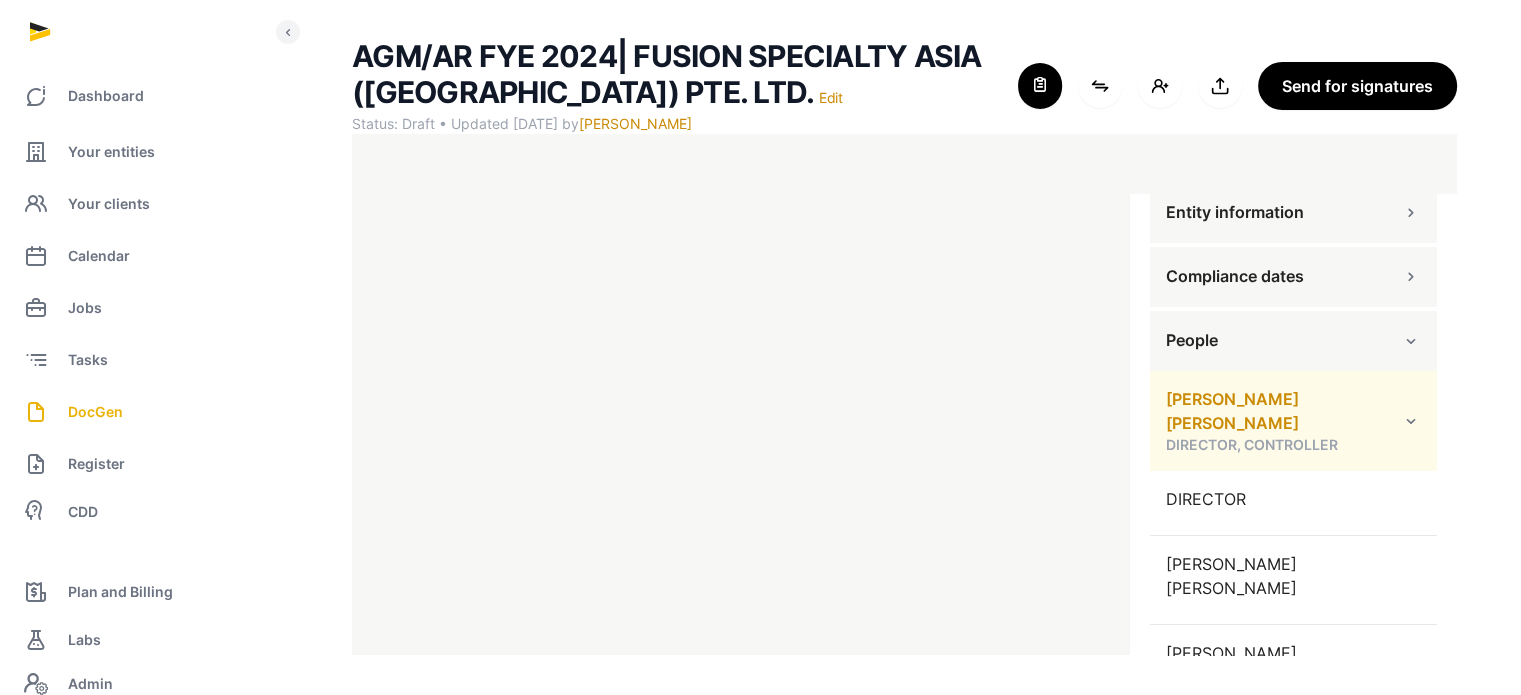 click at bounding box center (1411, 421) 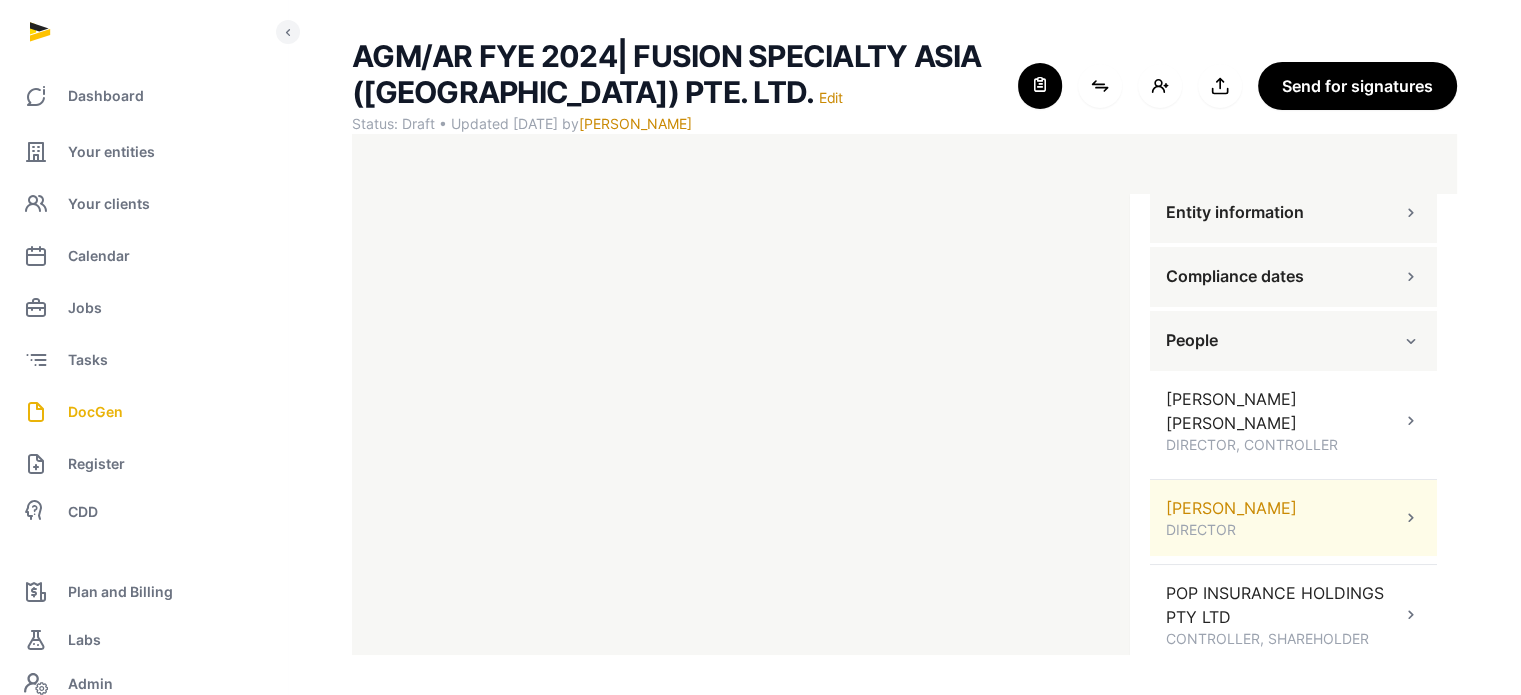click on "KATHERINE JOAN SIMMONDS DIRECTOR" at bounding box center (1293, 518) 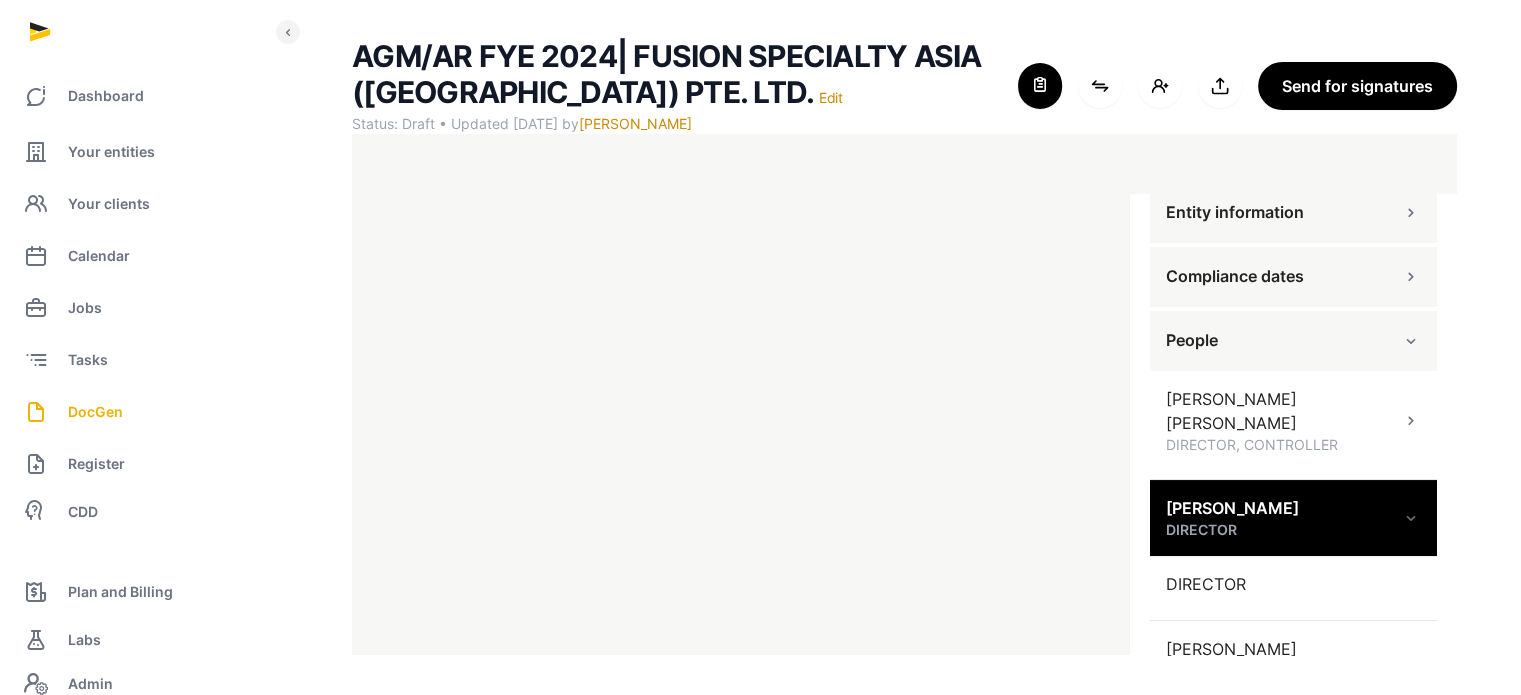 click on "AGM/AR FYE 2024| FUSION SPECIALTY ASIA (SINGAPORE) PTE. LTD.   Edit Status: Draft • Updated 2025-07-08 by  Sneha Patwari For optimal experience, please use a desktop computer to generate documents for the best user experience. Close shortcodes Connect shortcodes Add people Export to Documents Send for signatures Shortcodes Search Entity information Compliance dates People DAVID MICHAEL ROGERS DIRECTOR, CONTROLLER KATHERINE JOAN SIMMONDS DIRECTOR DIRECTOR  KATHERINE JOAN SIMMONDS  KATIE@FUSION.INSURE  33 WOLSELEY RD, MOSMAN, NEW SOUTH WALES, 2088, AUSTRALIA  AUSTRALIAN  1976-06-01  +61 400 342 560  PV1587924  POP INSURANCE HOLDINGS PTY LTD CONTROLLER, SHAREHOLDER RICHA SHUKLA CONTROLLER AN'NAJWA BINTE AN'NAHARI ACCOUNT OWNER, SECRETARY ONG JUN JIE, BENJAMIN SECRETARY GOH YAU KEE & CO. AUDITOR MOHAMMAD FAHMY BIN RAIMI NOMINEE DIRECTOR, DIRECTOR" 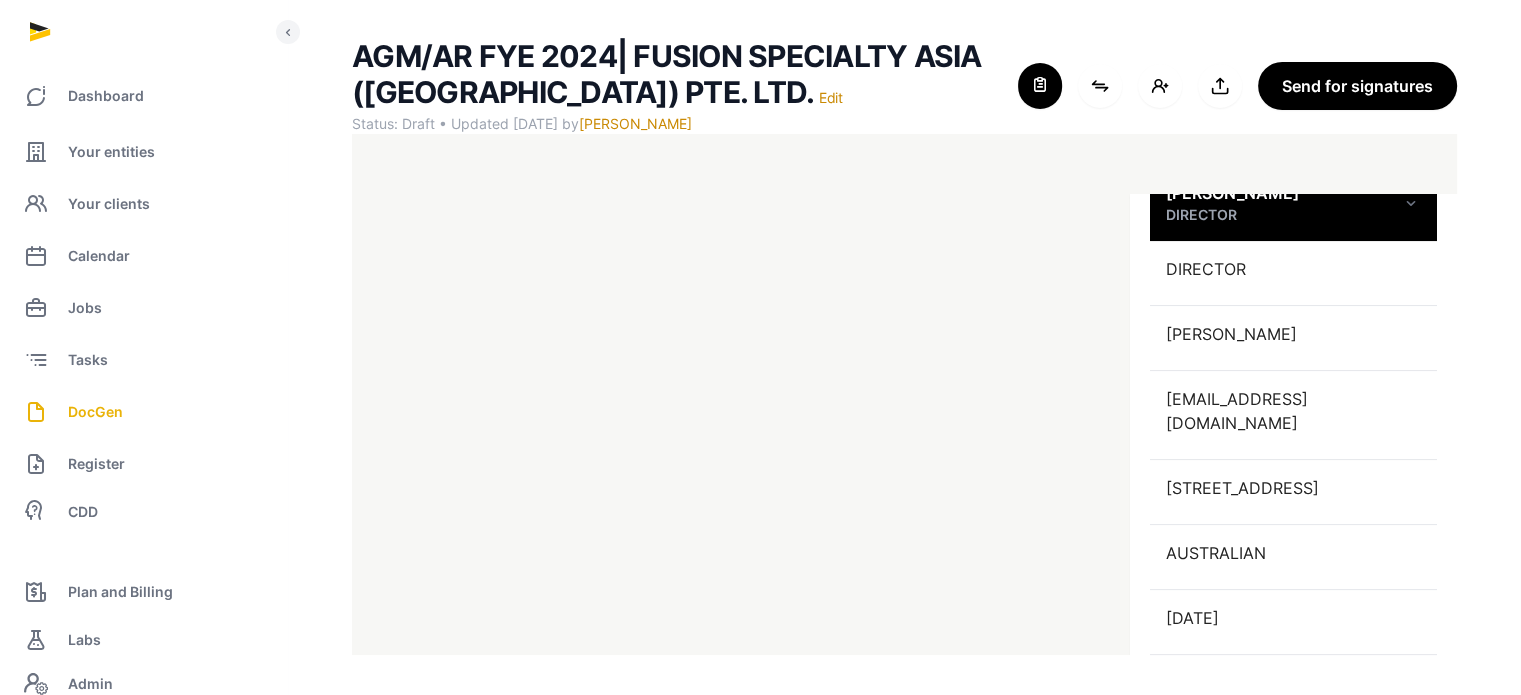 scroll, scrollTop: 494, scrollLeft: 0, axis: vertical 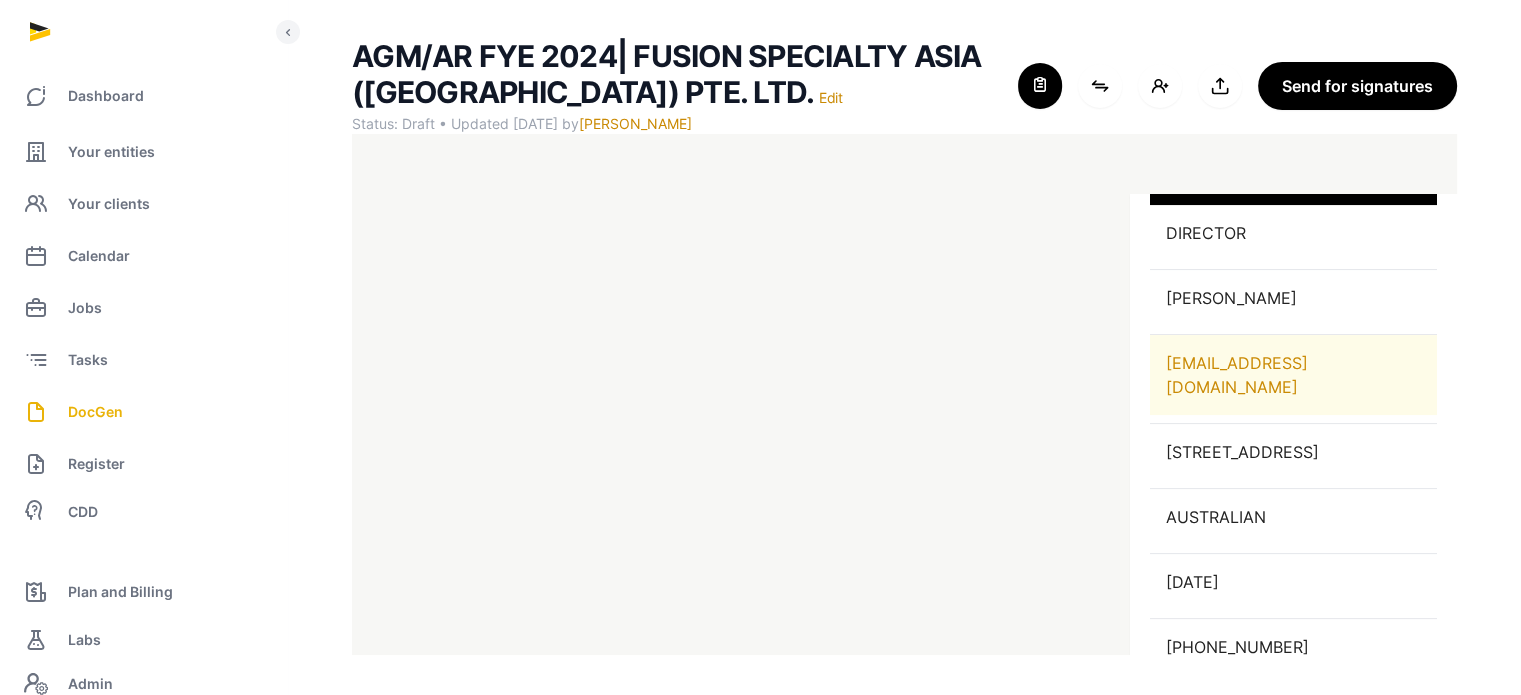 click on "KATIE@FUSION.INSURE" at bounding box center [1293, 375] 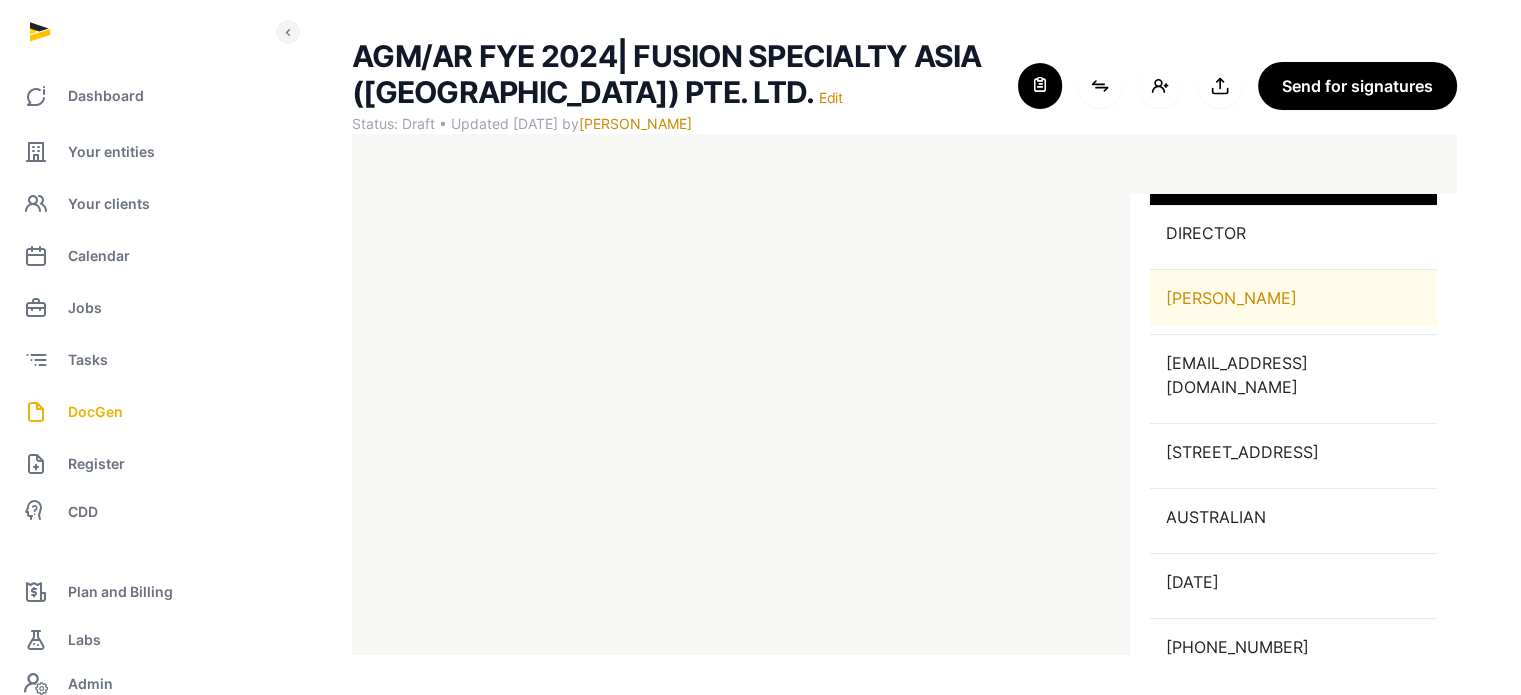 click on "[PERSON_NAME]" at bounding box center (1293, 298) 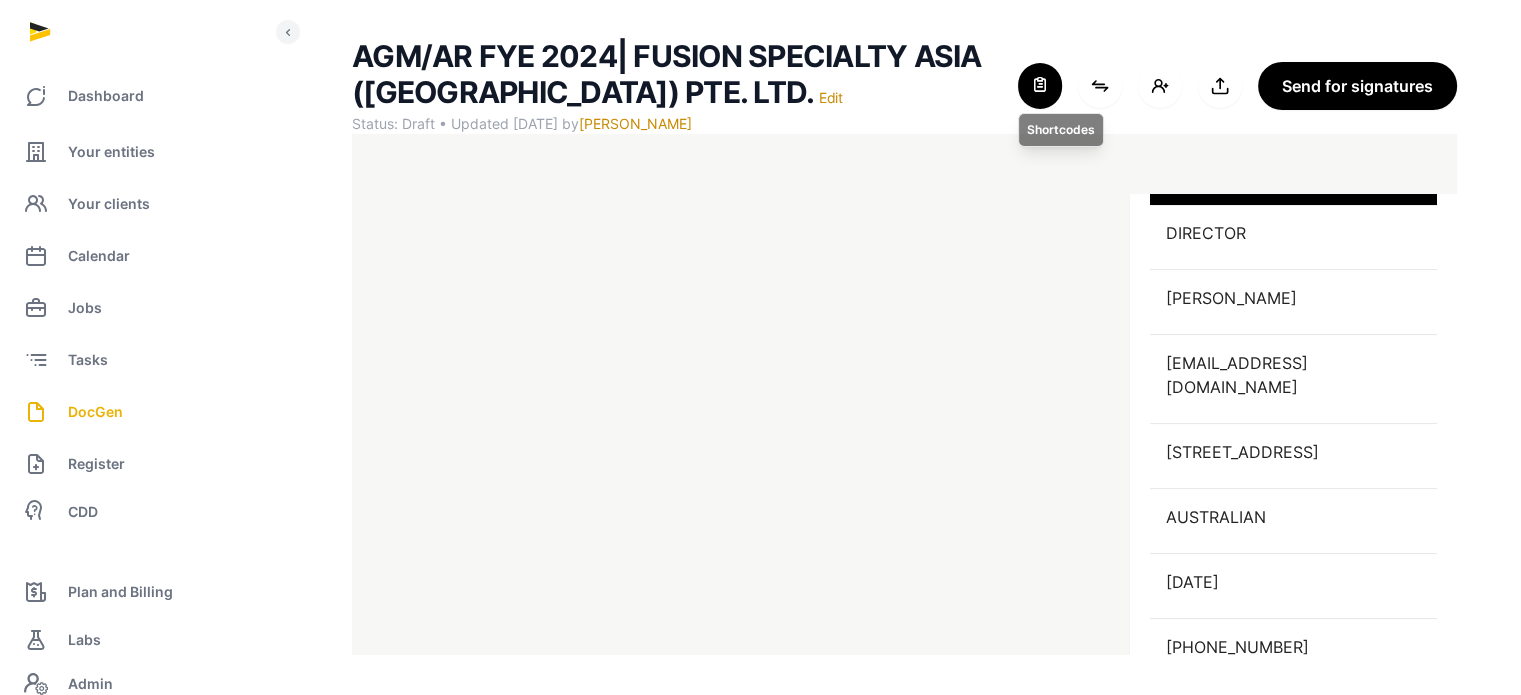 click at bounding box center [1040, 86] 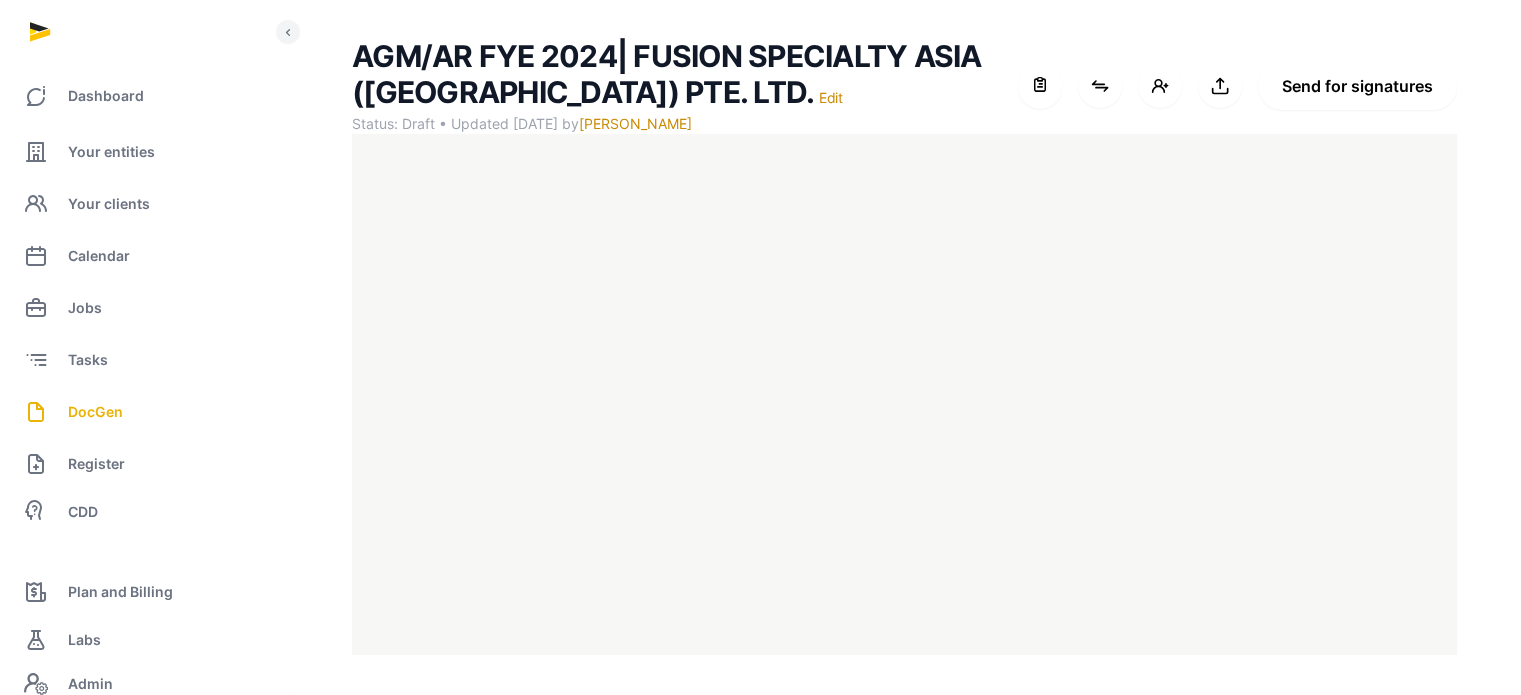 click on "Send for signatures" at bounding box center [1357, 86] 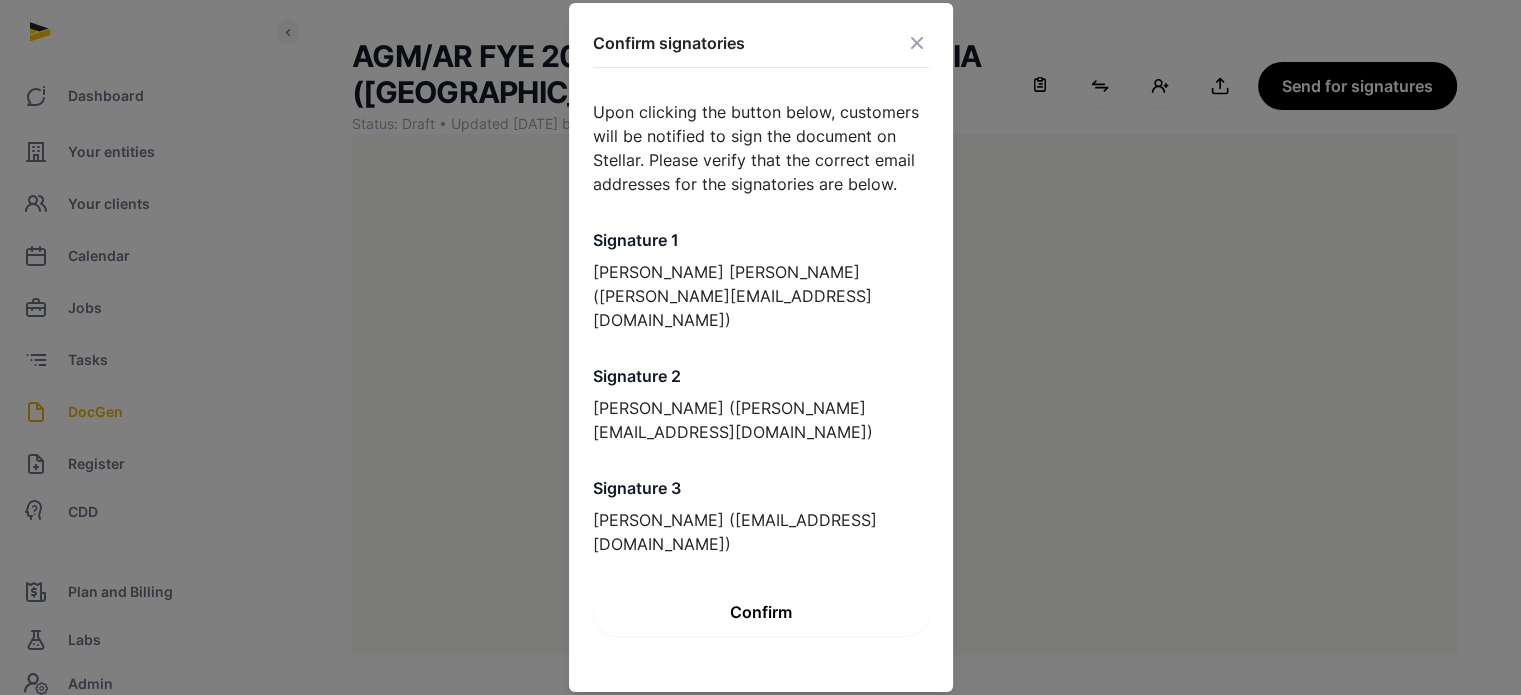 click on "Confirm" at bounding box center (761, 612) 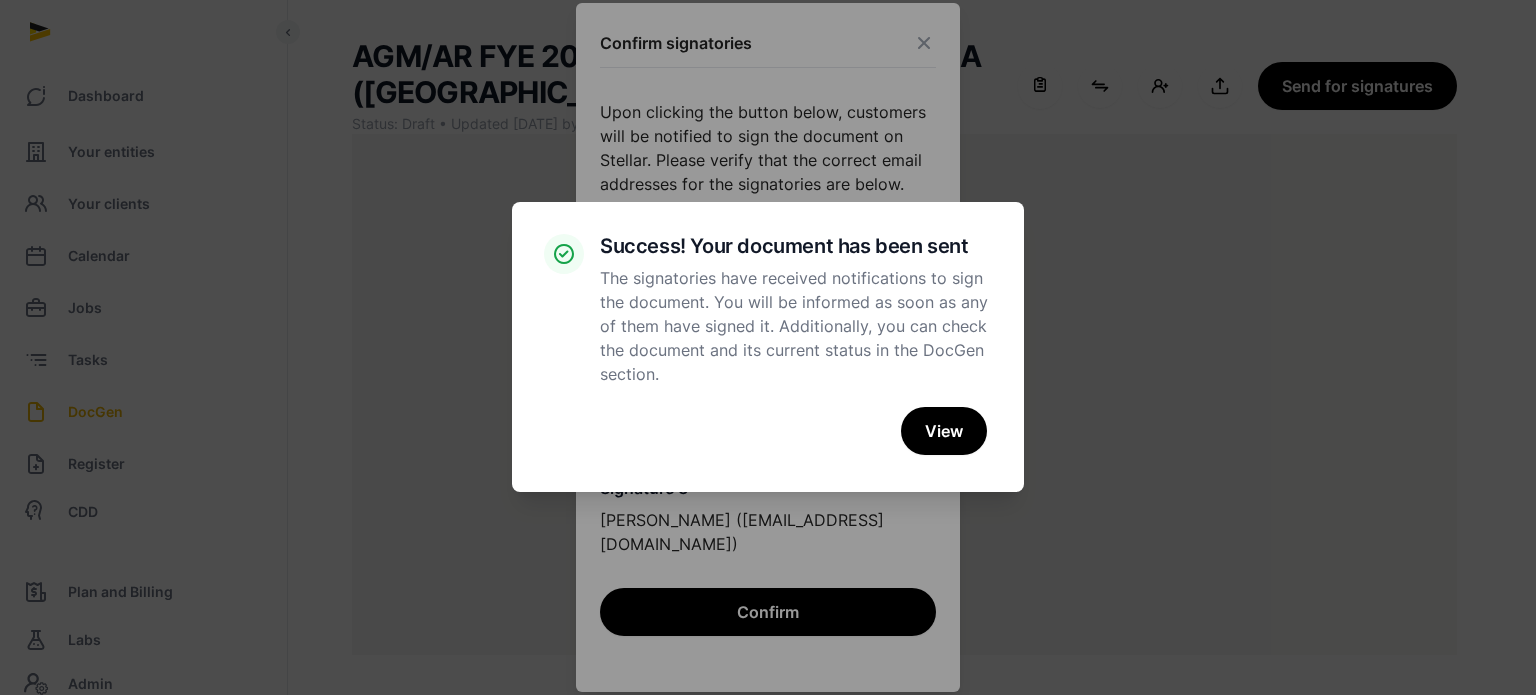click on "×
Success! Your document has been sent
The signatories have received notifications to sign the document. You will be informed as soon as any of them have signed it. Additionally, you can check the document and its current status in the DocGen section.
Cancel No View" at bounding box center (768, 347) 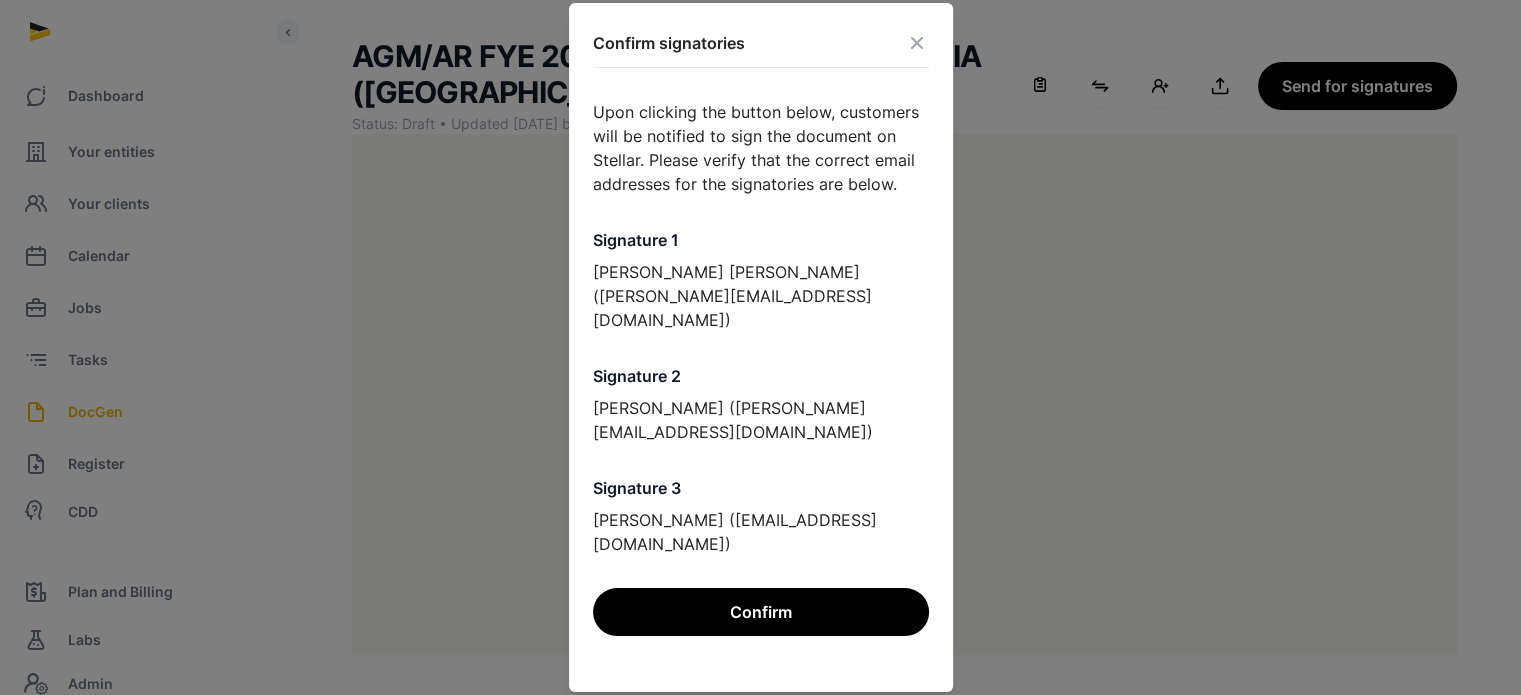 click at bounding box center (917, 43) 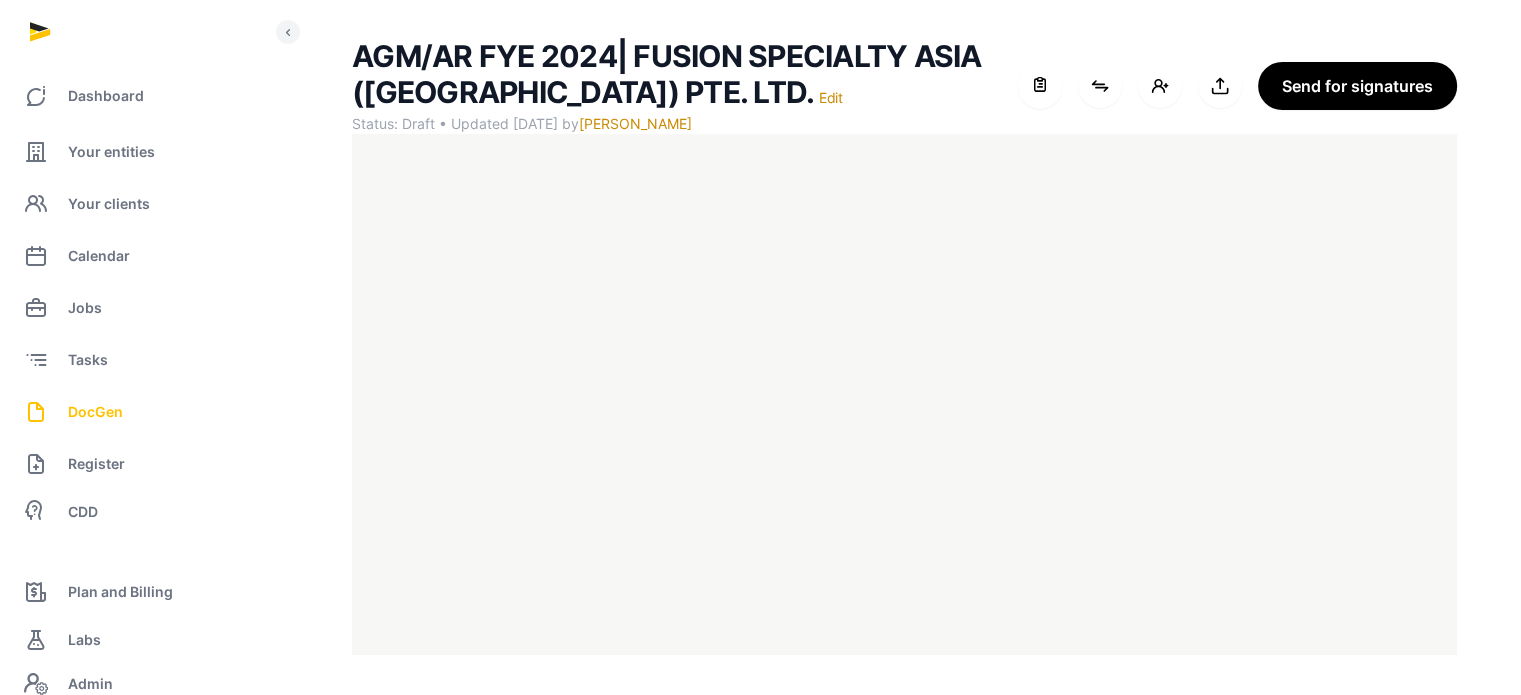 click on "DocGen" at bounding box center (95, 412) 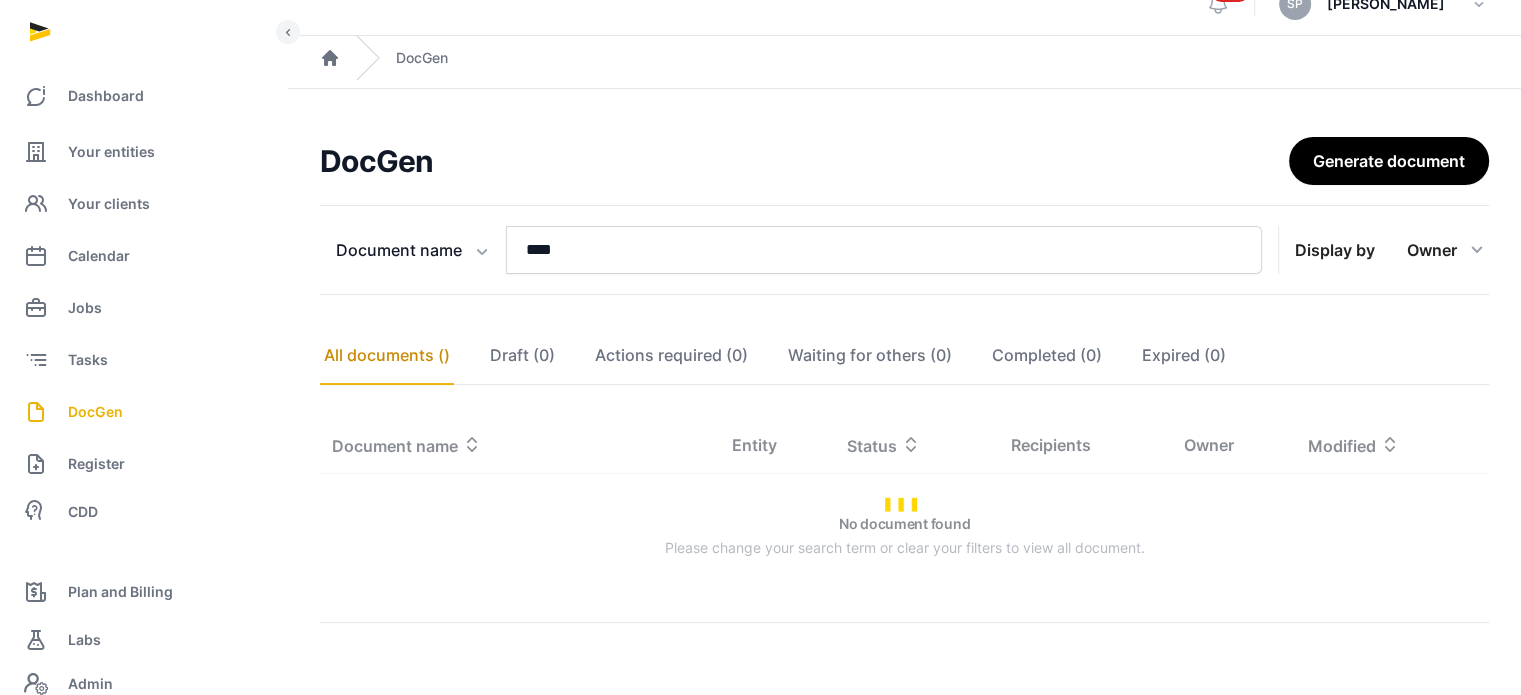 scroll, scrollTop: 98, scrollLeft: 0, axis: vertical 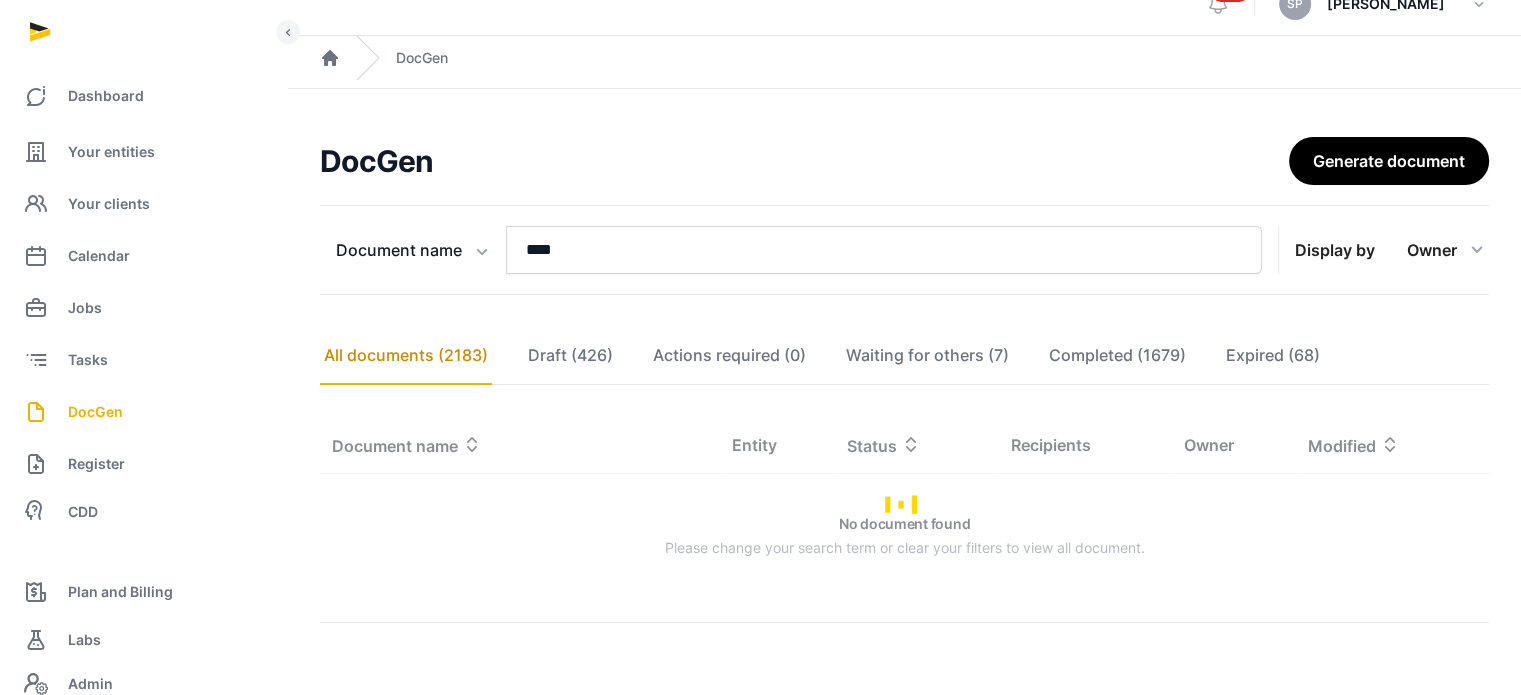 click on "**********" at bounding box center [904, 430] 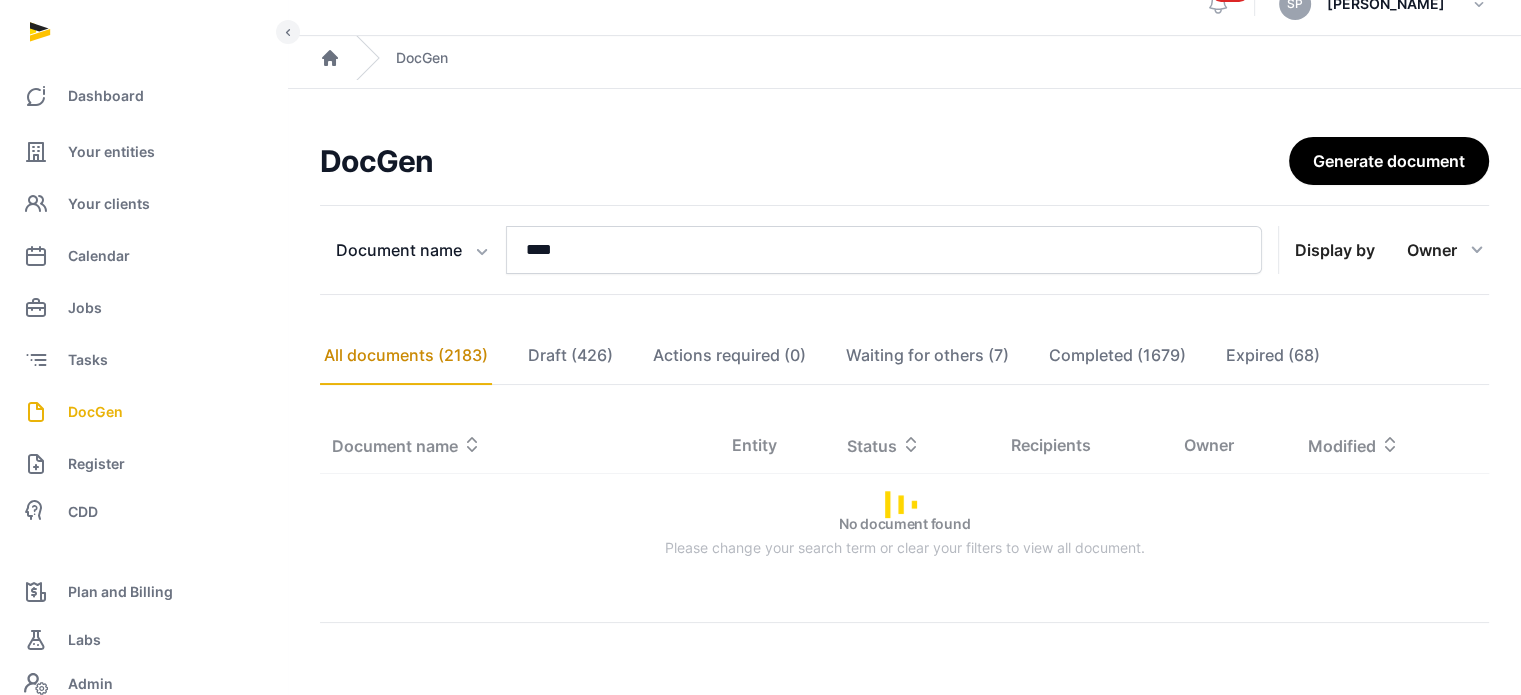 scroll, scrollTop: 127, scrollLeft: 0, axis: vertical 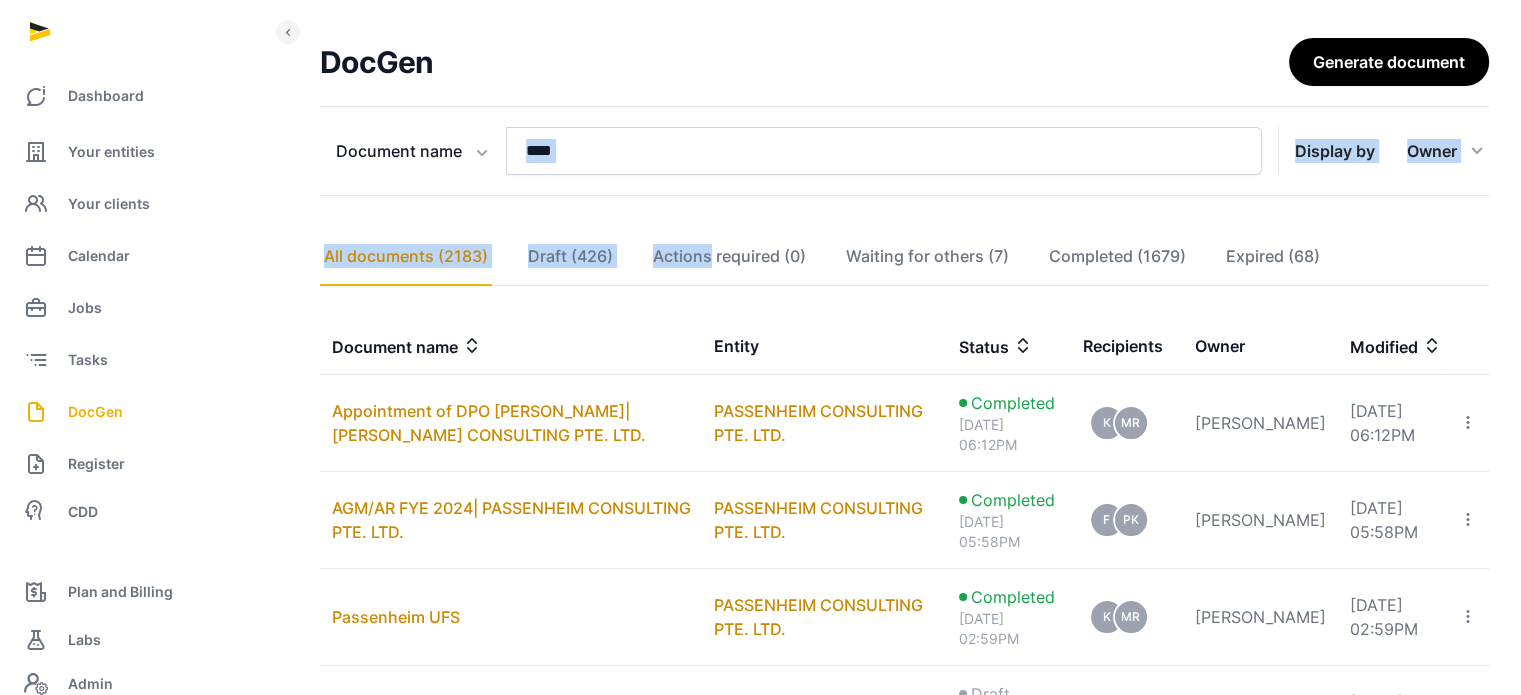 drag, startPoint x: 702, startPoint y: 207, endPoint x: 710, endPoint y: 154, distance: 53.600372 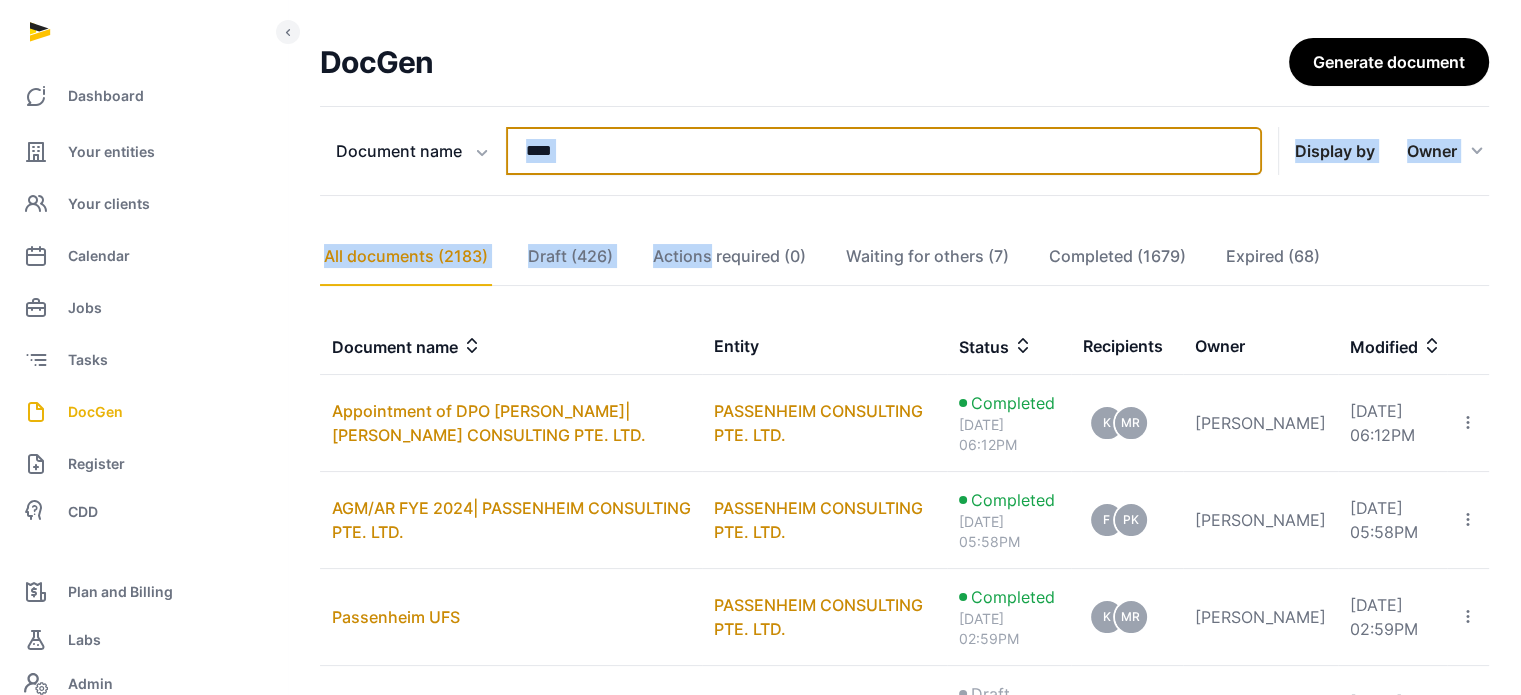 click on "****" at bounding box center [884, 151] 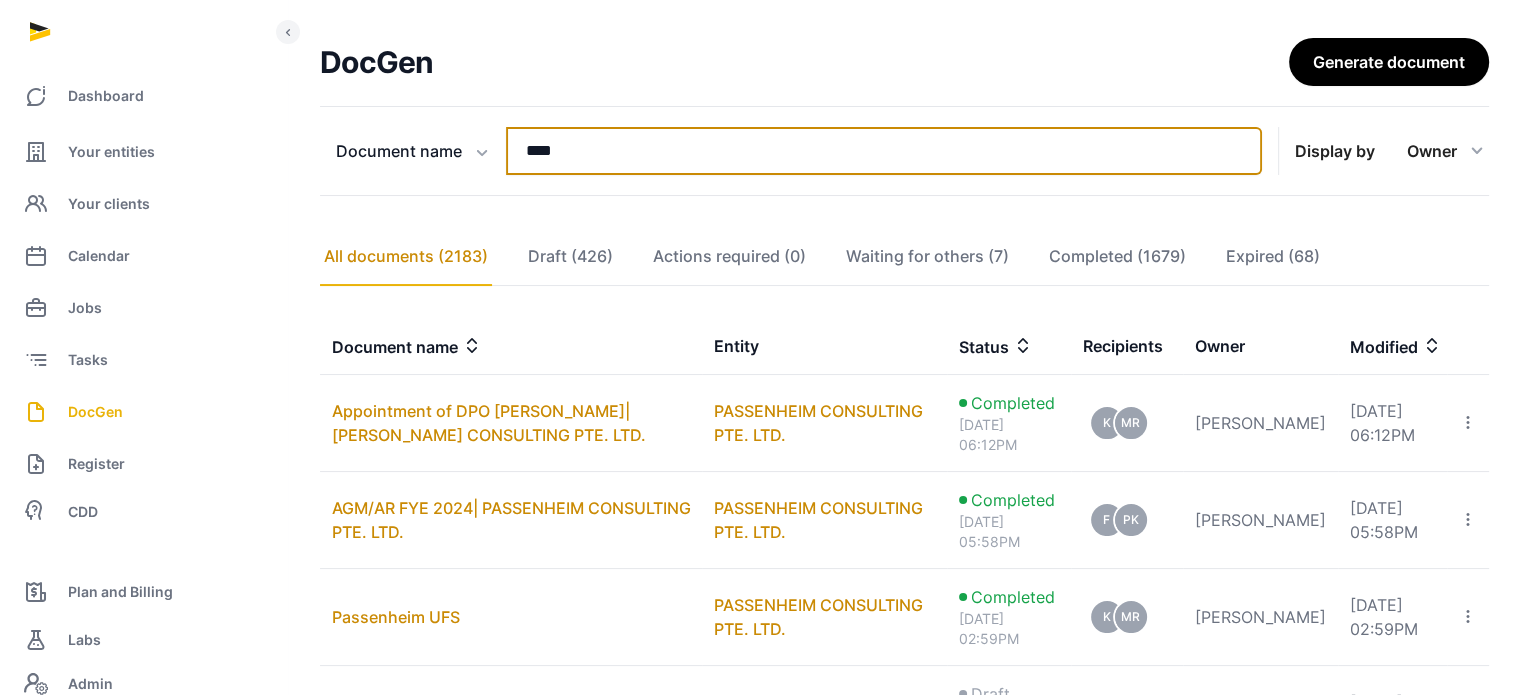 click on "****" at bounding box center [884, 151] 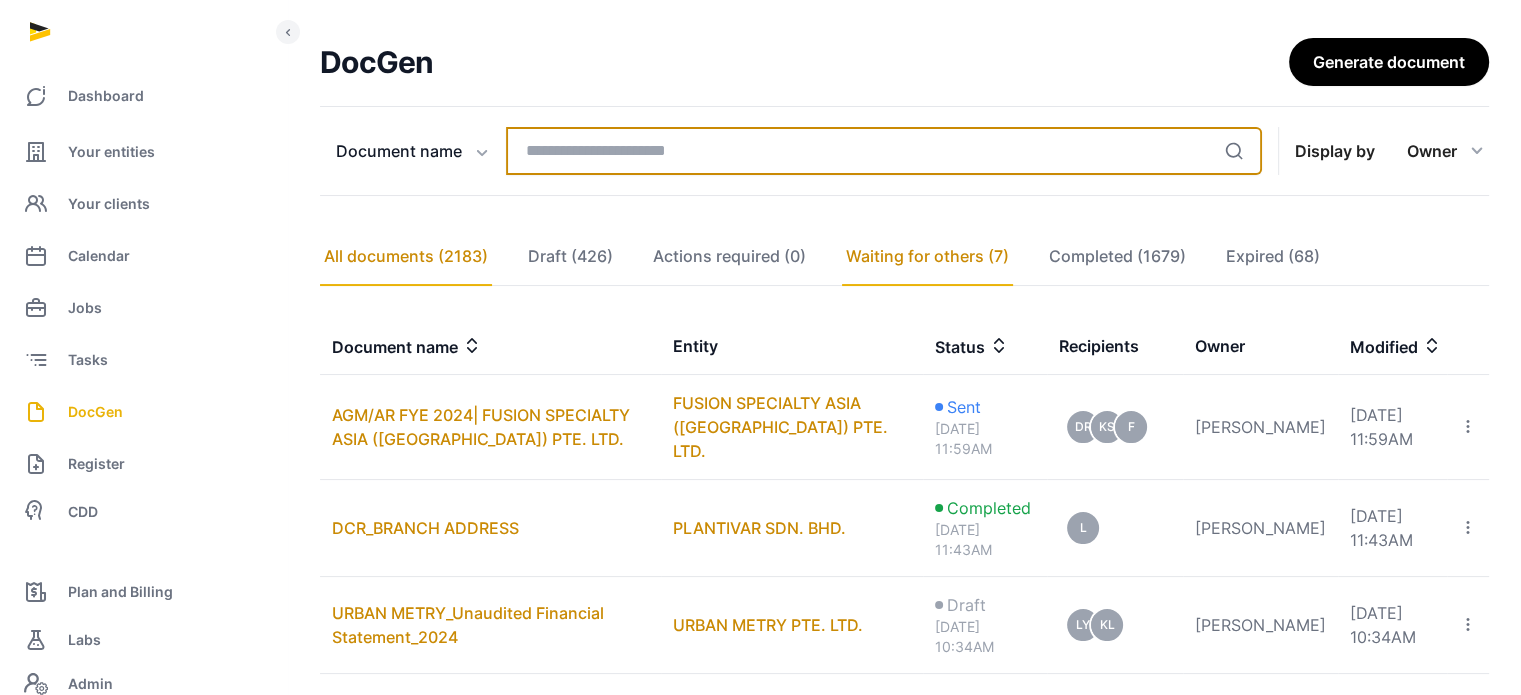 type 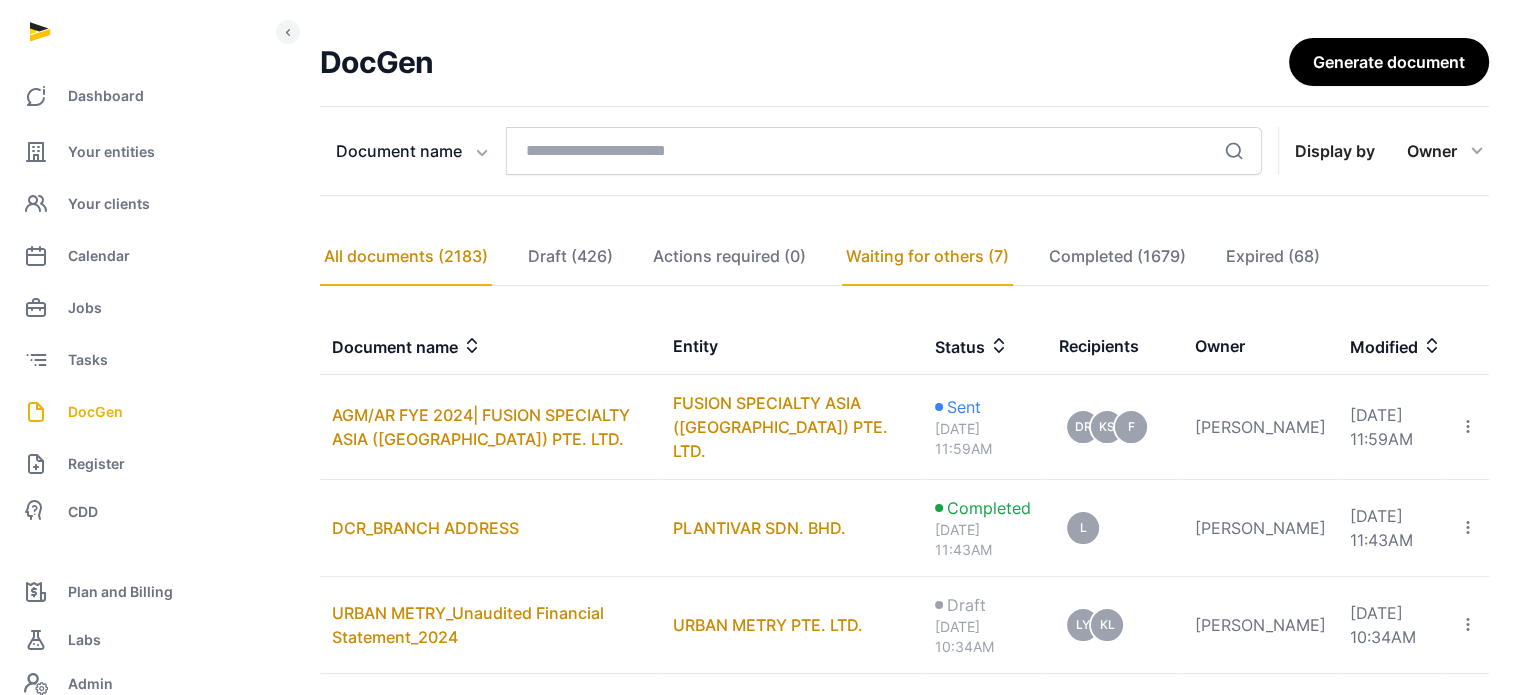 click on "Waiting for others (7)" 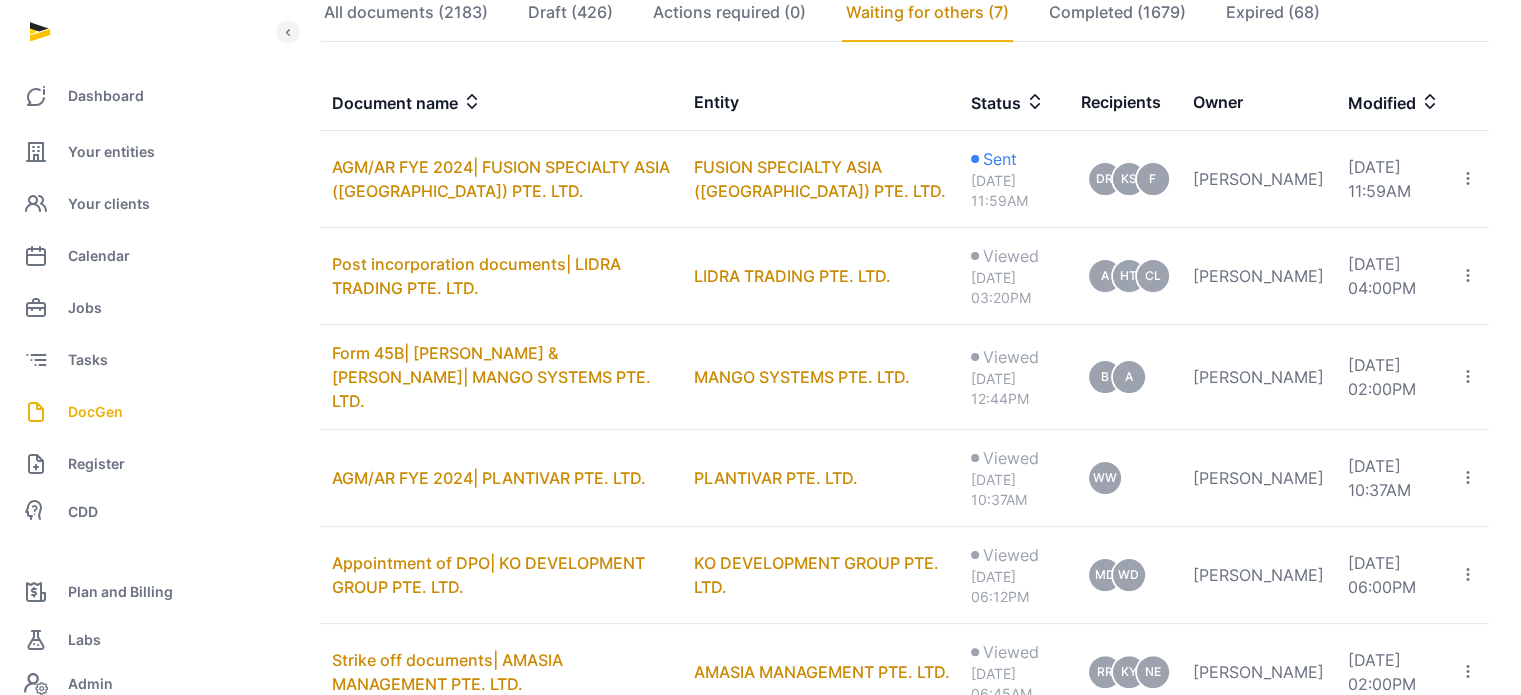 scroll, scrollTop: 377, scrollLeft: 0, axis: vertical 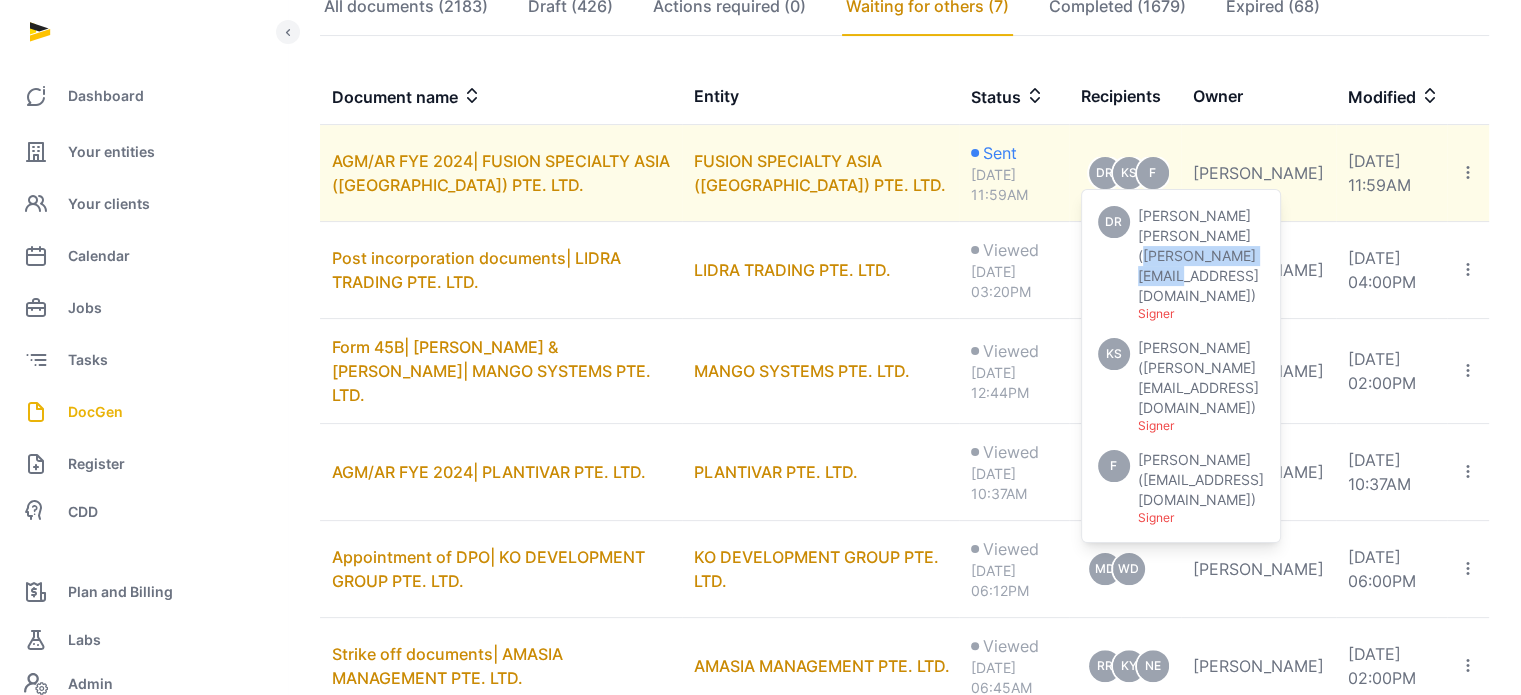 drag, startPoint x: 1300, startPoint y: 256, endPoint x: 1167, endPoint y: 254, distance: 133.01503 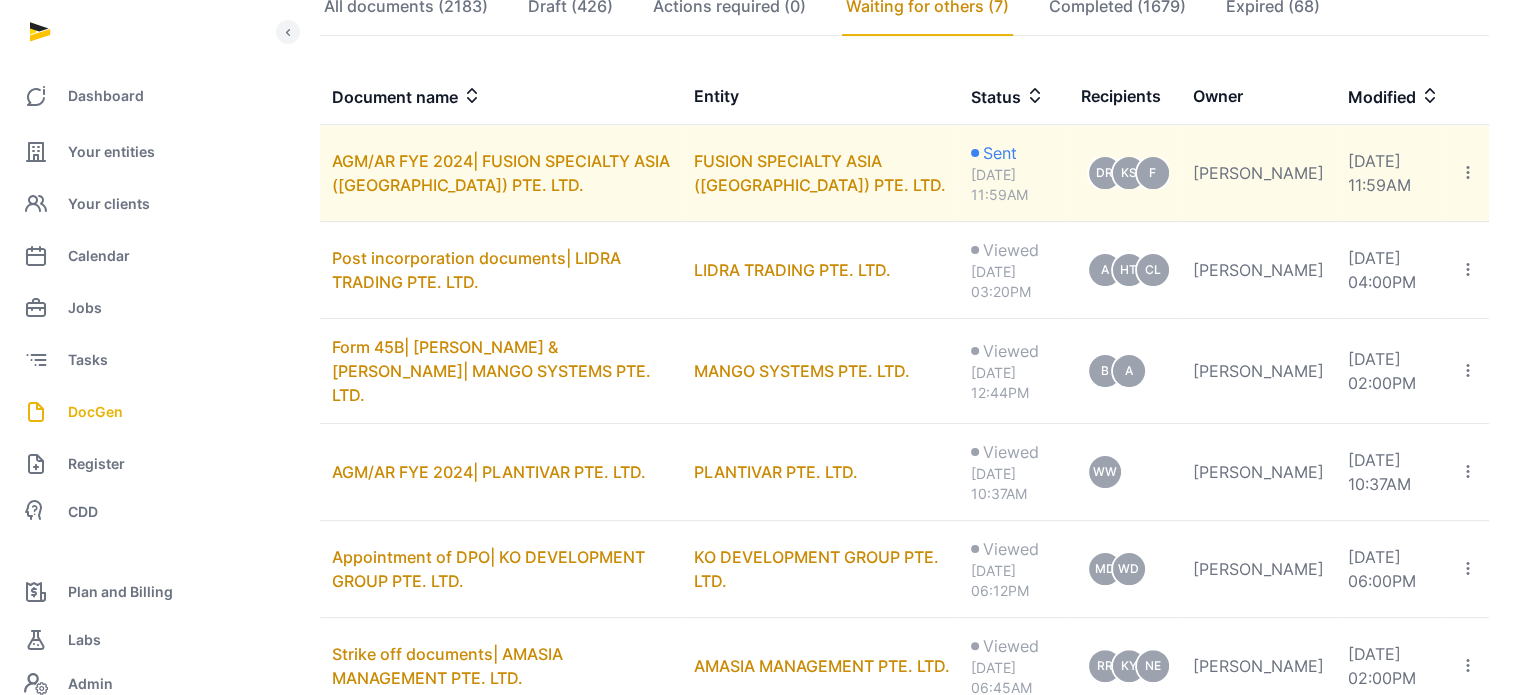 click 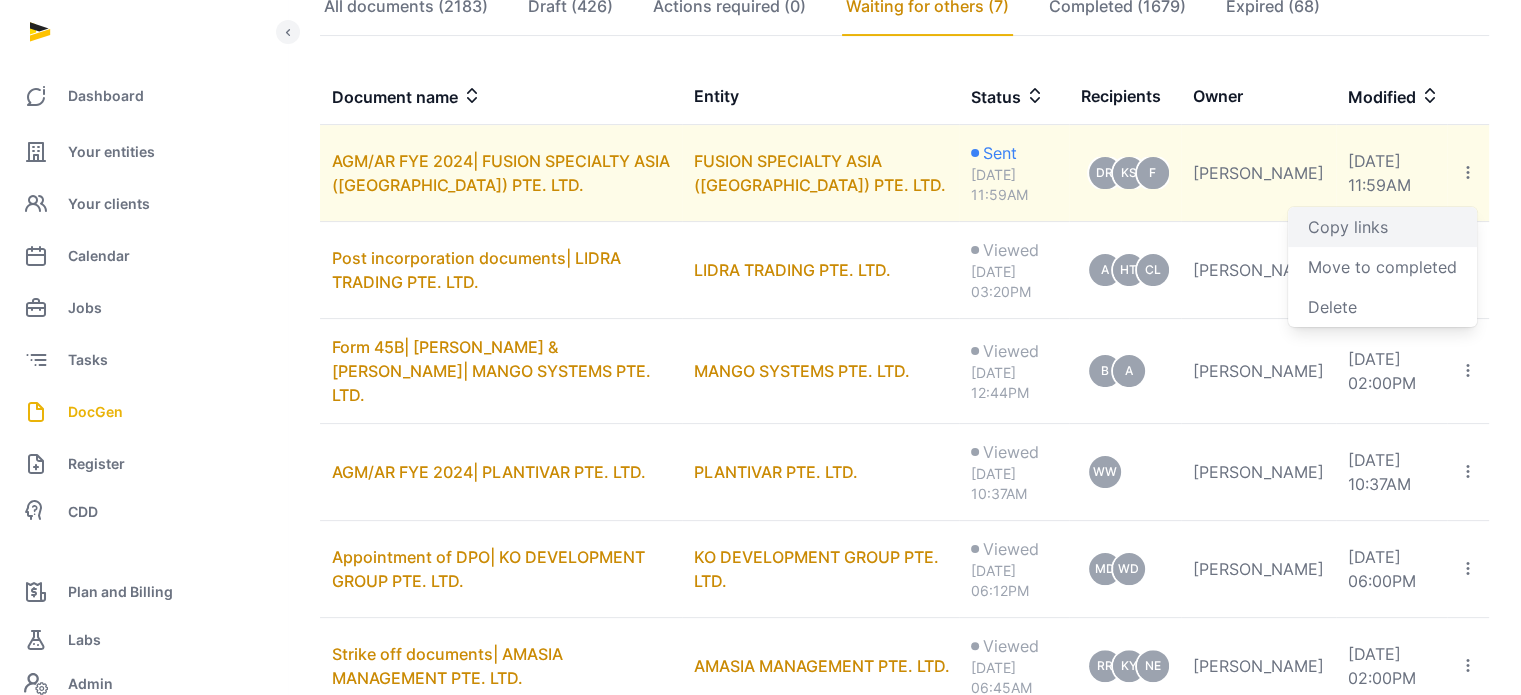 click on "Copy links" at bounding box center [1382, 227] 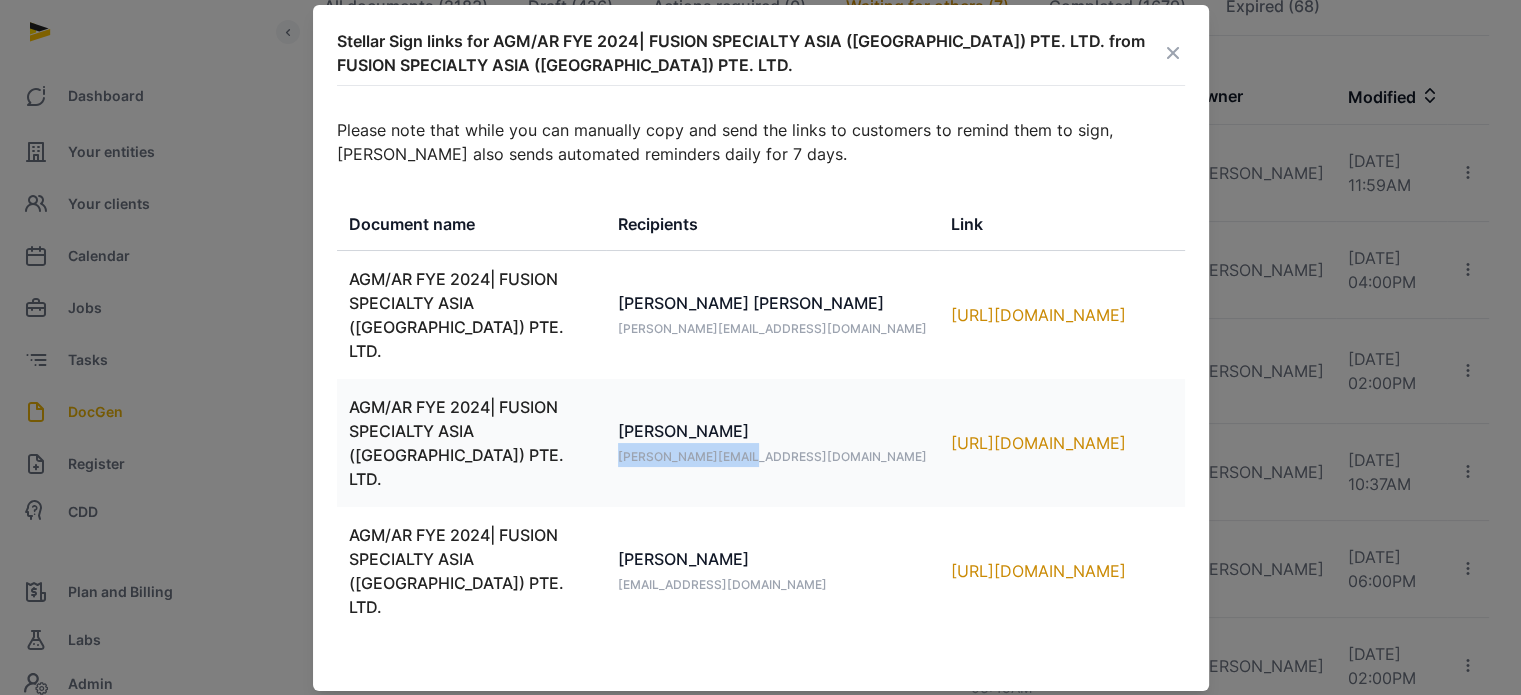 drag, startPoint x: 758, startPoint y: 459, endPoint x: 627, endPoint y: 455, distance: 131.06105 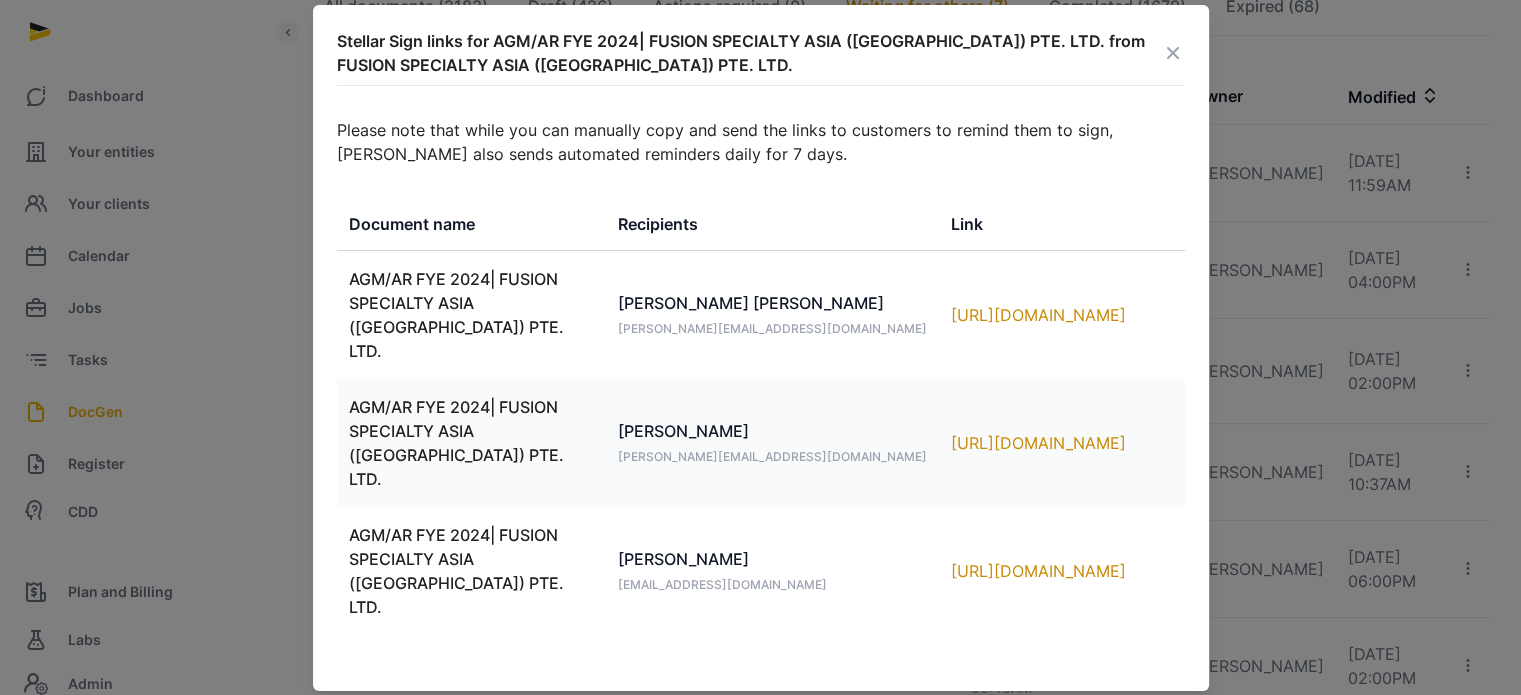 click on "Stellar Sign links for AGM/AR FYE 2024| FUSION SPECIALTY ASIA (SINGAPORE) PTE. LTD. from FUSION SPECIALTY ASIA (SINGAPORE) PTE. LTD." at bounding box center (749, 53) 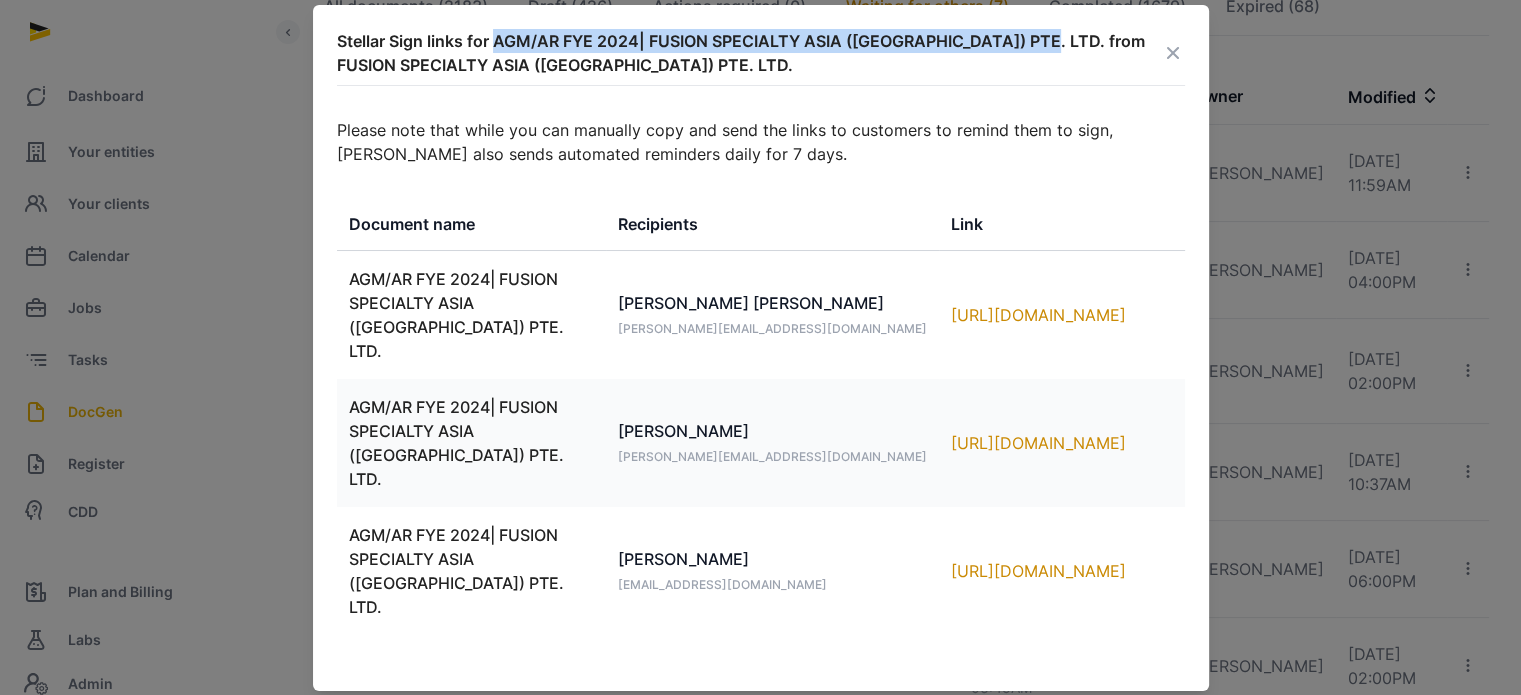 drag, startPoint x: 496, startPoint y: 70, endPoint x: 1035, endPoint y: 74, distance: 539.01483 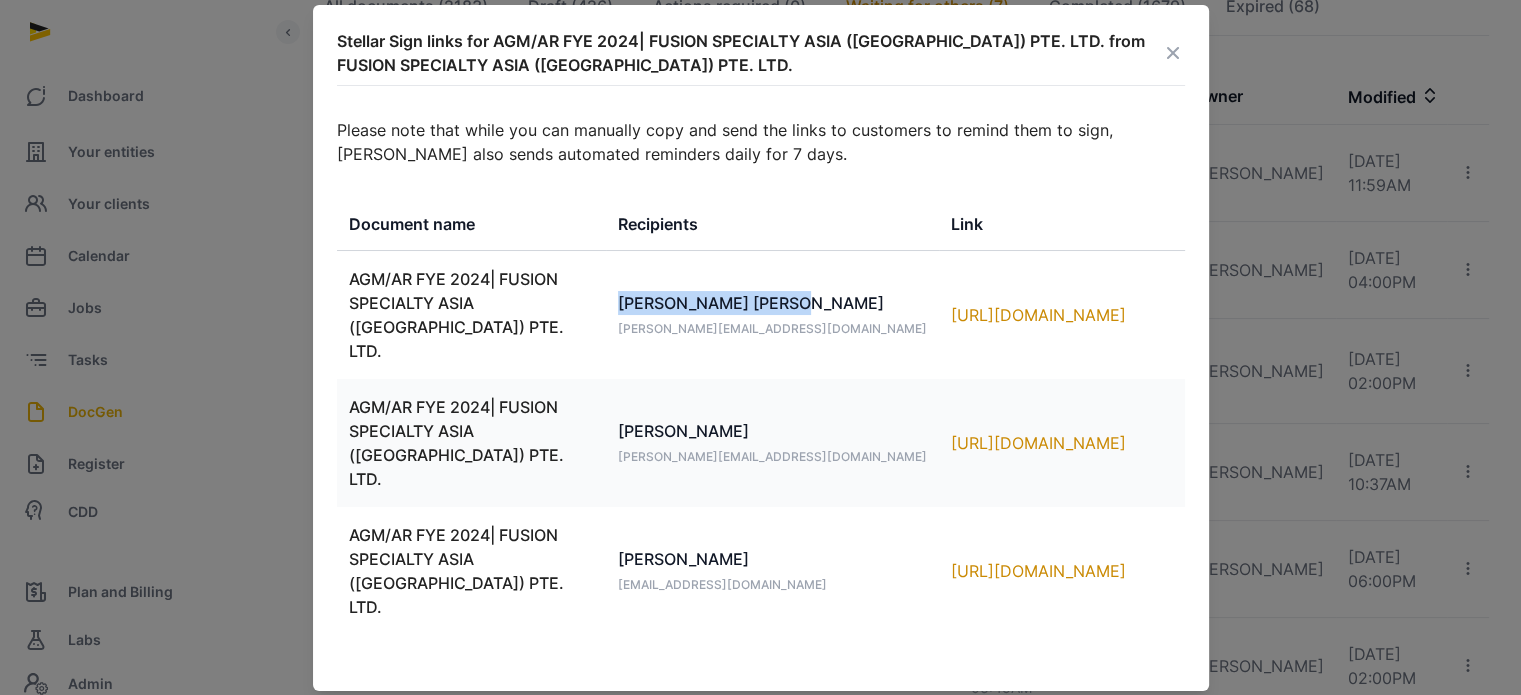 drag, startPoint x: 835, startPoint y: 331, endPoint x: 633, endPoint y: 320, distance: 202.29929 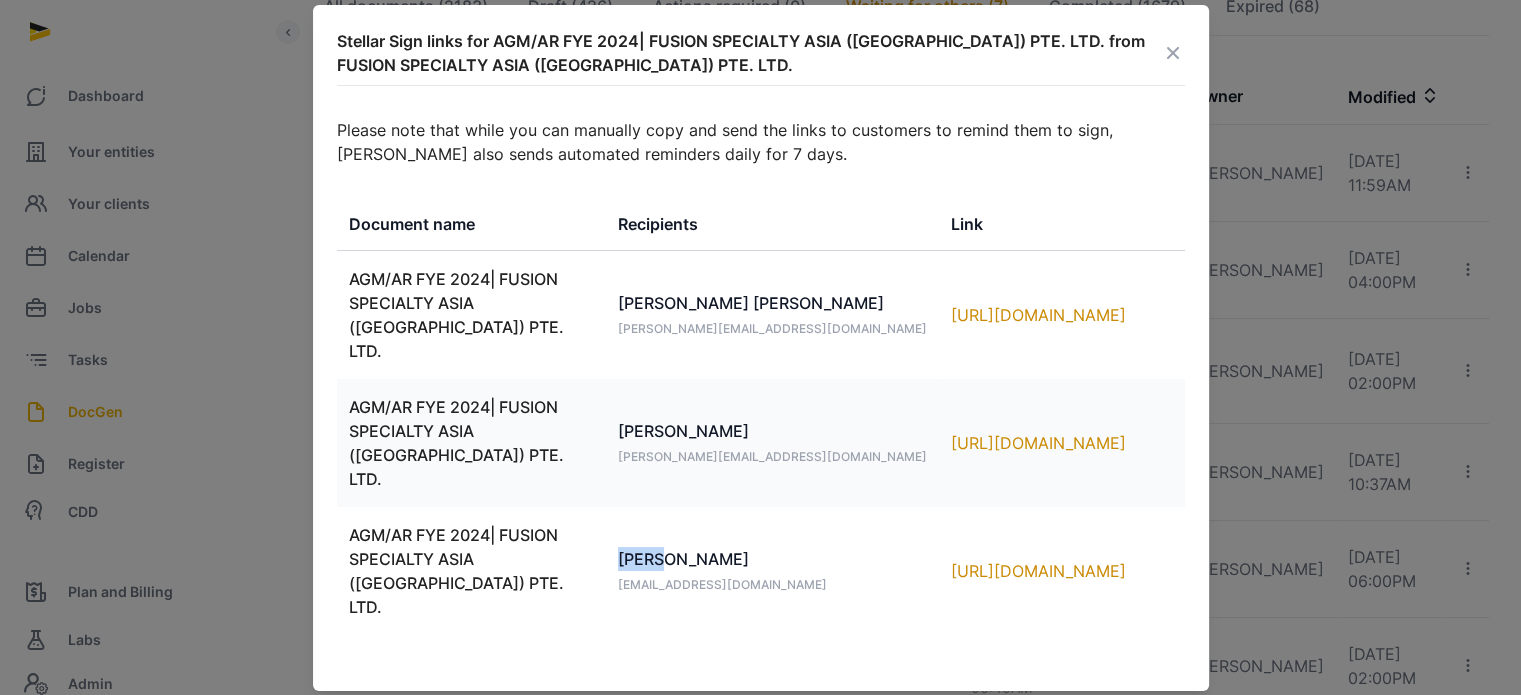 drag, startPoint x: 707, startPoint y: 531, endPoint x: 628, endPoint y: 527, distance: 79.101204 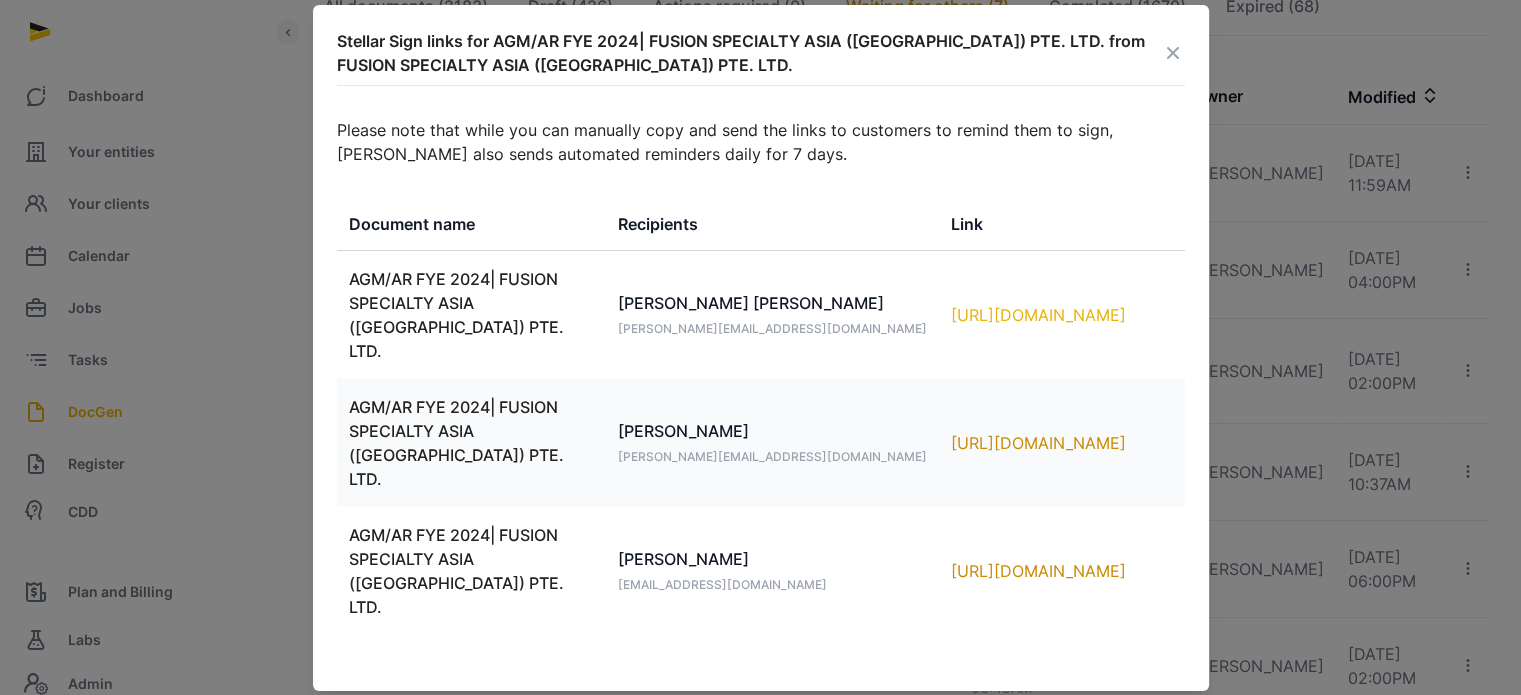 click on "https://app.pandadoc.com/s/Q239qqZr83nmhAhVcXNGiS" at bounding box center (1062, 315) 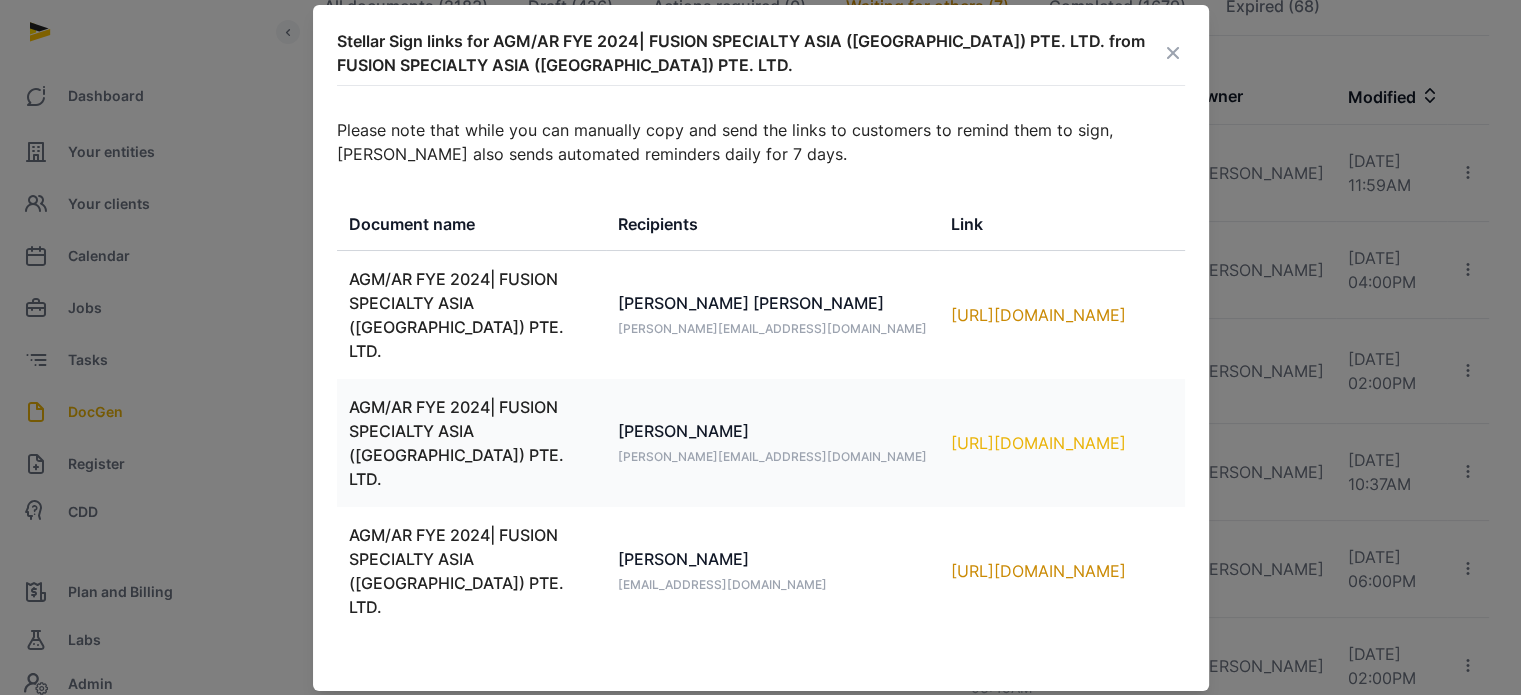 click on "https://app.pandadoc.com/s/8An3yjDJDJihJJkUeRFCQi" at bounding box center [1062, 443] 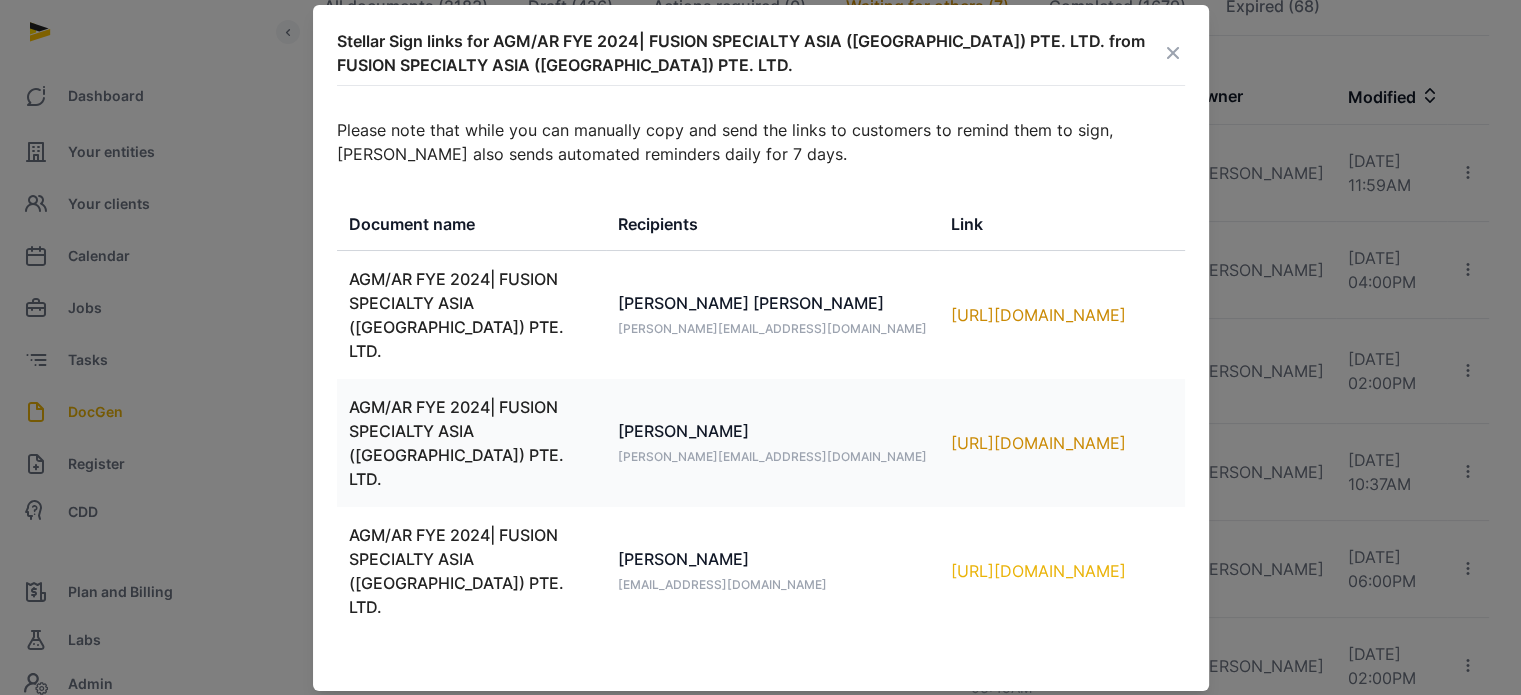 click on "https://app.pandadoc.com/s/wh9mRK8V4qkcUdLfMHhSTi" at bounding box center [1062, 571] 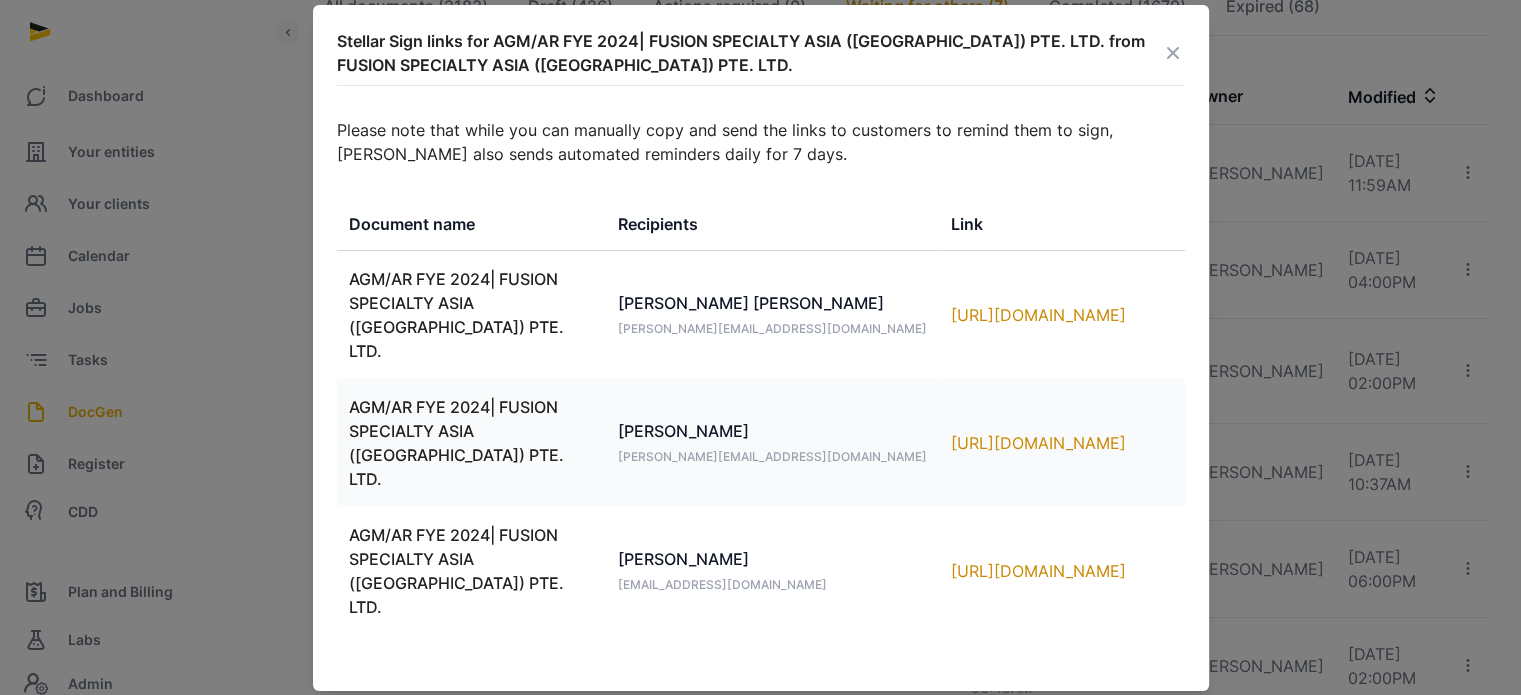 click at bounding box center (1173, 53) 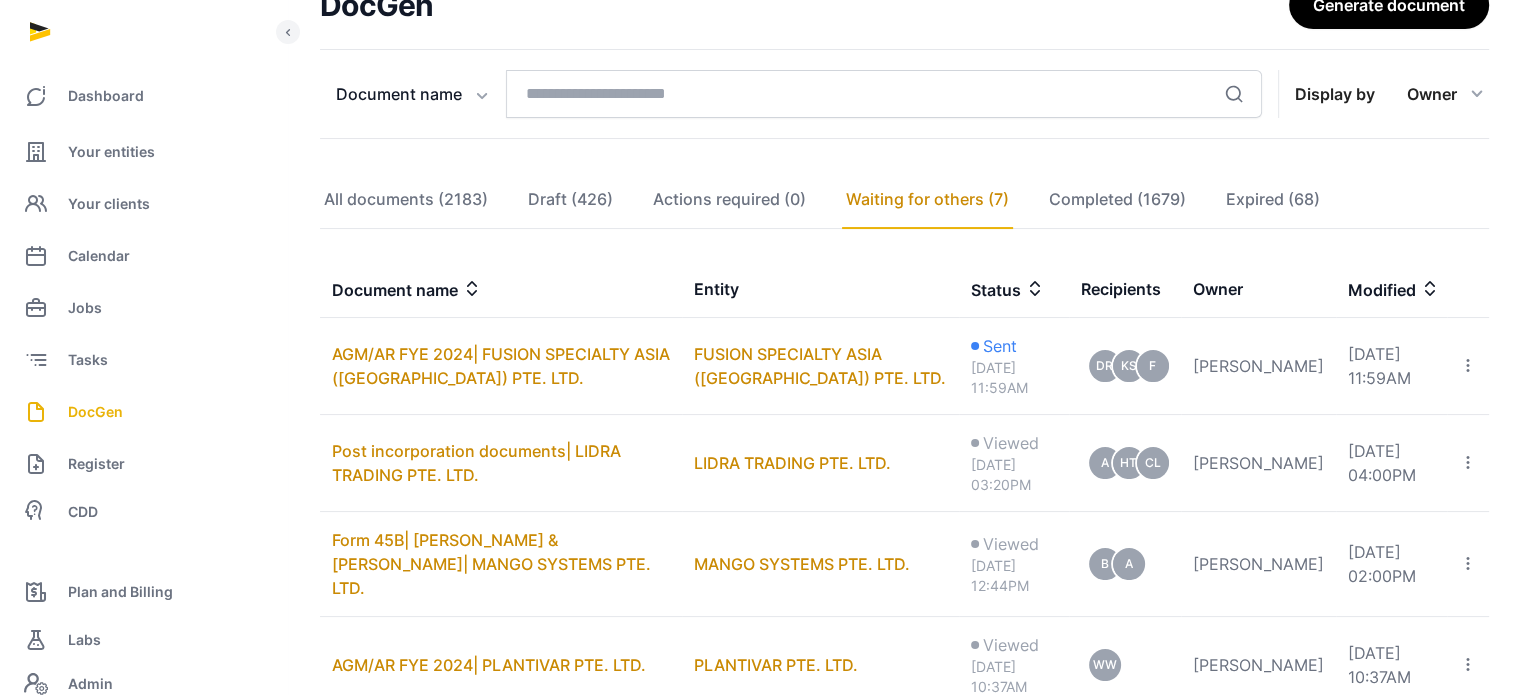 scroll, scrollTop: 0, scrollLeft: 0, axis: both 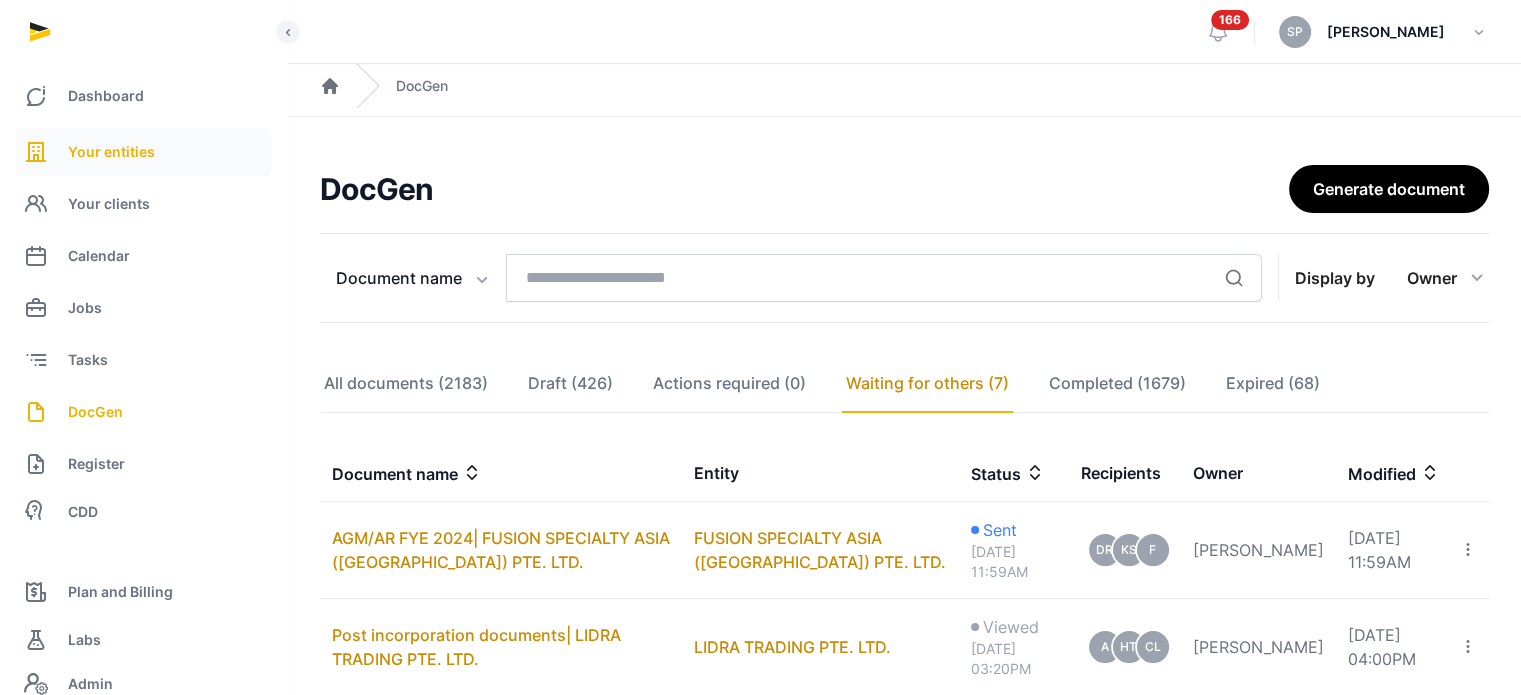 click on "Your entities" at bounding box center [111, 152] 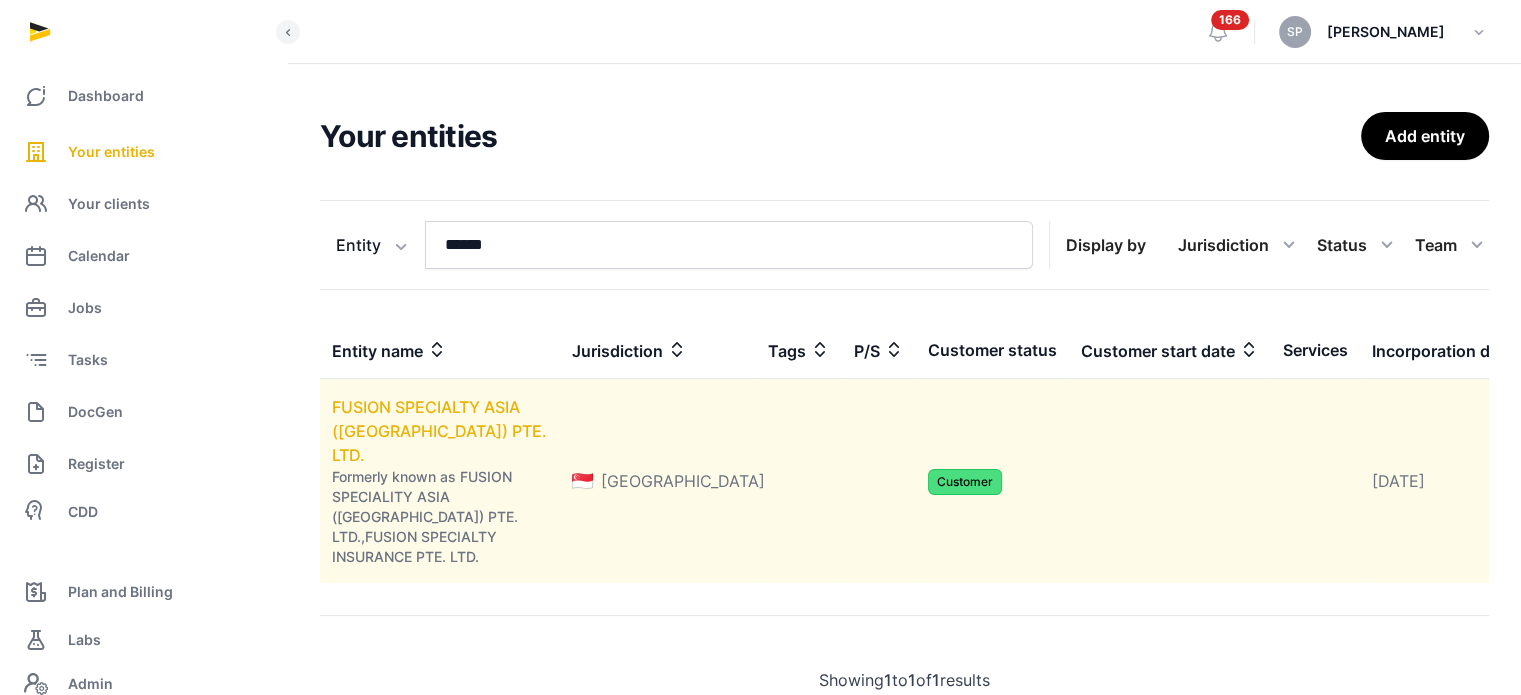 click on "FUSION SPECIALTY ASIA ([GEOGRAPHIC_DATA]) PTE. LTD." at bounding box center (439, 431) 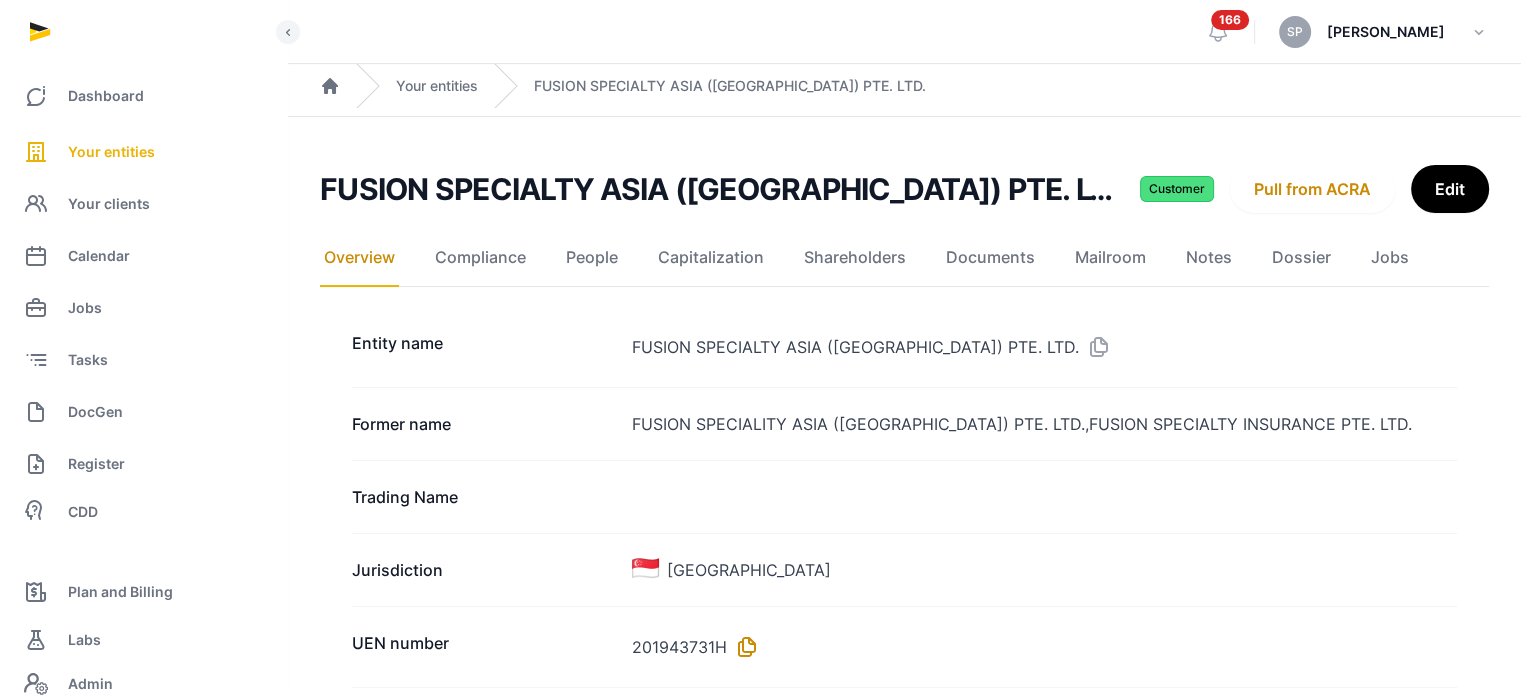 click at bounding box center [743, 647] 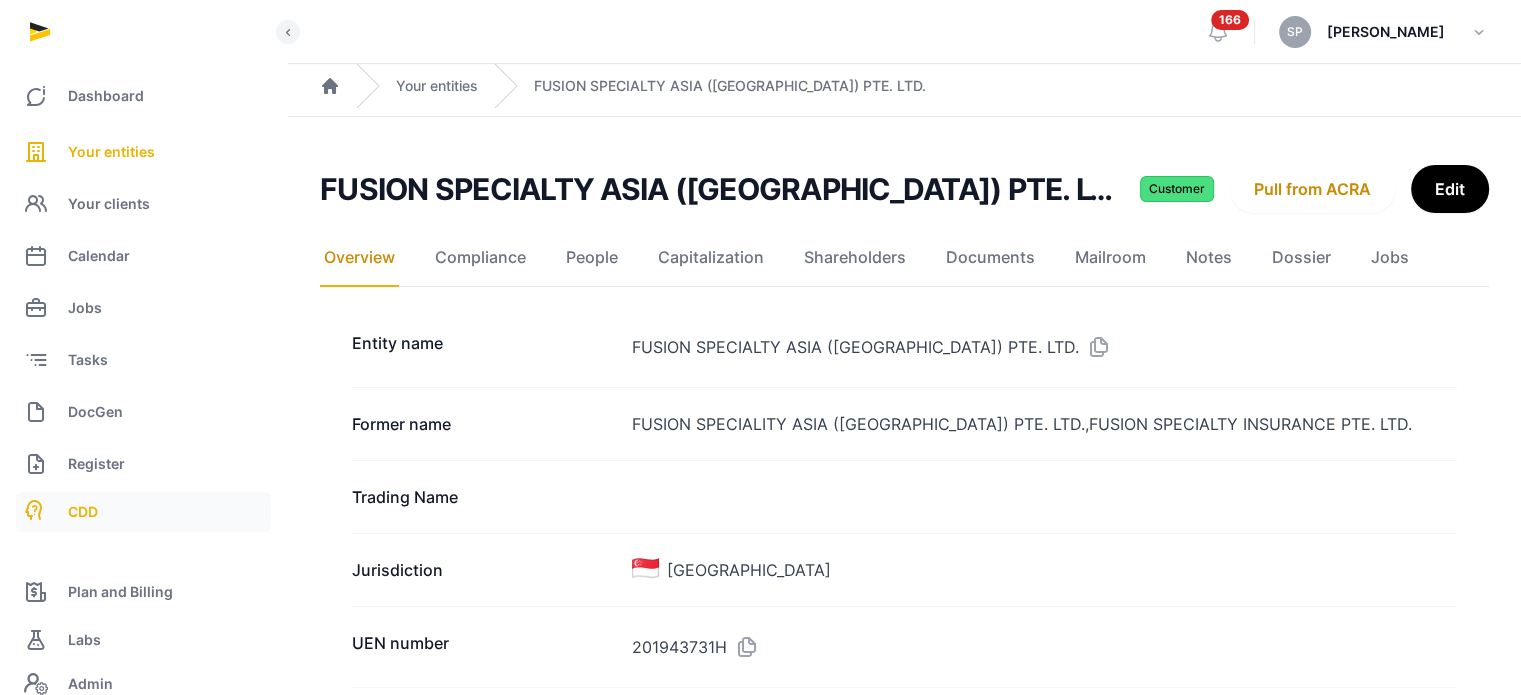 click on "CDD" at bounding box center (143, 512) 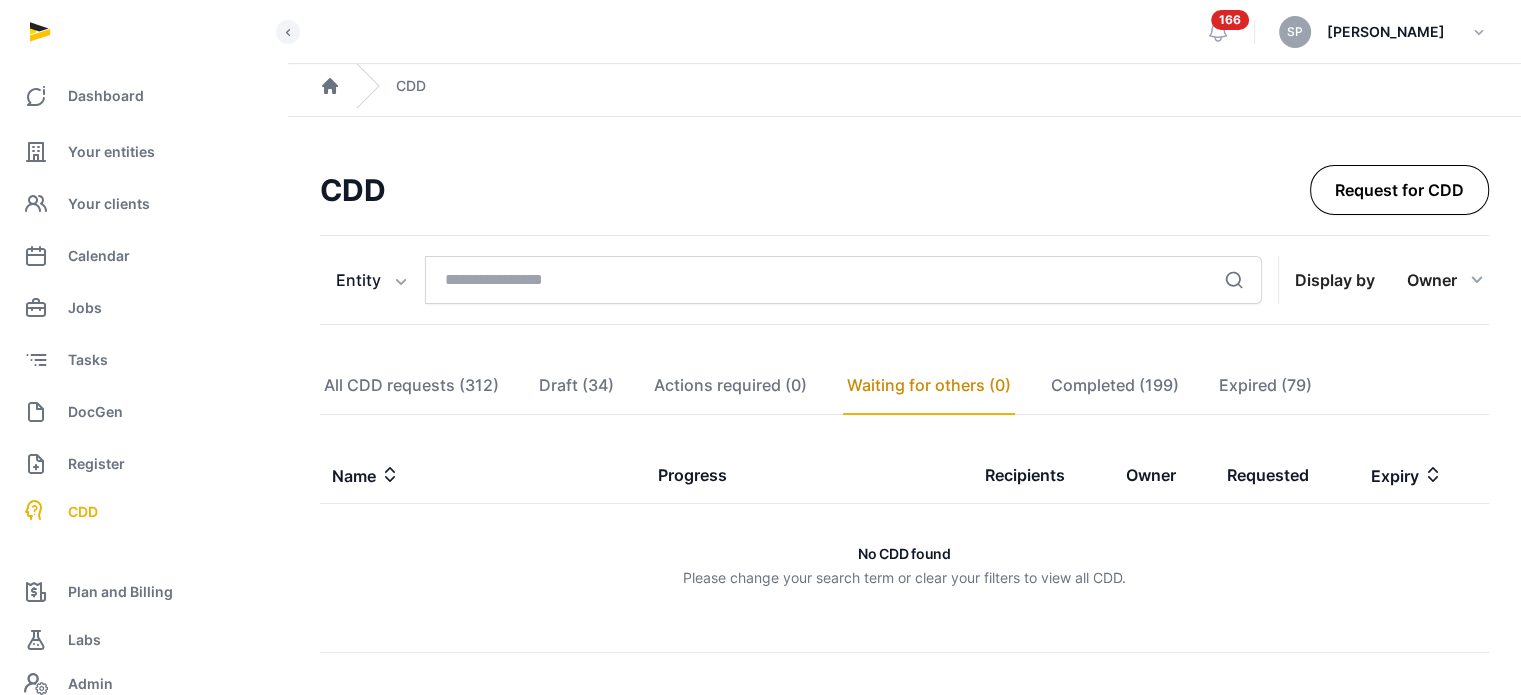 click on "Request for CDD" at bounding box center [1399, 190] 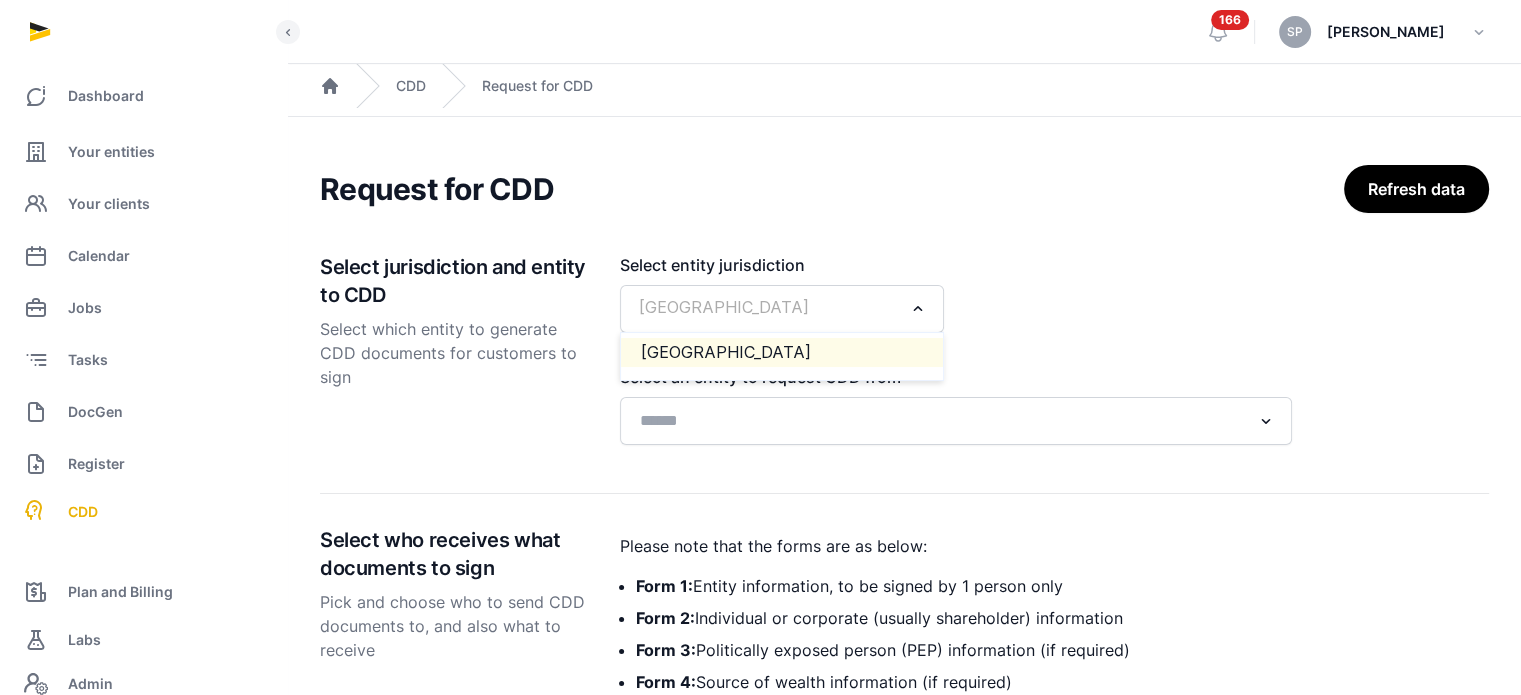 click on "Loading..." at bounding box center (919, 307) 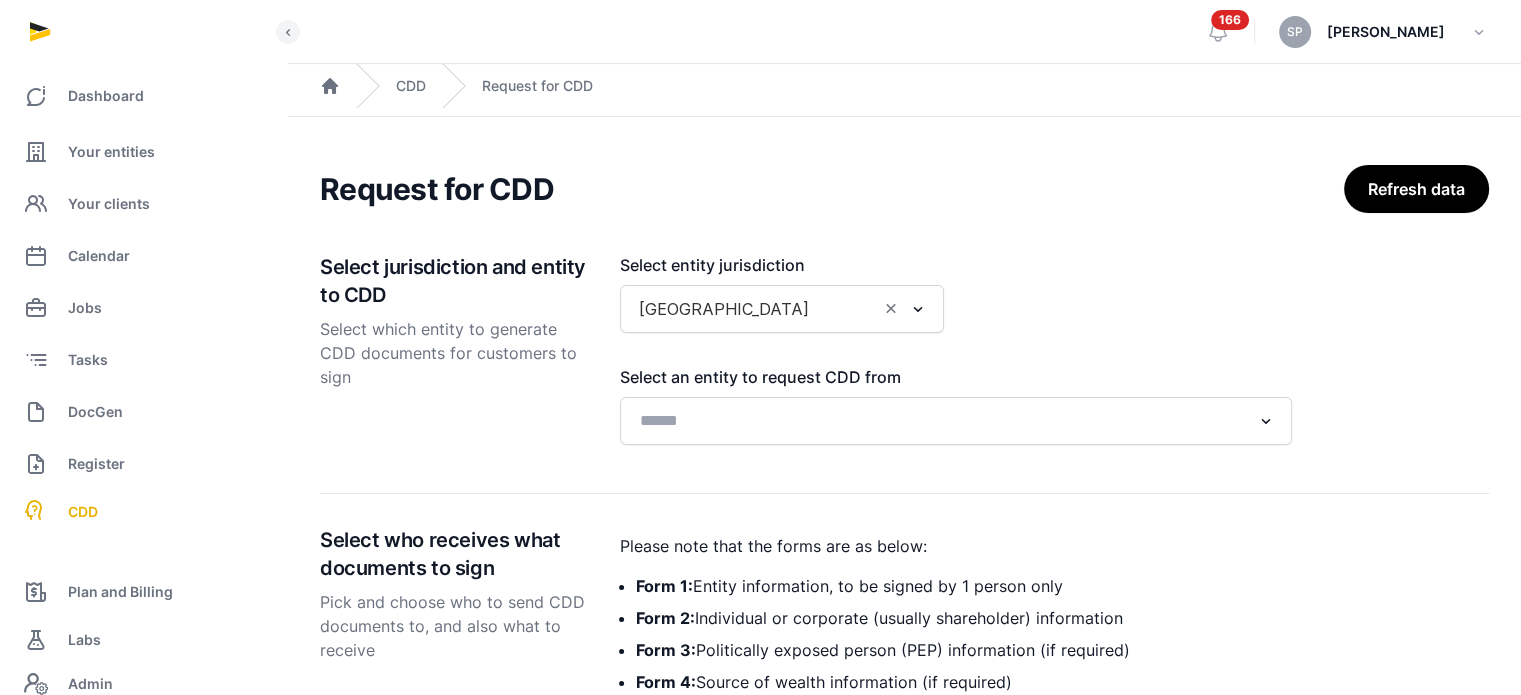 click at bounding box center (1130, 293) 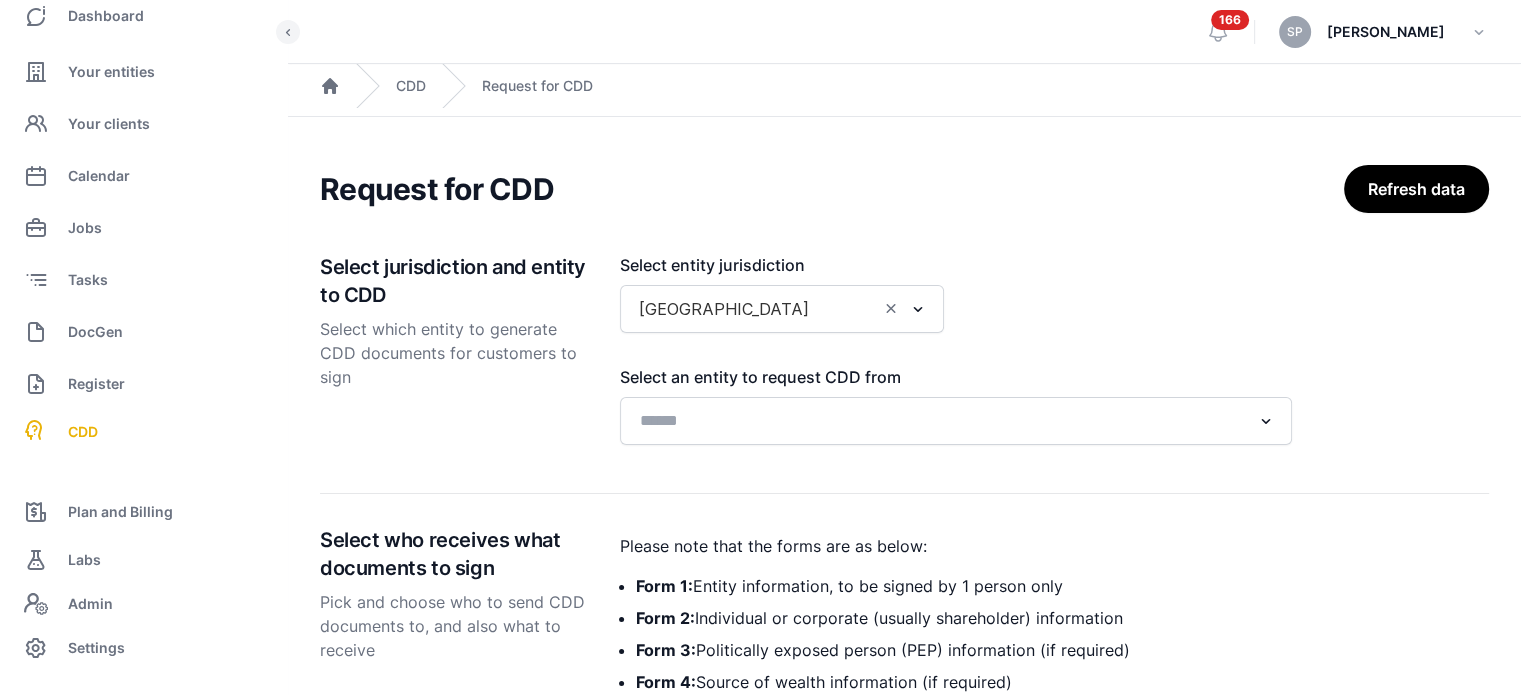 scroll, scrollTop: 0, scrollLeft: 0, axis: both 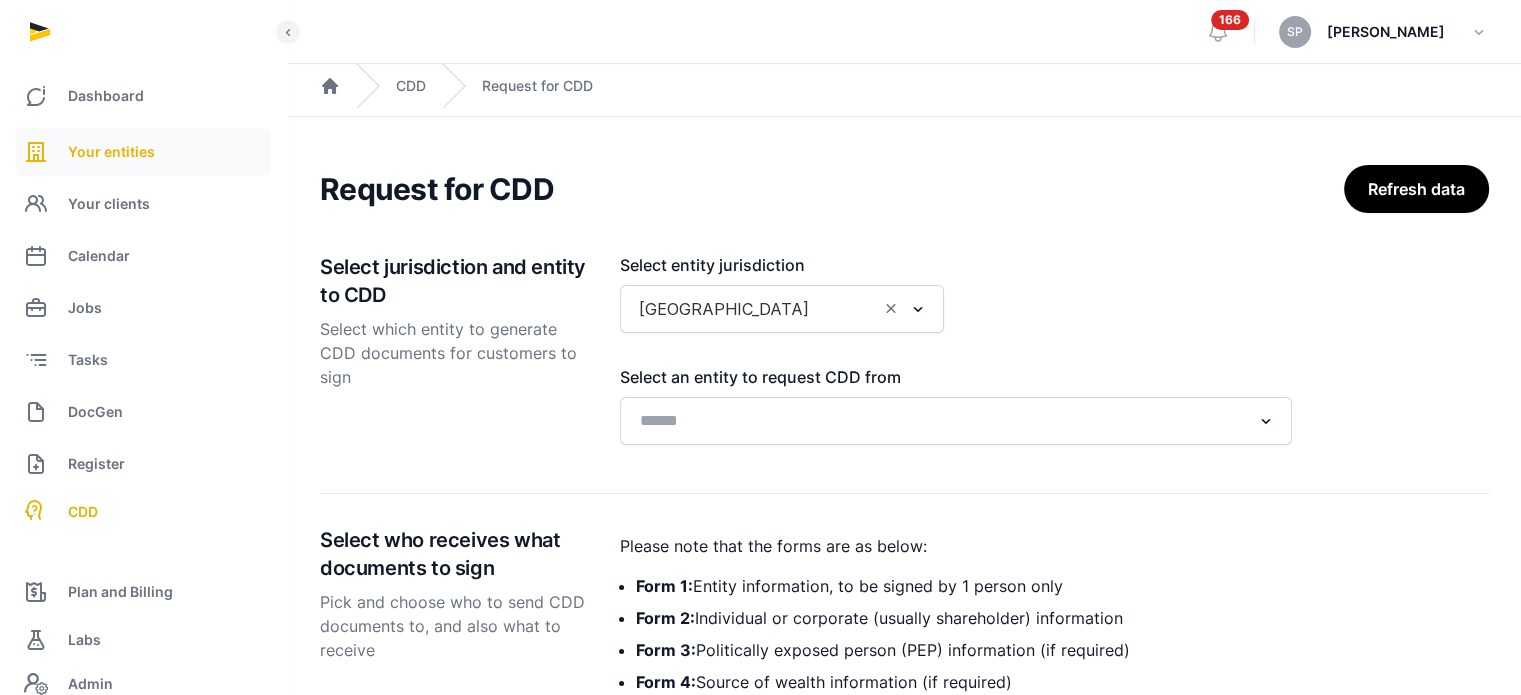click on "Your entities" at bounding box center (111, 152) 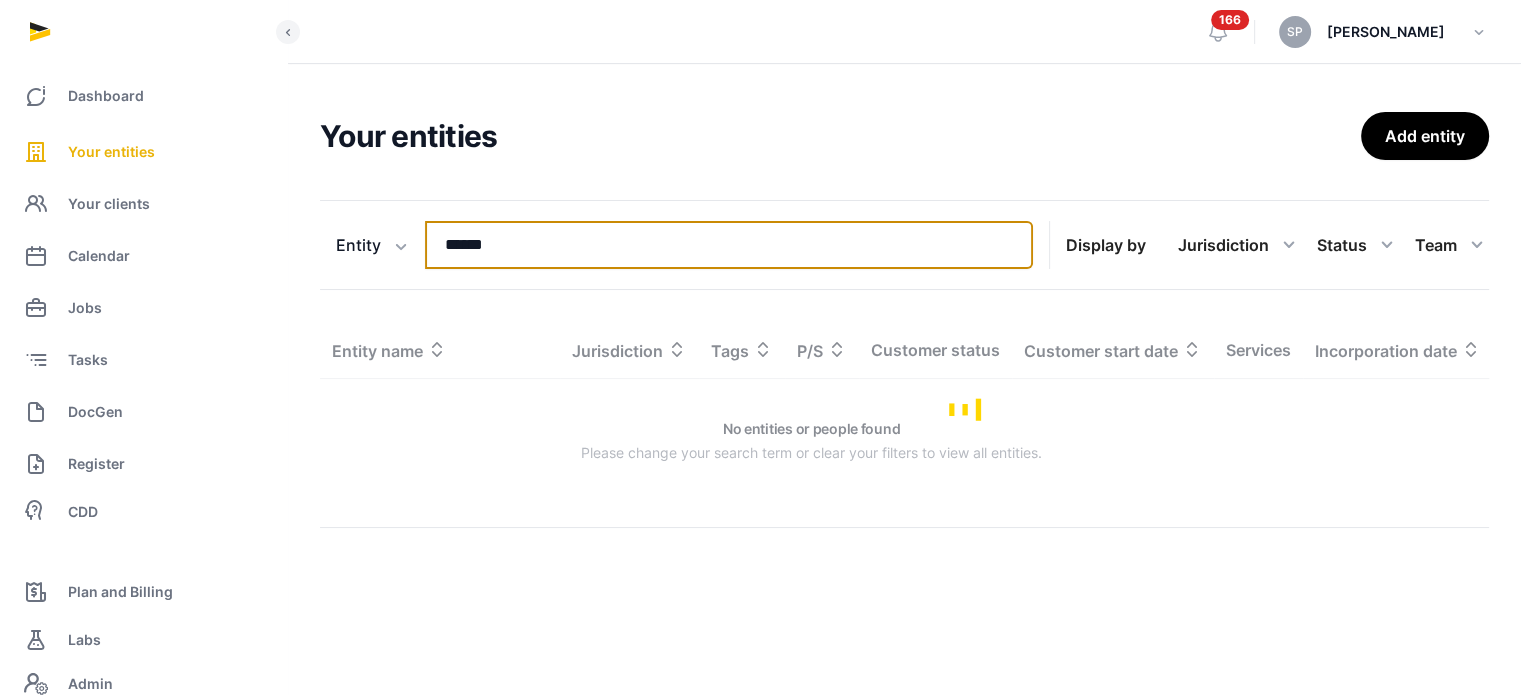 click on "******" at bounding box center (729, 245) 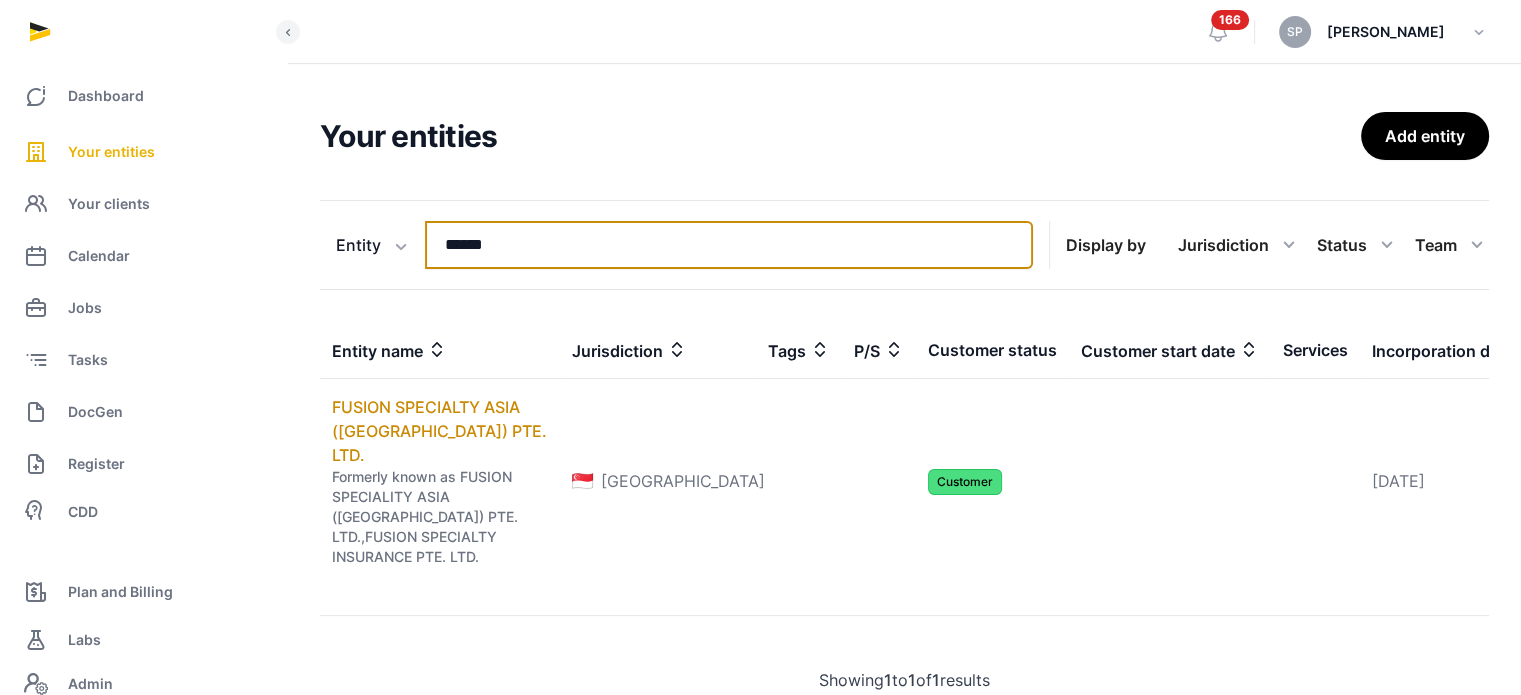 click on "******" at bounding box center [729, 245] 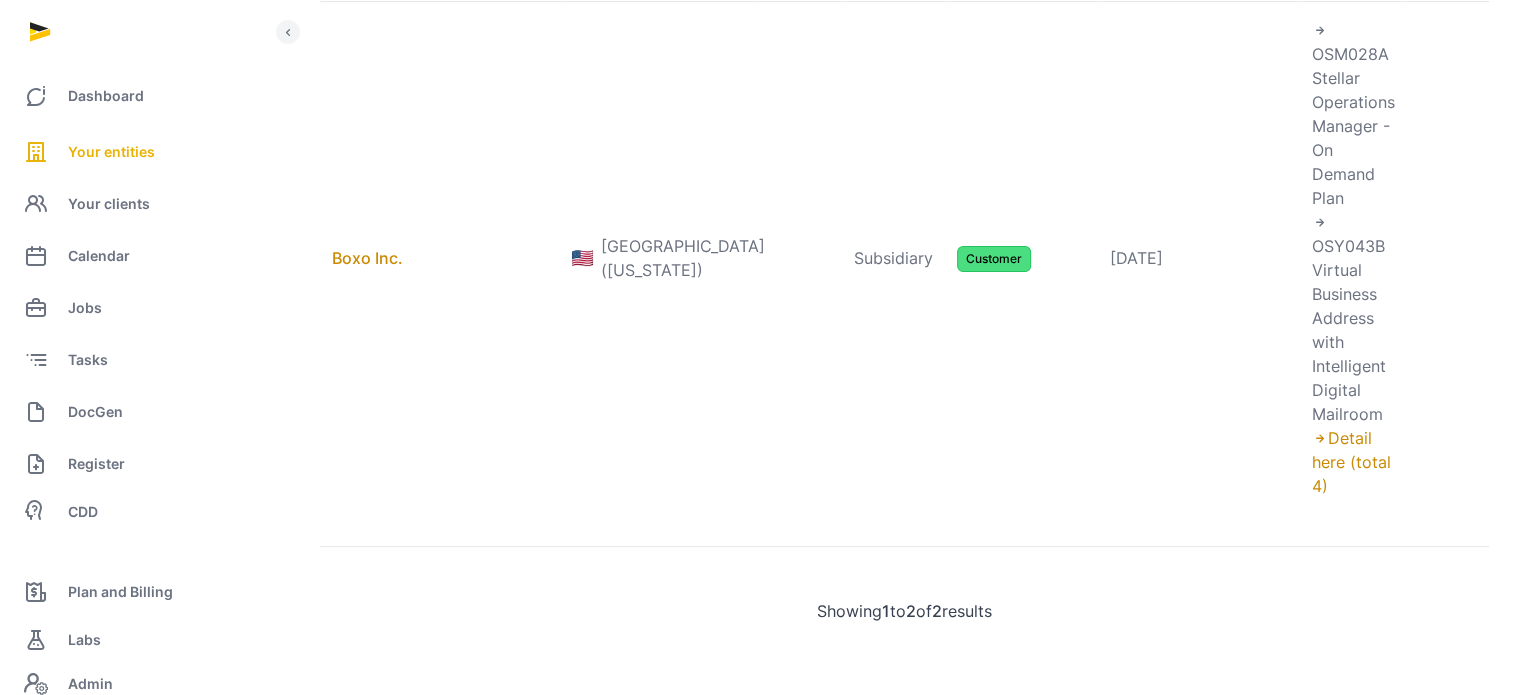 scroll, scrollTop: 534, scrollLeft: 0, axis: vertical 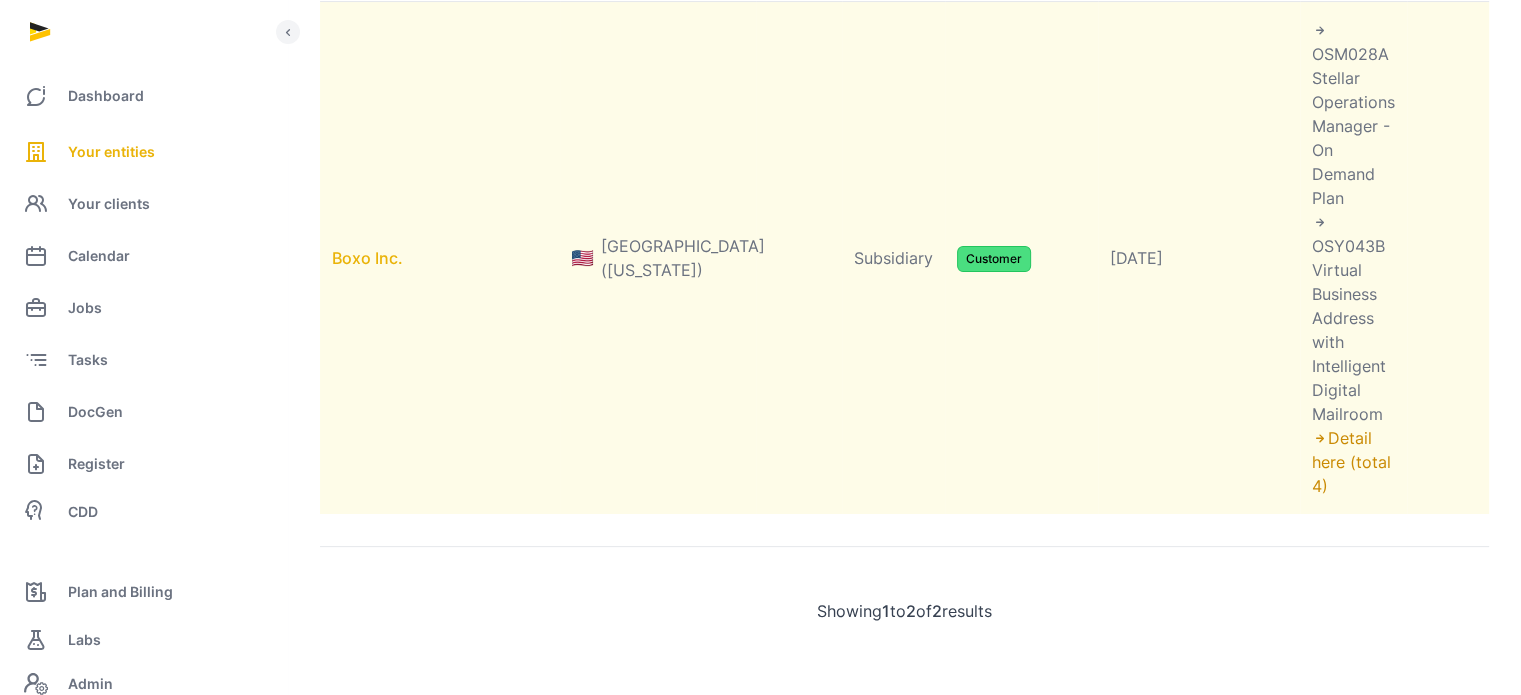 type on "****" 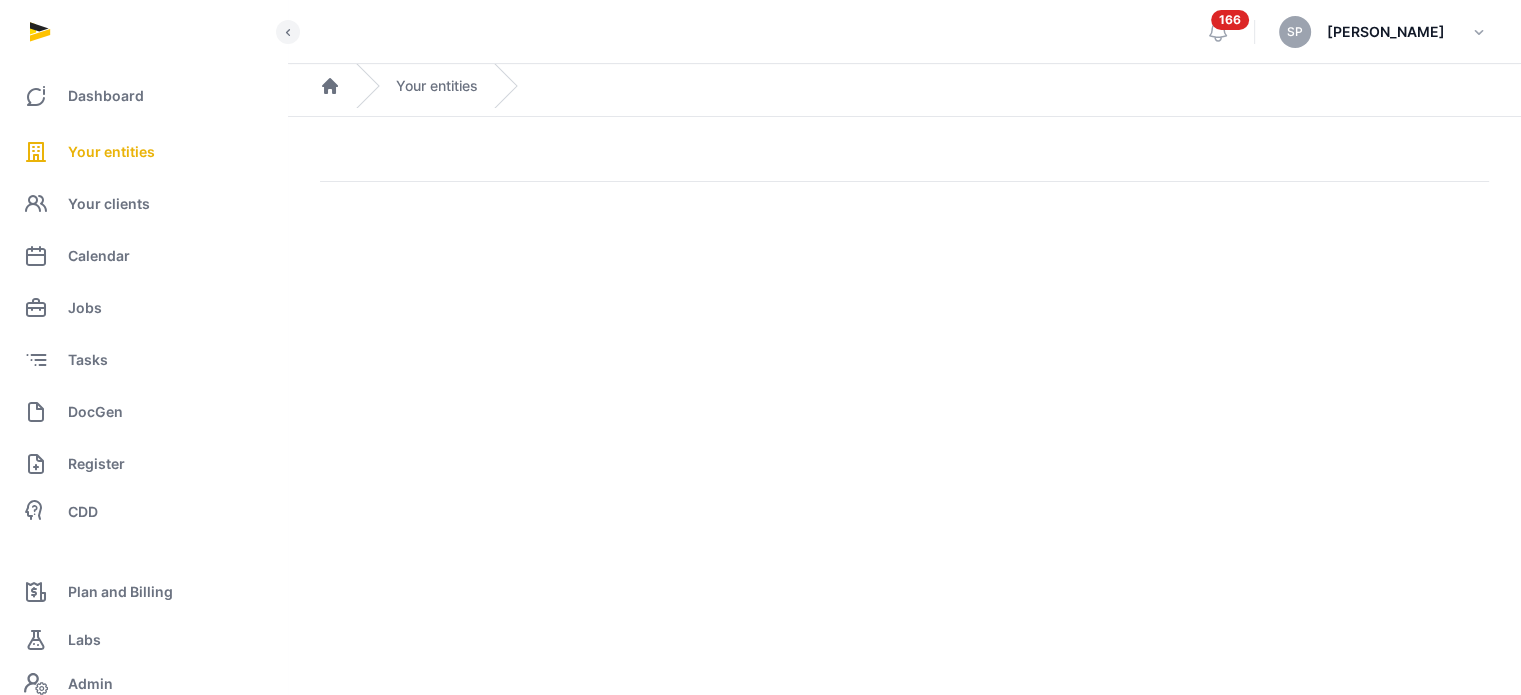 scroll, scrollTop: 0, scrollLeft: 0, axis: both 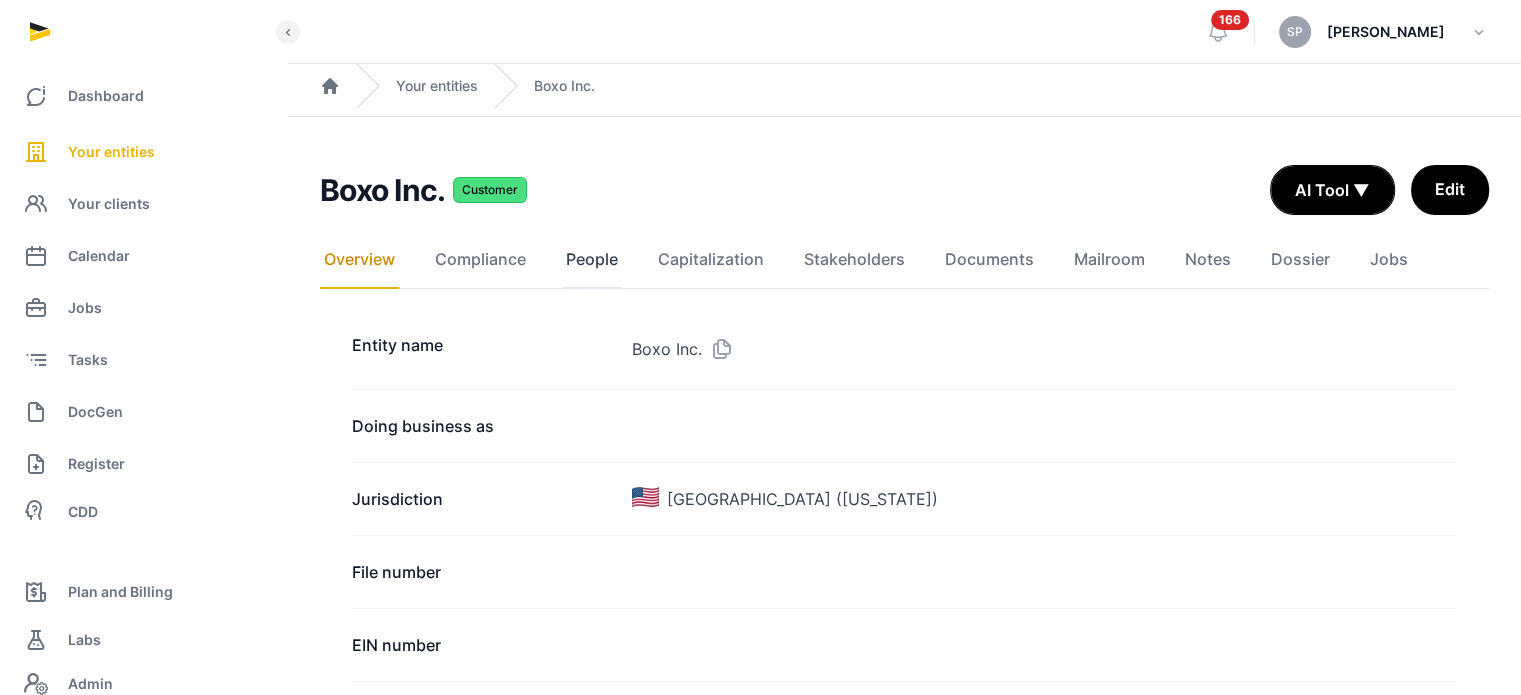 click on "People" 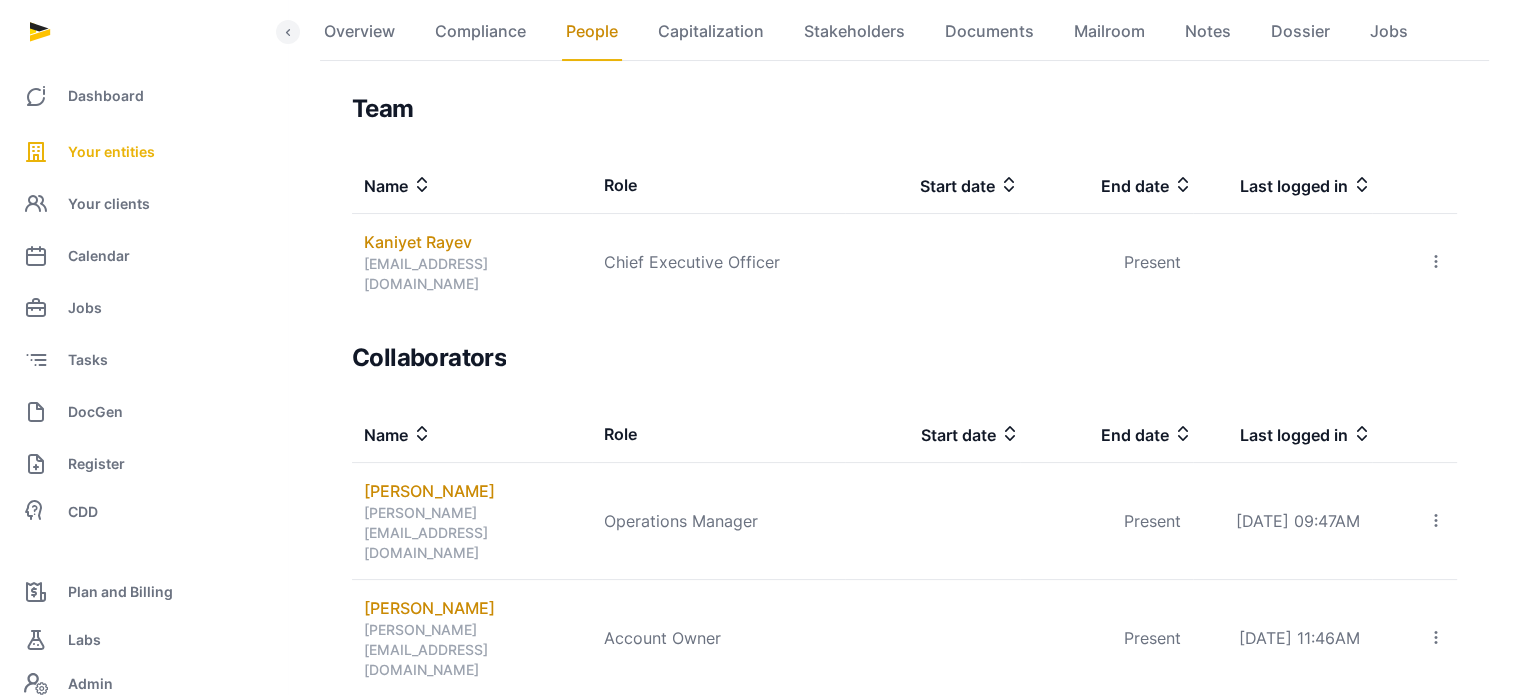 scroll, scrollTop: 228, scrollLeft: 0, axis: vertical 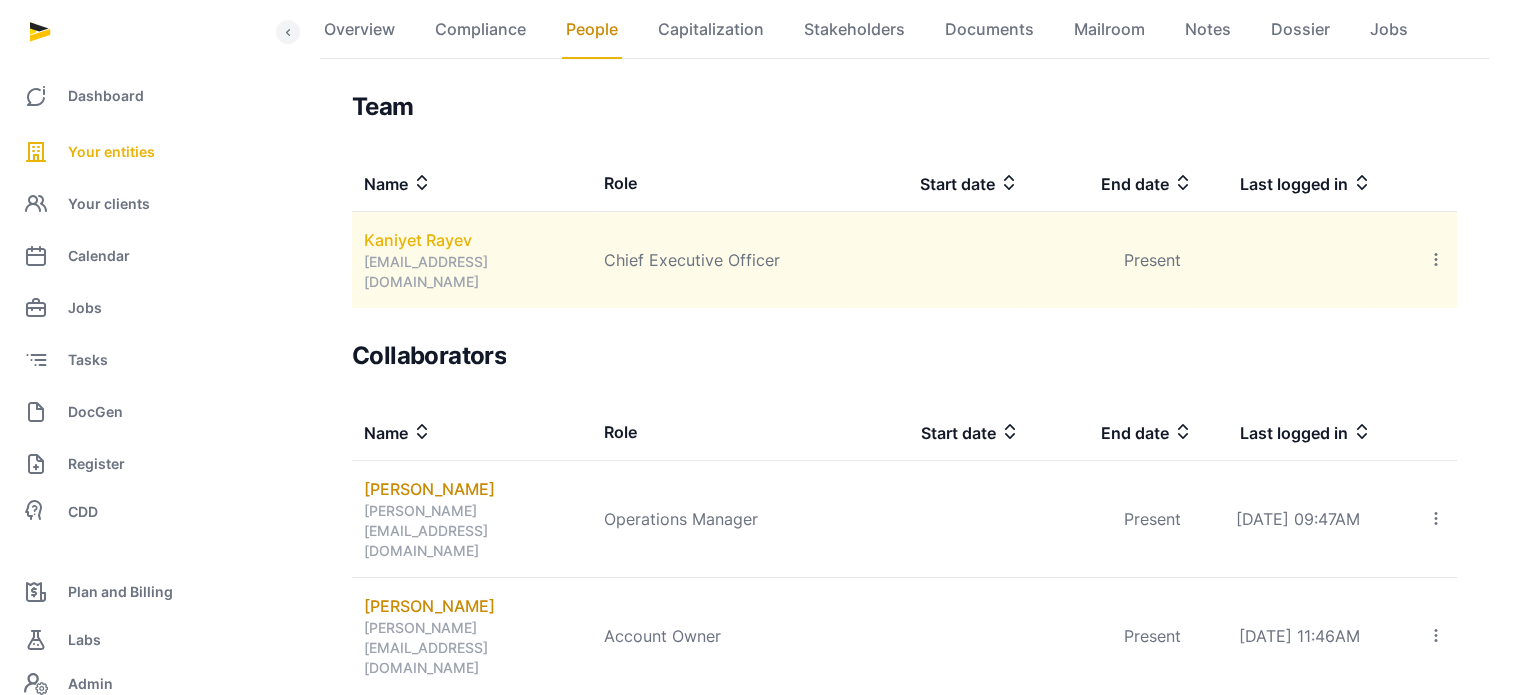 click on "Kaniyet Rayev" at bounding box center (418, 240) 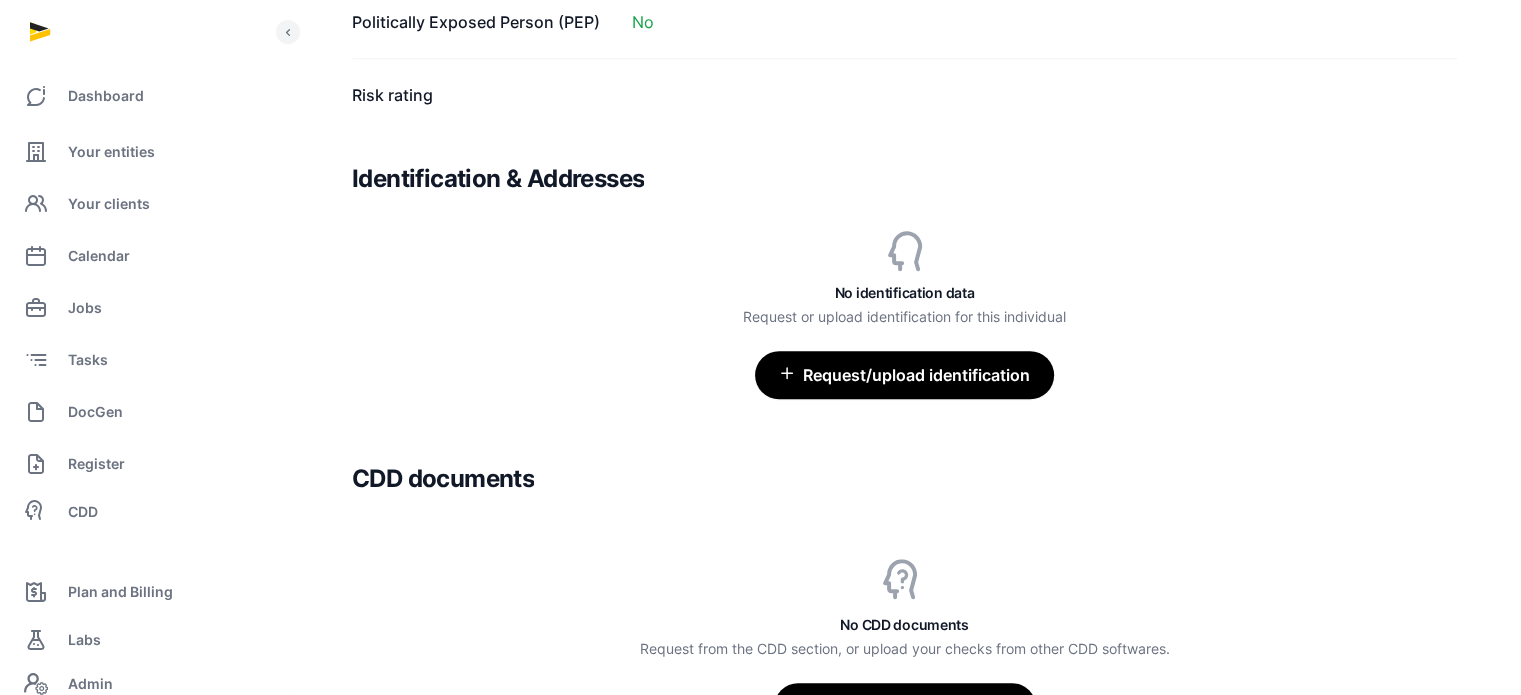 scroll, scrollTop: 1571, scrollLeft: 0, axis: vertical 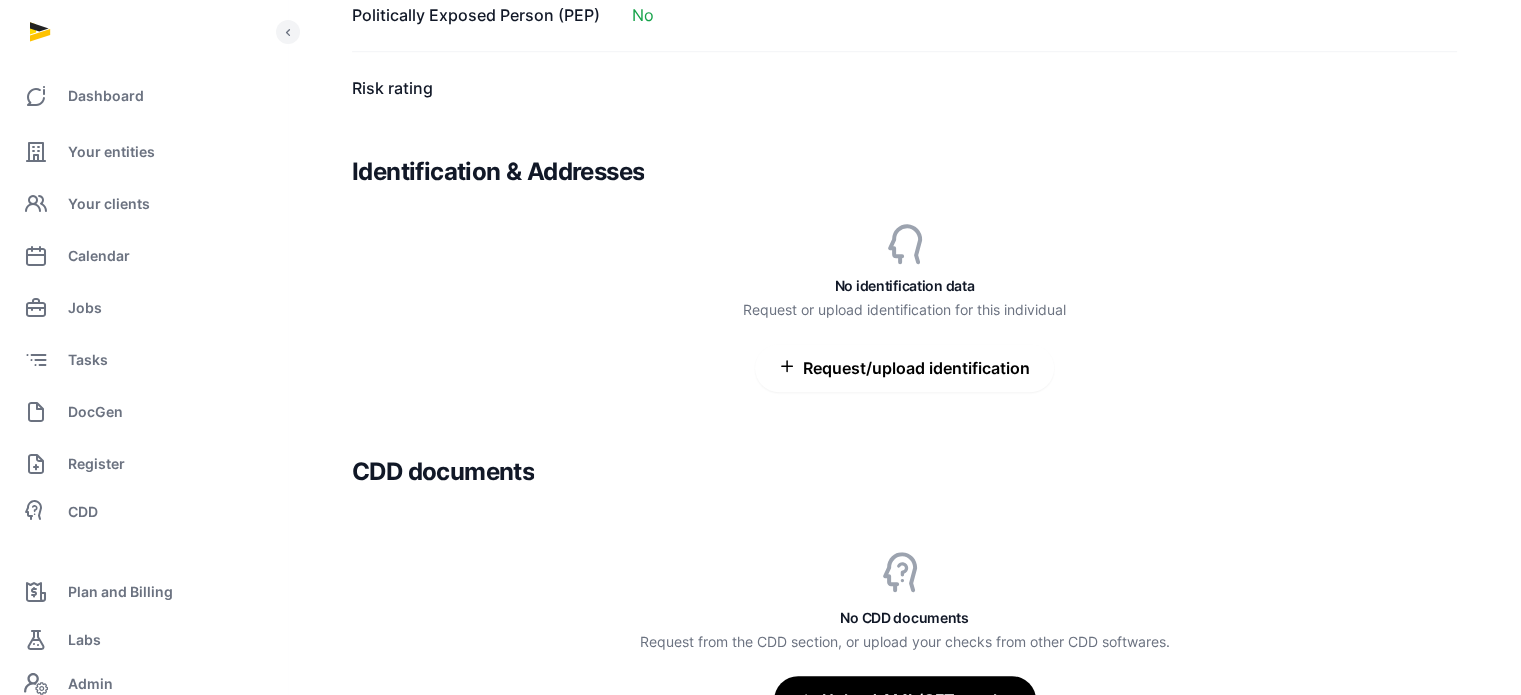 click on "Request/upload identification" at bounding box center (904, 368) 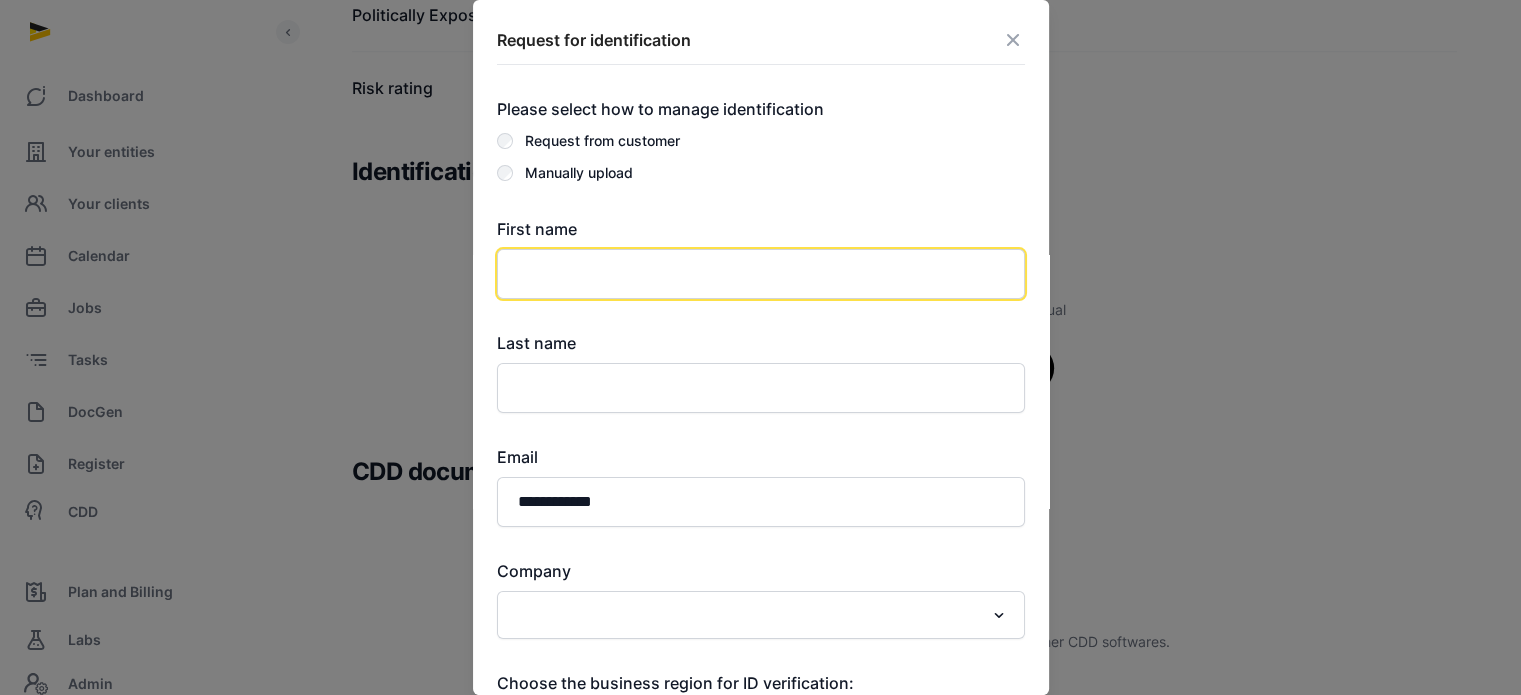 click 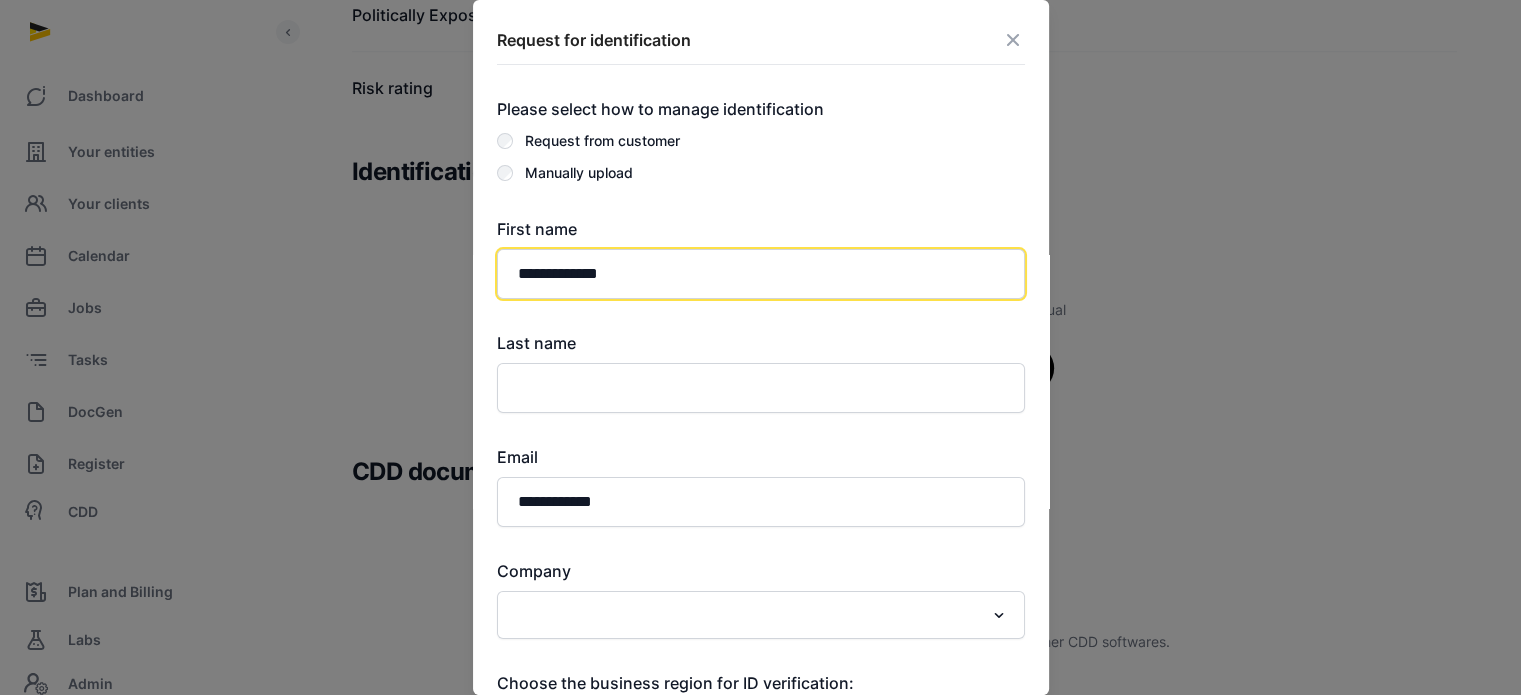 drag, startPoint x: 641, startPoint y: 279, endPoint x: 576, endPoint y: 273, distance: 65.27634 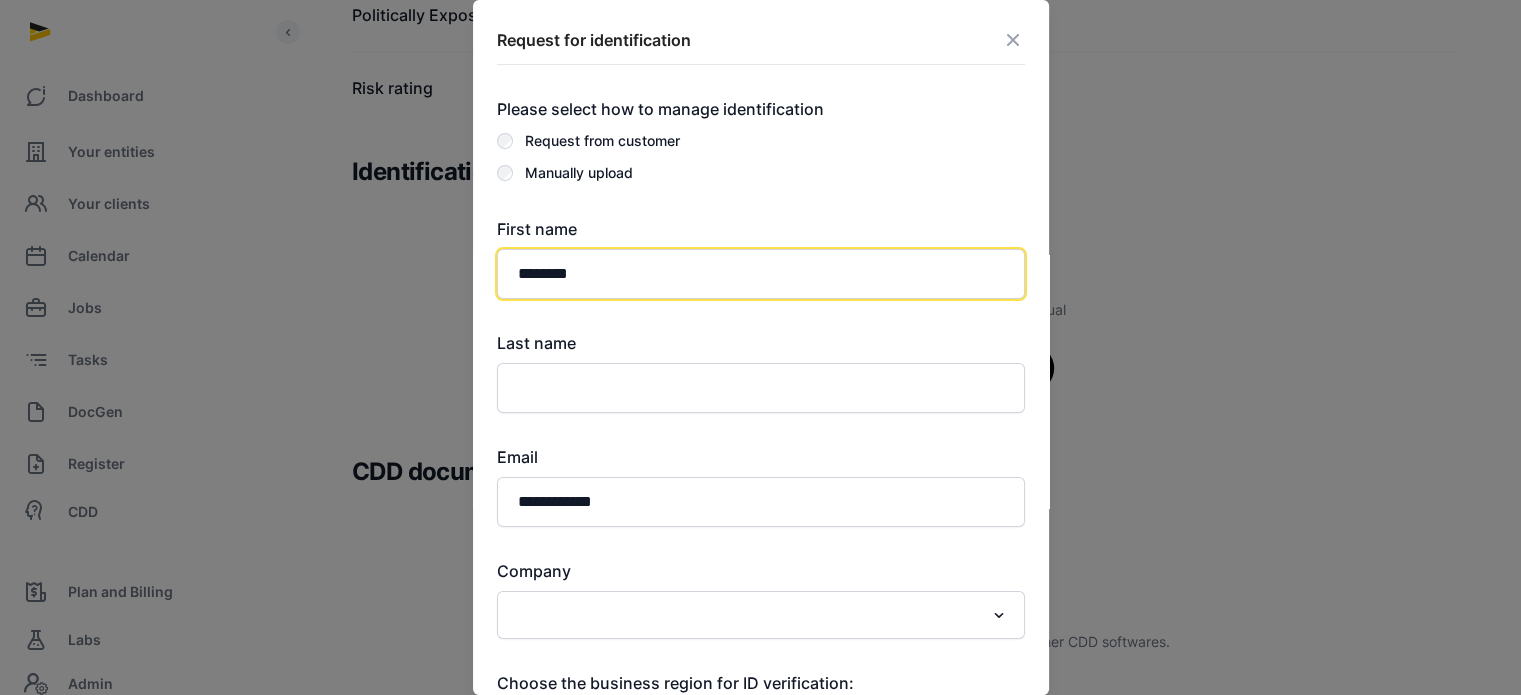 type on "*******" 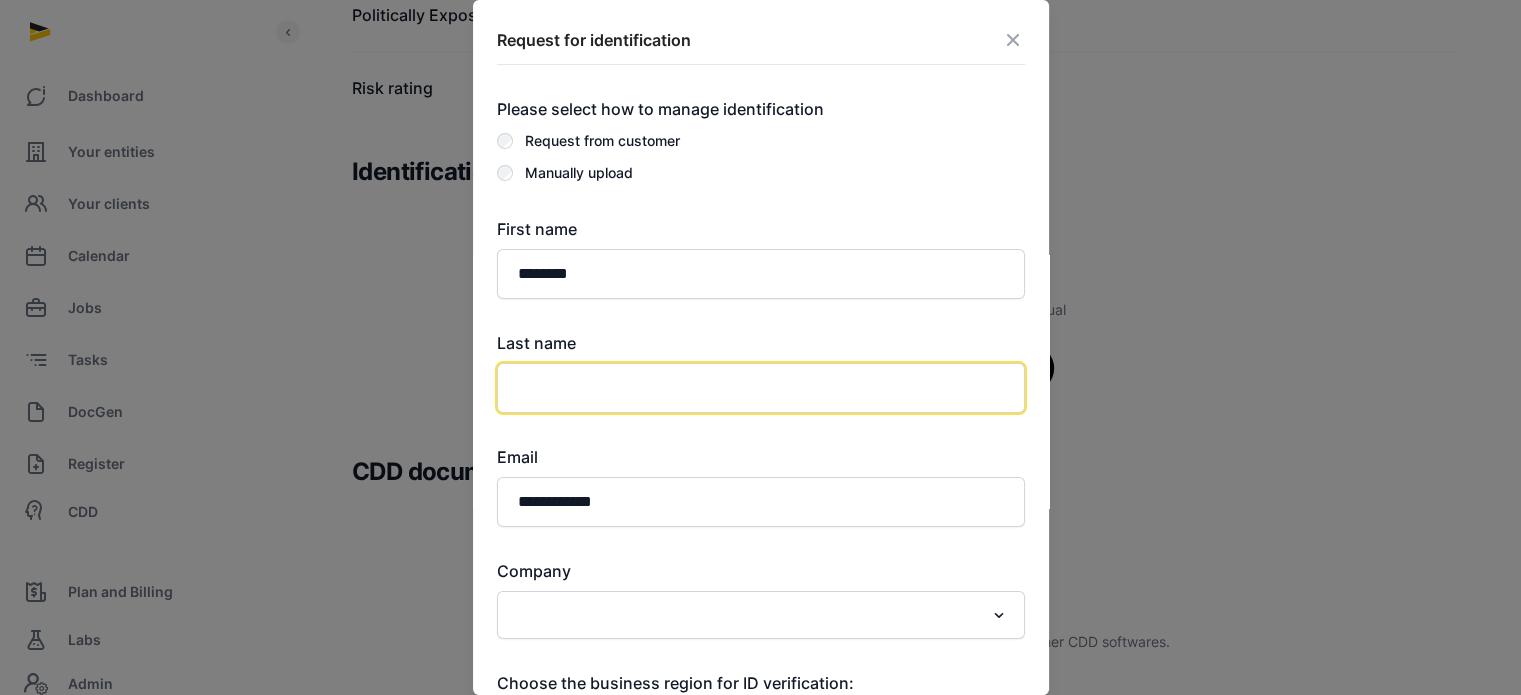 click 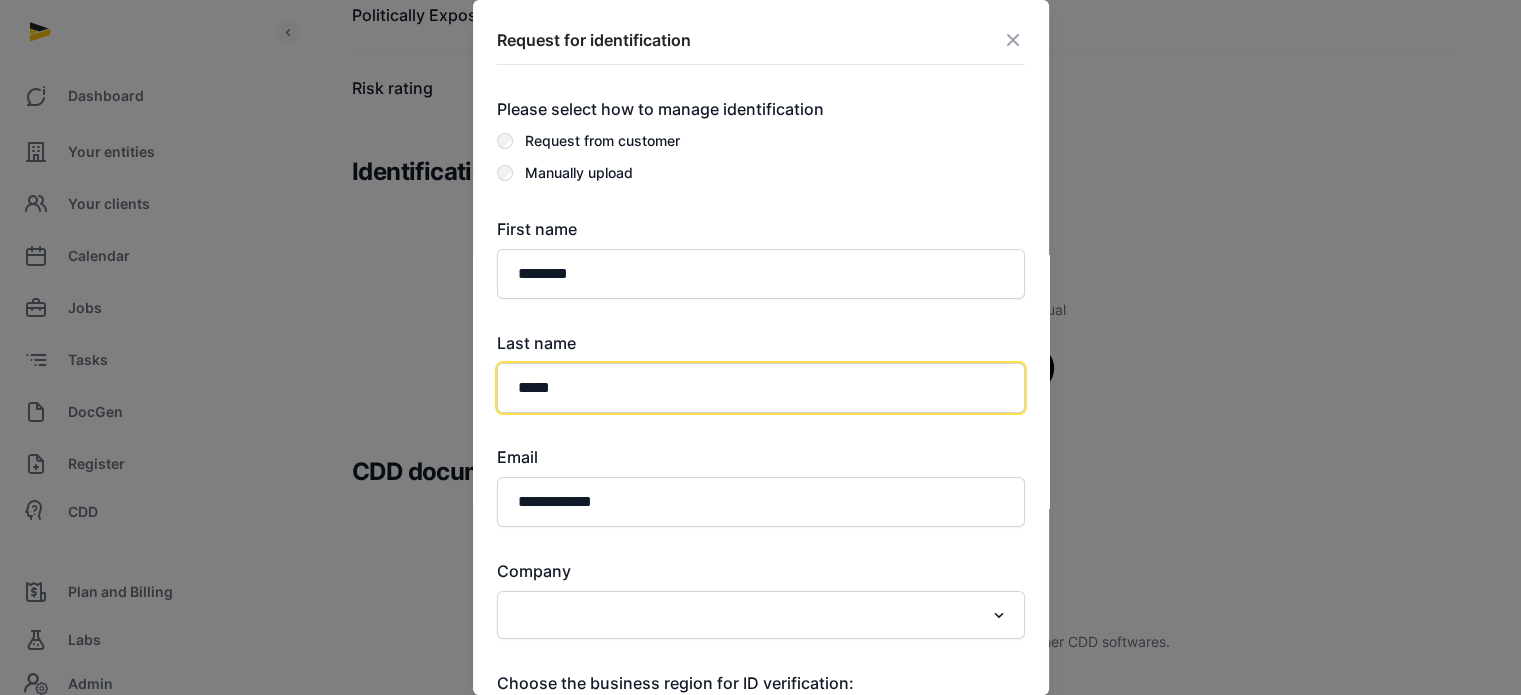 type on "*****" 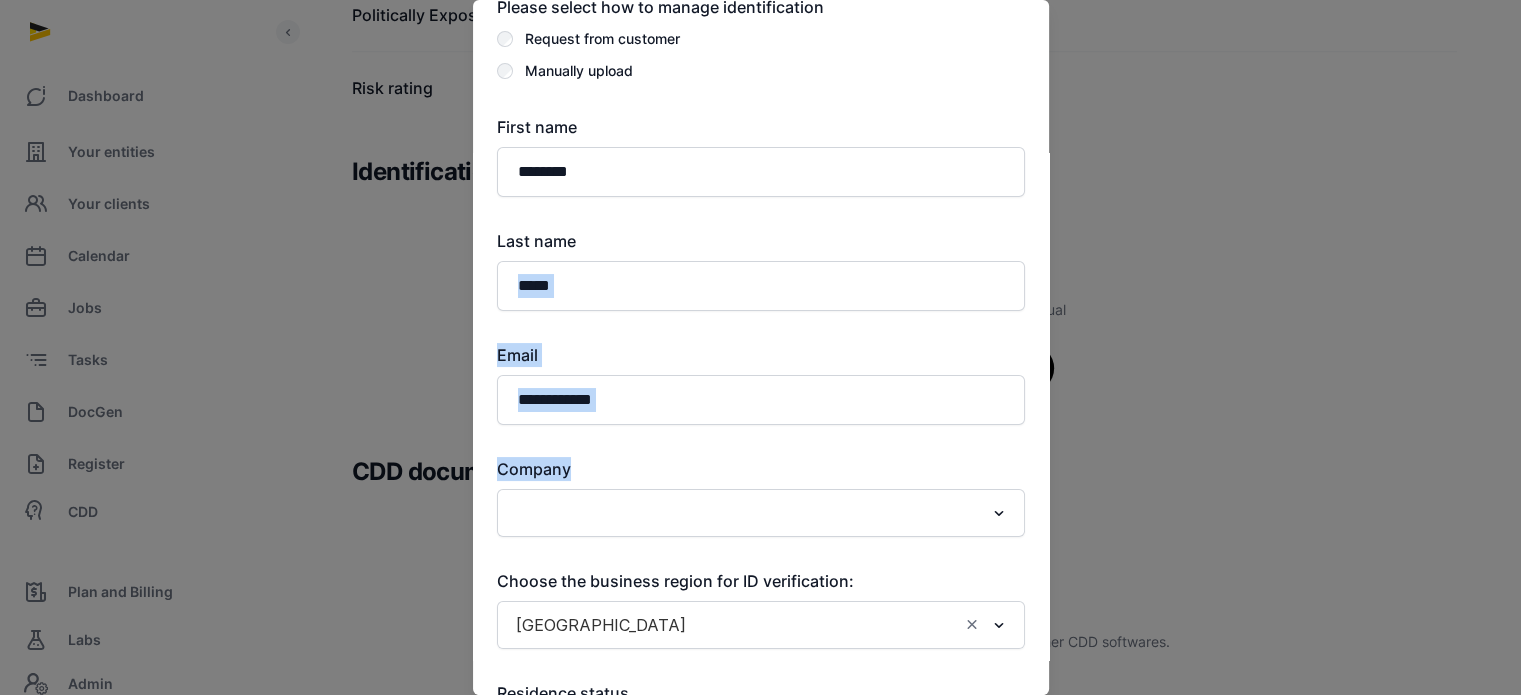 drag, startPoint x: 1048, startPoint y: 412, endPoint x: 1047, endPoint y: 466, distance: 54.00926 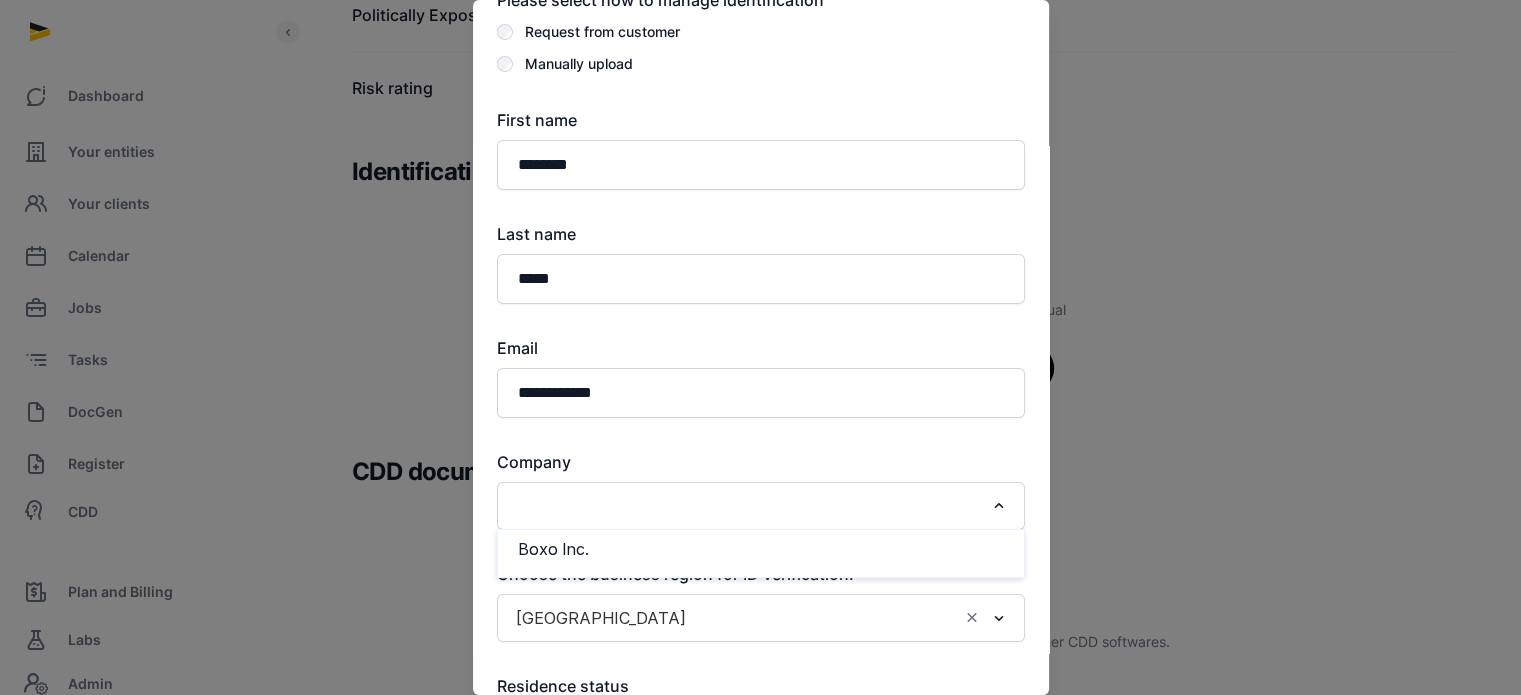 click 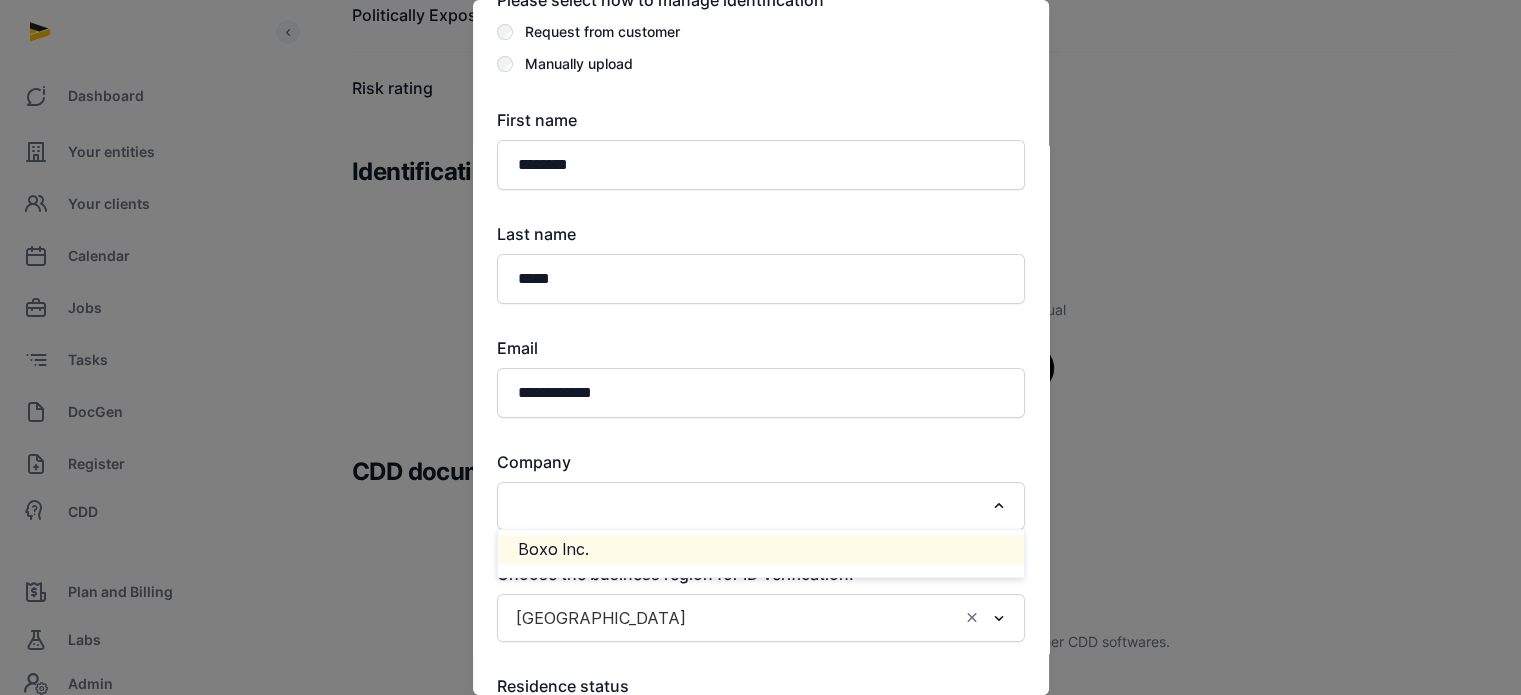 click on "Boxo Inc." 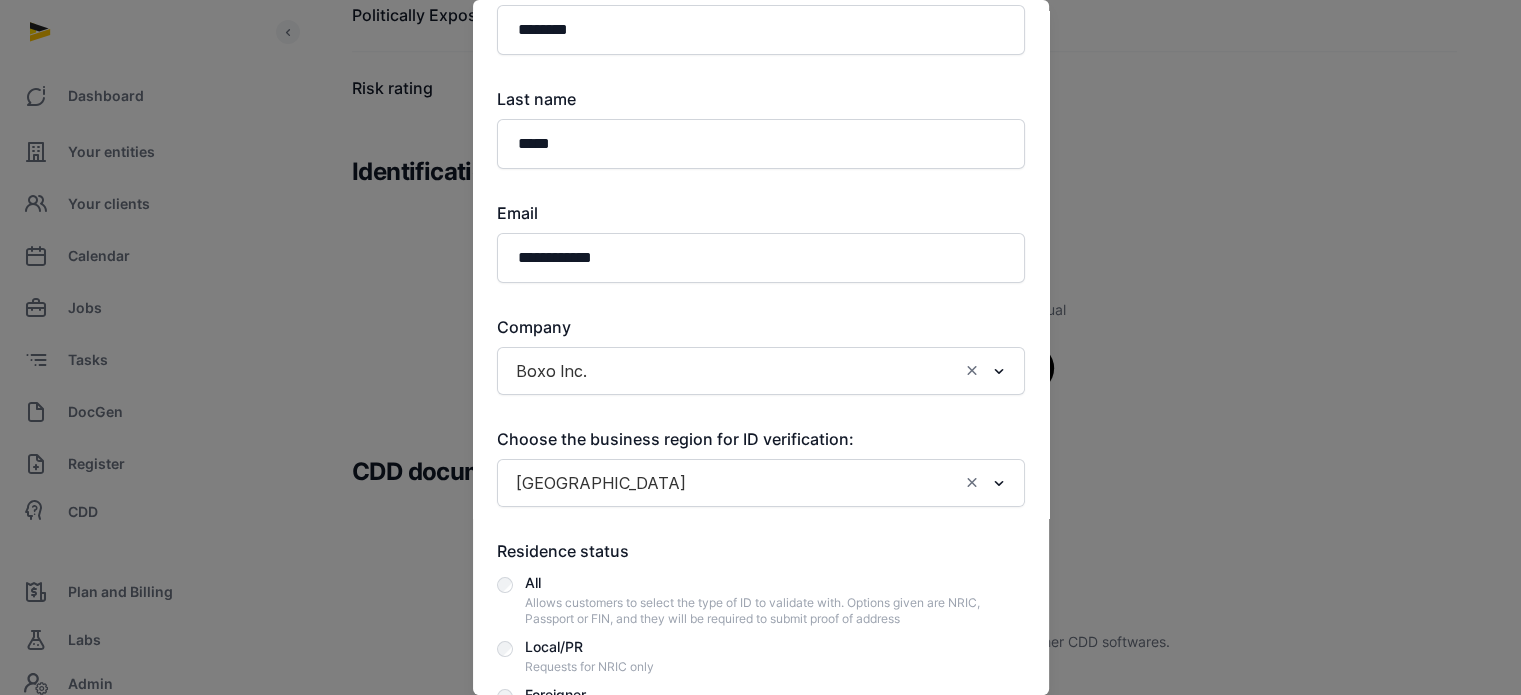 scroll, scrollTop: 252, scrollLeft: 0, axis: vertical 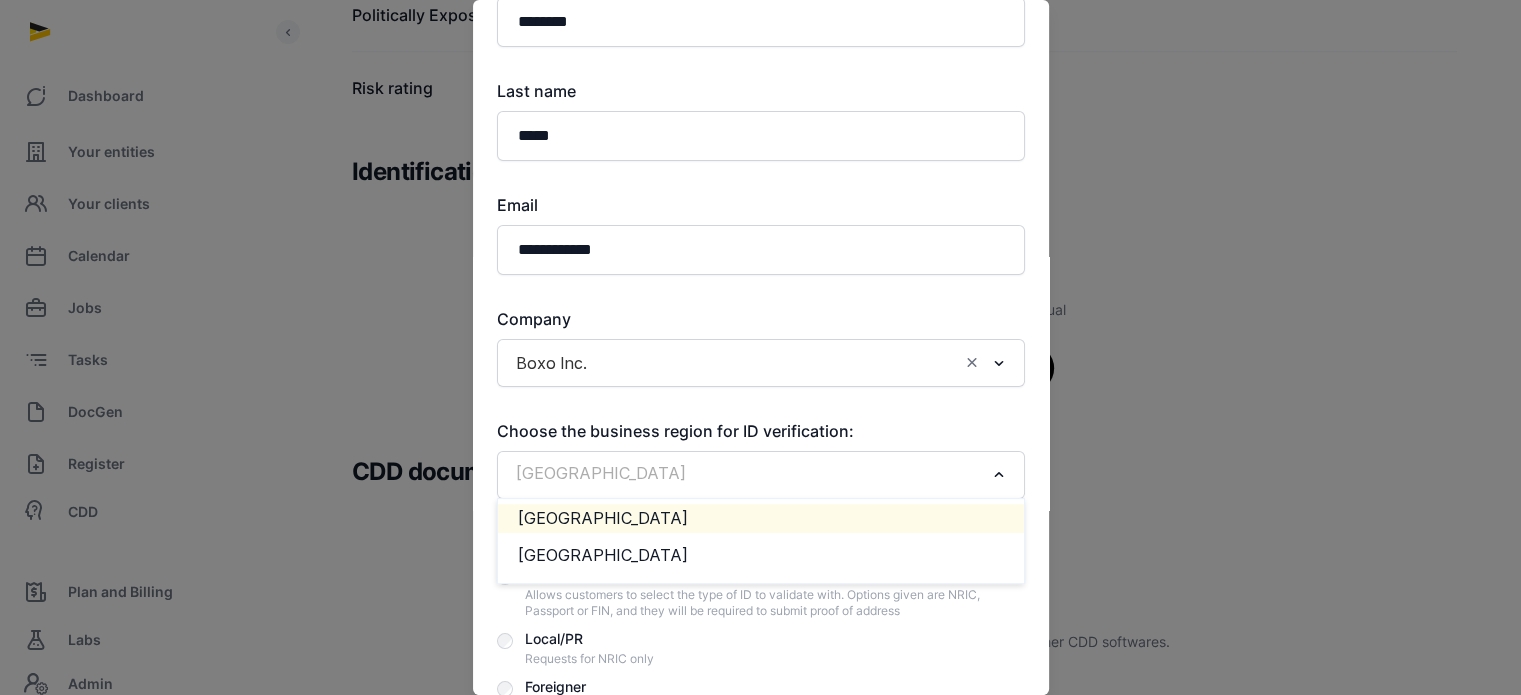 click at bounding box center [999, 475] 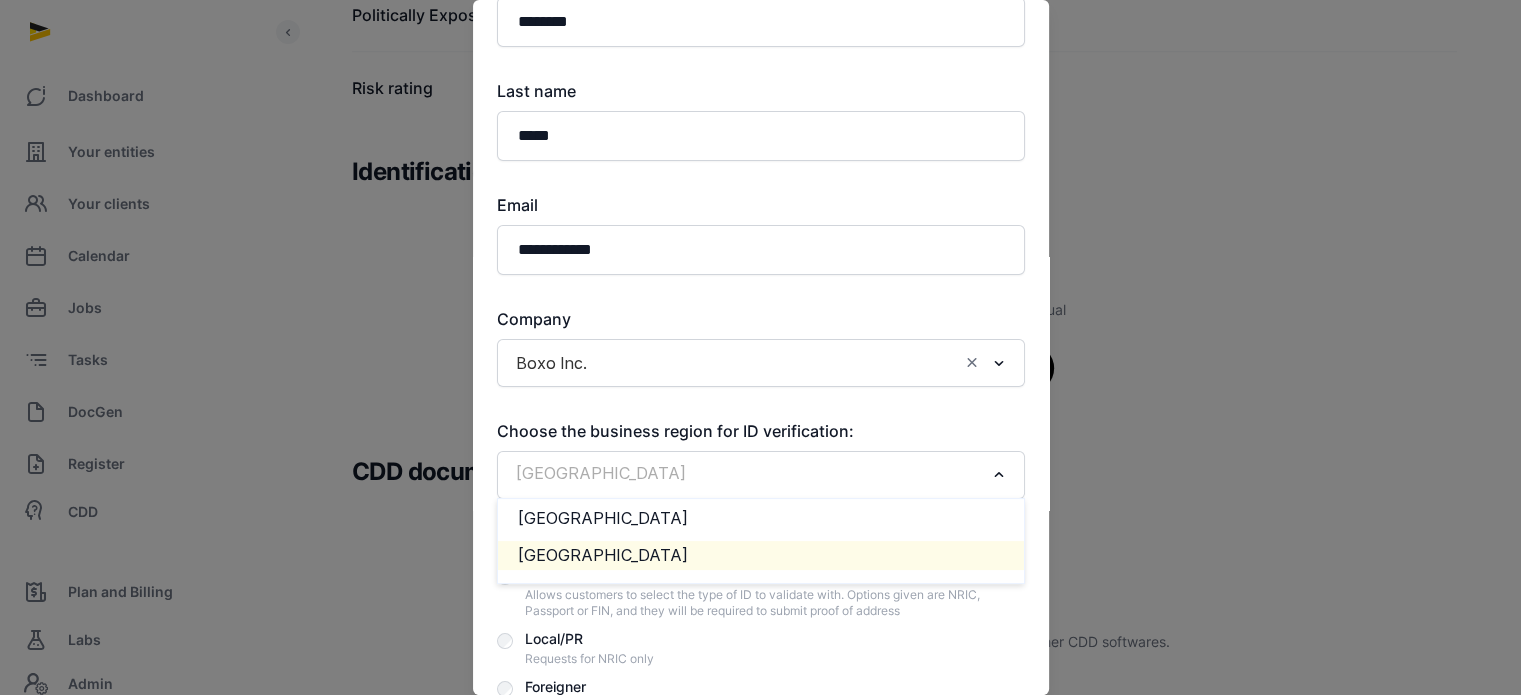 click on "[GEOGRAPHIC_DATA]" 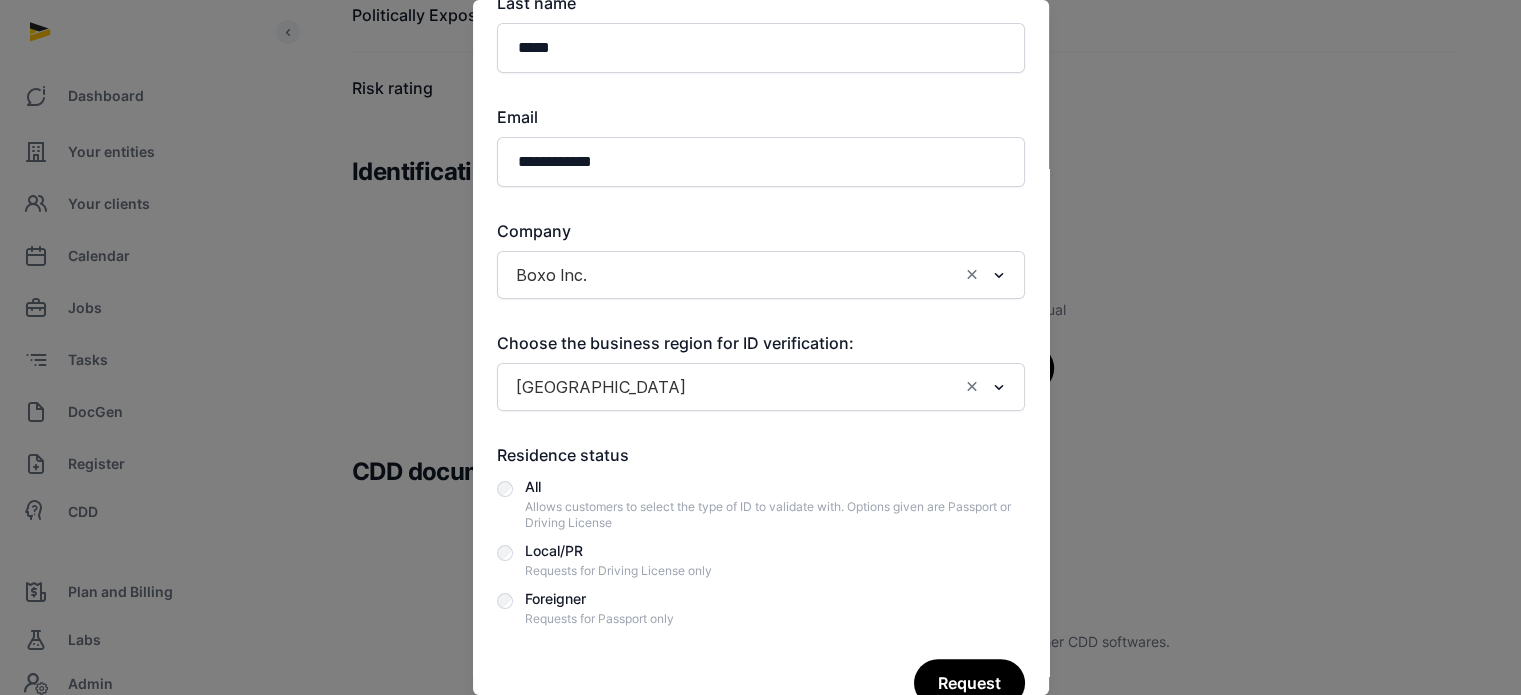 scroll, scrollTop: 390, scrollLeft: 0, axis: vertical 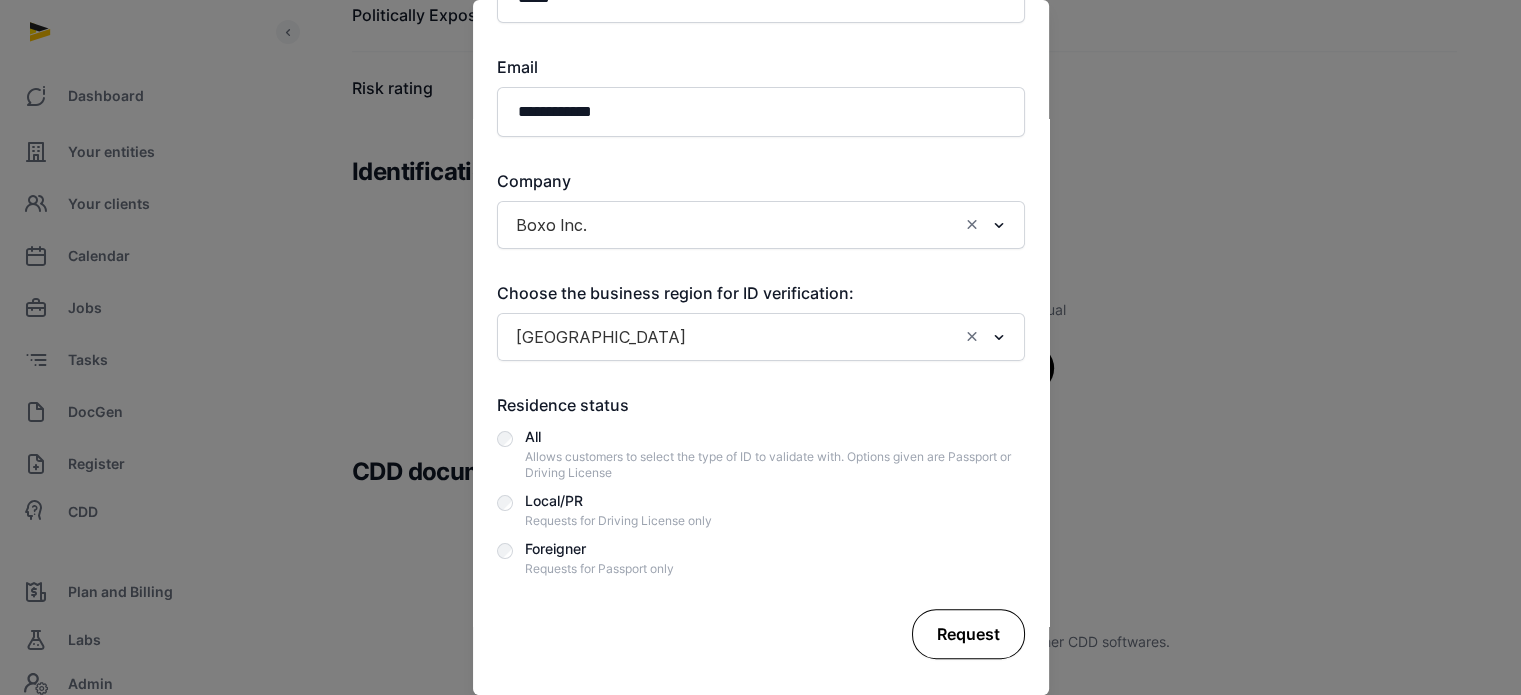 click on "Request" at bounding box center (968, 634) 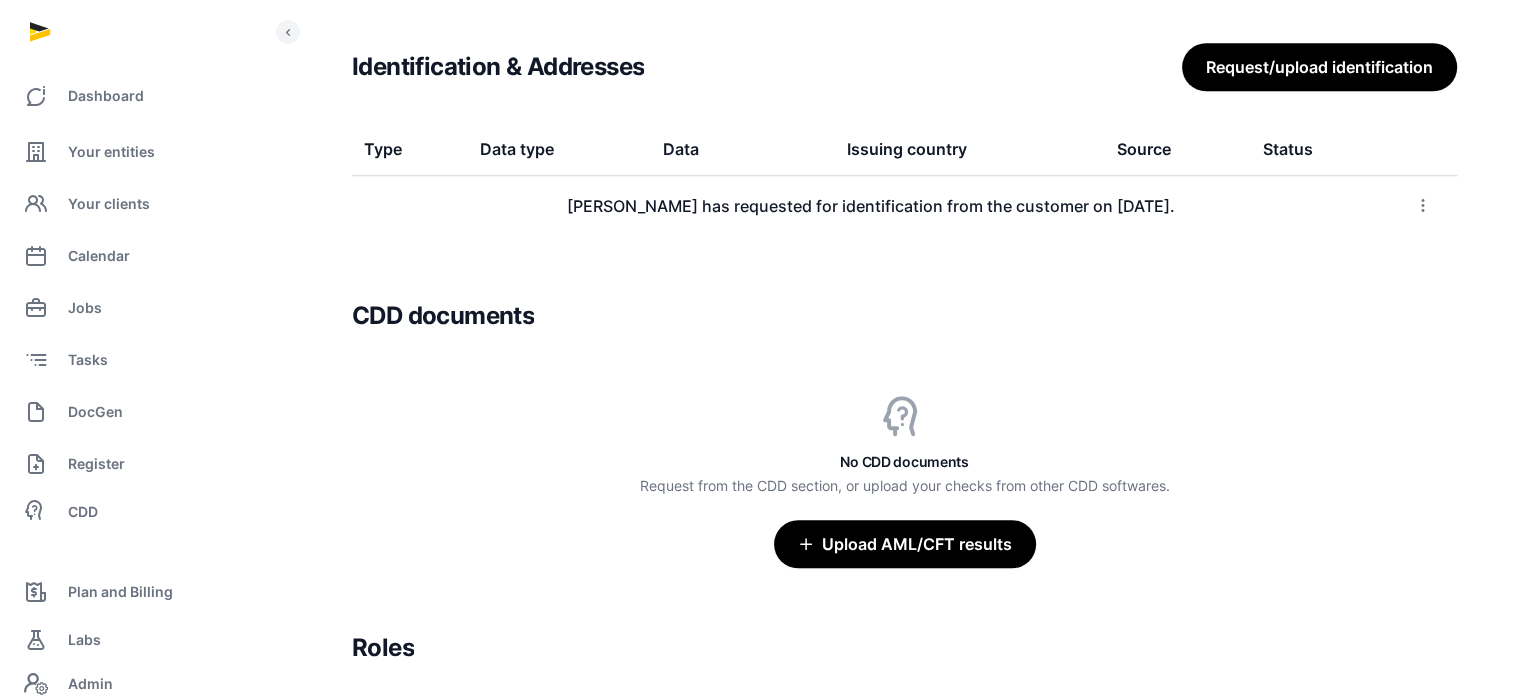 scroll, scrollTop: 1837, scrollLeft: 0, axis: vertical 